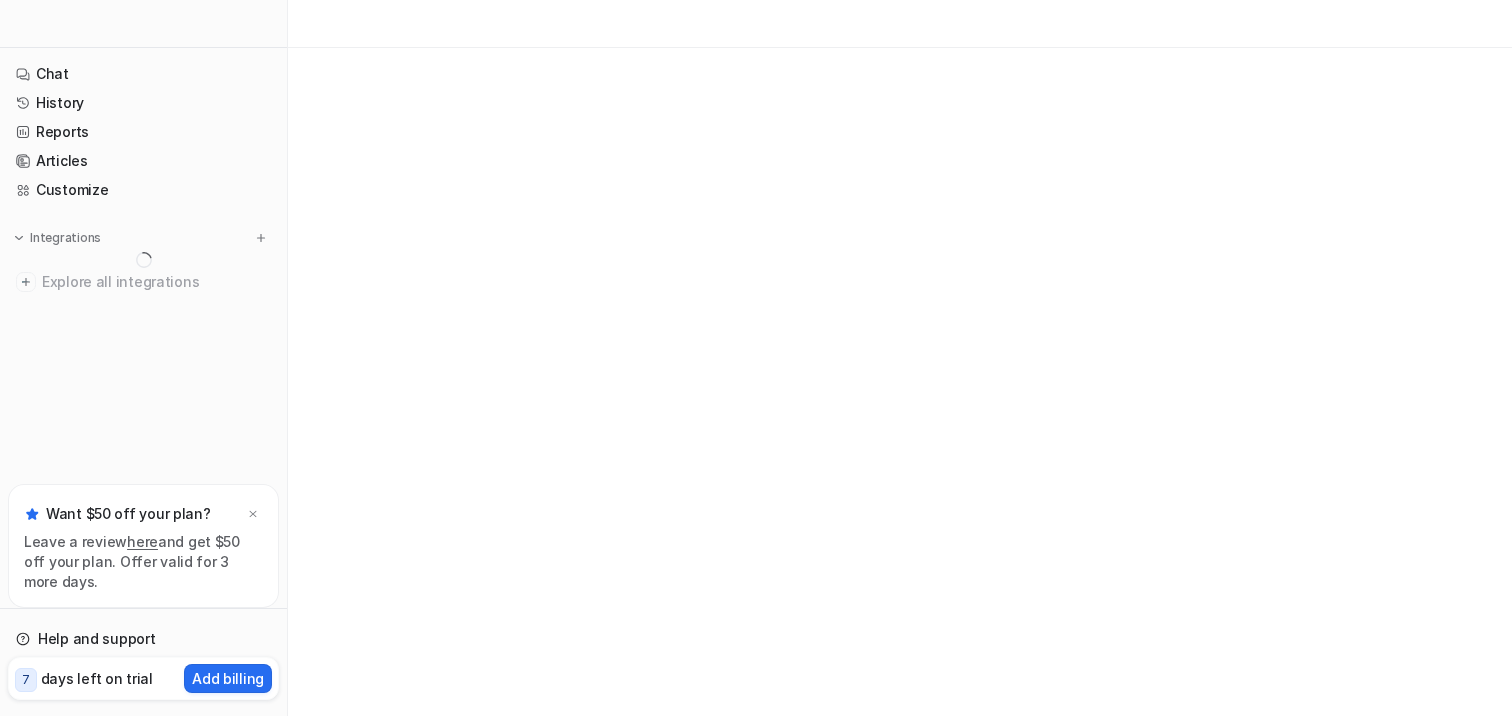 scroll, scrollTop: 0, scrollLeft: 0, axis: both 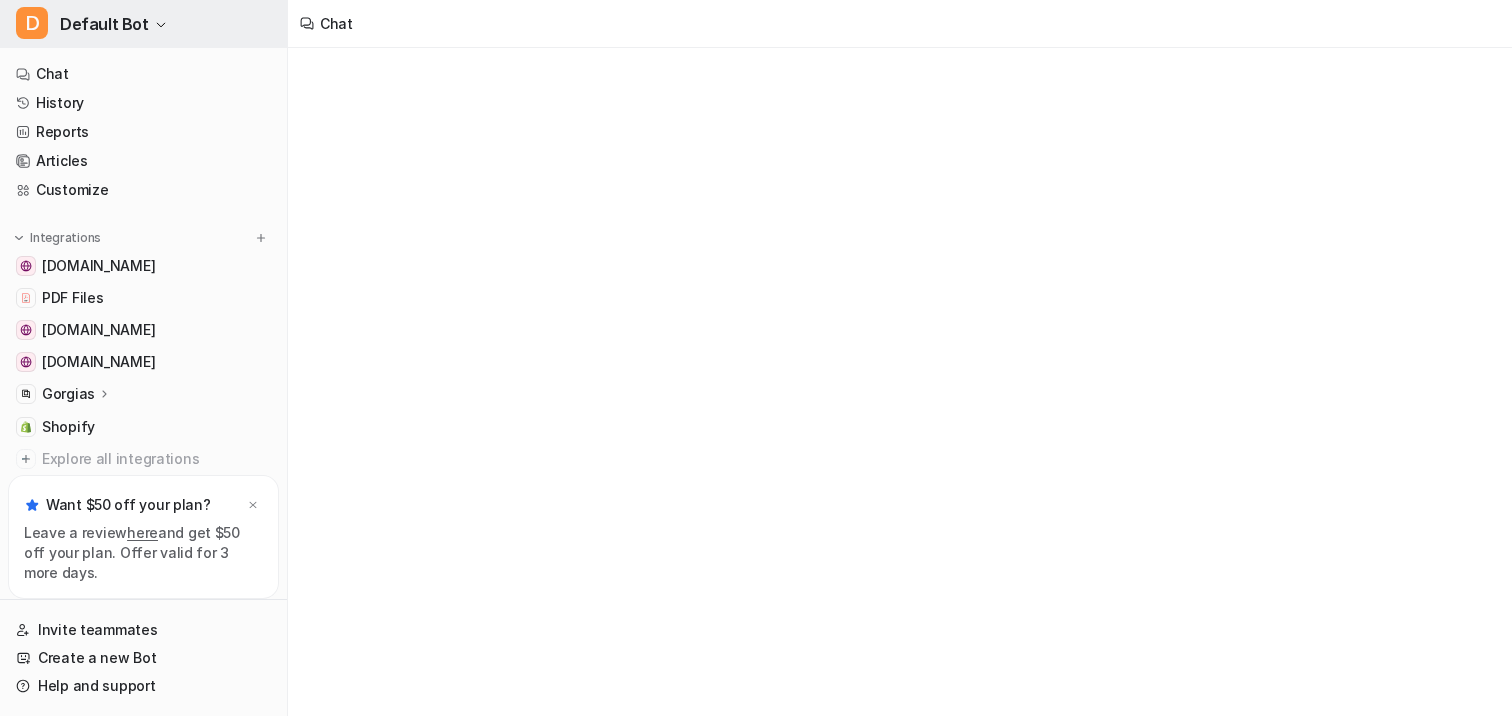 click on "D Default Bot" at bounding box center (143, 24) 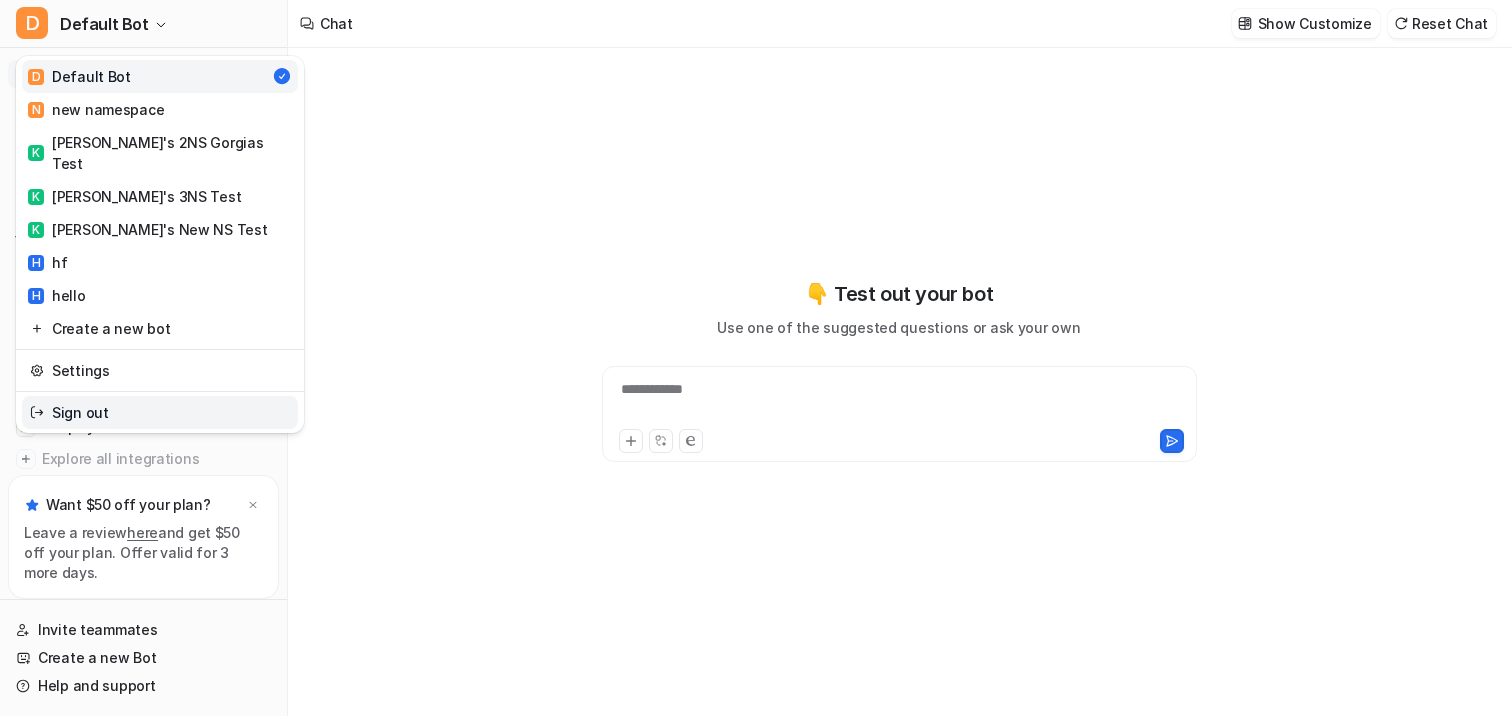 click on "Sign out" at bounding box center (160, 412) 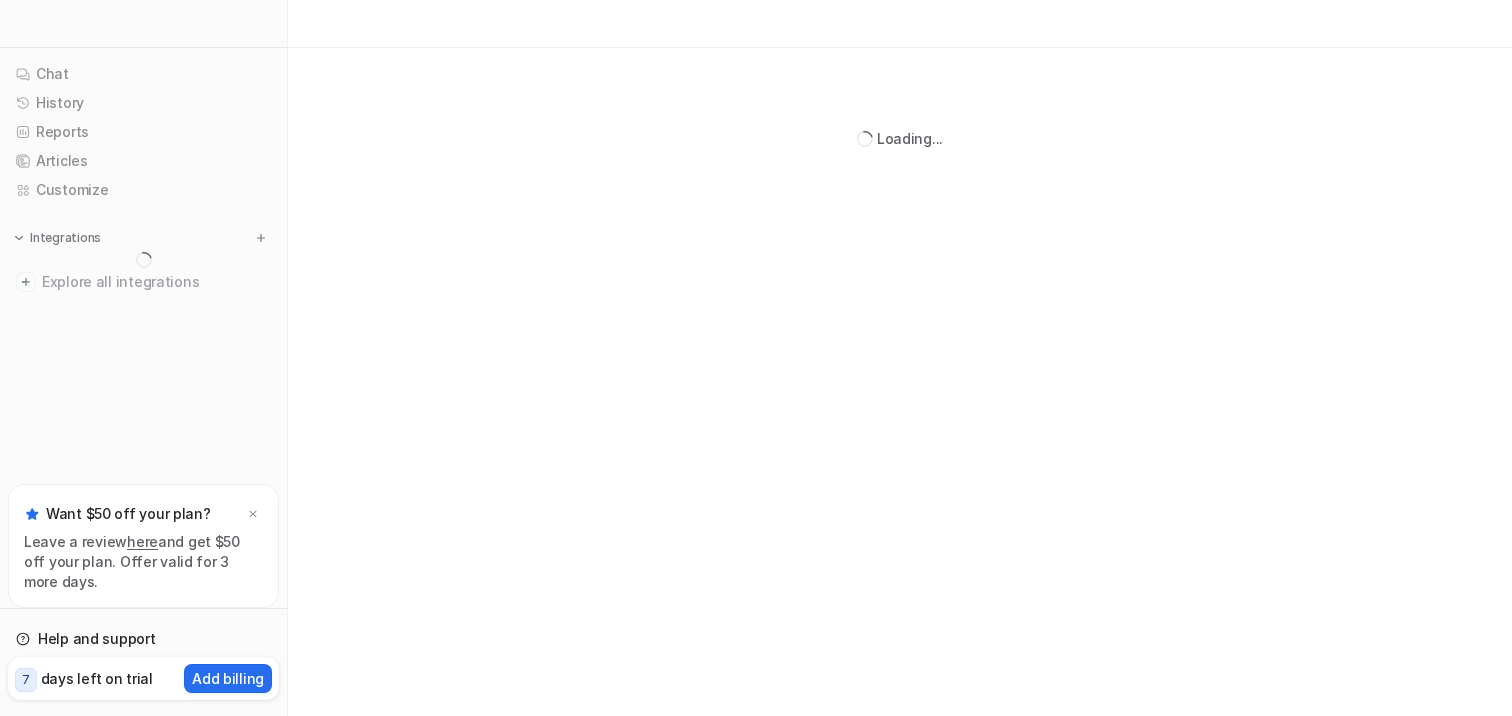 scroll, scrollTop: 0, scrollLeft: 0, axis: both 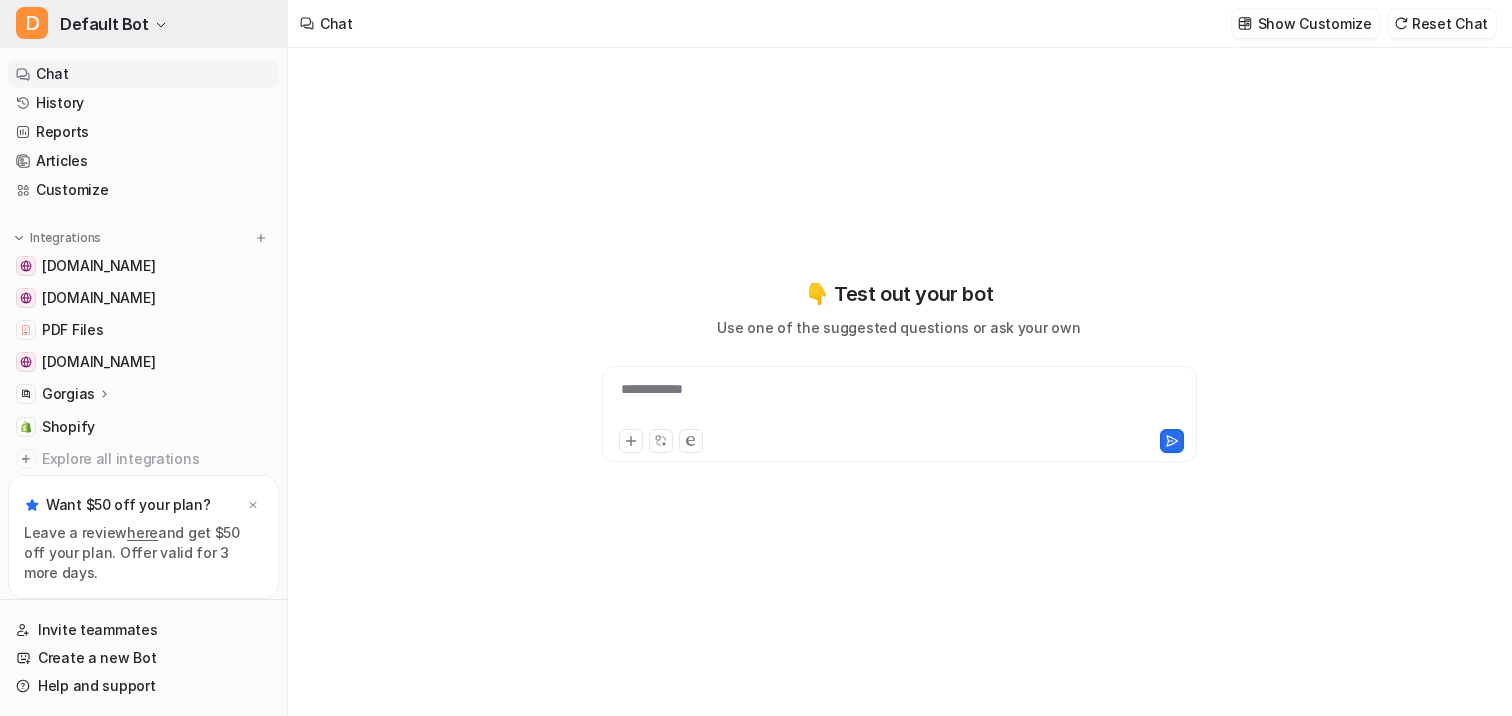 click on "D Default Bot" at bounding box center (143, 24) 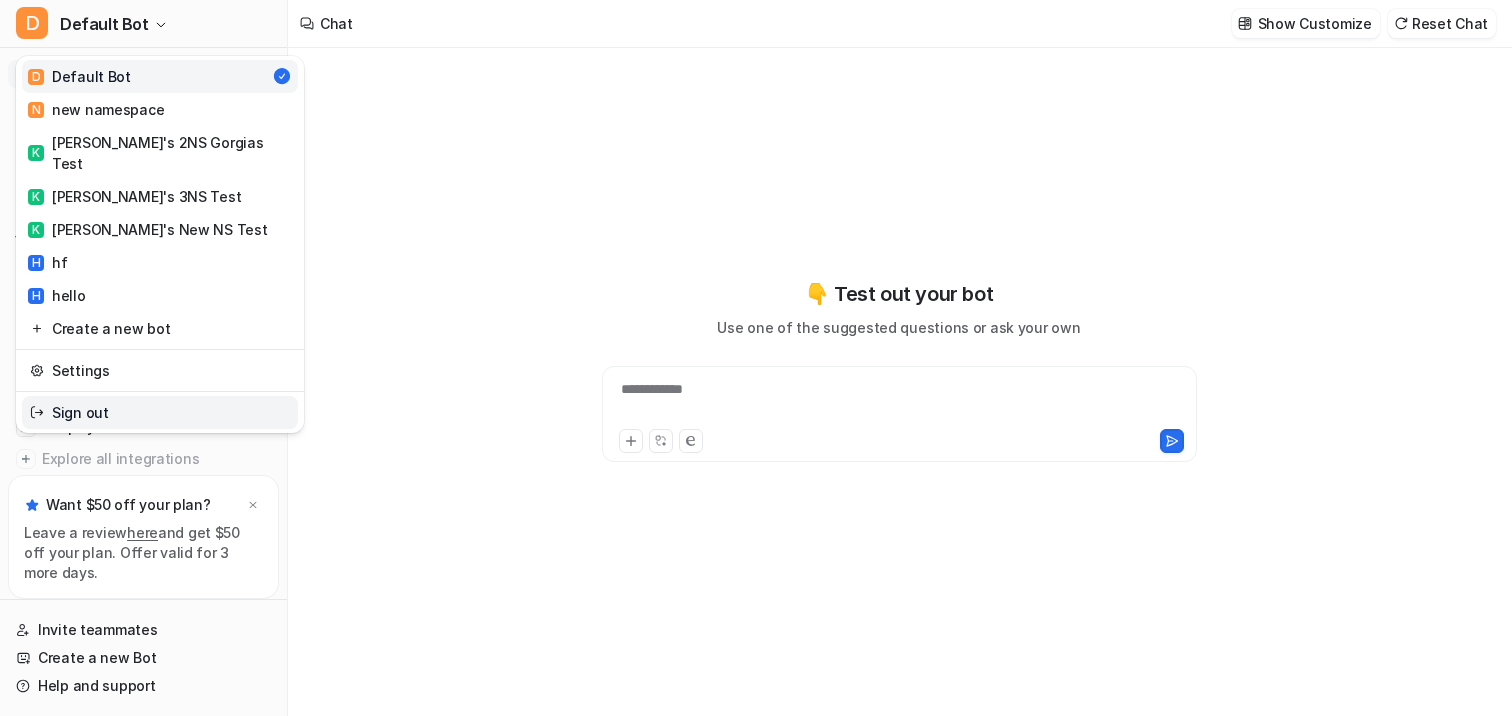 click on "Sign out" at bounding box center [160, 412] 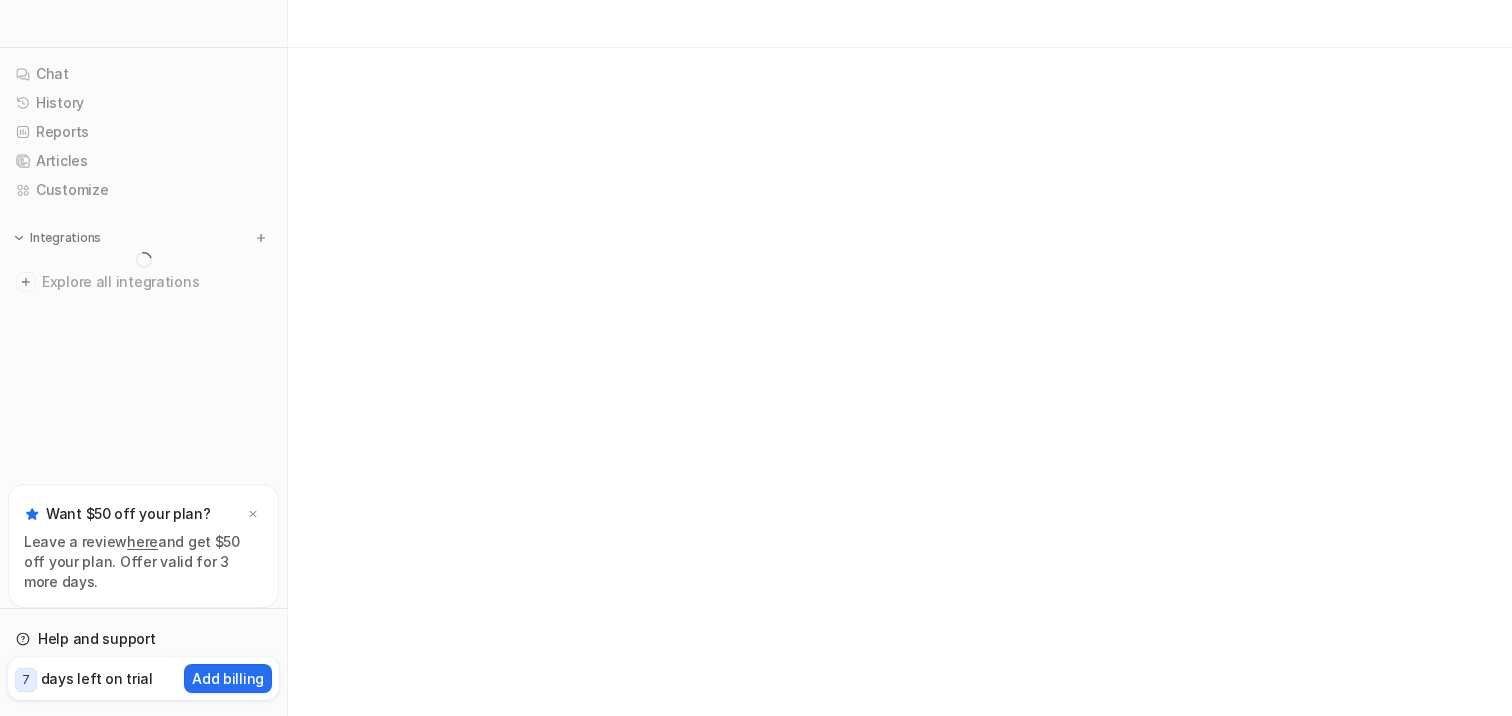scroll, scrollTop: 0, scrollLeft: 0, axis: both 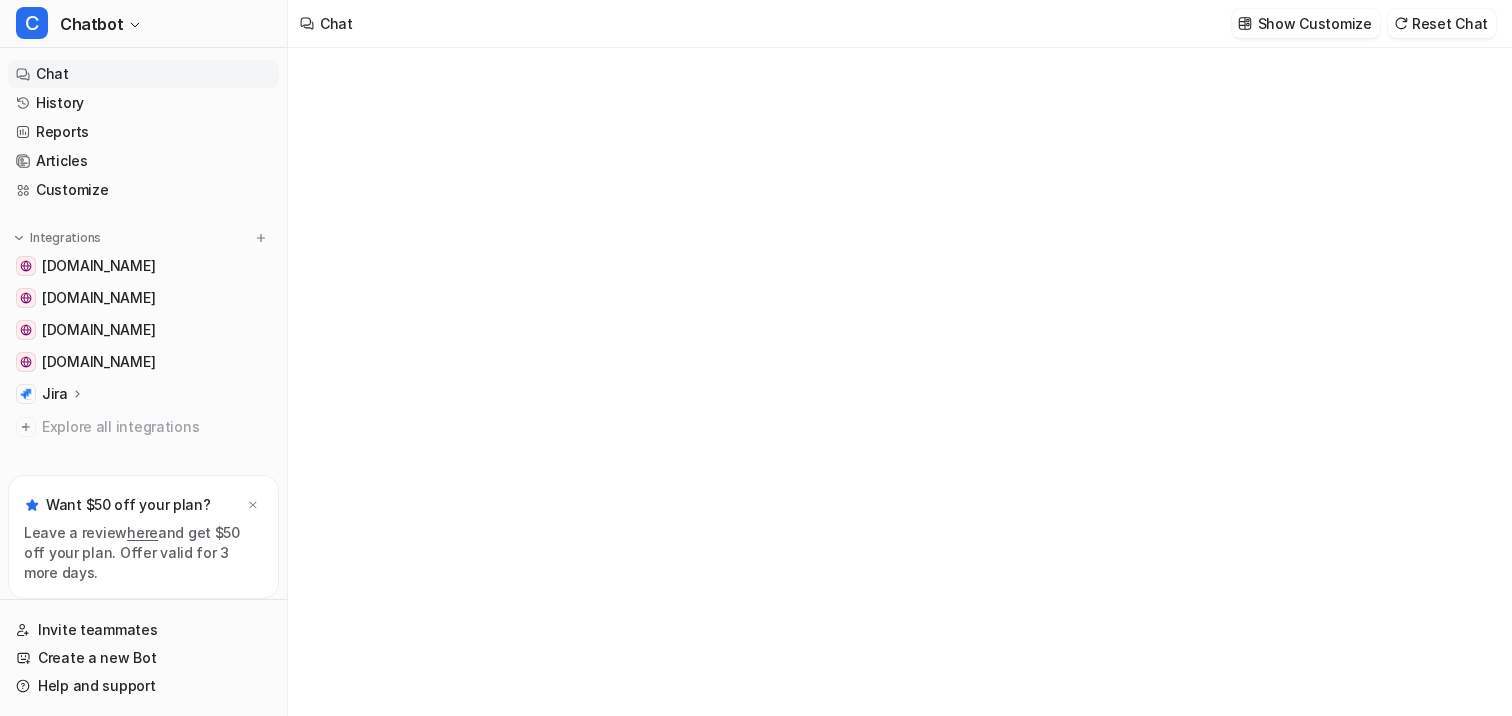 type on "**********" 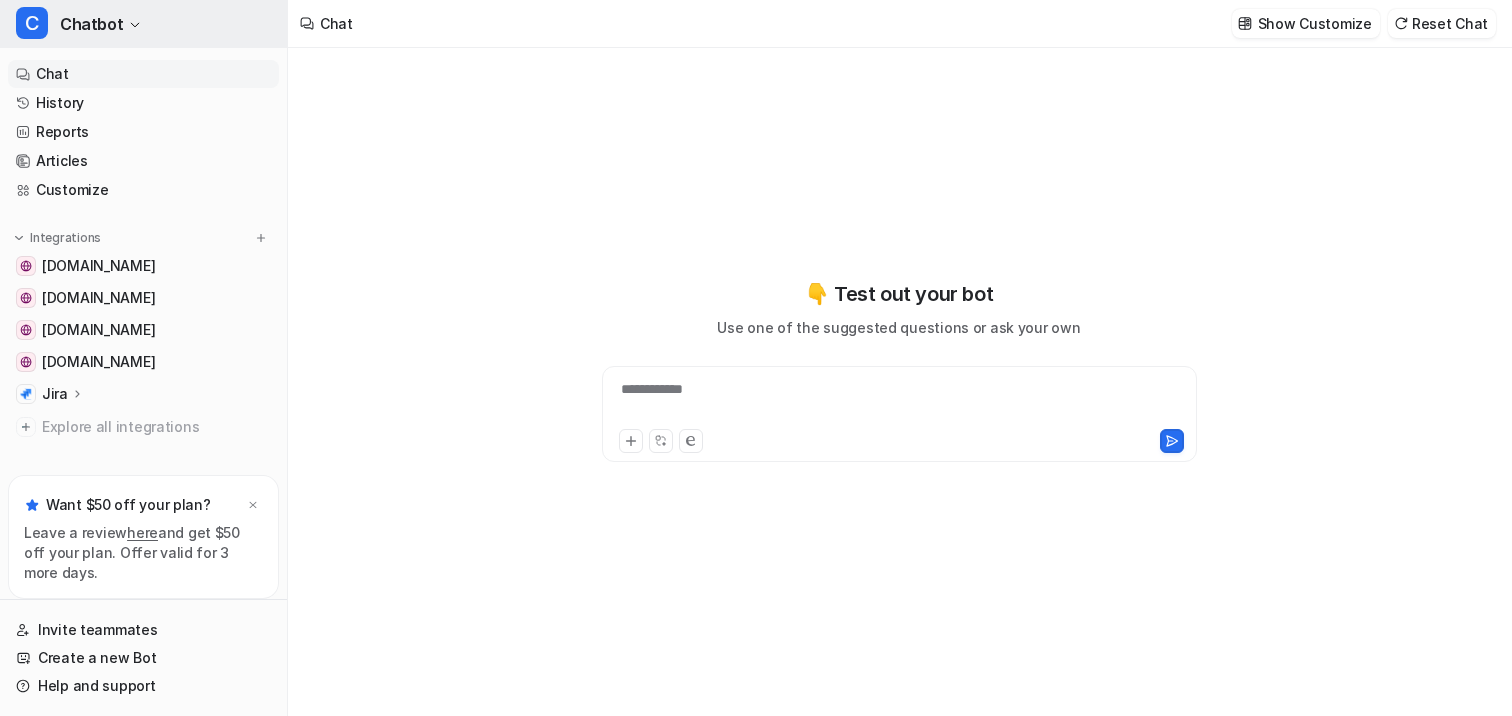 click on "C Chatbot" at bounding box center (143, 24) 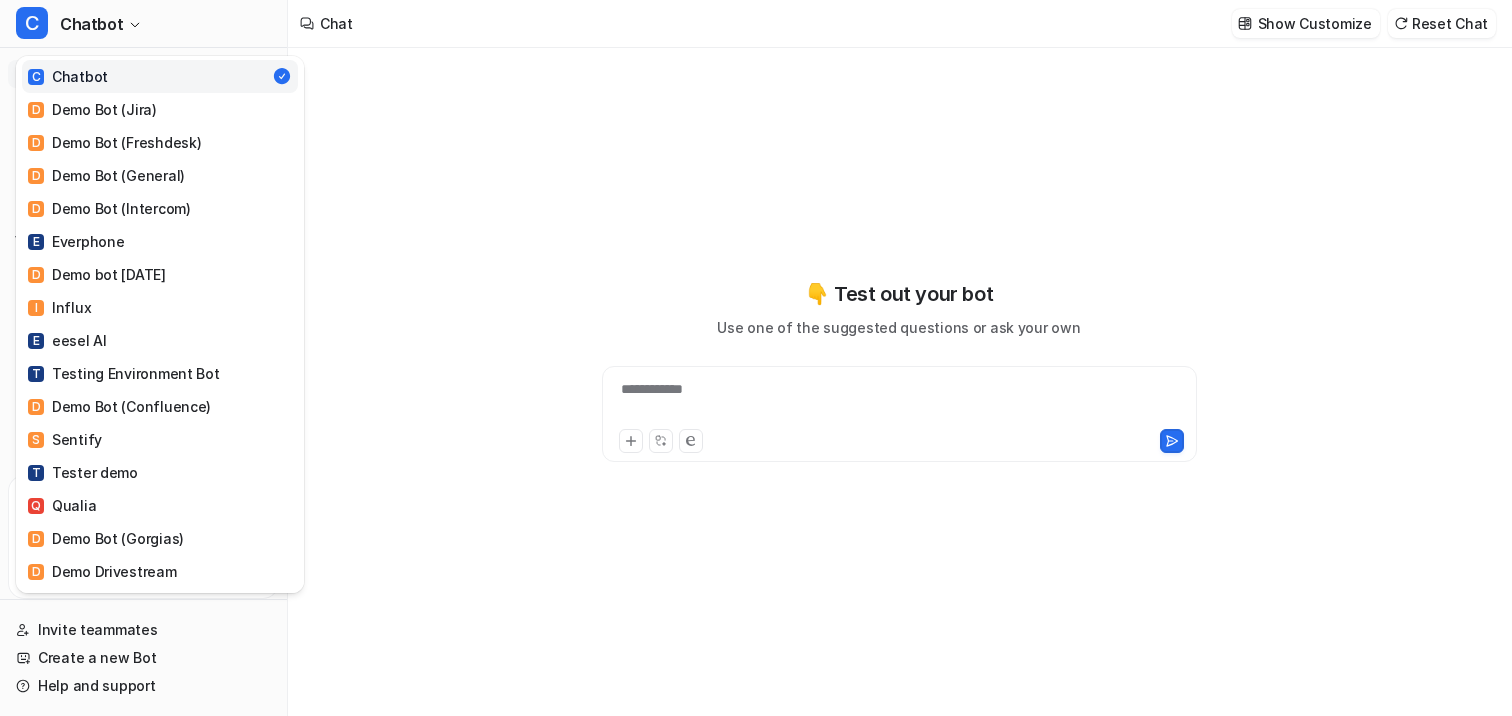 click on "C Chatbot C   Chatbot D   Demo Bot (Jira) D   Demo Bot (Freshdesk) D   Demo Bot (General) D   Demo Bot (Intercom) E   Everphone D   Demo bot Feb 26 I   Influx E   eesel AI T   Testing Environment Bot D   Demo Bot (Confluence) S   Sentify T   Tester demo Q   Qualia D   Demo Bot (Gorgias)  D   Demo Drivestream Y   YourArt T   Test S   Skand D   Demo Bot! D   Demo 7 D   Demo bot 3 D   Demo 4 D   Demo 5 S   Slack M   Messaging widget test A   AlayaCare Demo T   Tester demo 7 T   Tester bot 9 B   Belmont Village T   Tester 8 D   Demo 5 C   Chatbot2 M   May Widget Test I   Intercom J   June Test T   Tester Demo 2 J   June 18th Demo Bot D   Demo 9 D   Demo call L   Lotte Demo D   demo 10 D   Demo 13 A   Airtree D   Demo 14 T   Tester 7 N   newbie D   Demo 18 D   Demo 20 T   Tulipa C   Celeritech G   Gorgias R   Rise Vision Demo Bot S   Shopify Bot S   syupport testing D   Dirtea demo S   Sayanchor Z   Zendesk Fresh Install Flow 31/3 C   Covergenius A   Anytime Fitness Create a new bot Settings Sign out Chat History" at bounding box center (756, 358) 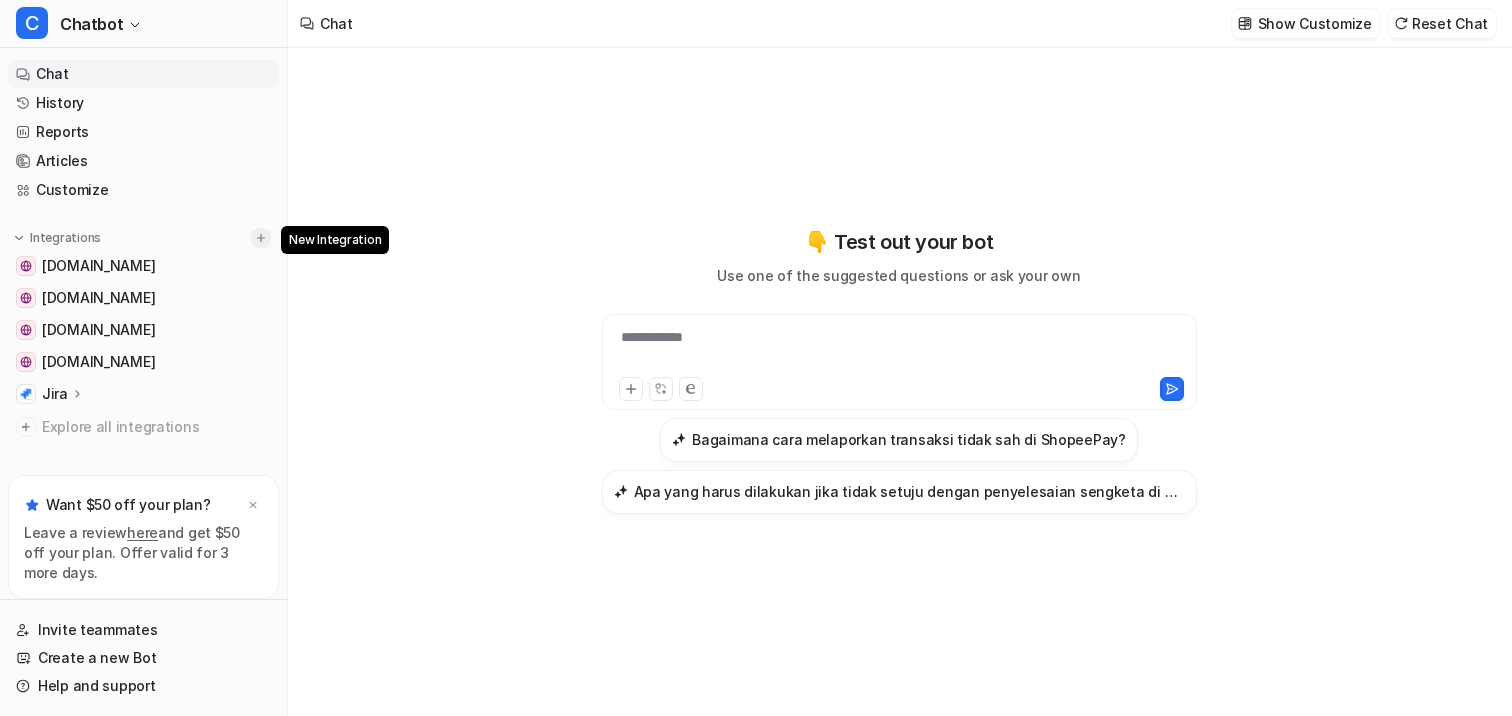 click at bounding box center [261, 238] 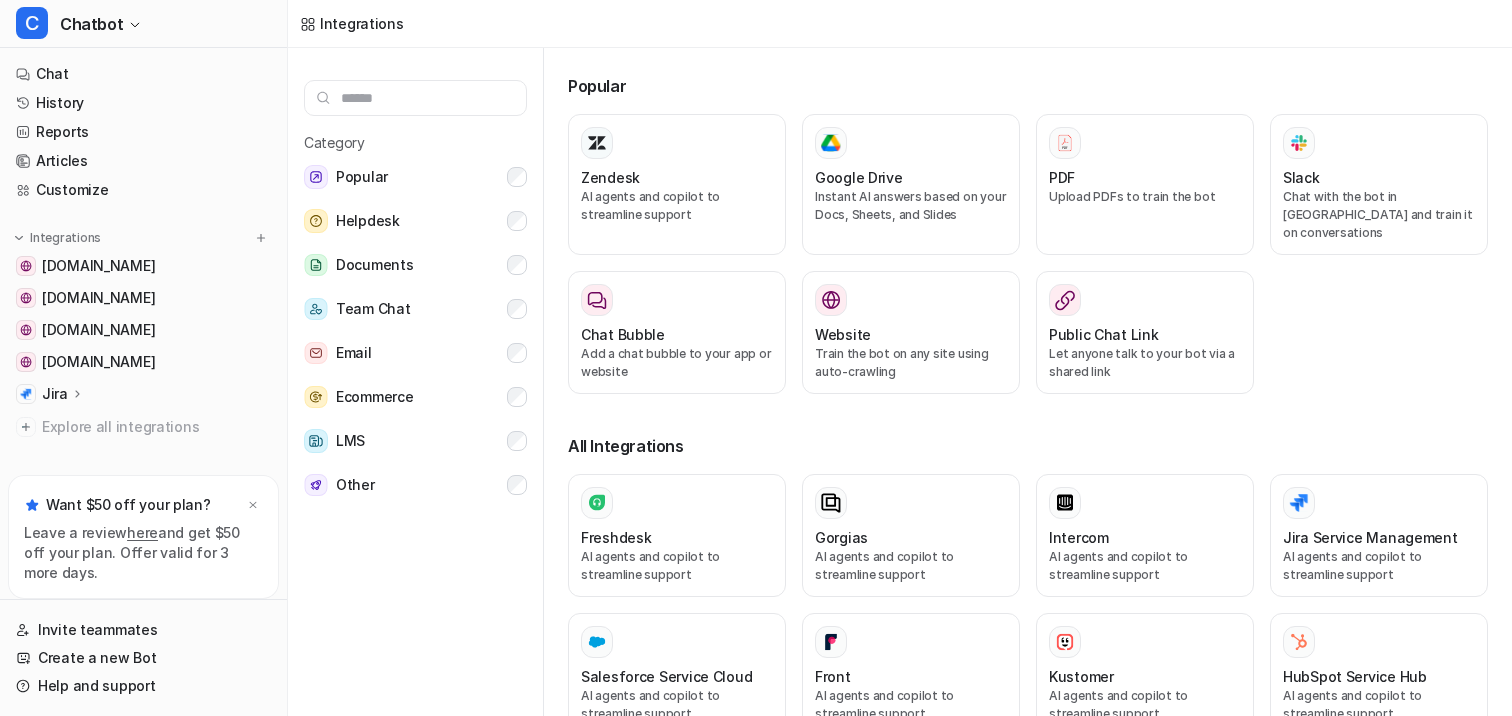 click at bounding box center (415, 98) 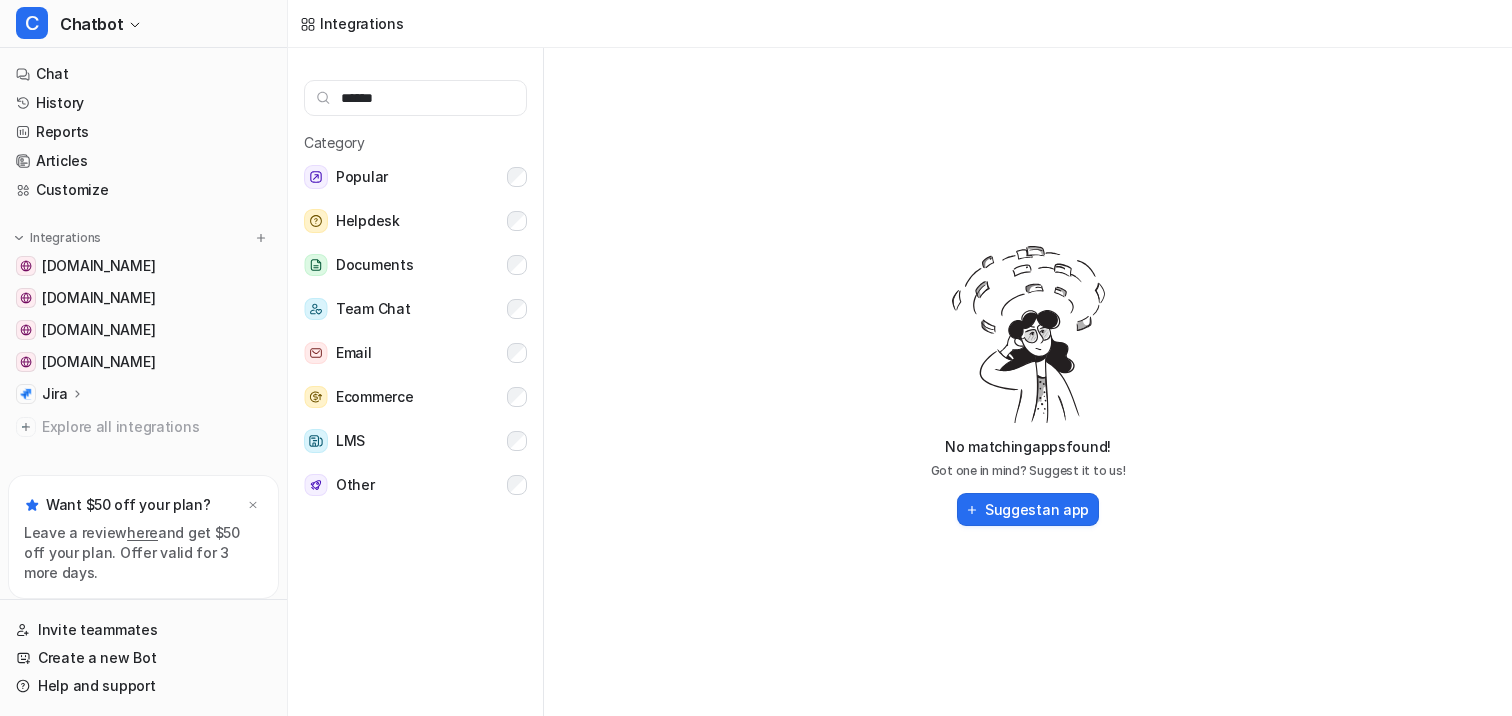 type on "*****" 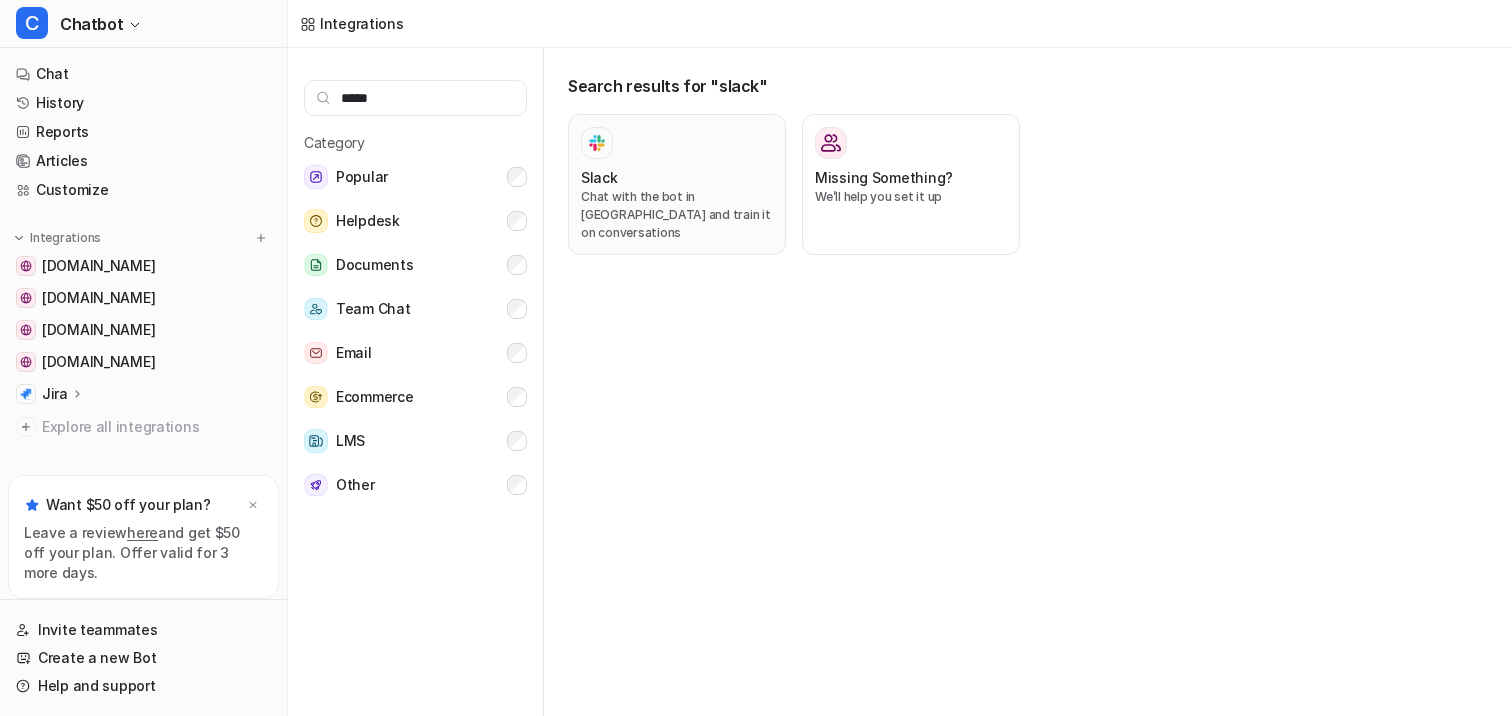 type on "*****" 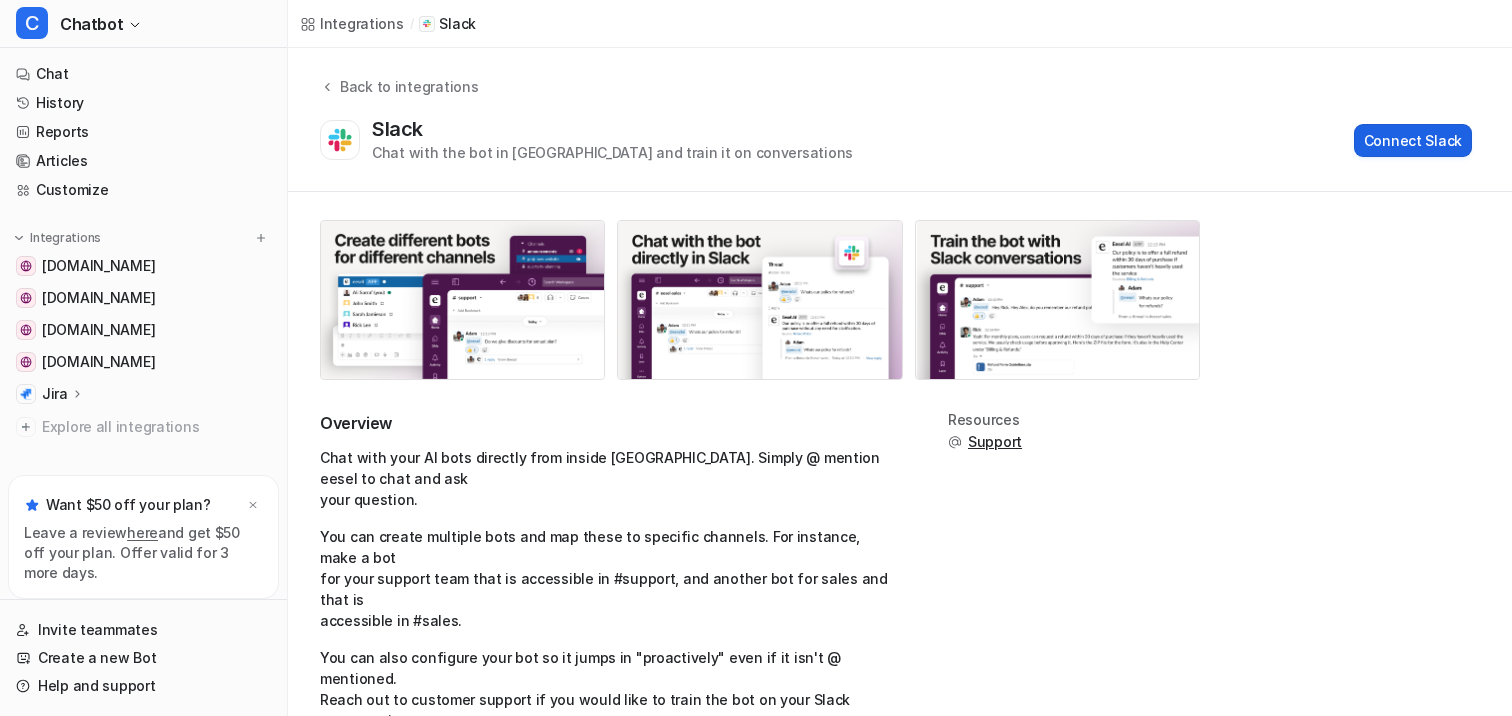 click on "Connect Slack" at bounding box center (1413, 140) 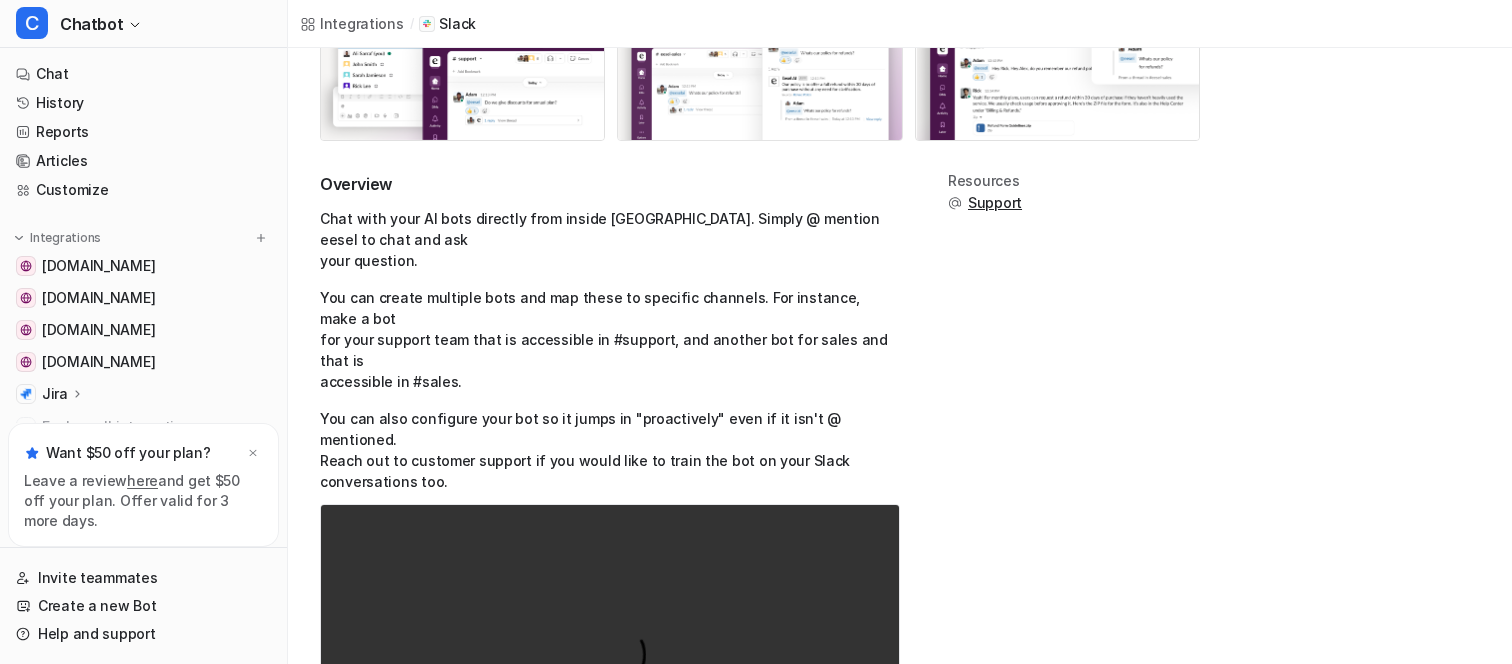 scroll, scrollTop: 241, scrollLeft: 0, axis: vertical 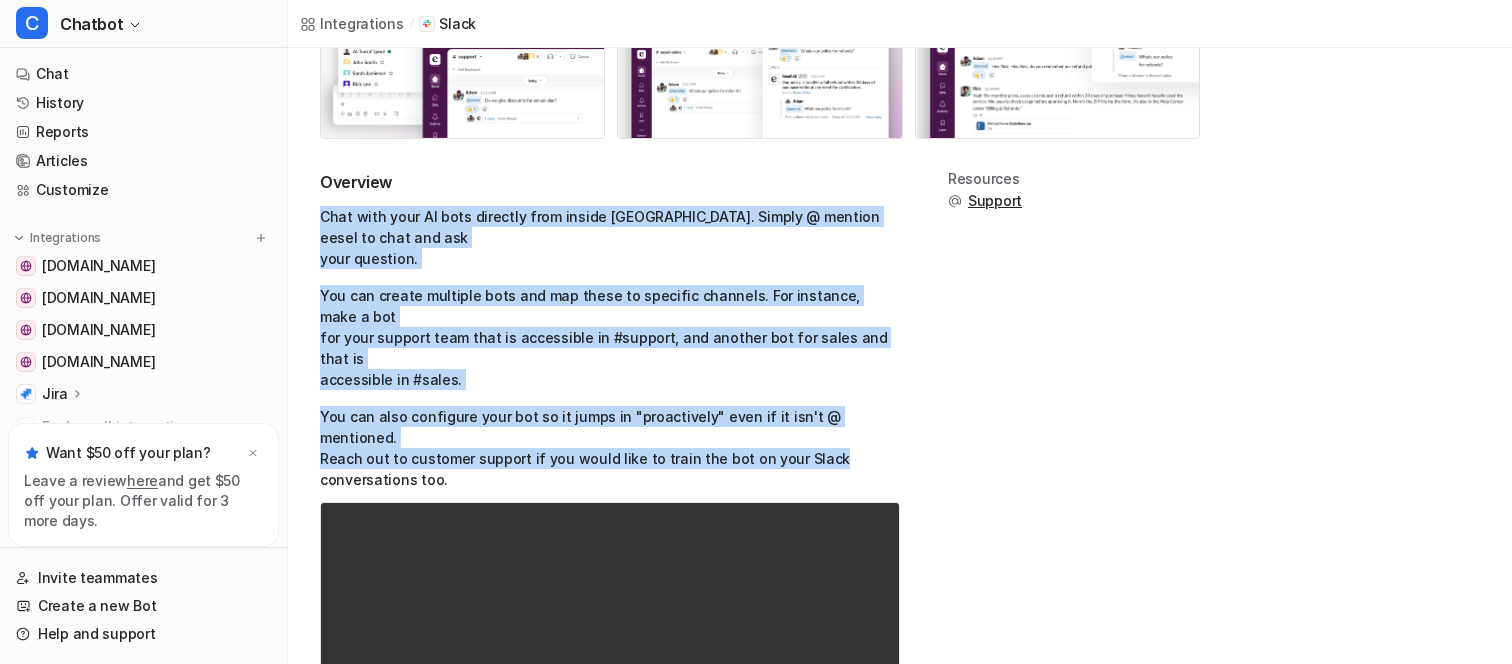 drag, startPoint x: 867, startPoint y: 384, endPoint x: 783, endPoint y: 192, distance: 209.57098 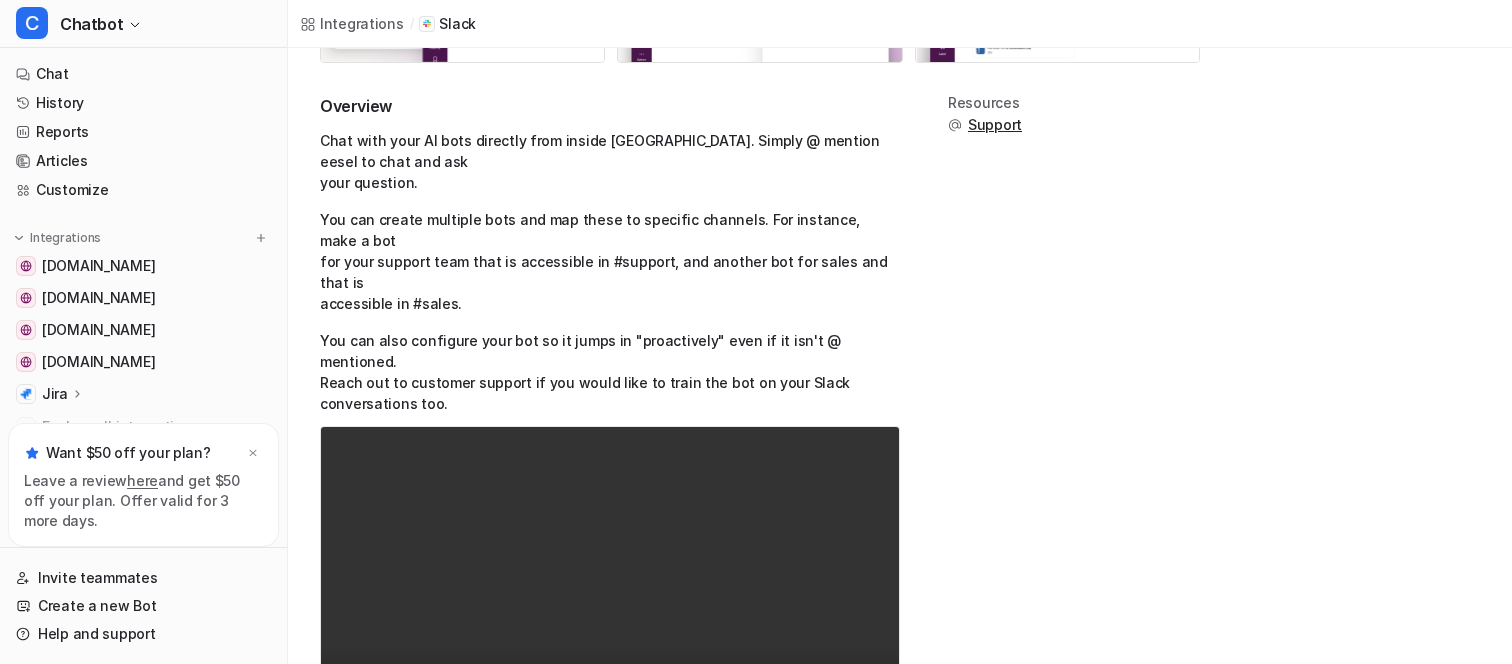 scroll, scrollTop: 373, scrollLeft: 0, axis: vertical 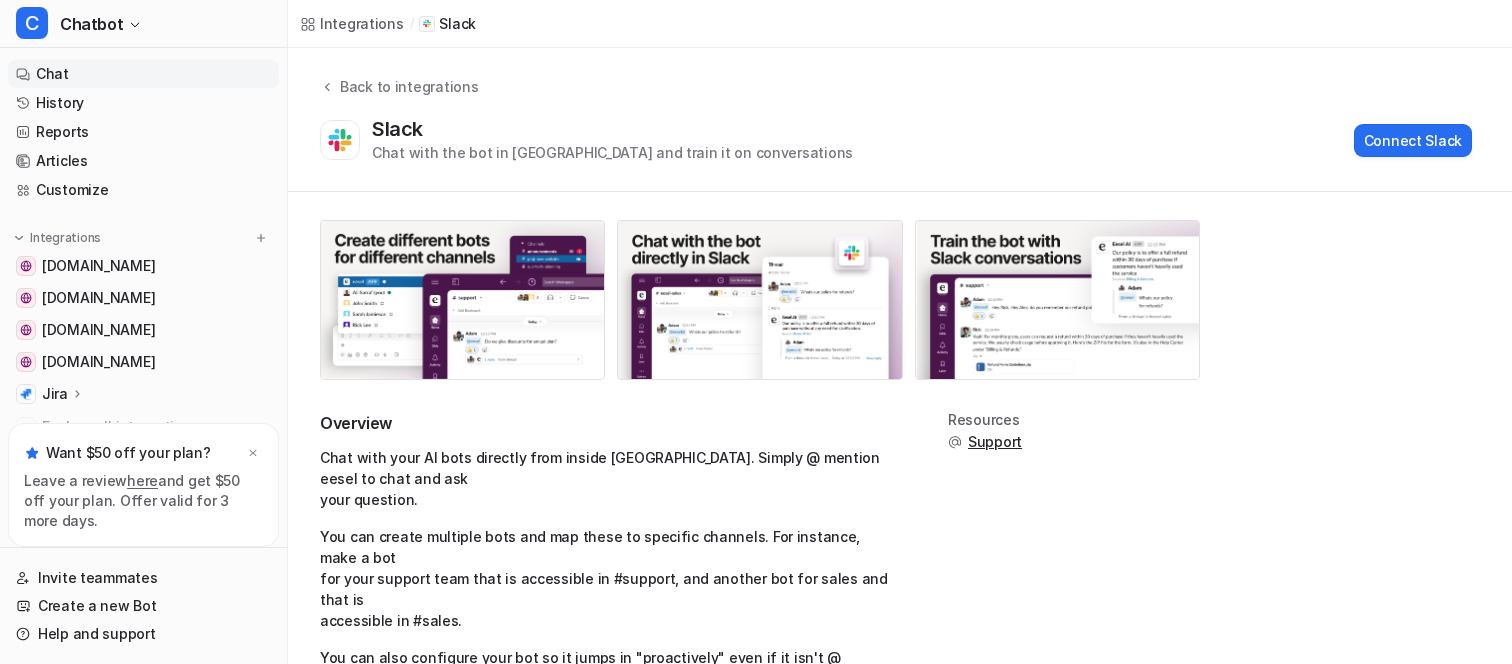 click on "Chat" at bounding box center [143, 74] 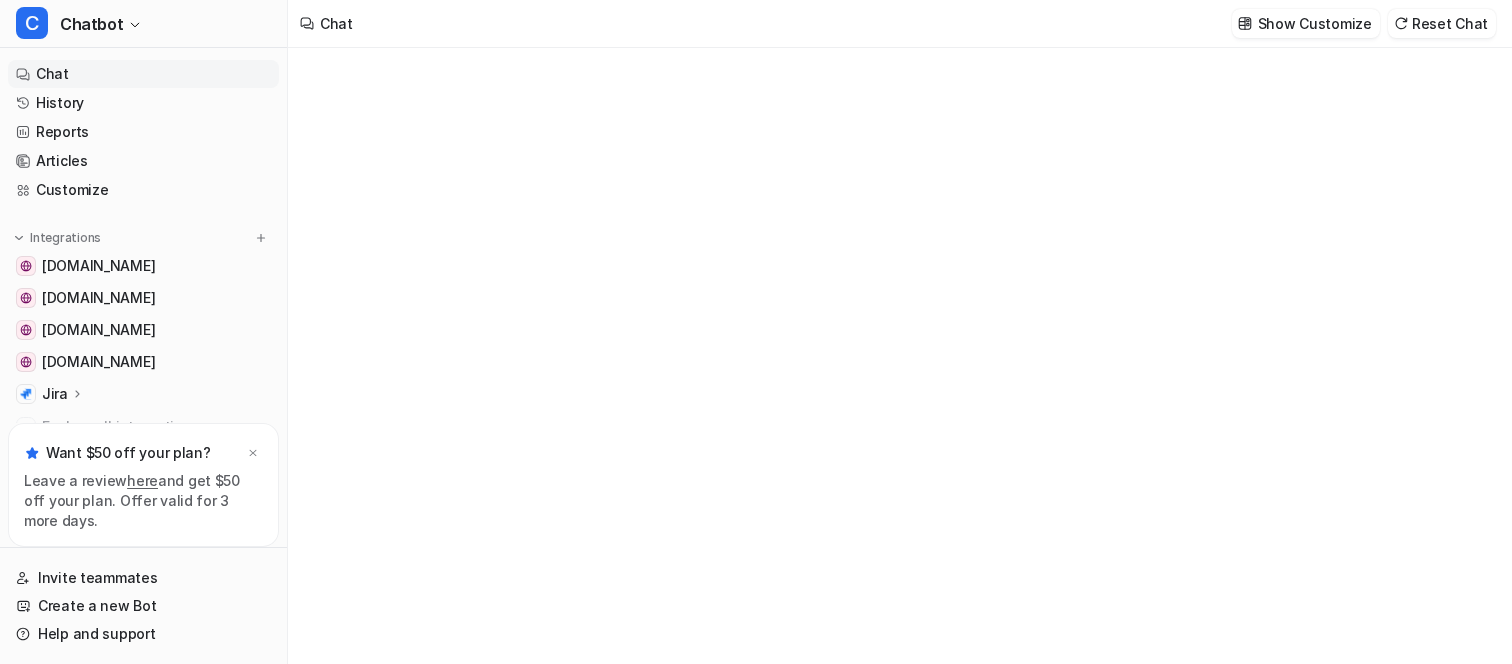 type on "**********" 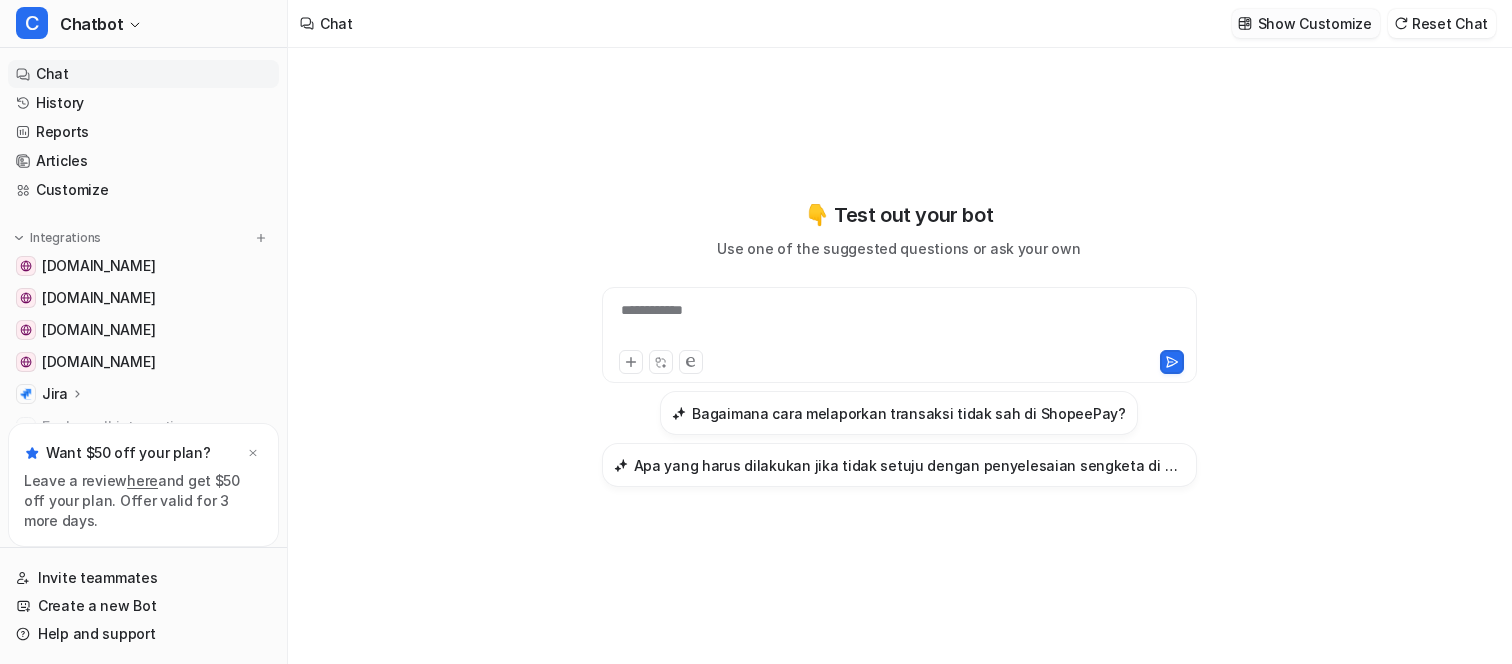 click on "Show Customize" at bounding box center [1315, 23] 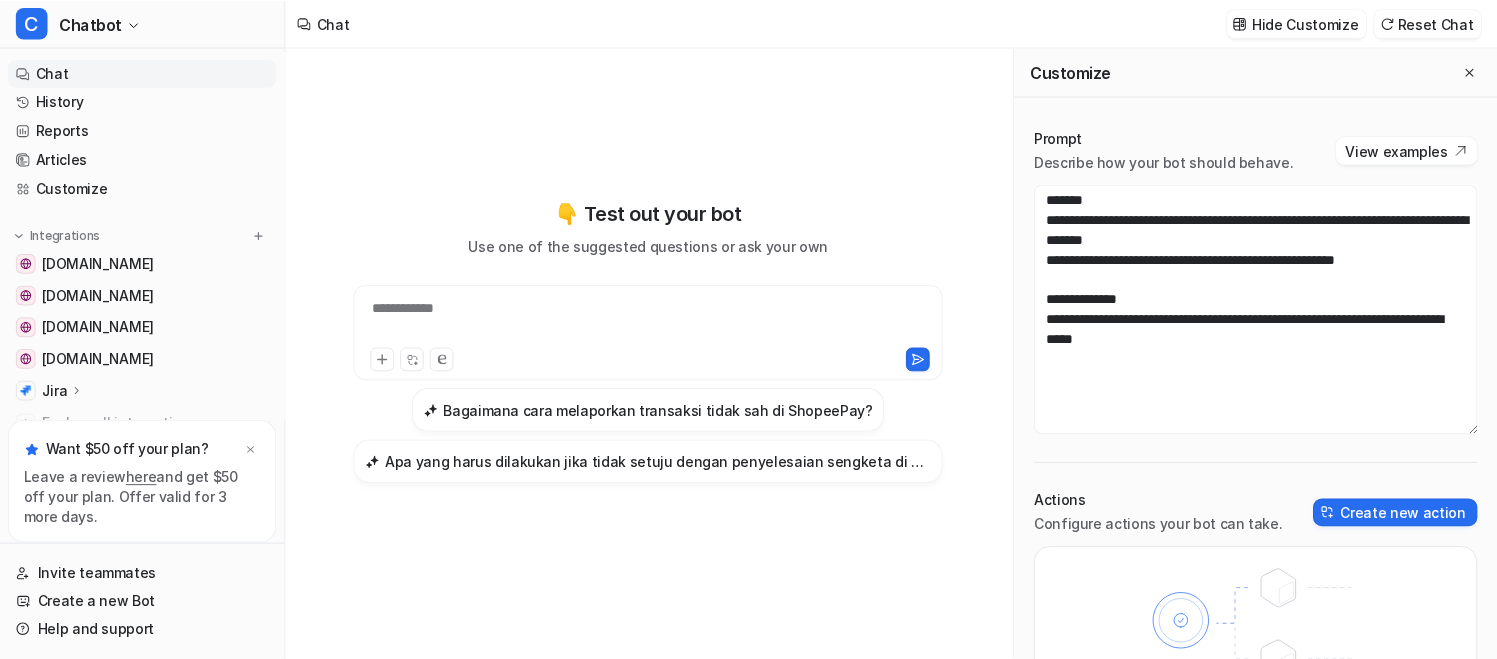 scroll, scrollTop: 40, scrollLeft: 0, axis: vertical 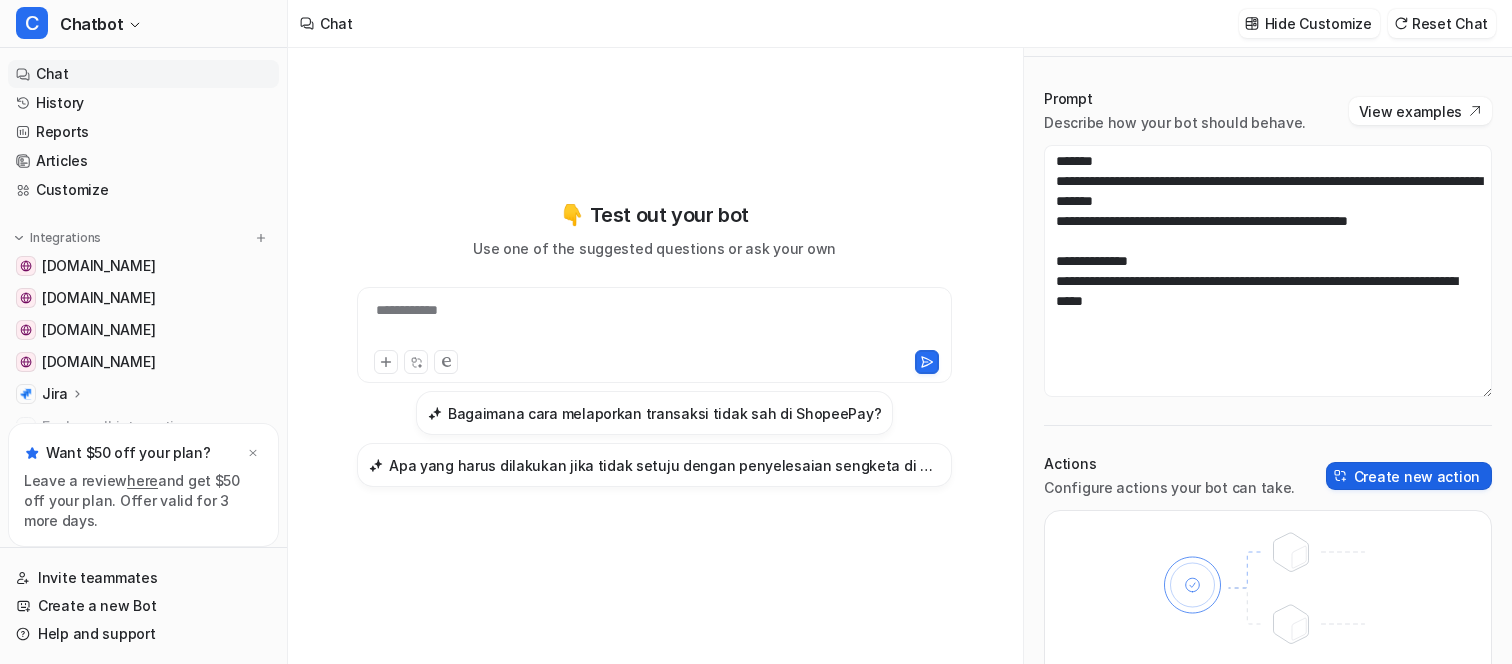 click on "Create new action" at bounding box center [1409, 476] 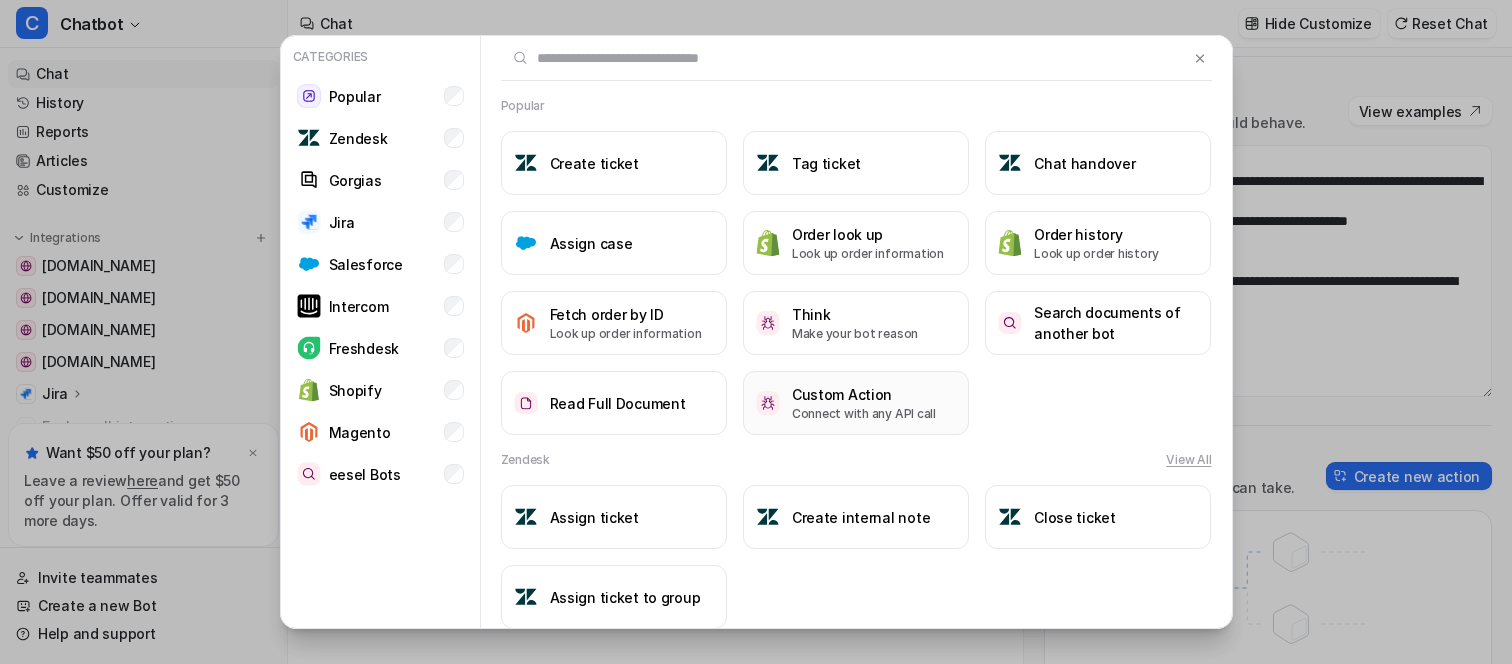 click on "Custom Action" at bounding box center [864, 394] 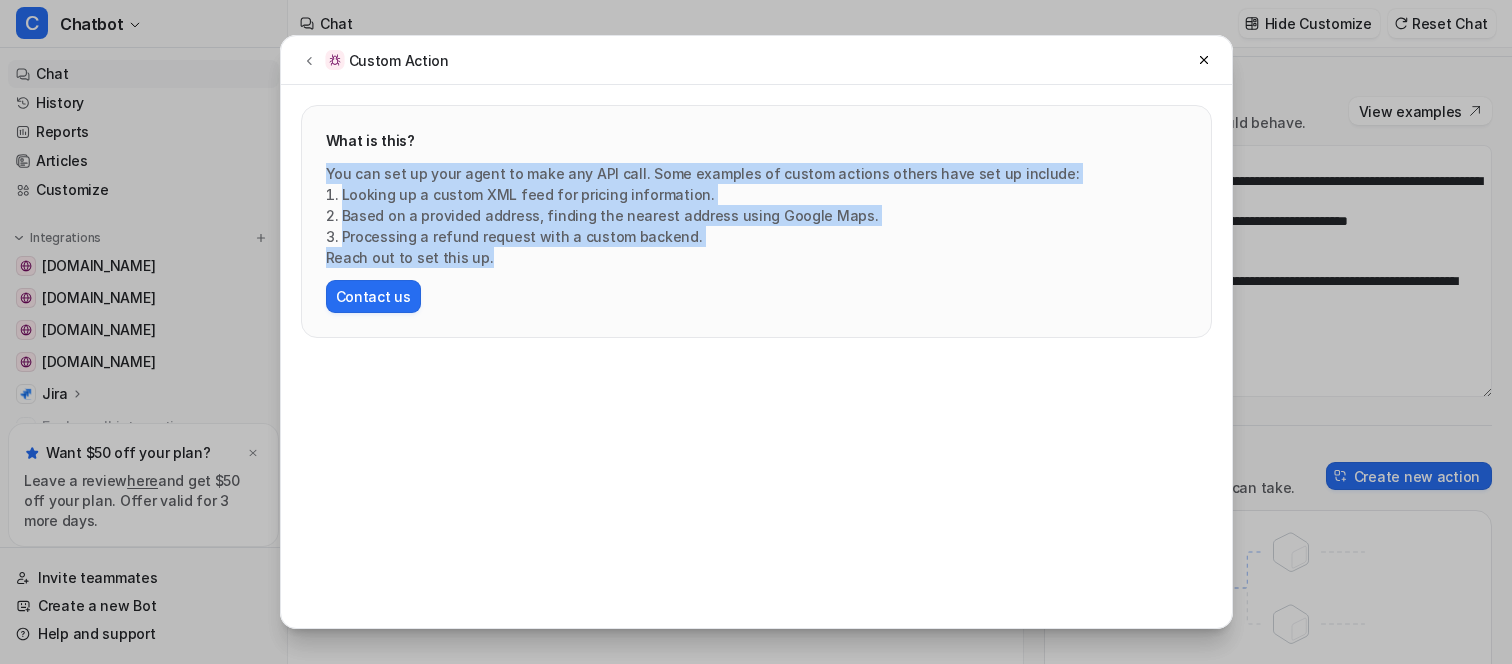 drag, startPoint x: 774, startPoint y: 251, endPoint x: 781, endPoint y: 141, distance: 110.2225 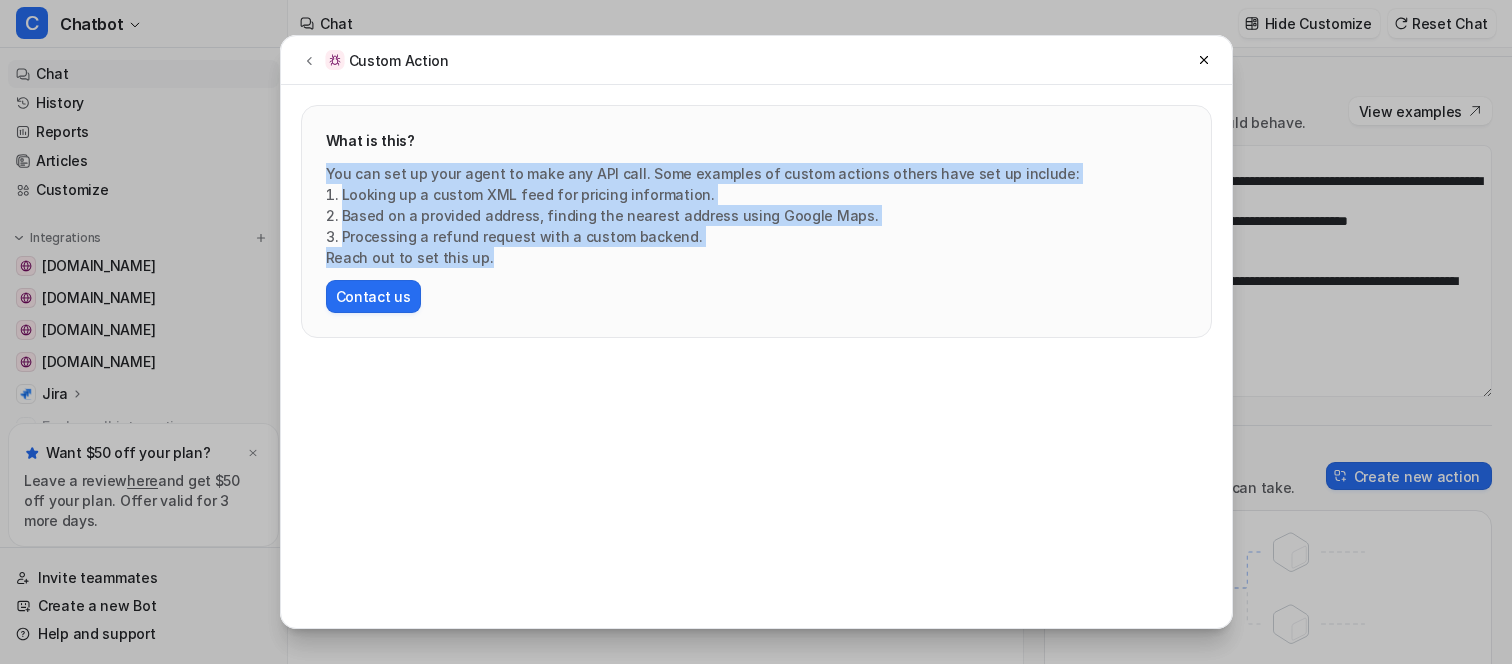 drag, startPoint x: 749, startPoint y: 258, endPoint x: 750, endPoint y: 155, distance: 103.00485 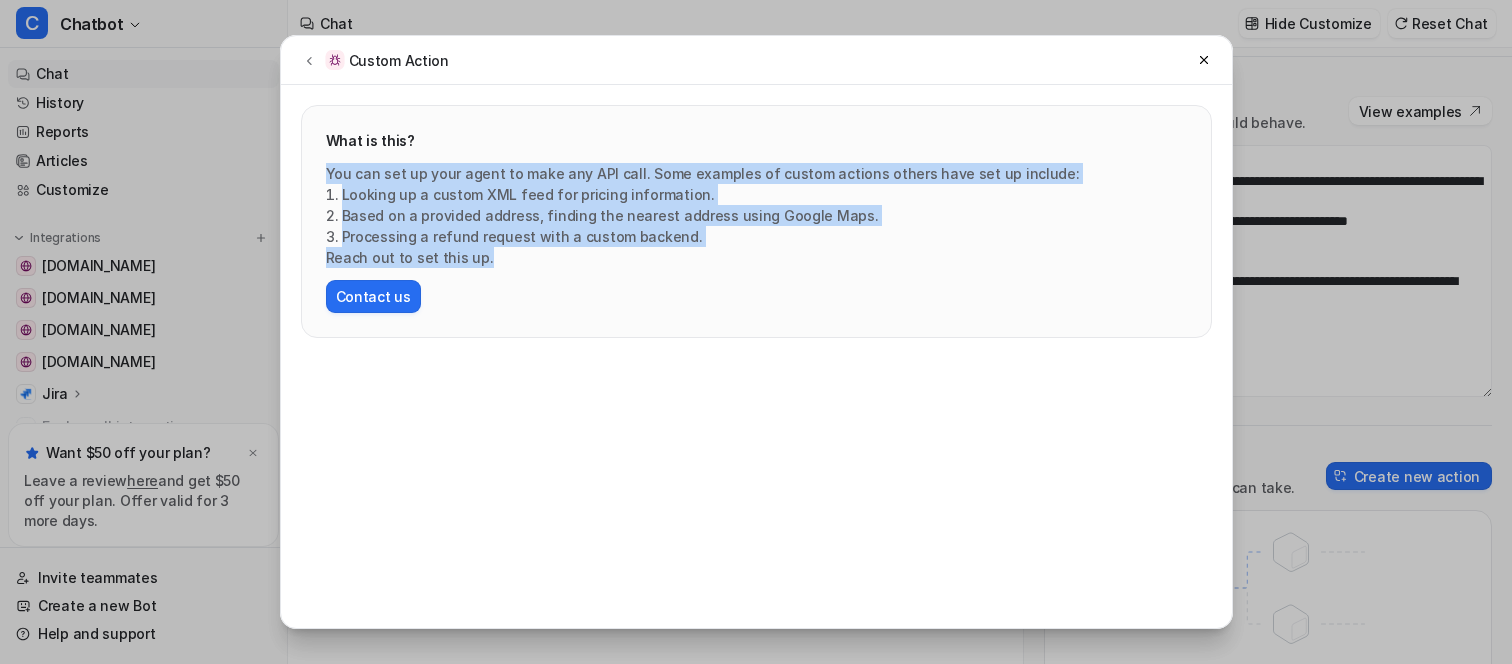 click on "You can set up your agent to make any API call. Some examples of custom actions others have set up include:" at bounding box center [756, 173] 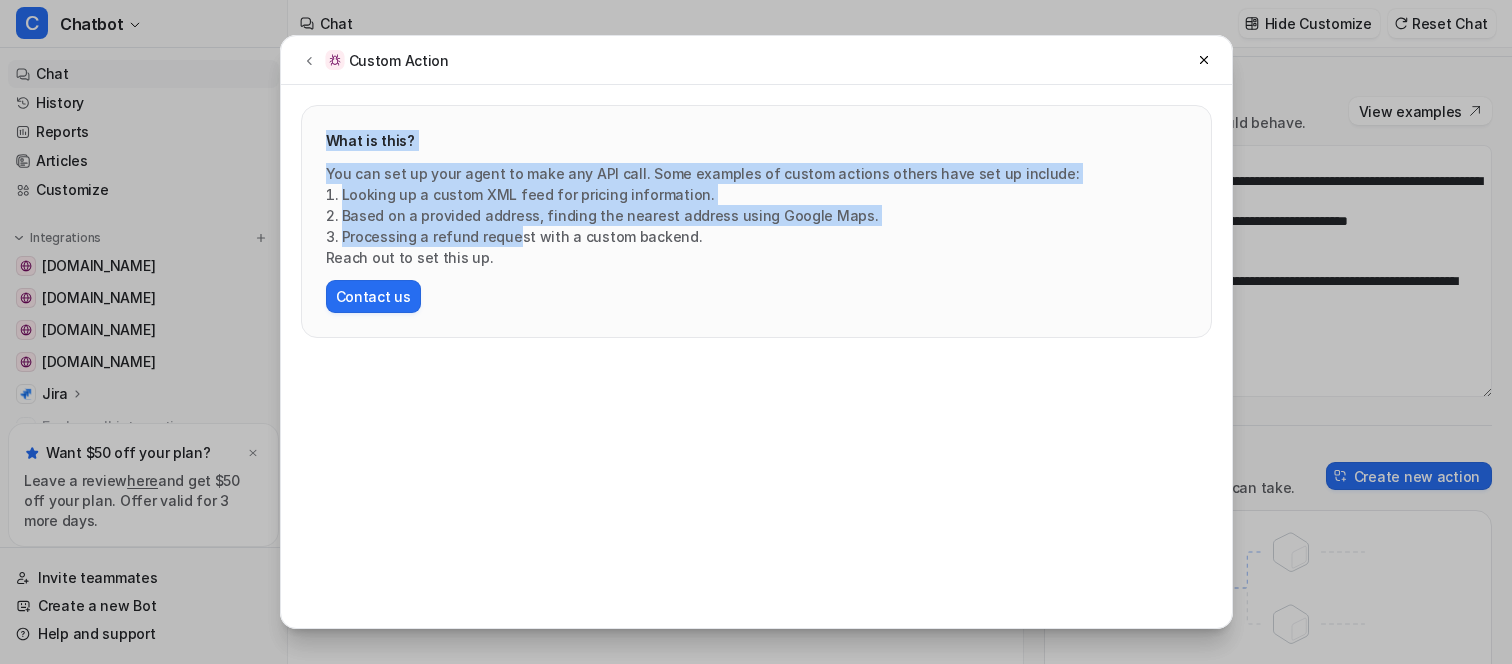 drag, startPoint x: 331, startPoint y: 134, endPoint x: 503, endPoint y: 246, distance: 205.25107 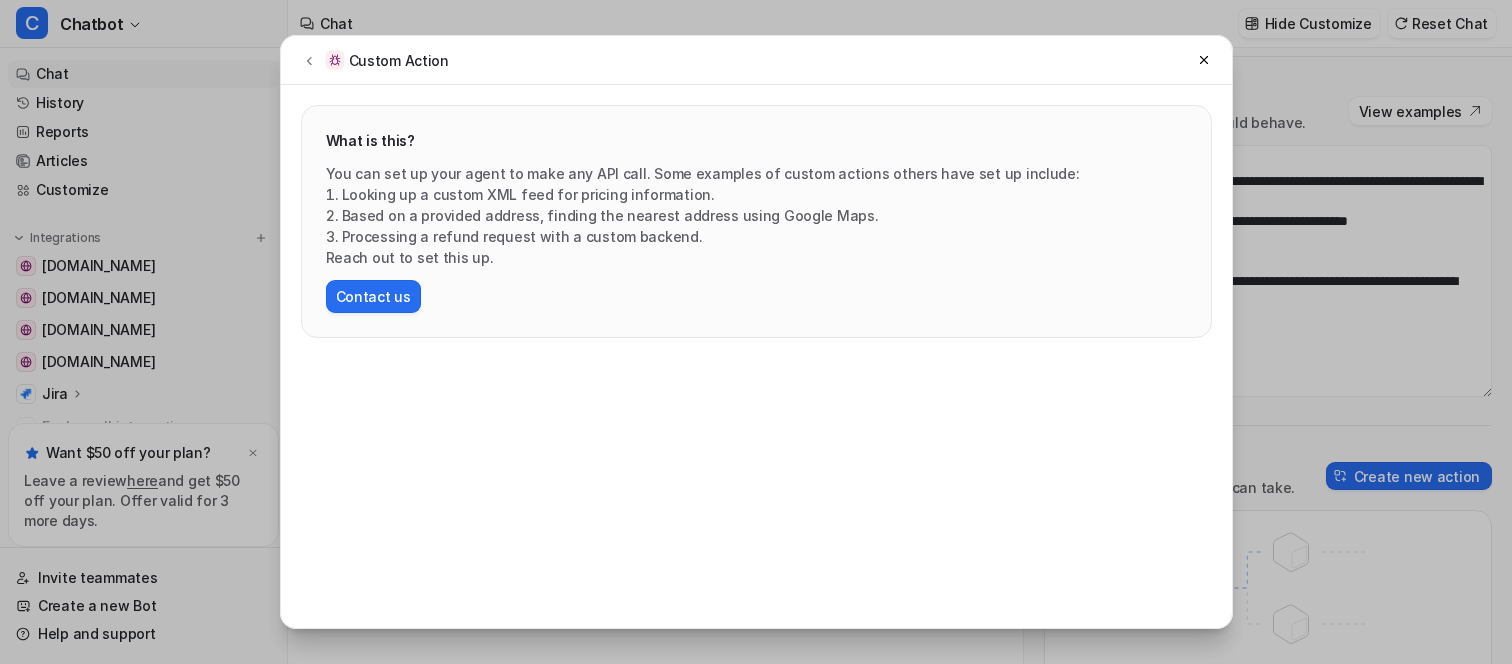 click on "Reach out to set this up." at bounding box center (756, 257) 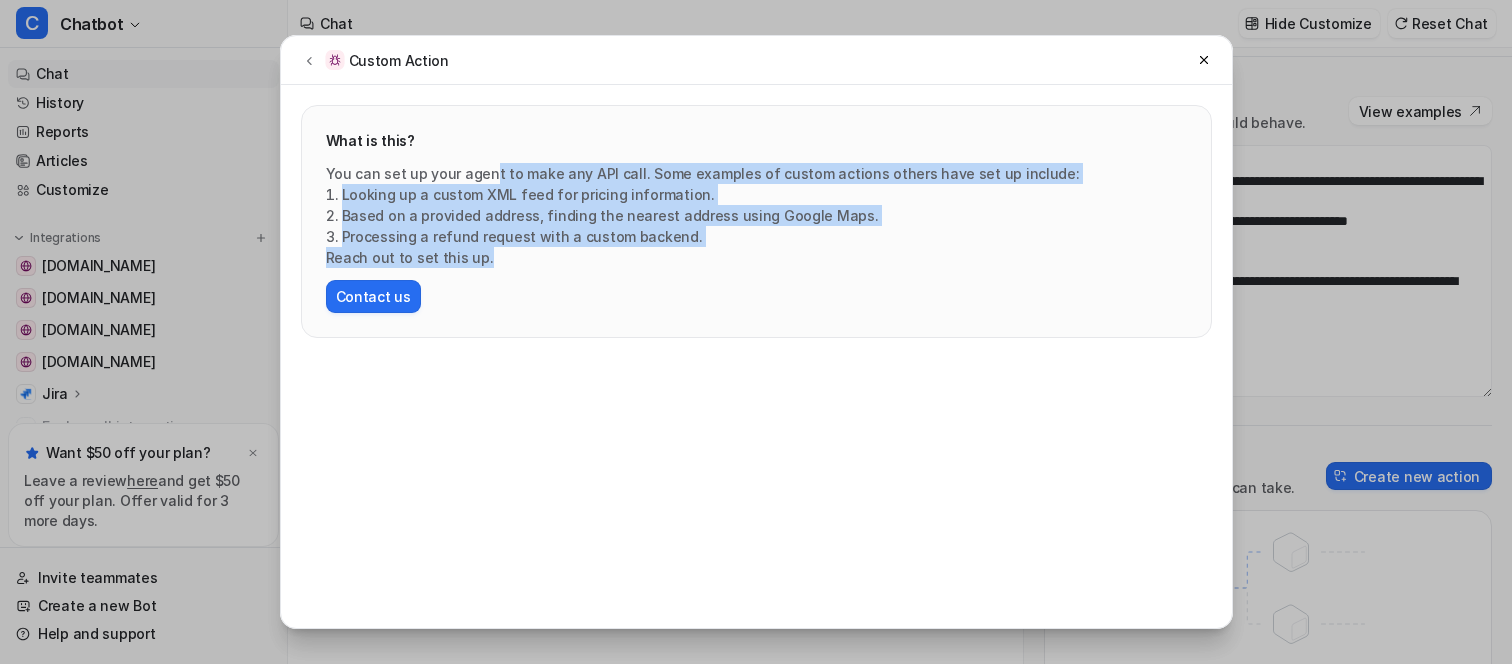 drag, startPoint x: 520, startPoint y: 256, endPoint x: 486, endPoint y: 163, distance: 99.0202 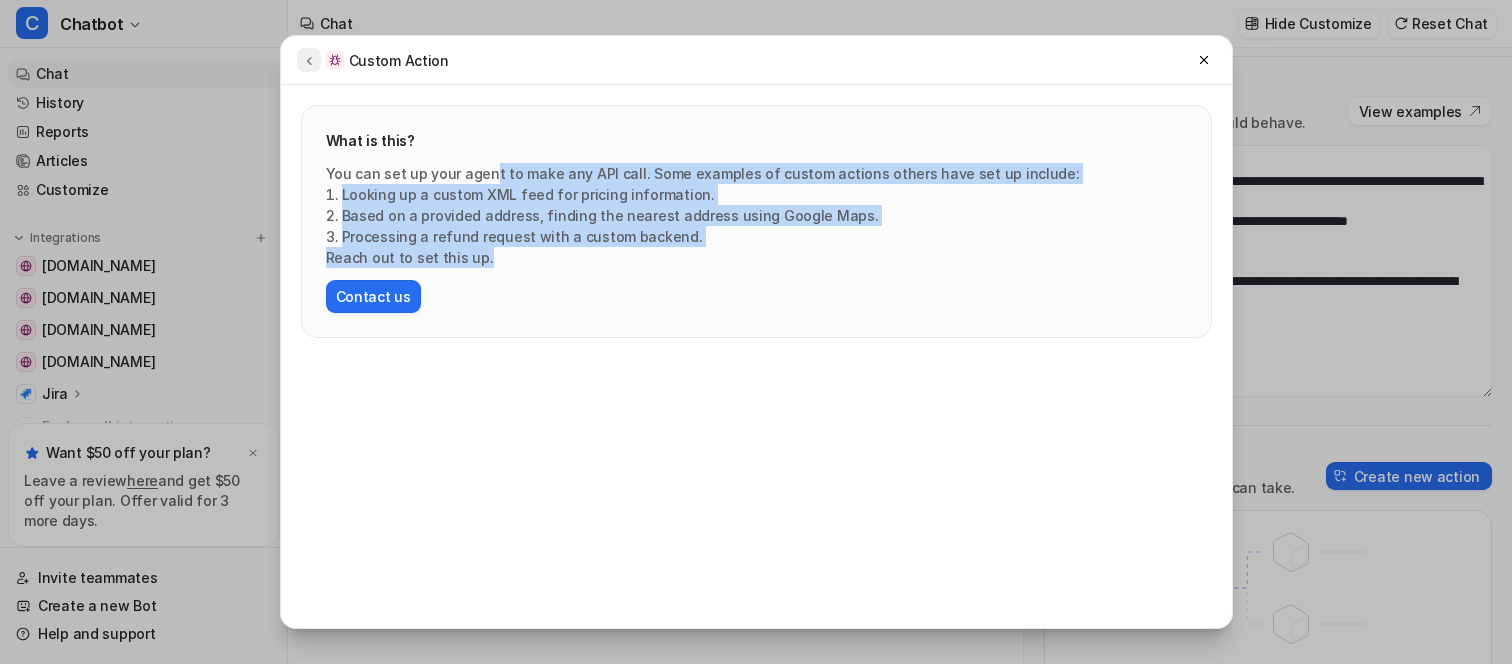 click 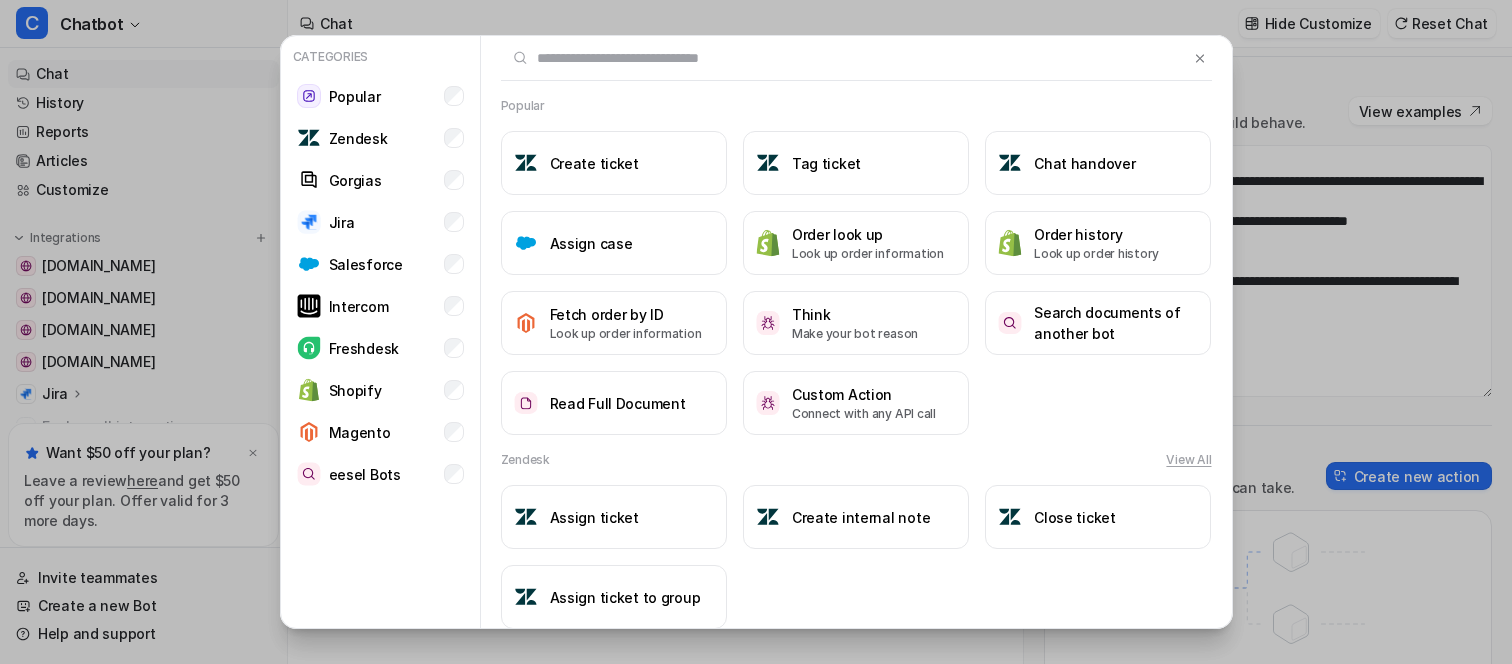 click on "Categories Popular Zendesk Gorgias Jira Salesforce Intercom Freshdesk Shopify Magento eesel Bots Popular Create ticket Tag ticket Chat handover Assign case Order look up Look up order information Order history Look up order history Fetch order by ID Look up order information Think Make your bot reason Search documents of another bot Read Full Document Custom Action Connect with any API call Zendesk View All Assign ticket Create internal note Close ticket Assign ticket to group Gorgias Create ticket Assign ticket Add internal note Tag ticket Jira Search issues Create issue Label issue Assign issue Comment on issue Salesforce Create case Label case Intercom Assign conversation Tag conversation Close conversation Create internal note Get ticket fields Get conversation fields Unassign conversation User lookup Update conversation Freshdesk Tag ticket Create internal note Create ticket Assign ticket Magento Fetch orders by email eesel Bots View All Consult a bot Consult another bot for help Confluence" at bounding box center (756, 332) 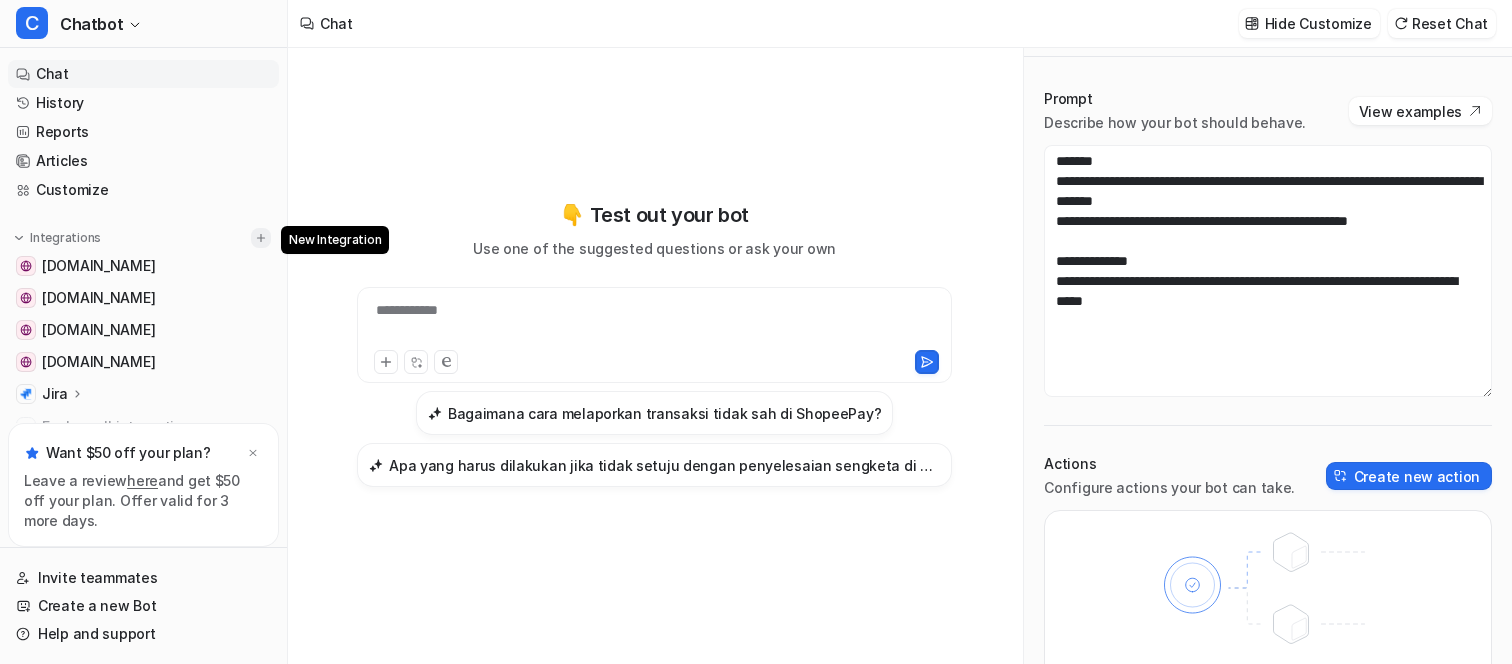 click at bounding box center [261, 238] 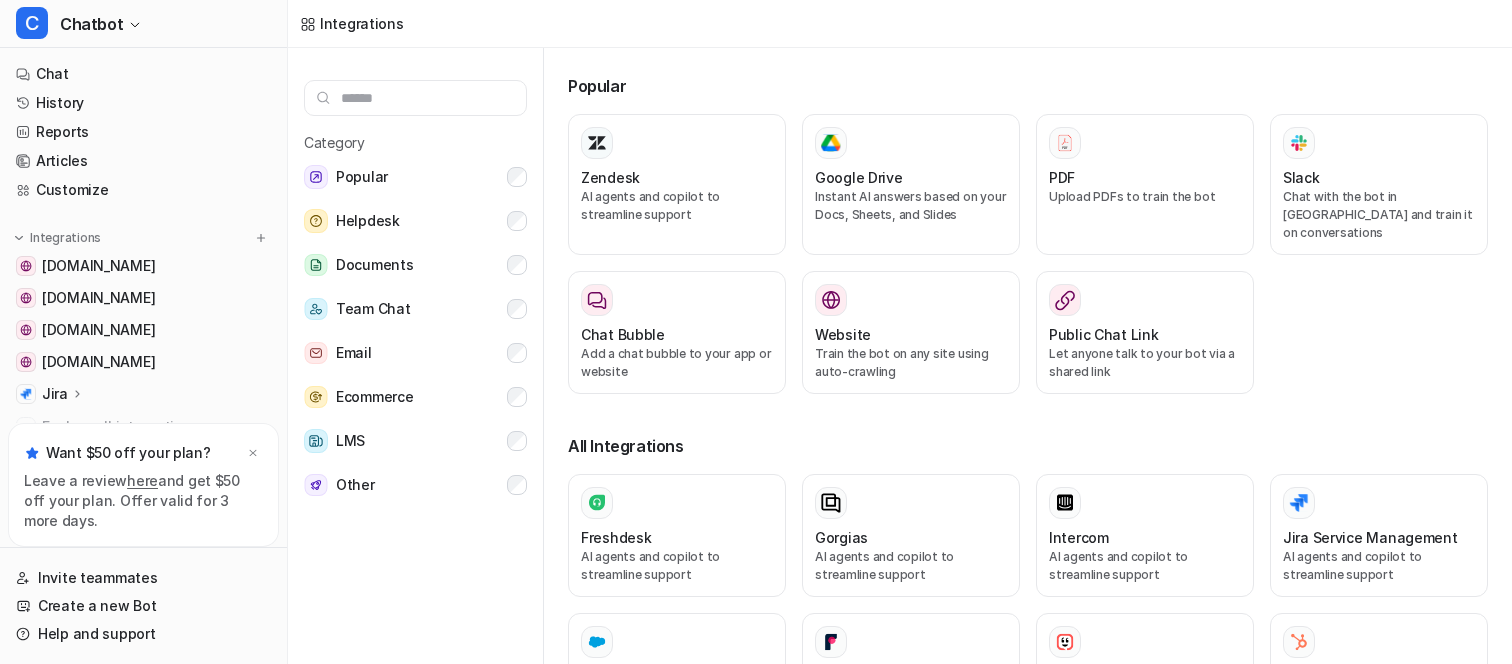 click at bounding box center (415, 98) 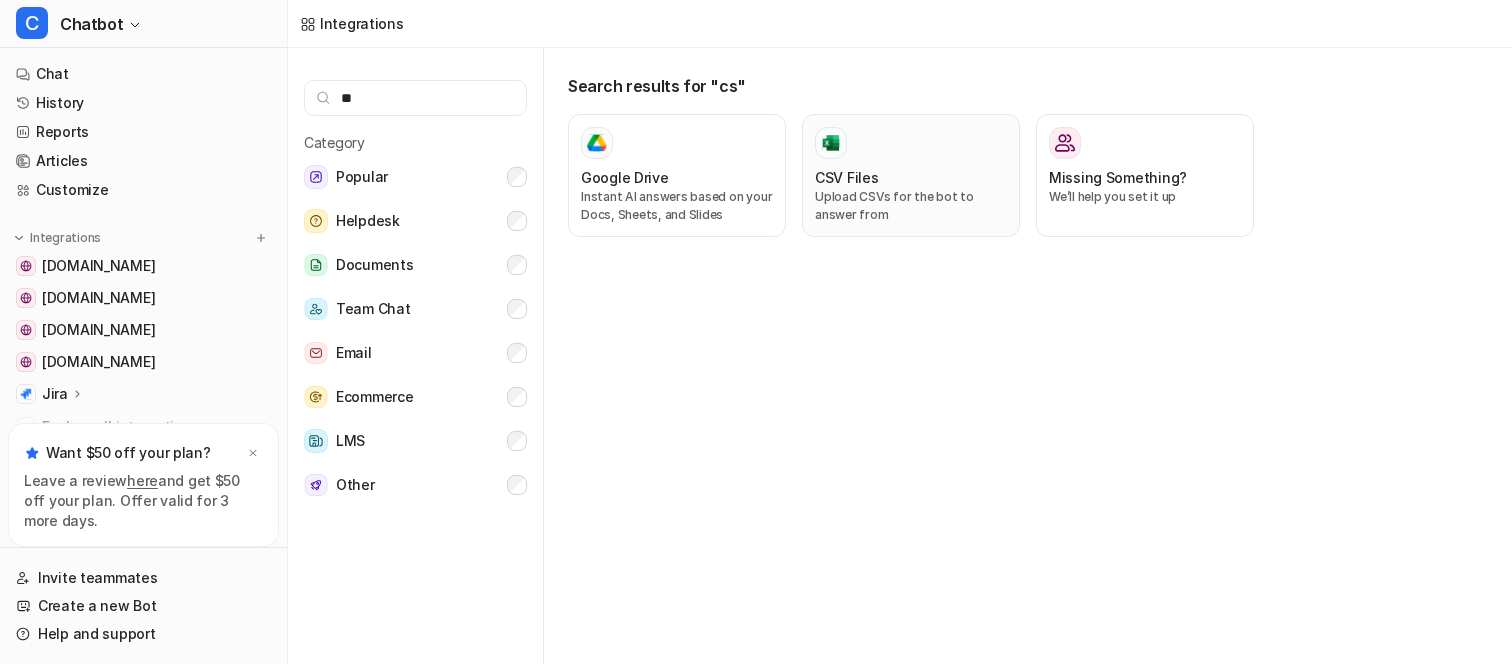 type on "**" 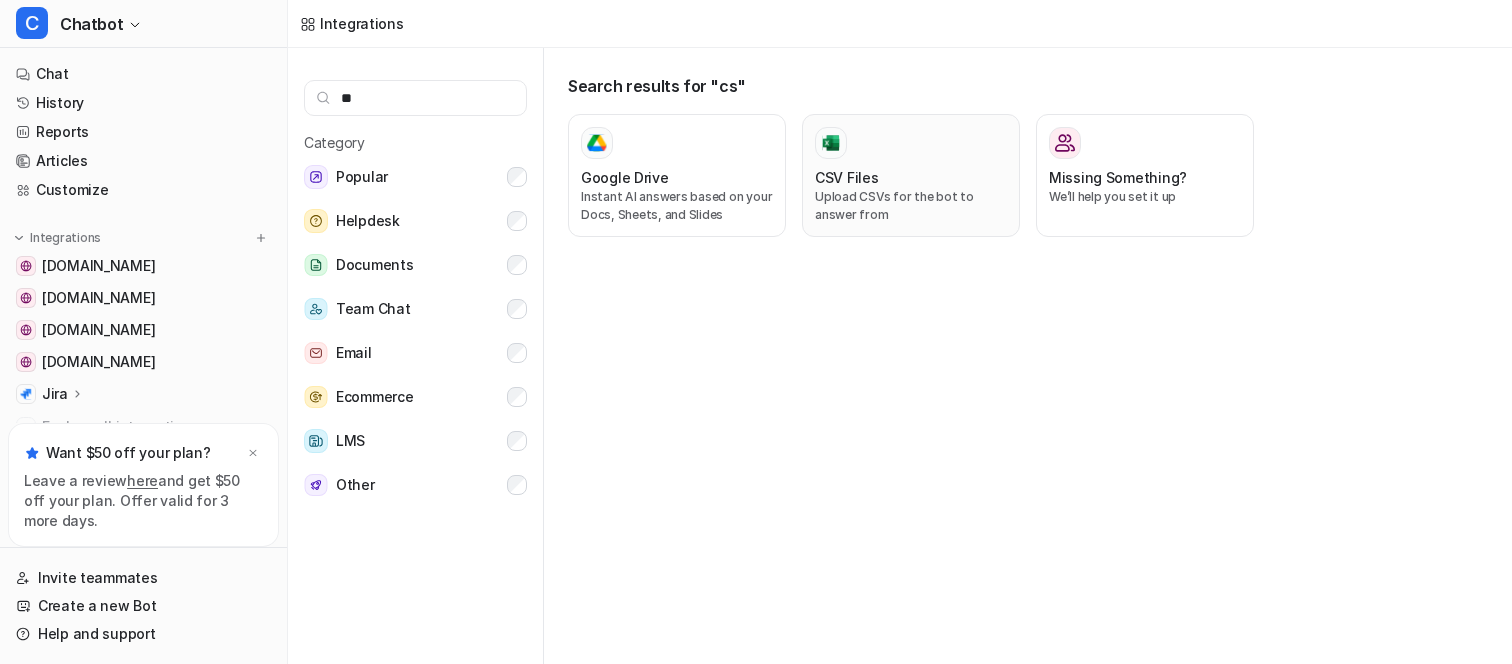 click on "CSV Files" at bounding box center [911, 177] 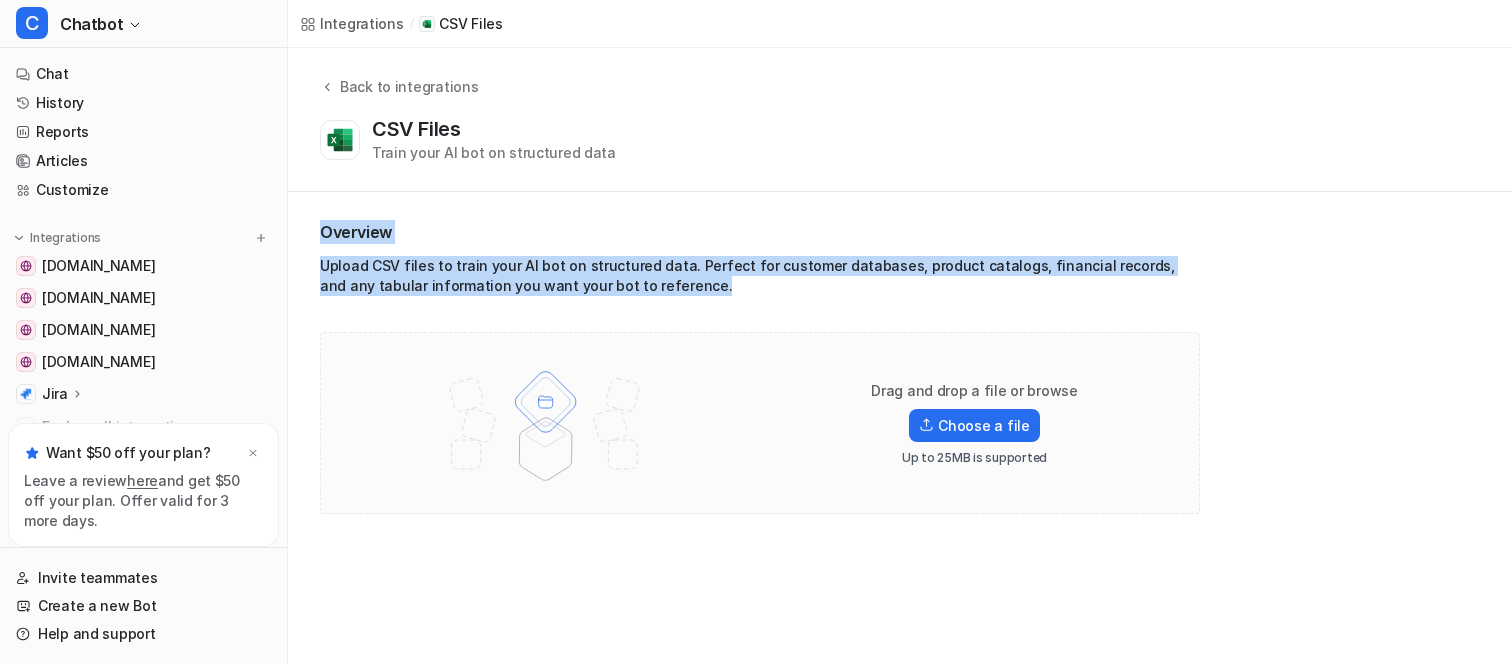 drag, startPoint x: 827, startPoint y: 308, endPoint x: 803, endPoint y: 201, distance: 109.65856 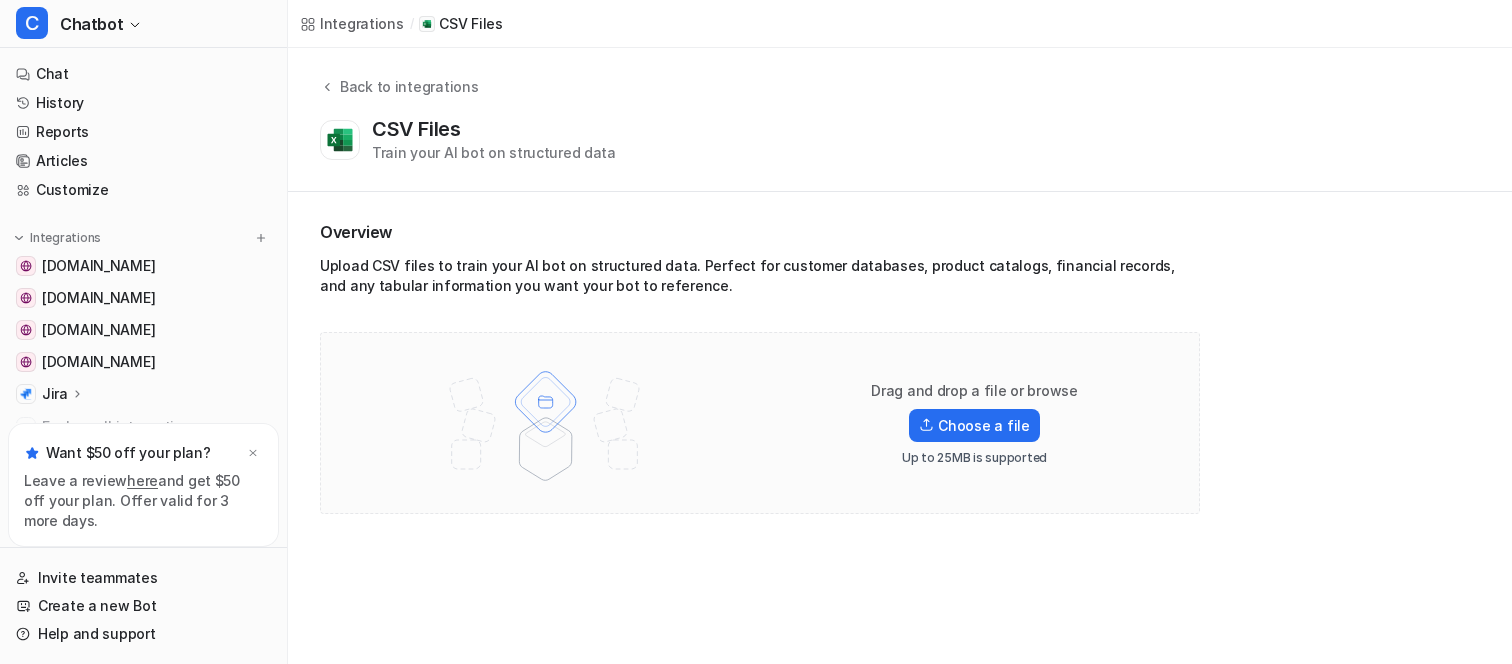 click on "Upload CSV files to train your AI bot on structured data. Perfect for customer databases, product catalogs, financial records, and any tabular information you want your bot to reference." at bounding box center [760, 280] 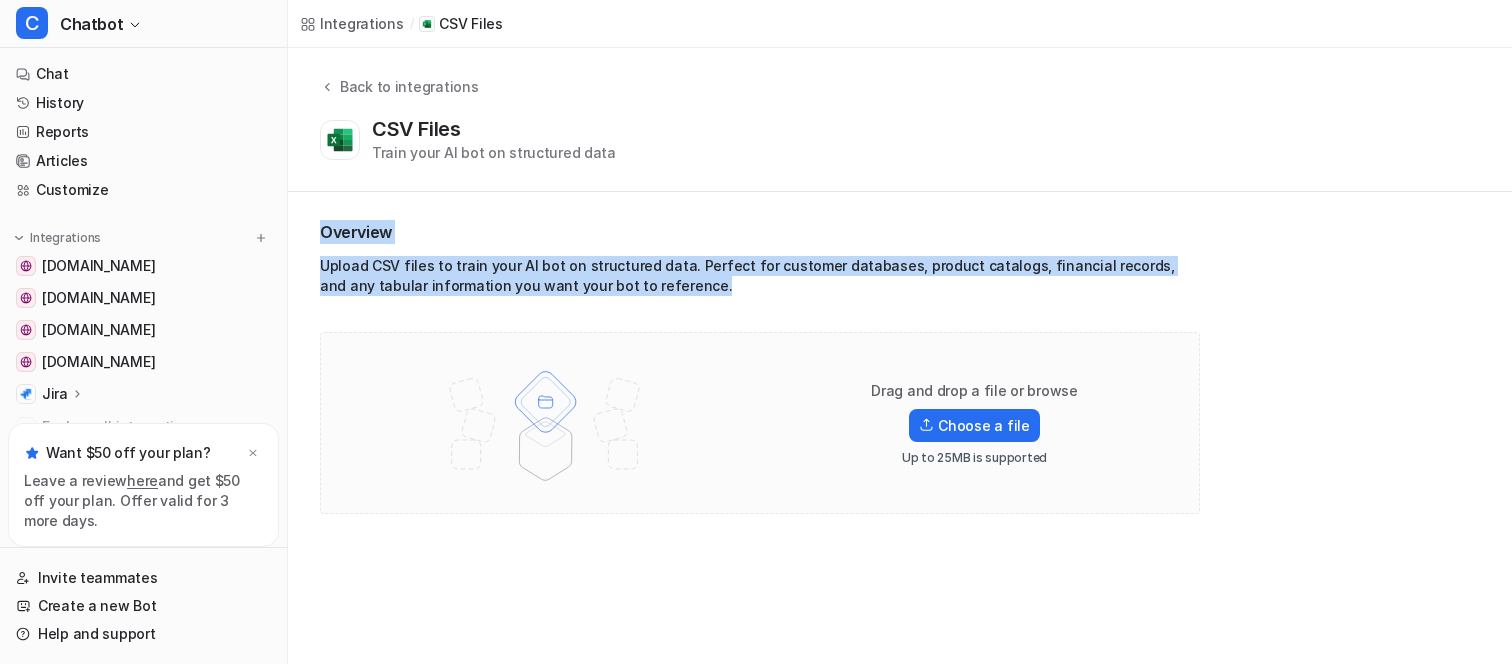 drag, startPoint x: 830, startPoint y: 297, endPoint x: 812, endPoint y: 206, distance: 92.76314 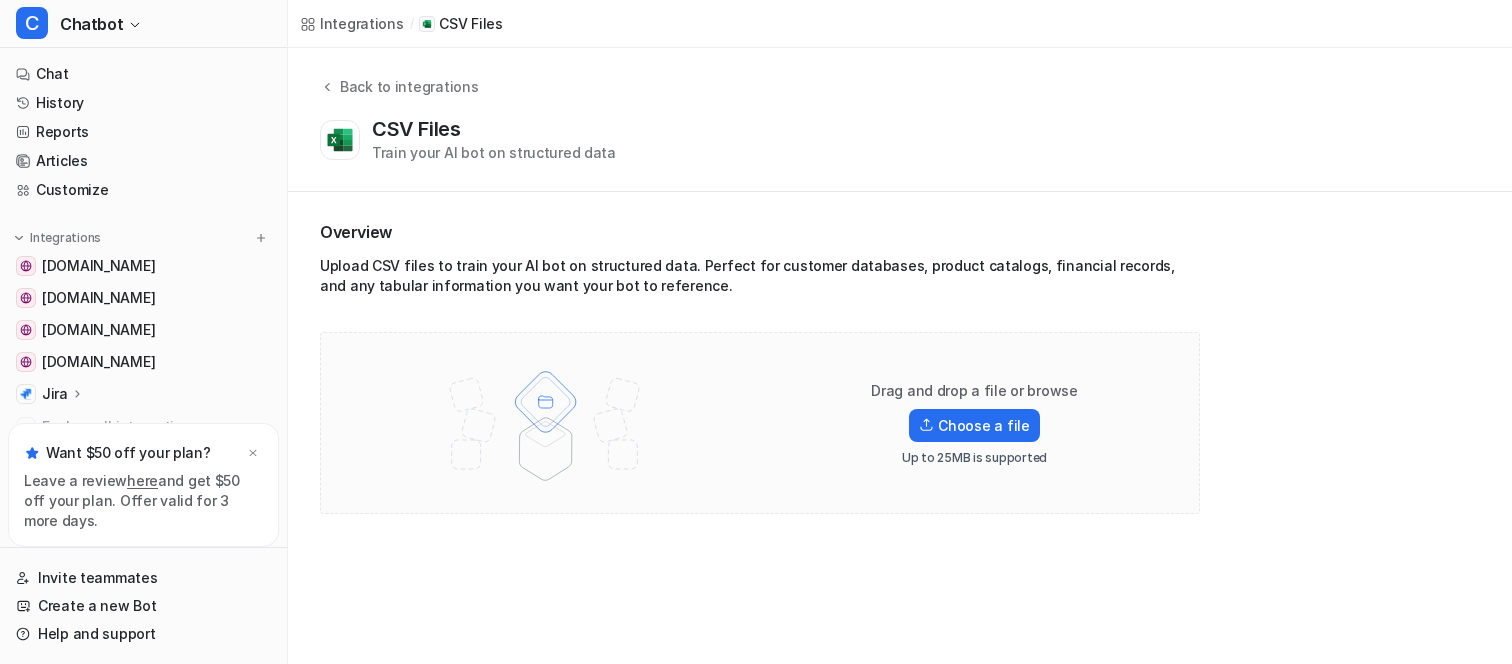 click on "Overview" at bounding box center [760, 232] 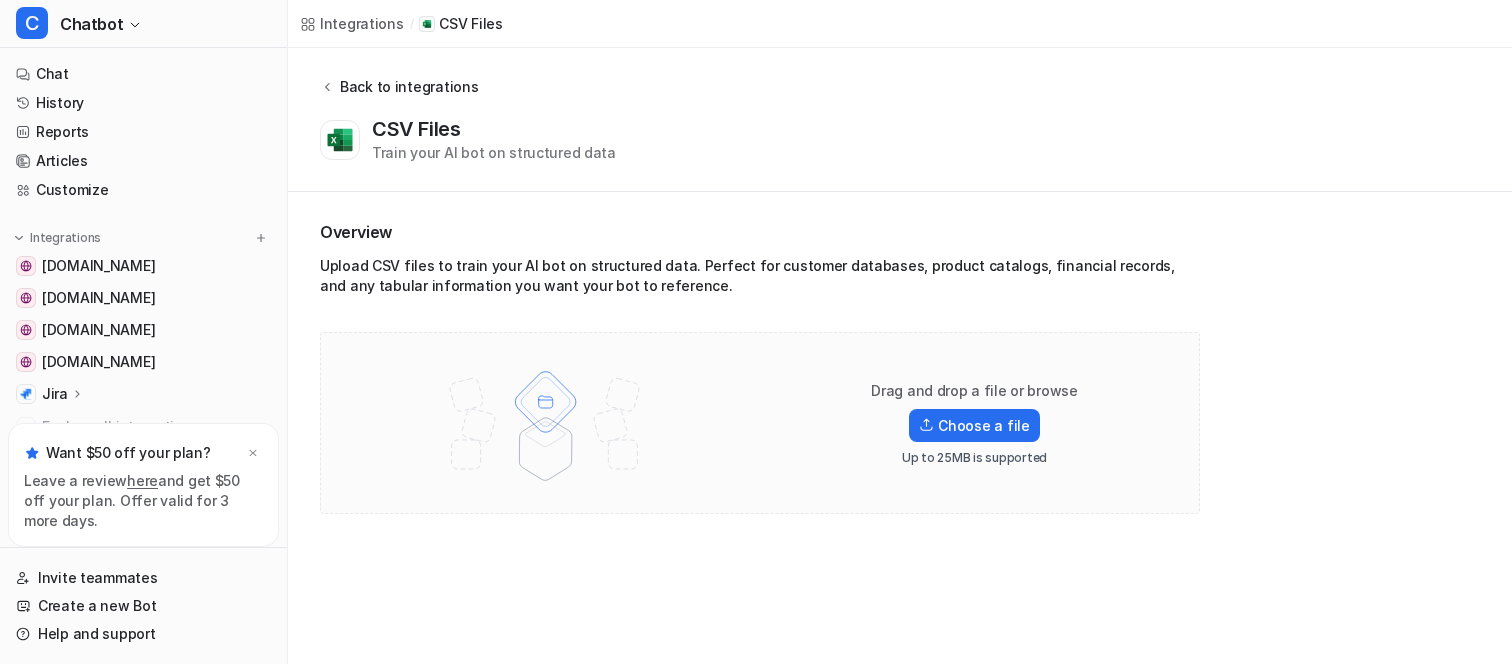 click on "Back to integrations" at bounding box center [406, 86] 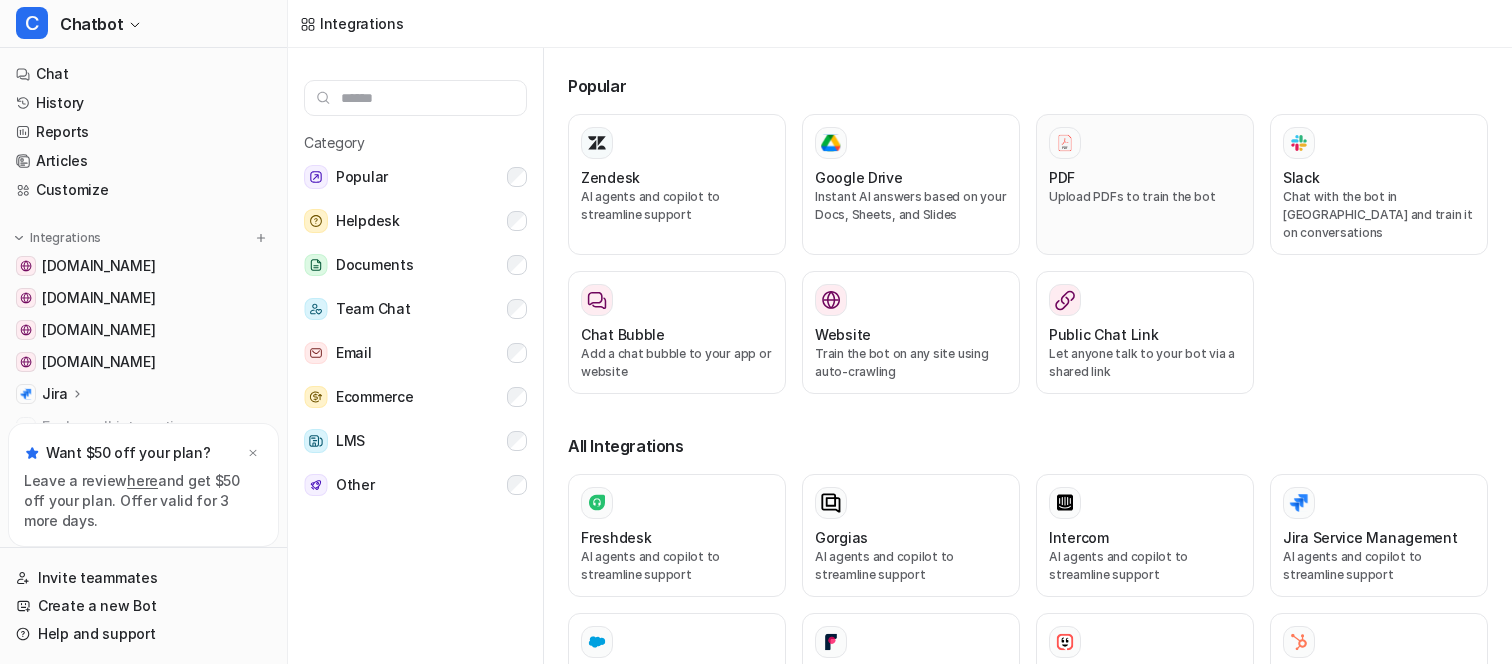 click on "PDF" at bounding box center (1062, 177) 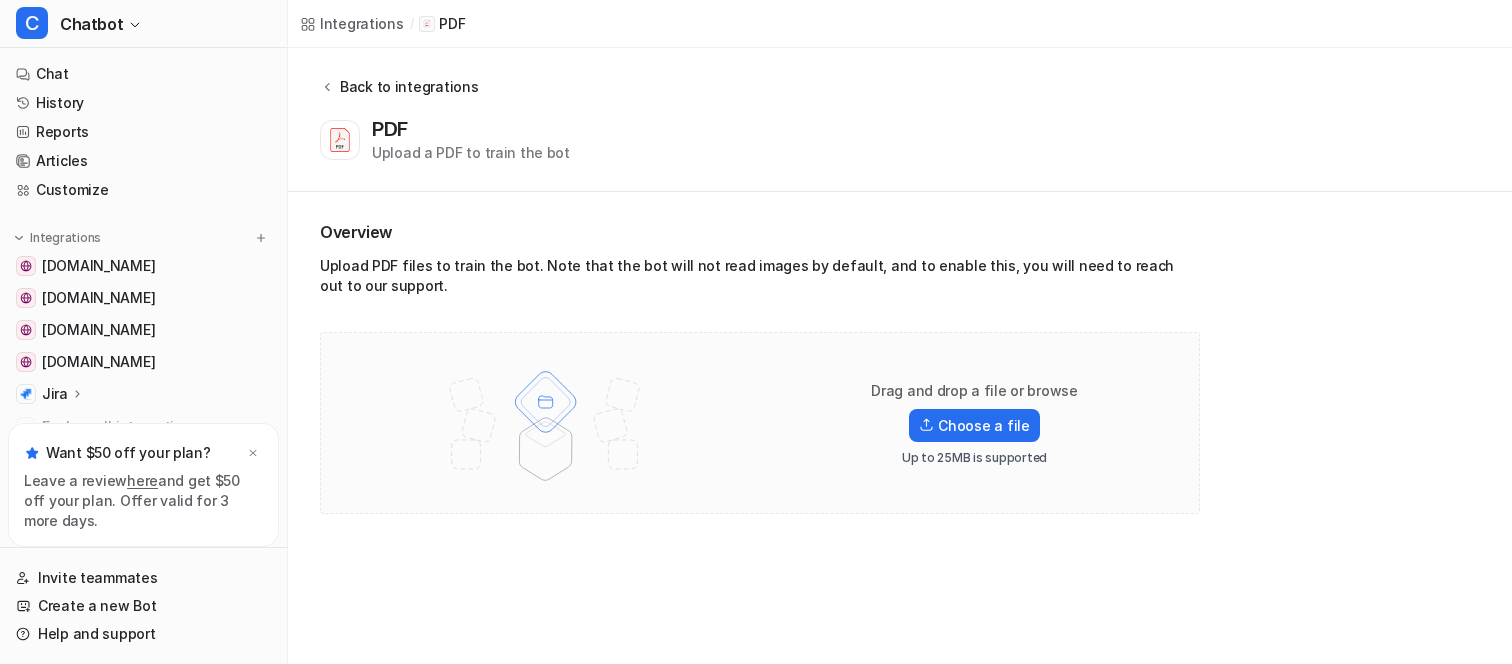click on "Back to integrations" at bounding box center [406, 86] 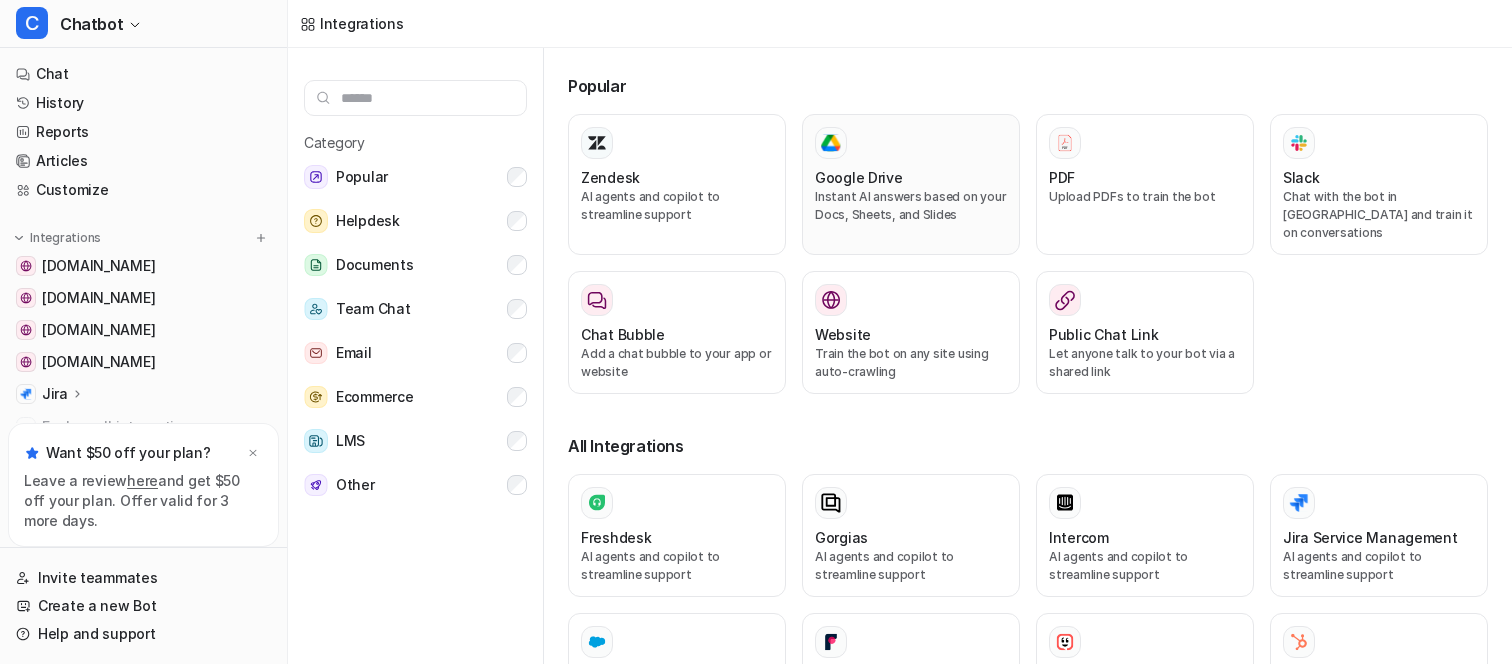 click on "Instant AI answers based on your Docs, Sheets, and Slides" at bounding box center (911, 206) 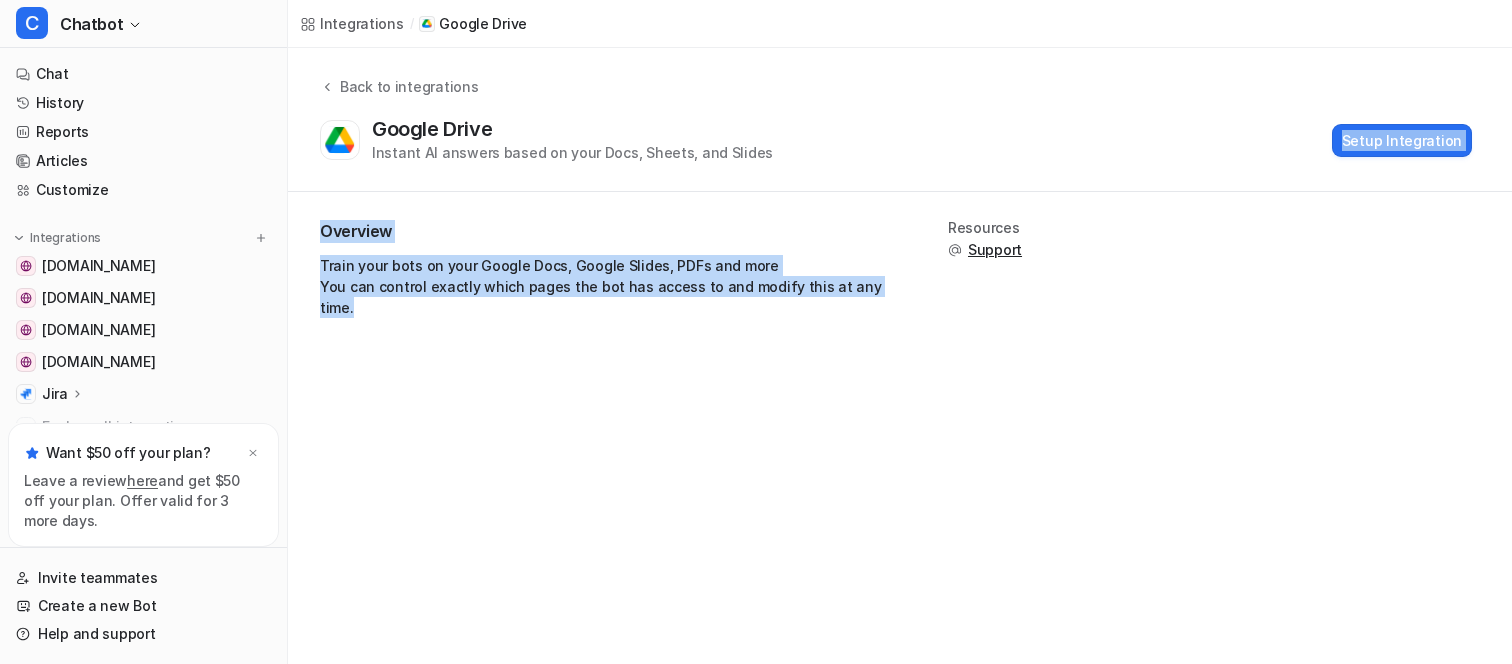 drag, startPoint x: 911, startPoint y: 295, endPoint x: 735, endPoint y: 178, distance: 211.34096 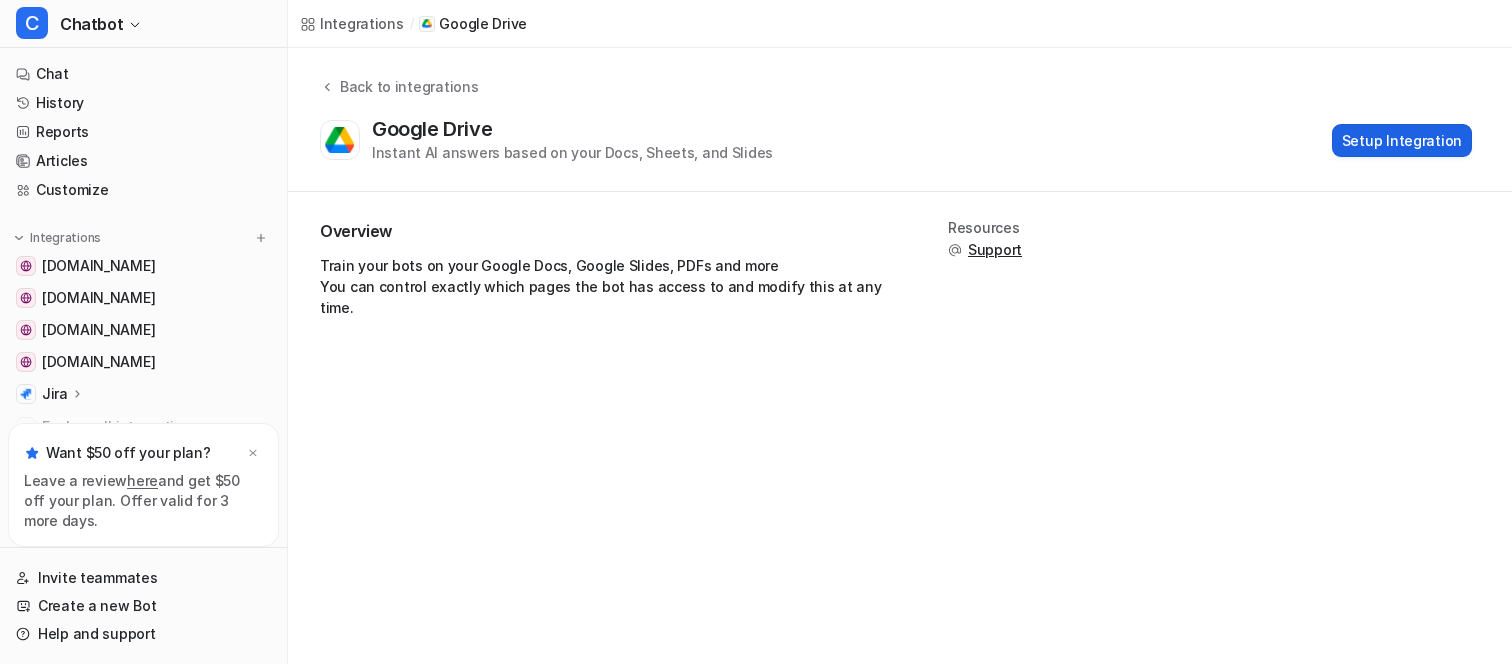 click on "Setup Integration" at bounding box center (1402, 140) 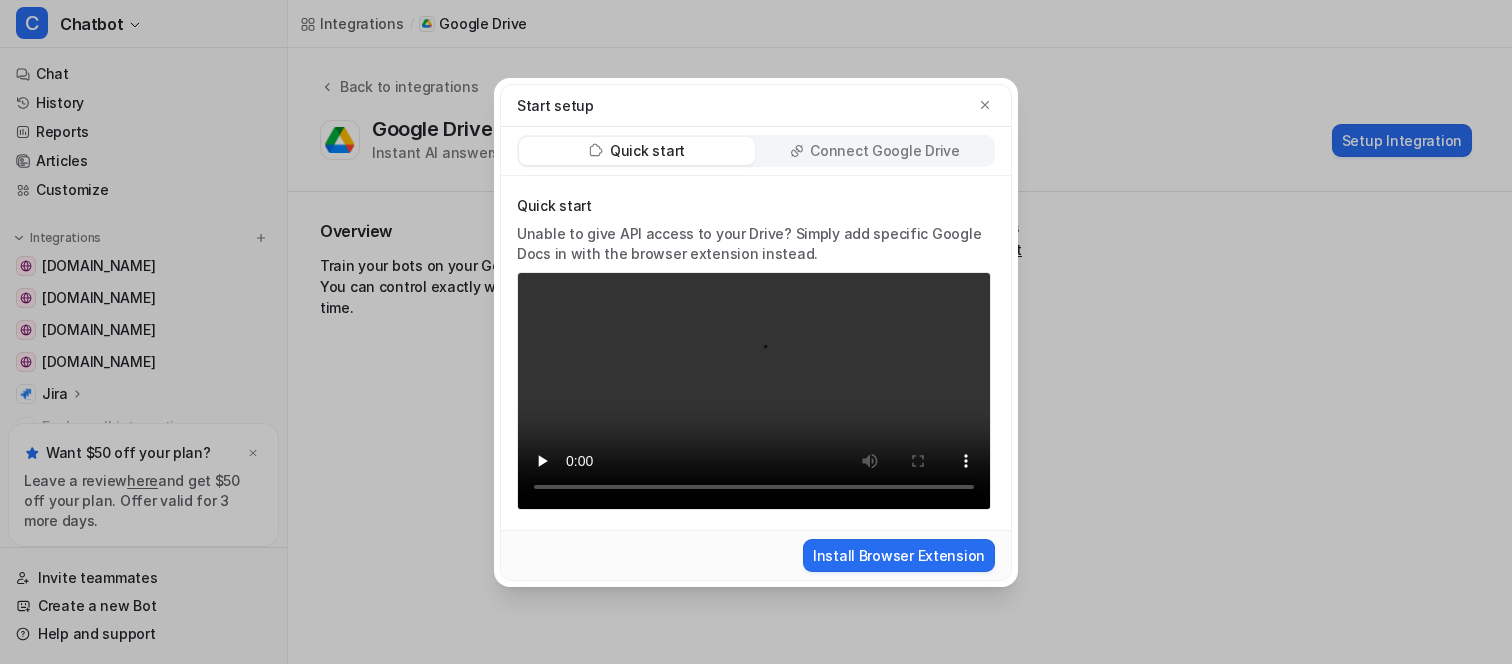 click on "Connect Google Drive" at bounding box center (884, 151) 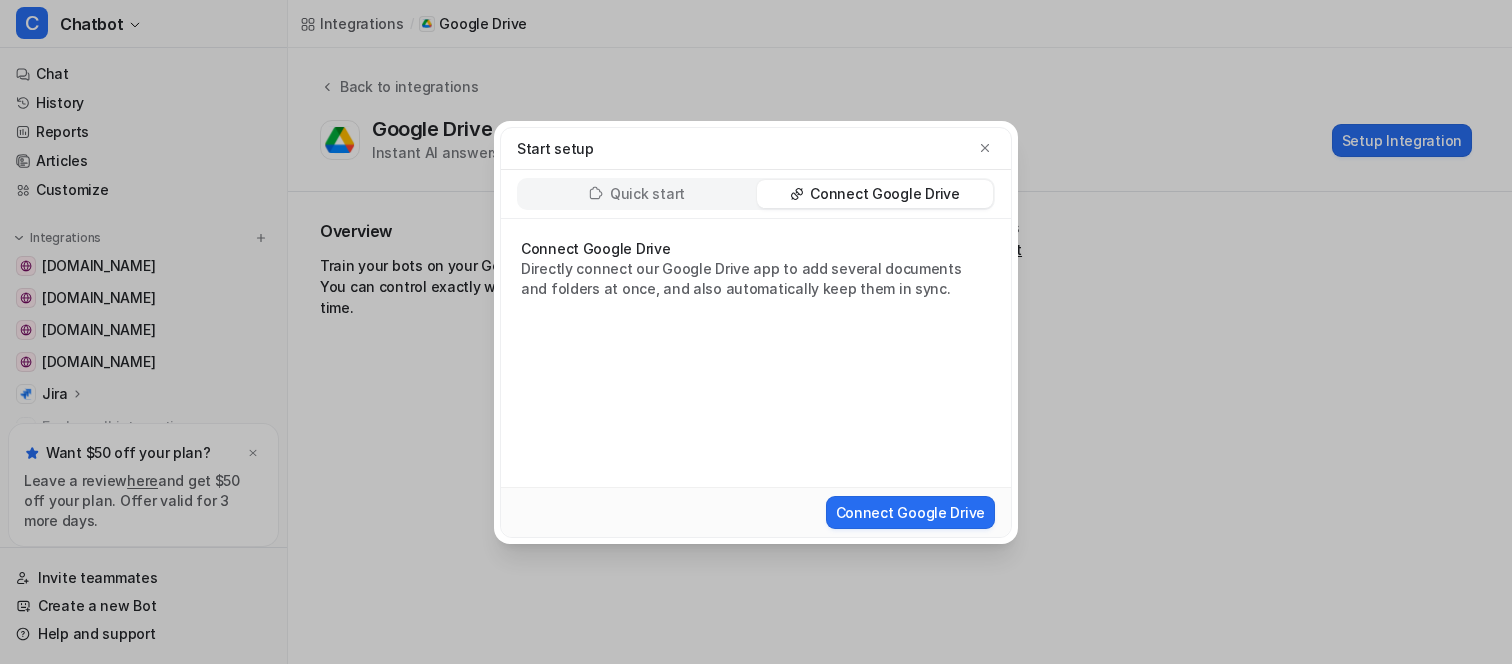 click on "Quick start" at bounding box center [647, 194] 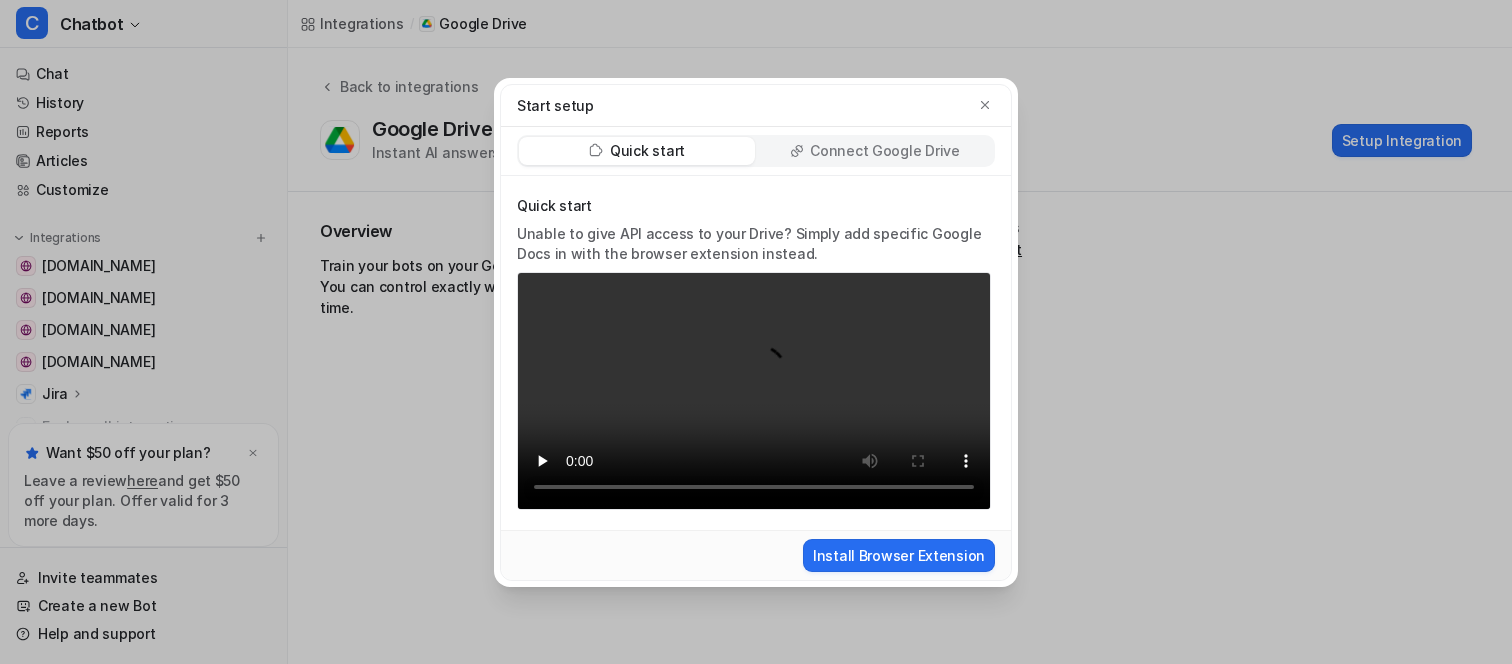 click on "Unable to give API access to your Drive? Simply add specific Google Docs in with the browser extension instead." at bounding box center [754, 244] 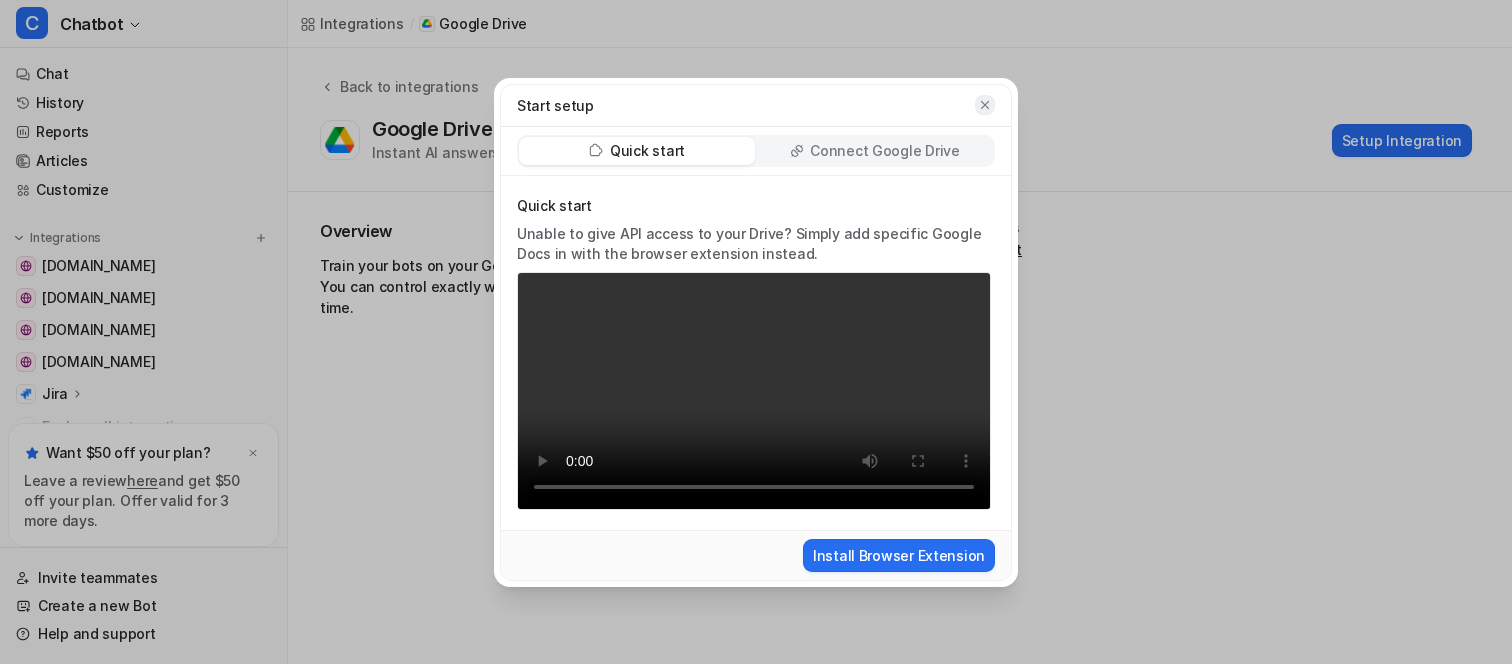click at bounding box center (985, 105) 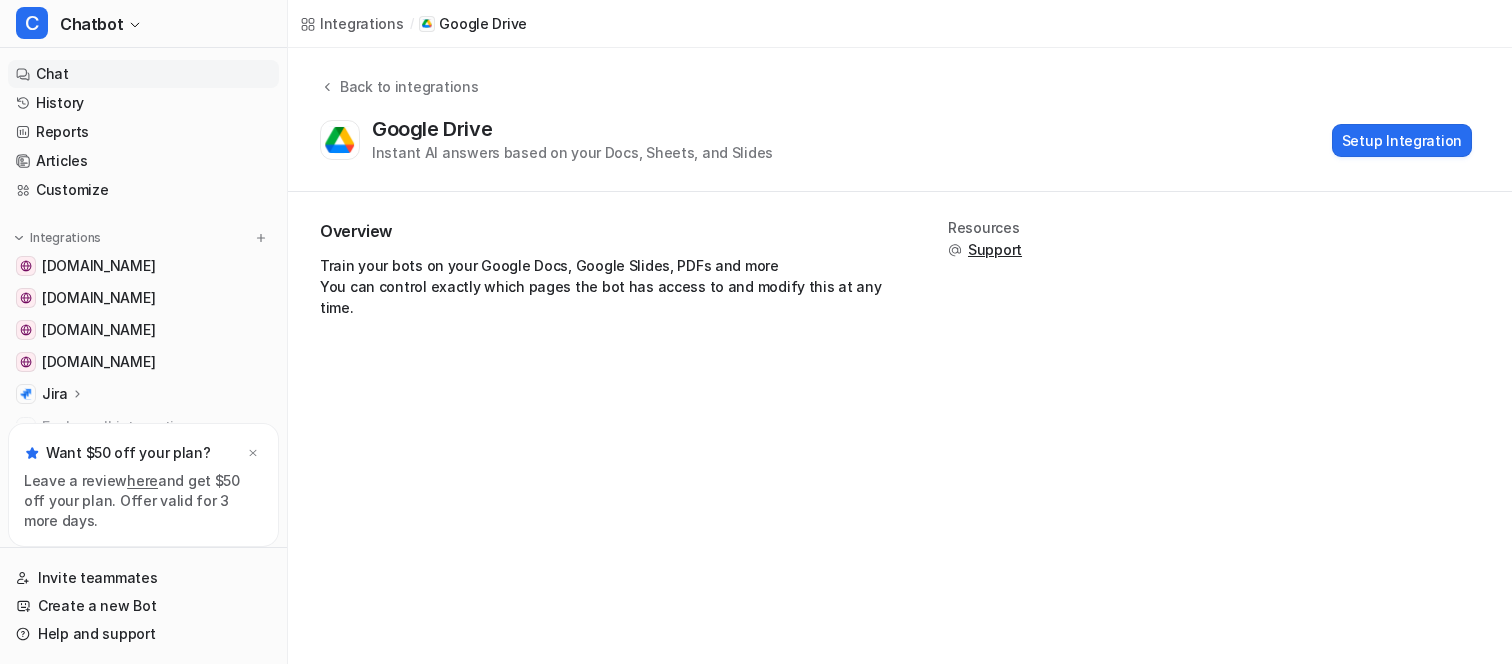 click on "Chat" at bounding box center [143, 74] 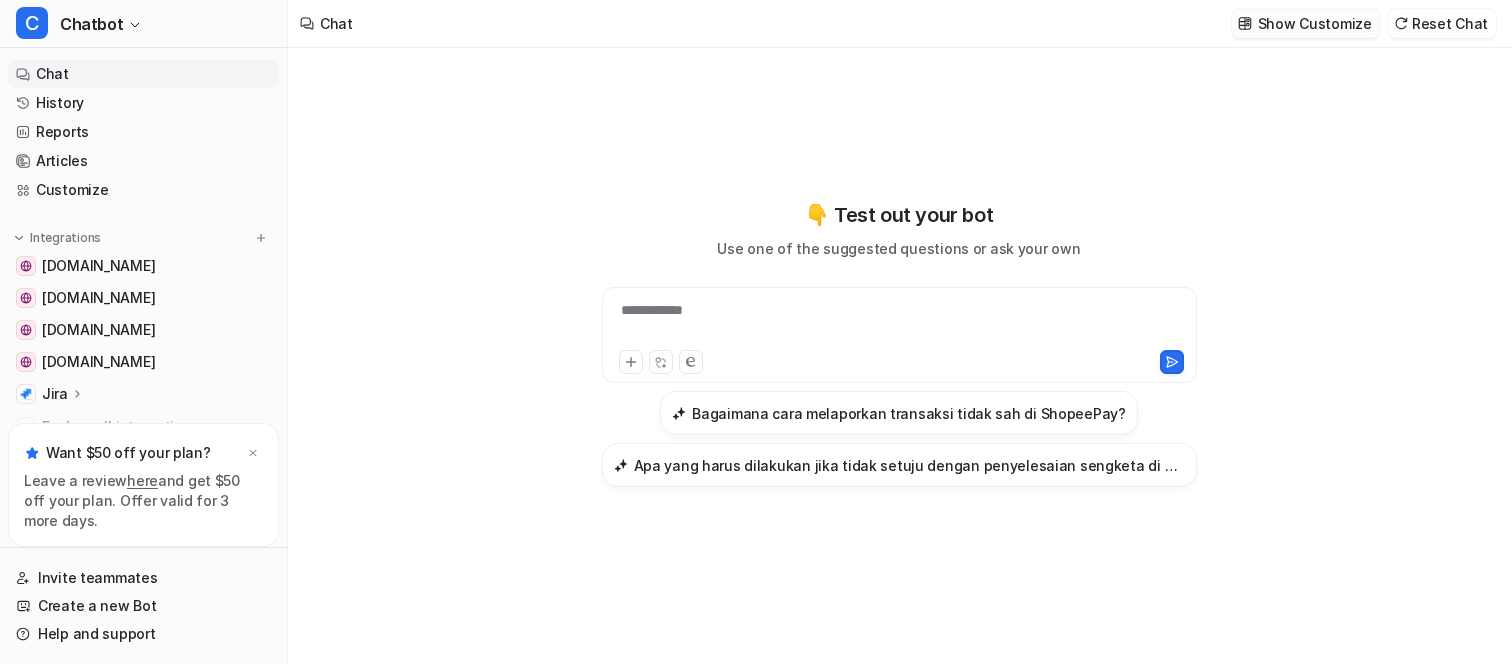 click on "Show Customize" at bounding box center (1315, 23) 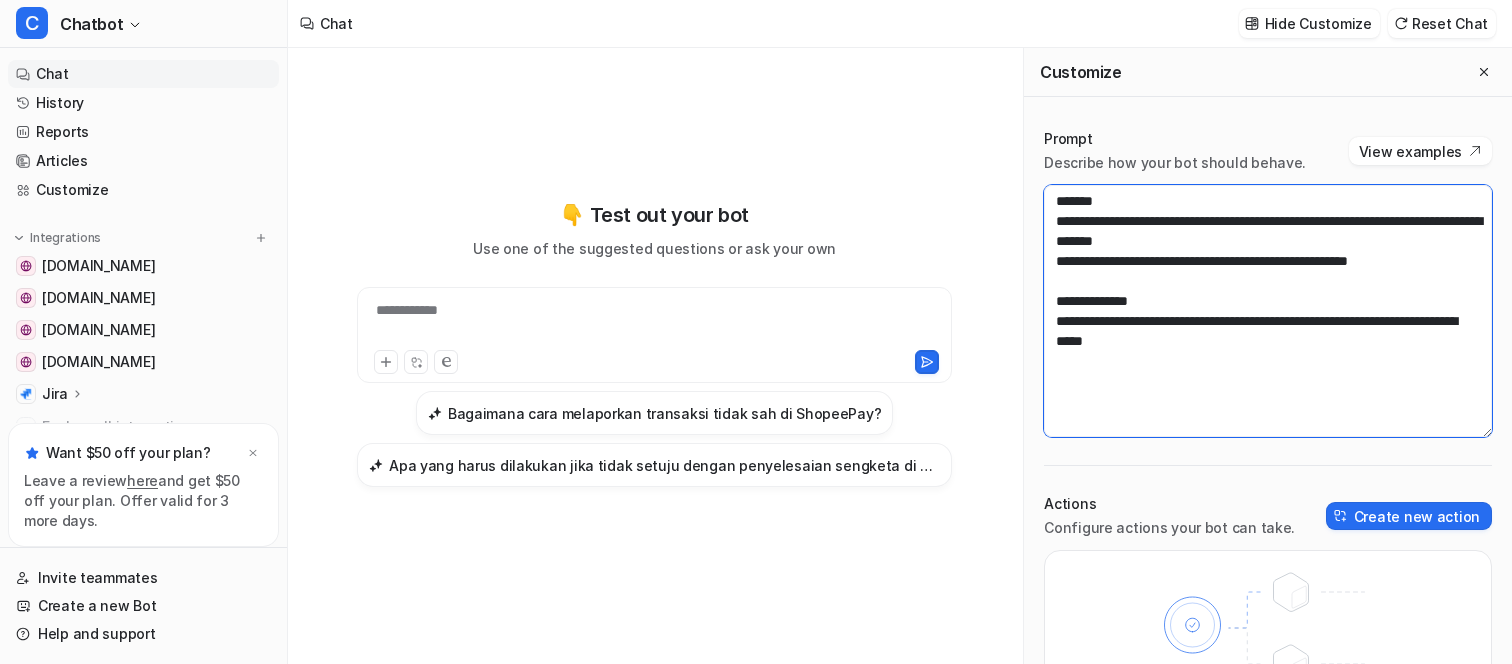 click on "**********" at bounding box center (1268, 311) 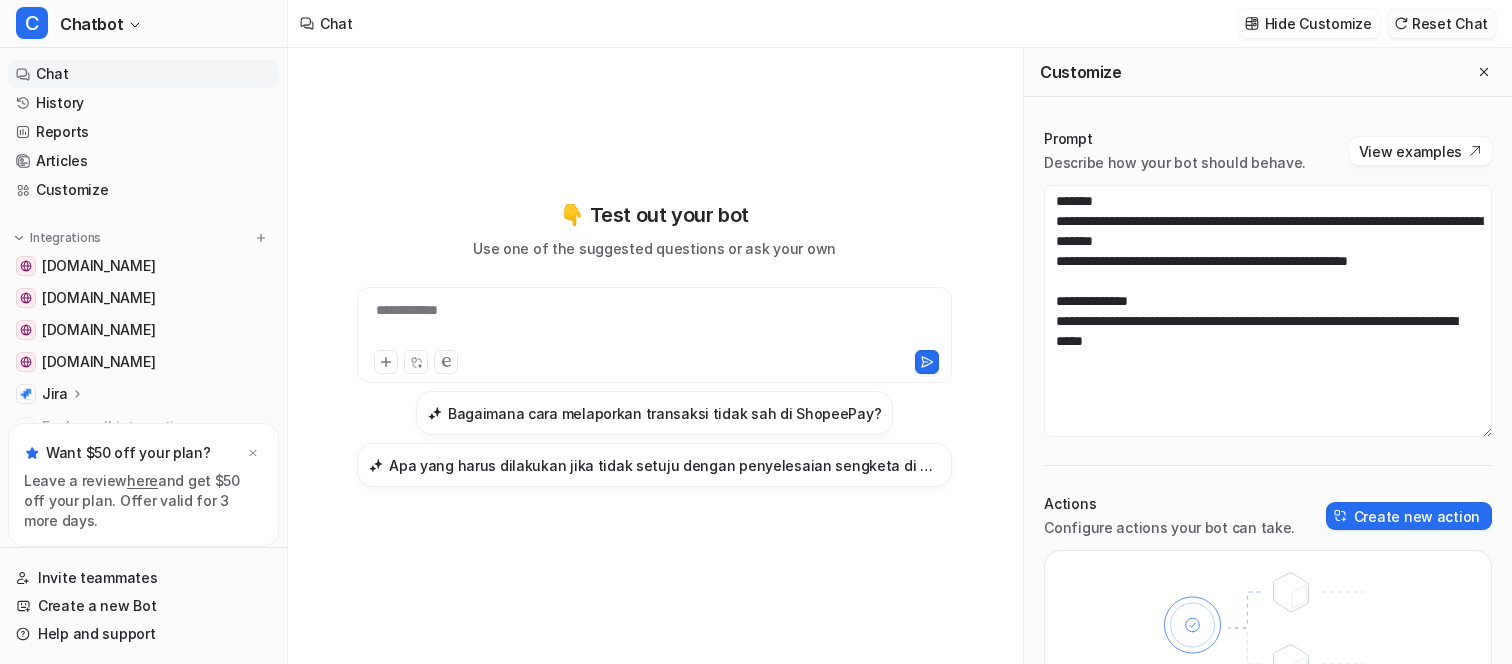 click on "Reset Chat" at bounding box center [1442, 23] 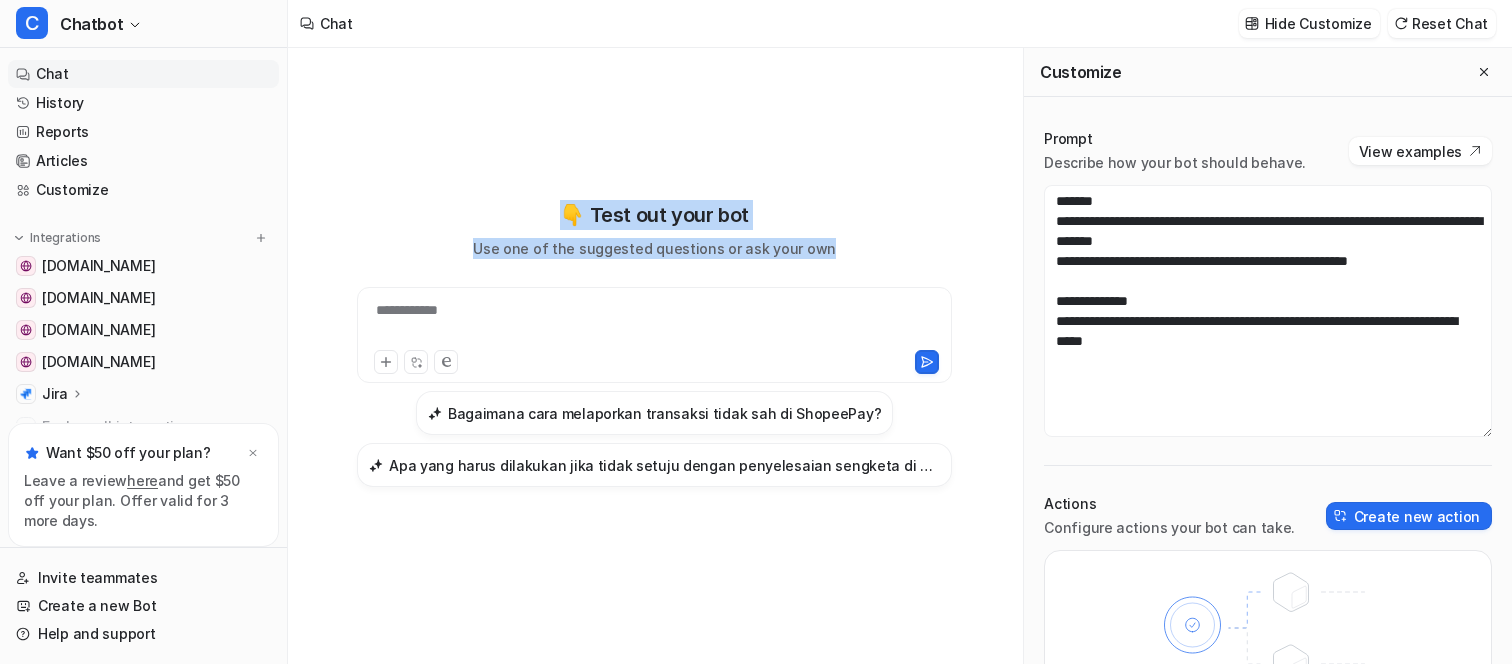 drag, startPoint x: 559, startPoint y: 210, endPoint x: 828, endPoint y: 242, distance: 270.89667 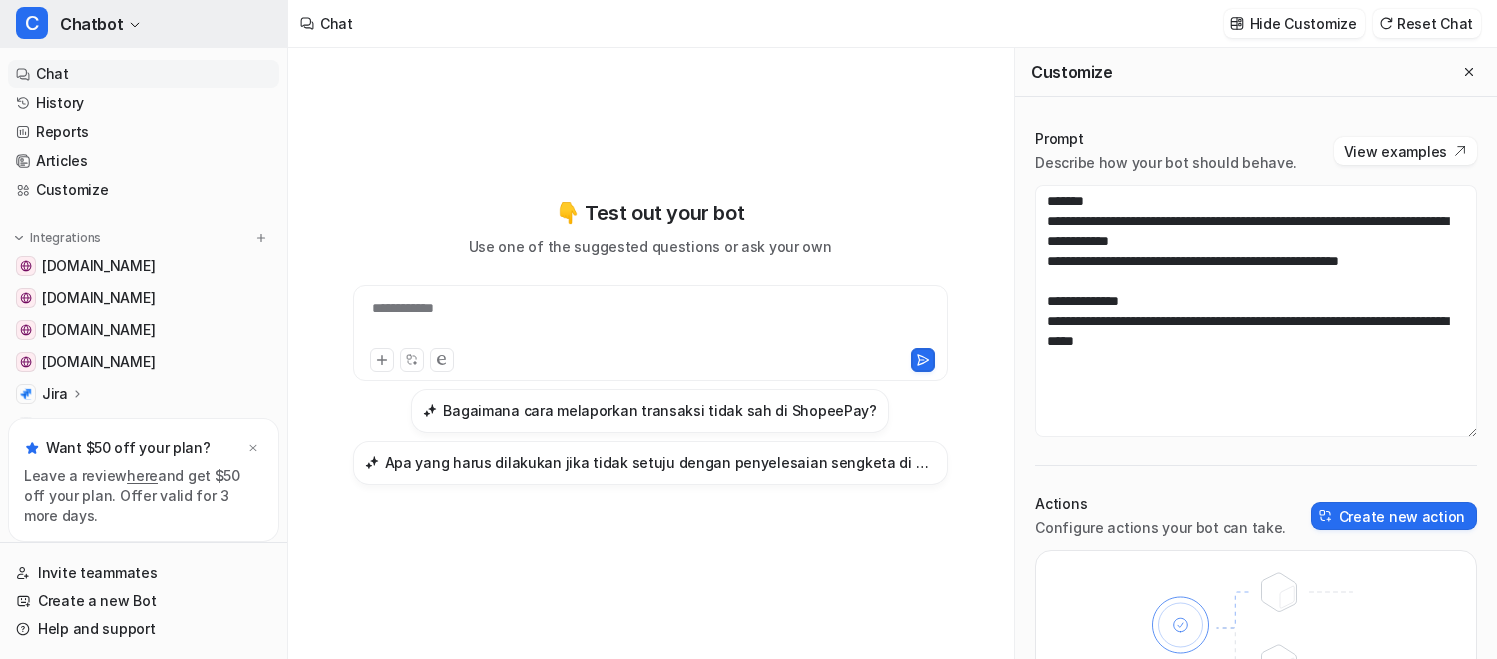 click on "C Chatbot" at bounding box center [143, 24] 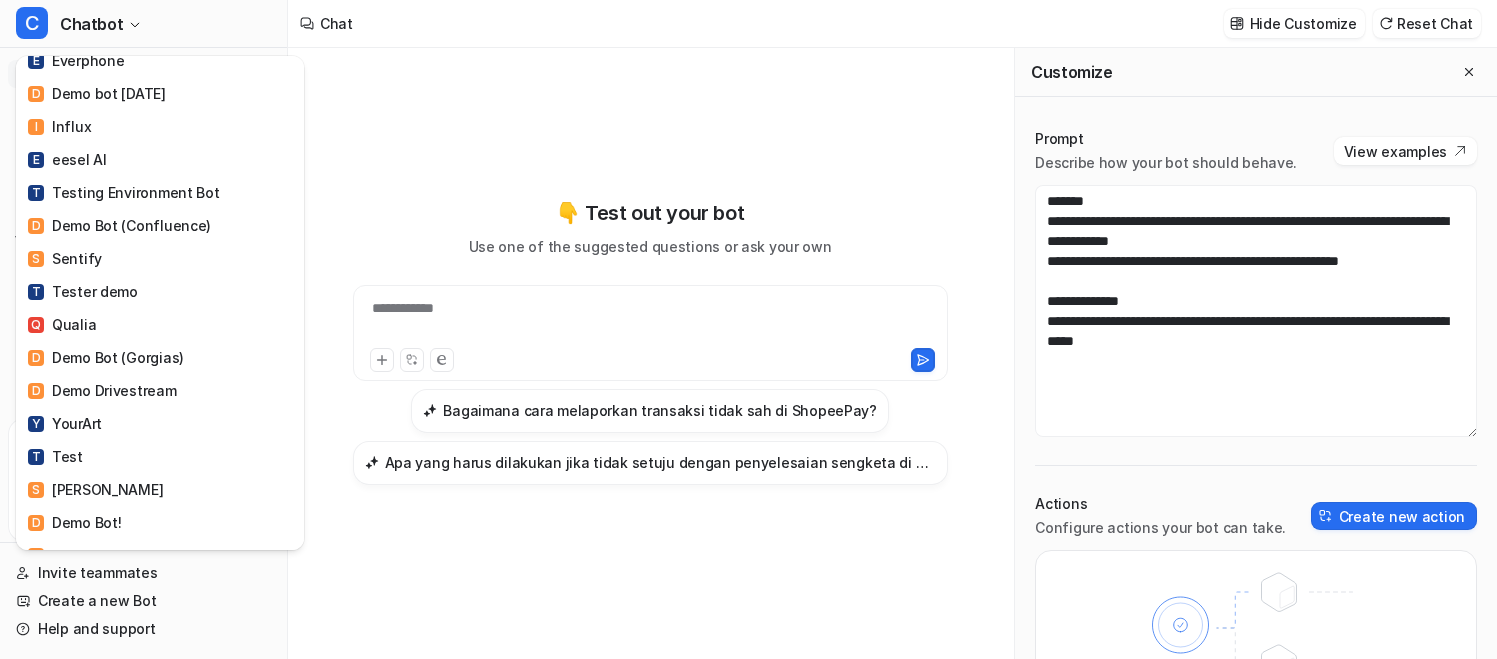 scroll, scrollTop: 0, scrollLeft: 0, axis: both 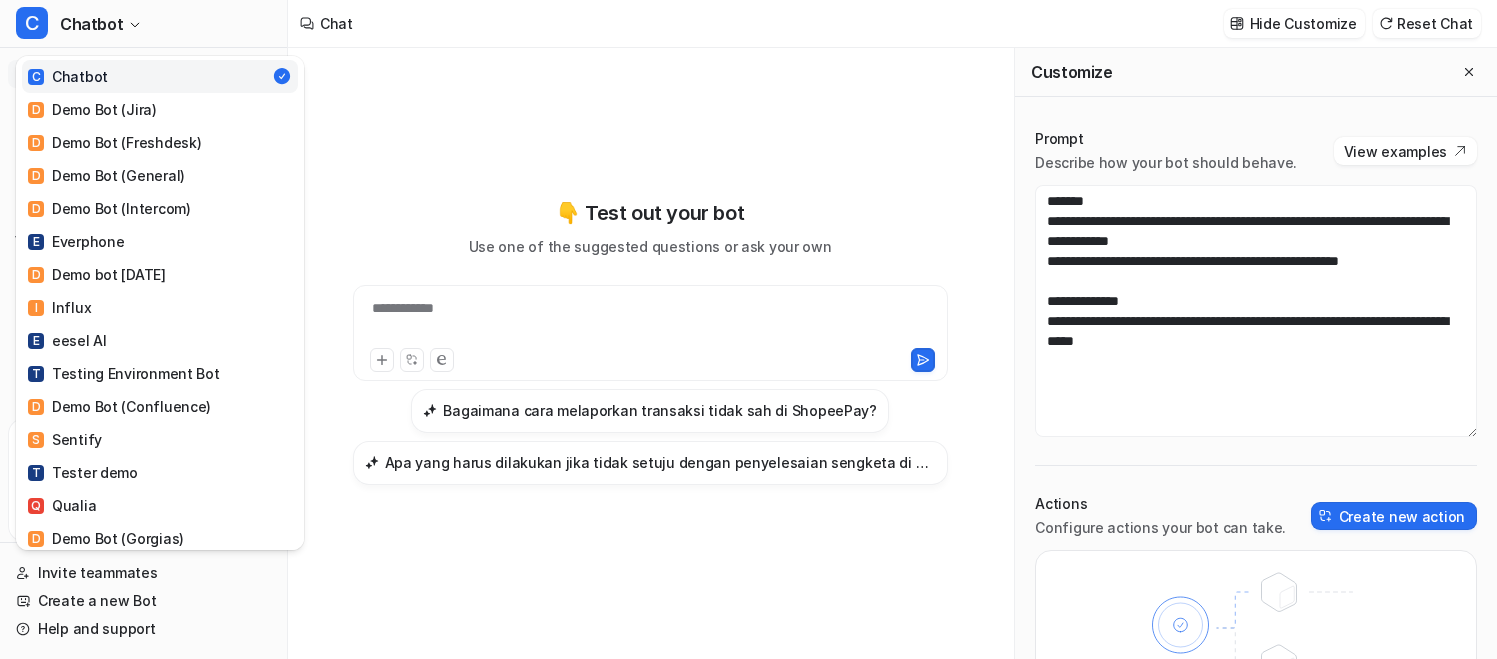 click on "C Chatbot C   Chatbot D   Demo Bot (Jira) D   Demo Bot (Freshdesk) D   Demo Bot (General) D   Demo Bot (Intercom) E   Everphone D   Demo bot Feb 26 I   Influx E   eesel AI T   Testing Environment Bot D   Demo Bot (Confluence) S   Sentify T   Tester demo Q   Qualia D   Demo Bot (Gorgias)  D   Demo Drivestream Y   YourArt T   Test S   Skand D   Demo Bot! D   Demo 7 D   Demo bot 3 D   Demo 4 D   Demo 5 S   Slack M   Messaging widget test A   AlayaCare Demo T   Tester demo 7 T   Tester bot 9 B   Belmont Village T   Tester 8 D   Demo 5 C   Chatbot2 M   May Widget Test I   Intercom J   June Test T   Tester Demo 2 J   June 18th Demo Bot D   Demo 9 D   Demo call L   Lotte Demo D   demo 10 D   Demo 13 A   Airtree D   Demo 14 T   Tester 7 N   newbie D   Demo 18 D   Demo 20 T   Tulipa C   Celeritech G   Gorgias R   Rise Vision Demo Bot S   Shopify Bot S   syupport testing D   Dirtea demo S   Sayanchor Z   Zendesk Fresh Install Flow 31/3 C   Covergenius A   Anytime Fitness Create a new bot Settings Sign out Chat History" at bounding box center (748, 329) 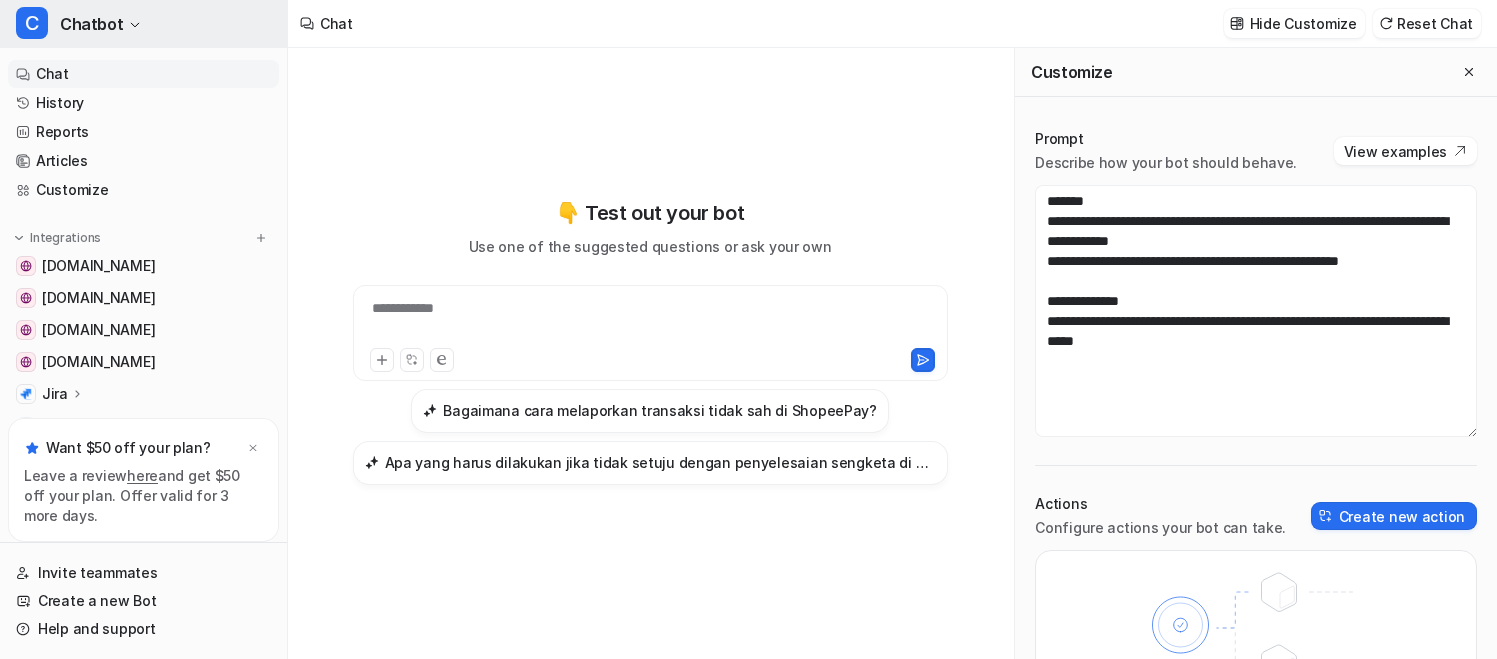 click on "C Chatbot" at bounding box center [143, 24] 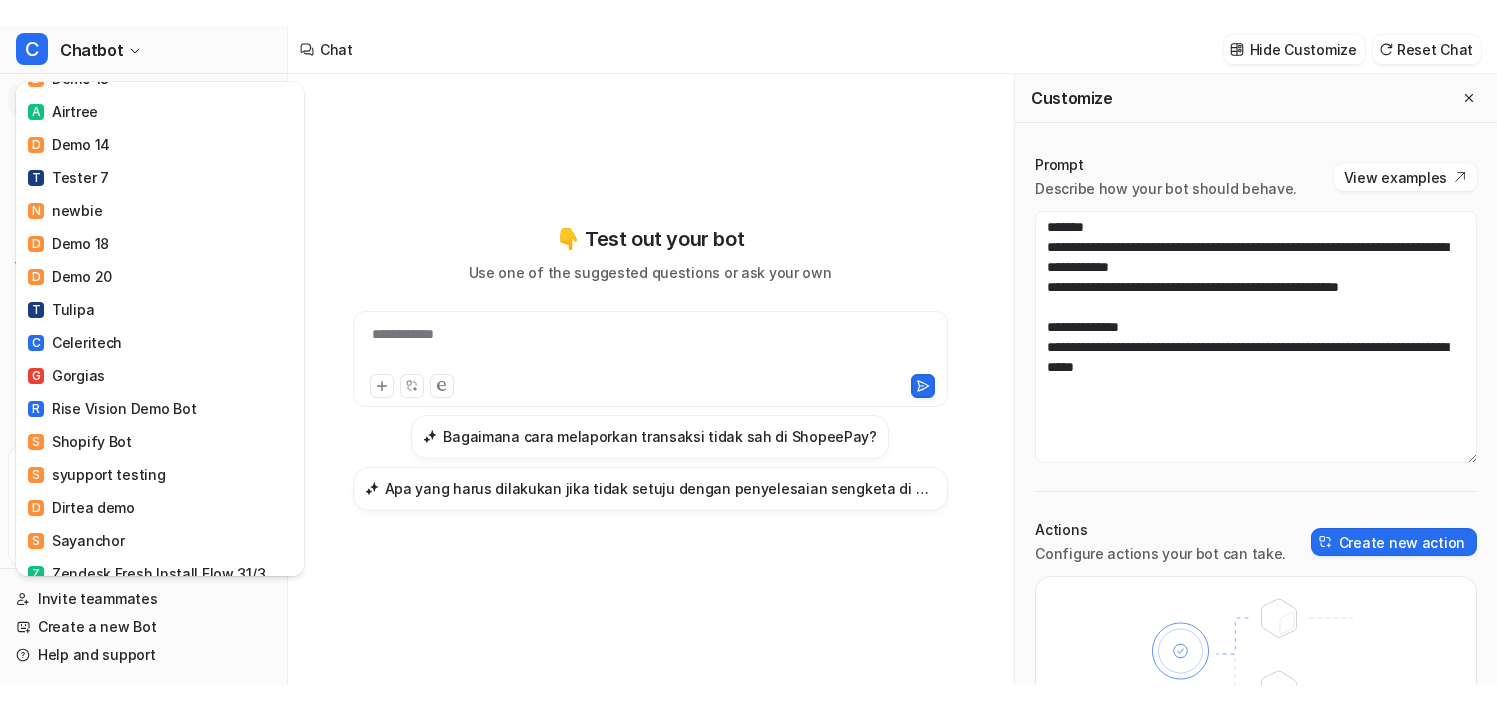 scroll, scrollTop: 1610, scrollLeft: 0, axis: vertical 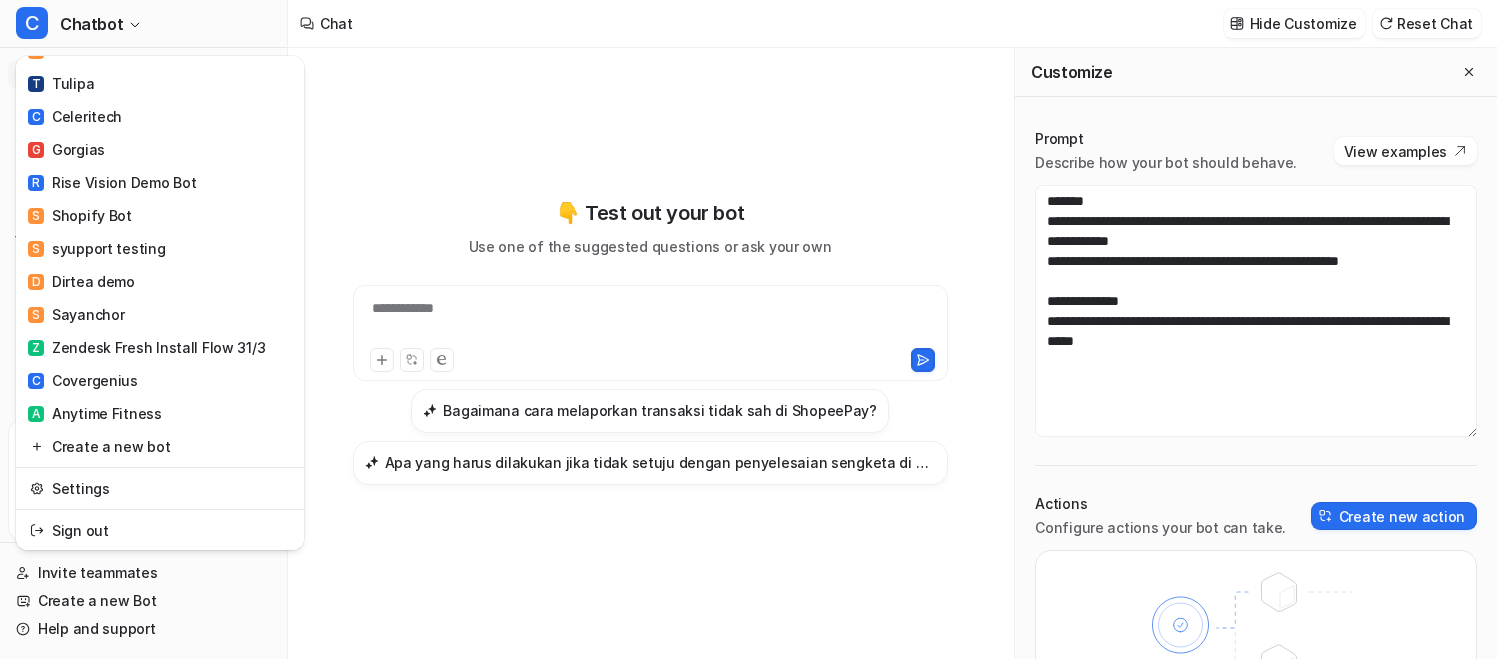click on "C Chatbot C   Chatbot D   Demo Bot (Jira) D   Demo Bot (Freshdesk) D   Demo Bot (General) D   Demo Bot (Intercom) E   Everphone D   Demo bot Feb 26 I   Influx E   eesel AI T   Testing Environment Bot D   Demo Bot (Confluence) S   Sentify T   Tester demo Q   Qualia D   Demo Bot (Gorgias)  D   Demo Drivestream Y   YourArt T   Test S   Skand D   Demo Bot! D   Demo 7 D   Demo bot 3 D   Demo 4 D   Demo 5 S   Slack M   Messaging widget test A   AlayaCare Demo T   Tester demo 7 T   Tester bot 9 B   Belmont Village T   Tester 8 D   Demo 5 C   Chatbot2 M   May Widget Test I   Intercom J   June Test T   Tester Demo 2 J   June 18th Demo Bot D   Demo 9 D   Demo call L   Lotte Demo D   demo 10 D   Demo 13 A   Airtree D   Demo 14 T   Tester 7 N   newbie D   Demo 18 D   Demo 20 T   Tulipa C   Celeritech G   Gorgias R   Rise Vision Demo Bot S   Shopify Bot S   syupport testing D   Dirtea demo S   Sayanchor Z   Zendesk Fresh Install Flow 31/3 C   Covergenius A   Anytime Fitness Create a new bot Settings Sign out Chat History" at bounding box center [748, 329] 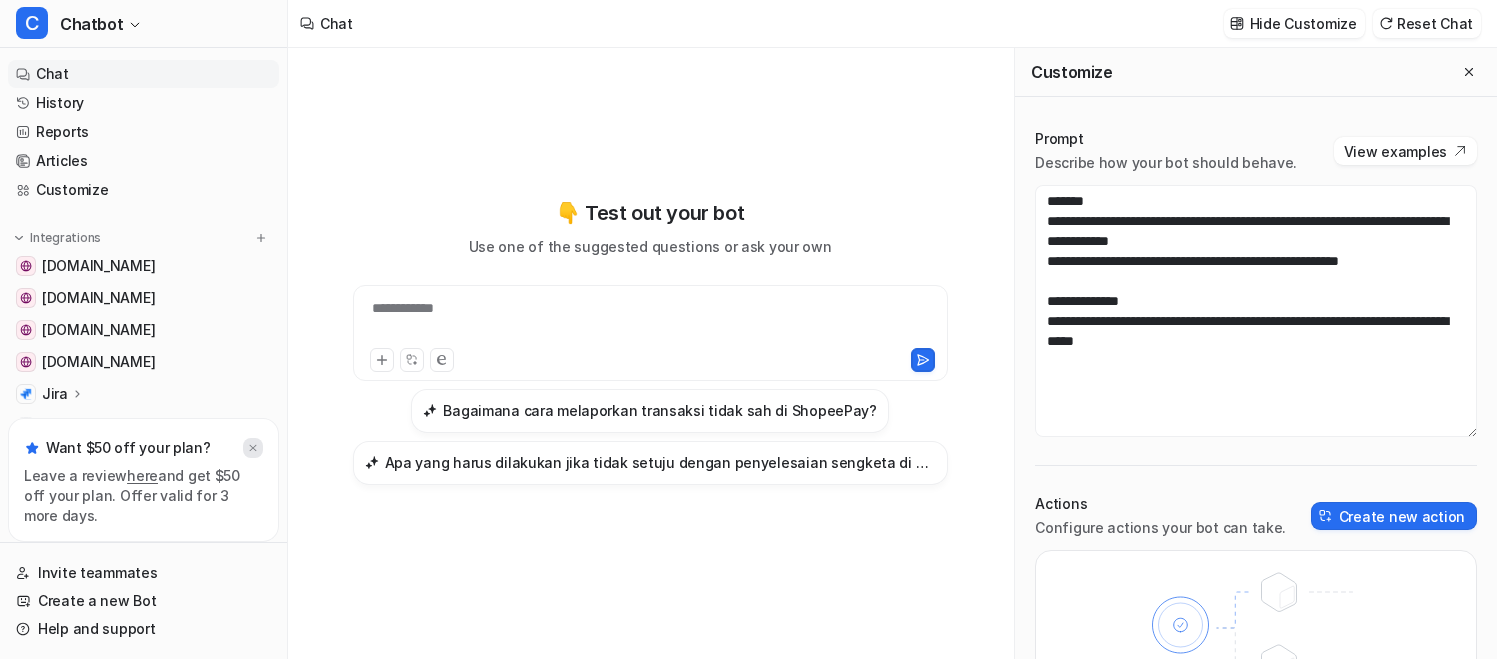 click at bounding box center (253, 448) 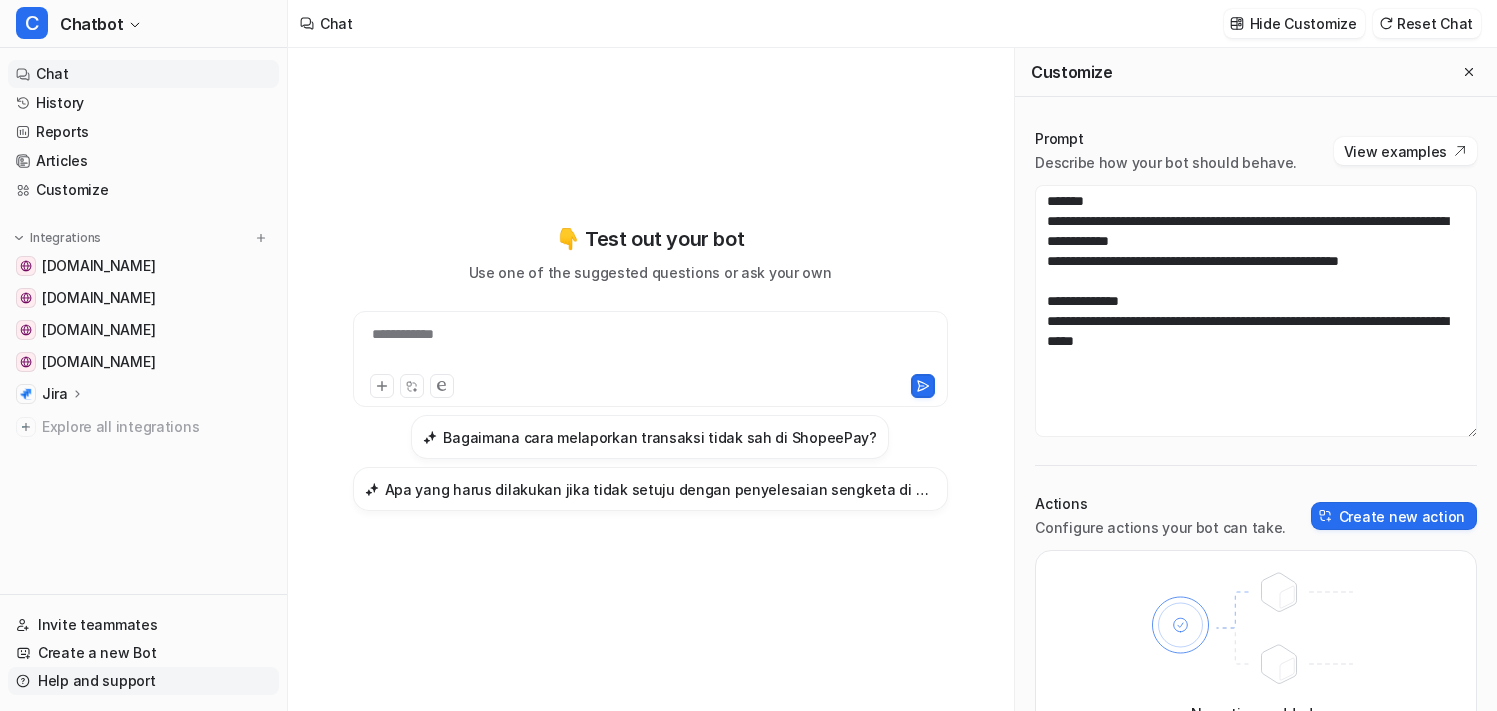 click on "Help and support" at bounding box center [143, 681] 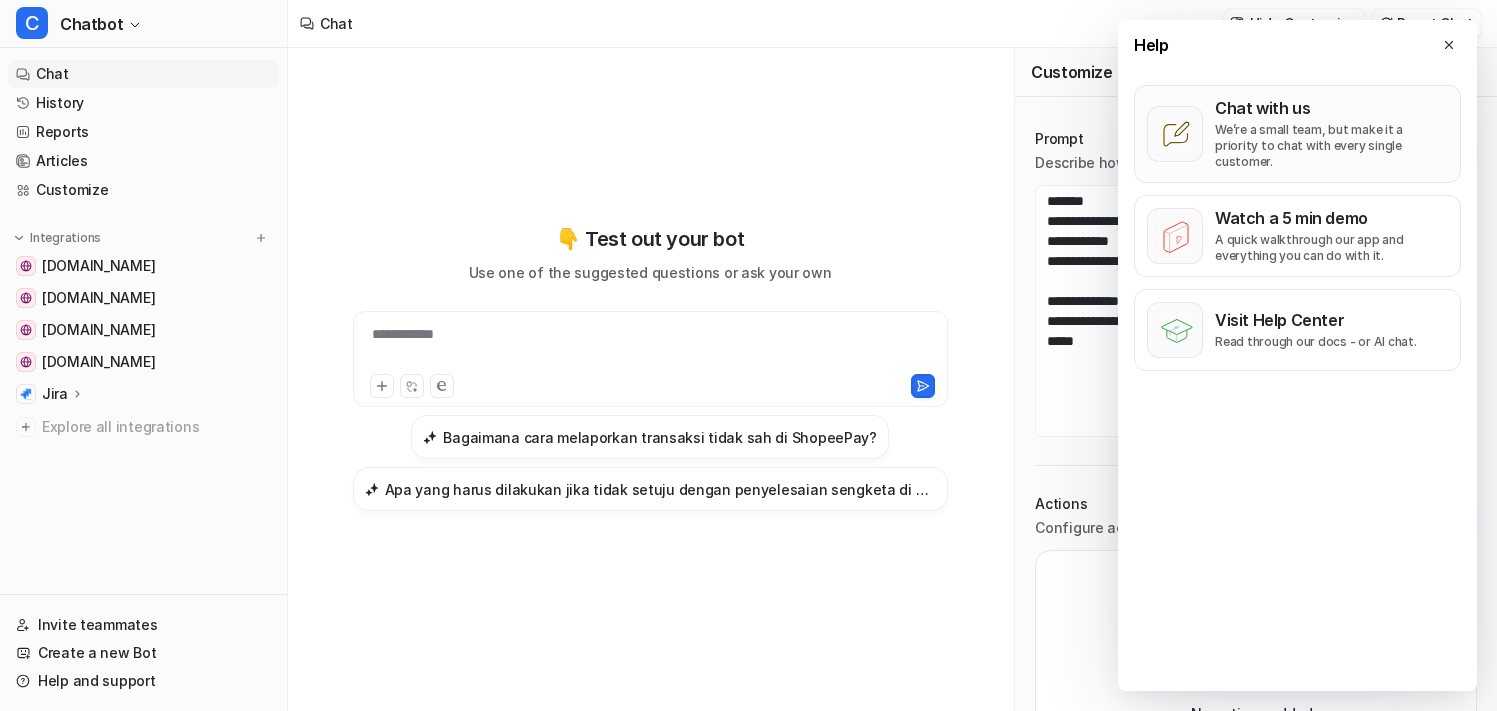 click on "We’re a small team, but make it a priority to chat with every single customer." at bounding box center [1331, 146] 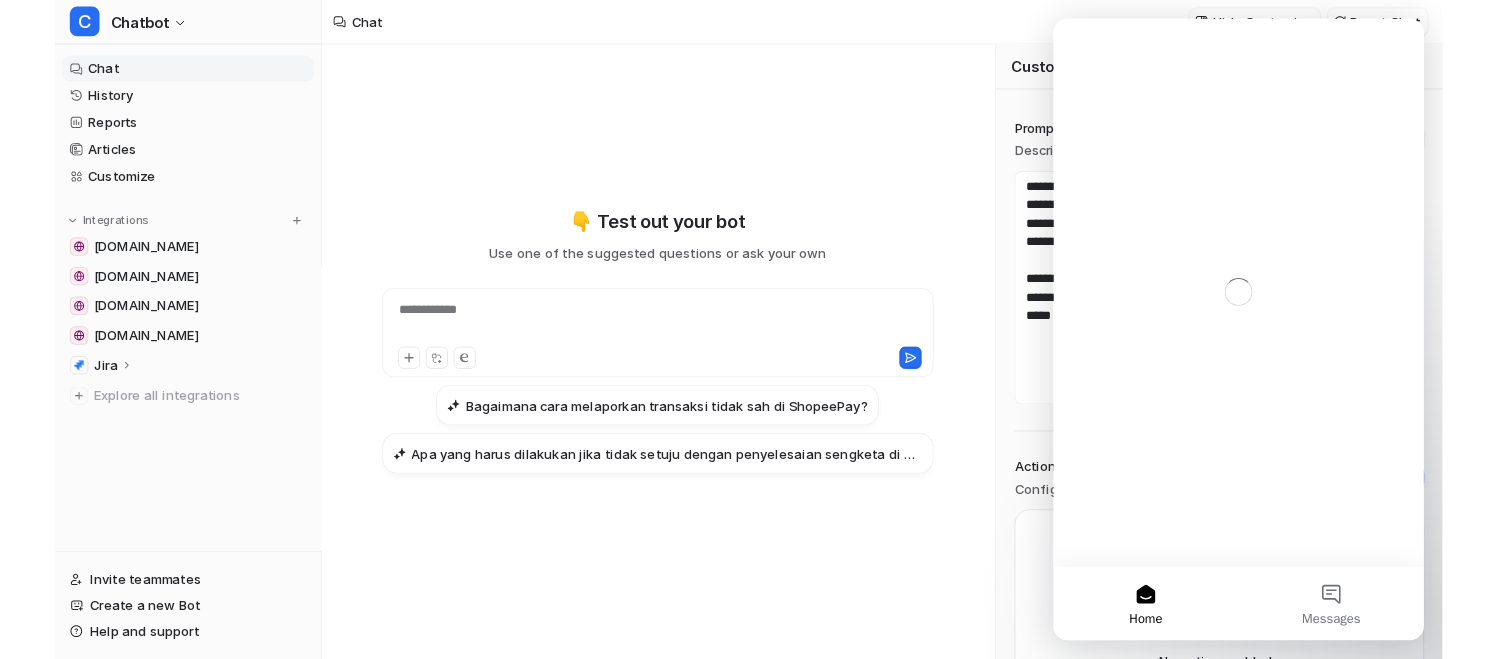 scroll, scrollTop: 0, scrollLeft: 0, axis: both 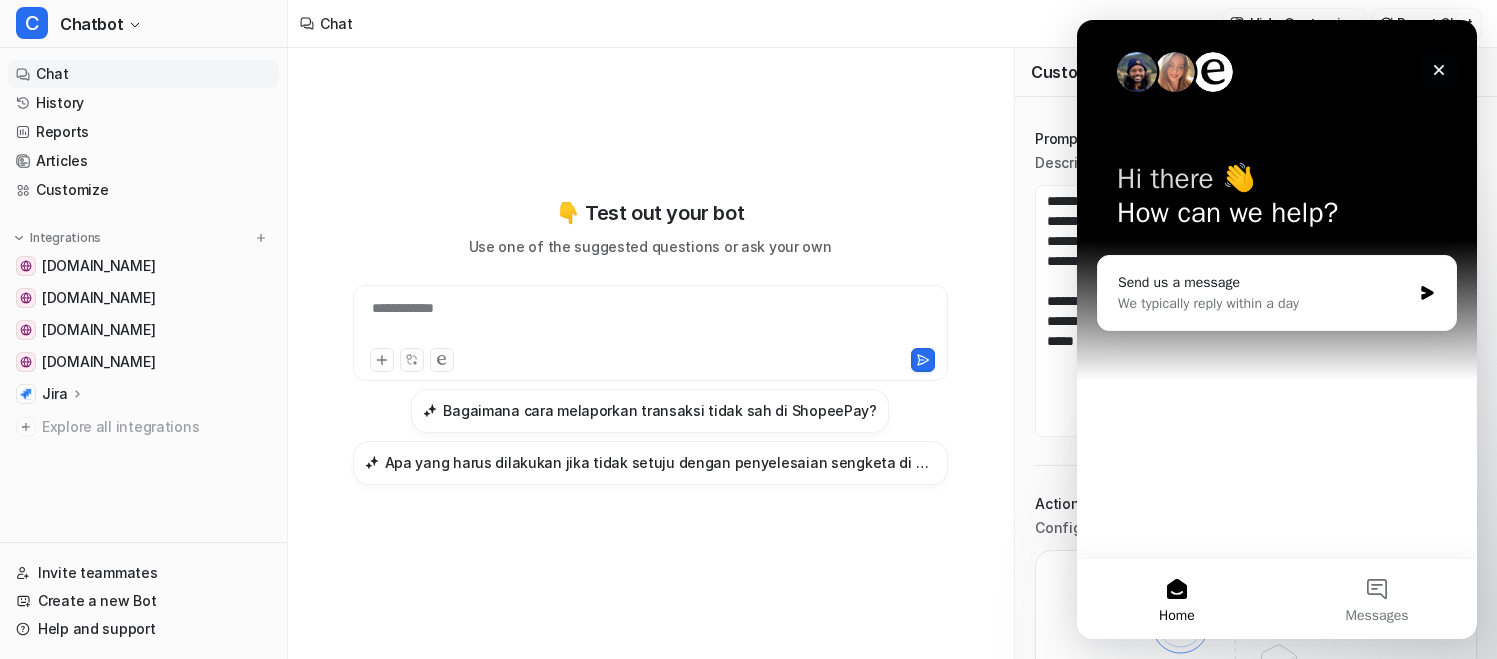 click 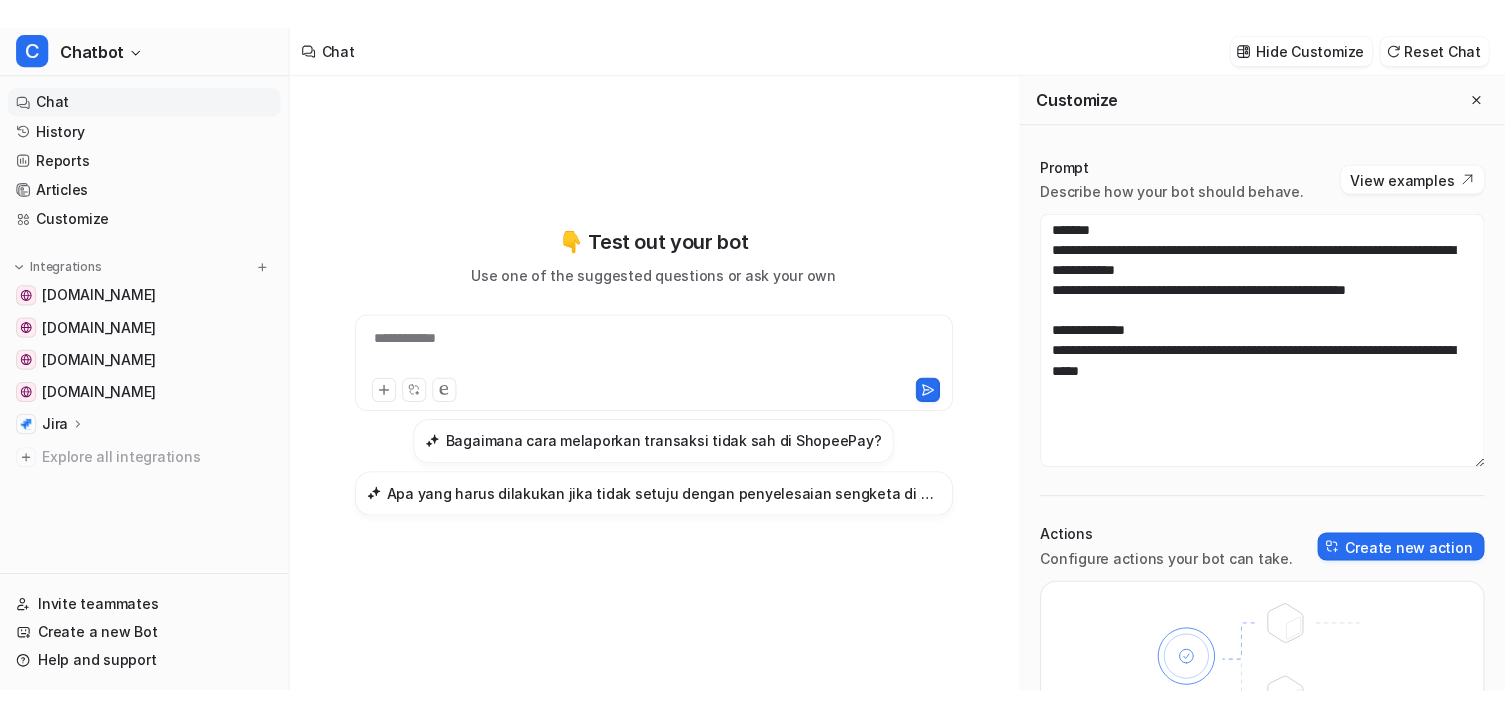 scroll, scrollTop: 0, scrollLeft: 0, axis: both 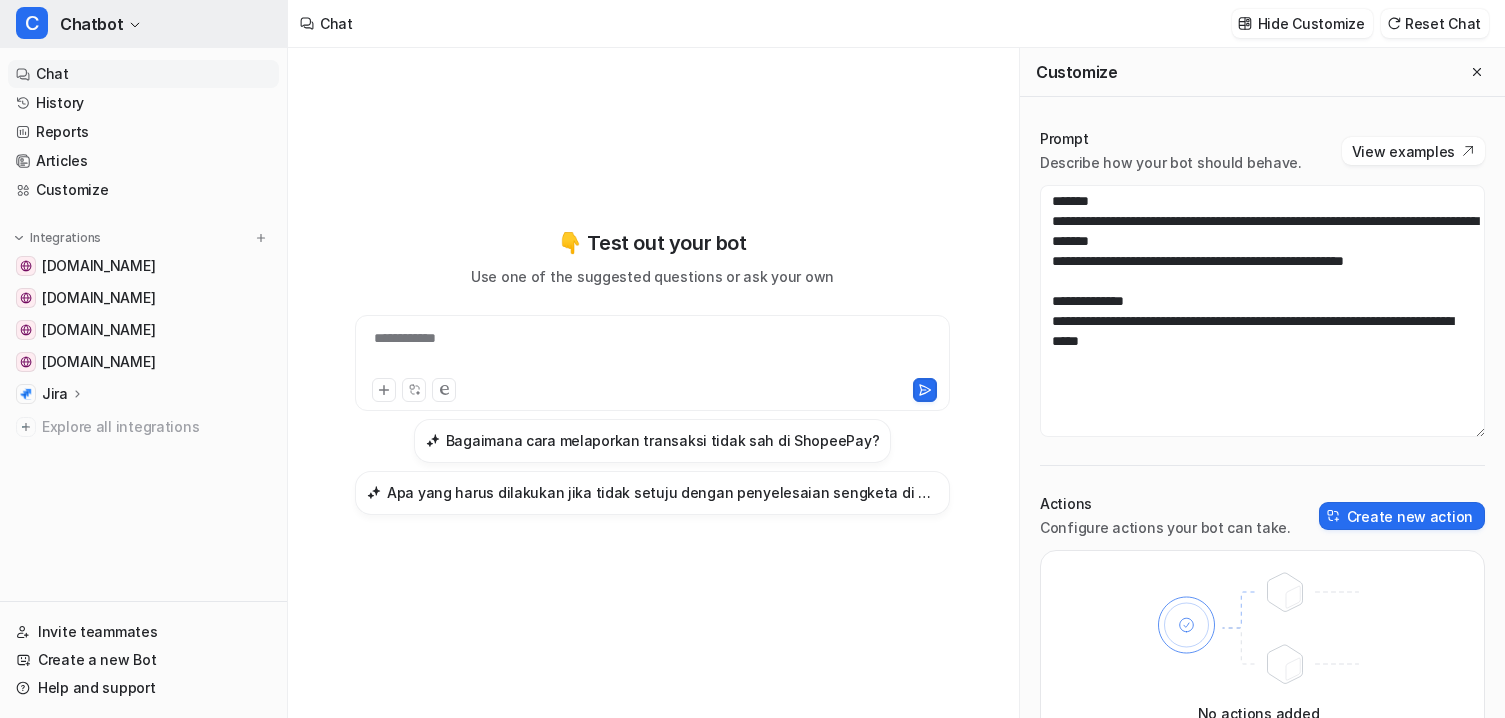 click on "C Chatbot" at bounding box center [143, 24] 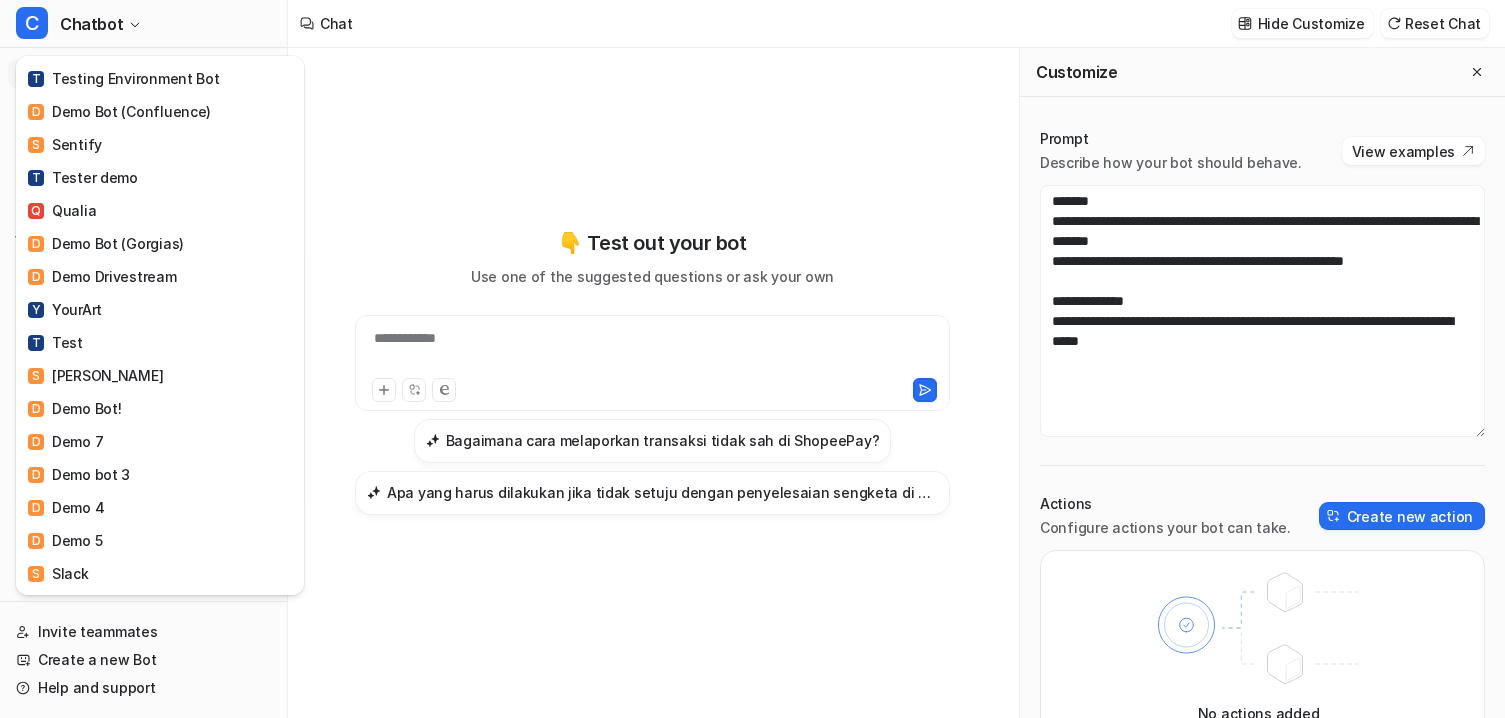scroll, scrollTop: 303, scrollLeft: 0, axis: vertical 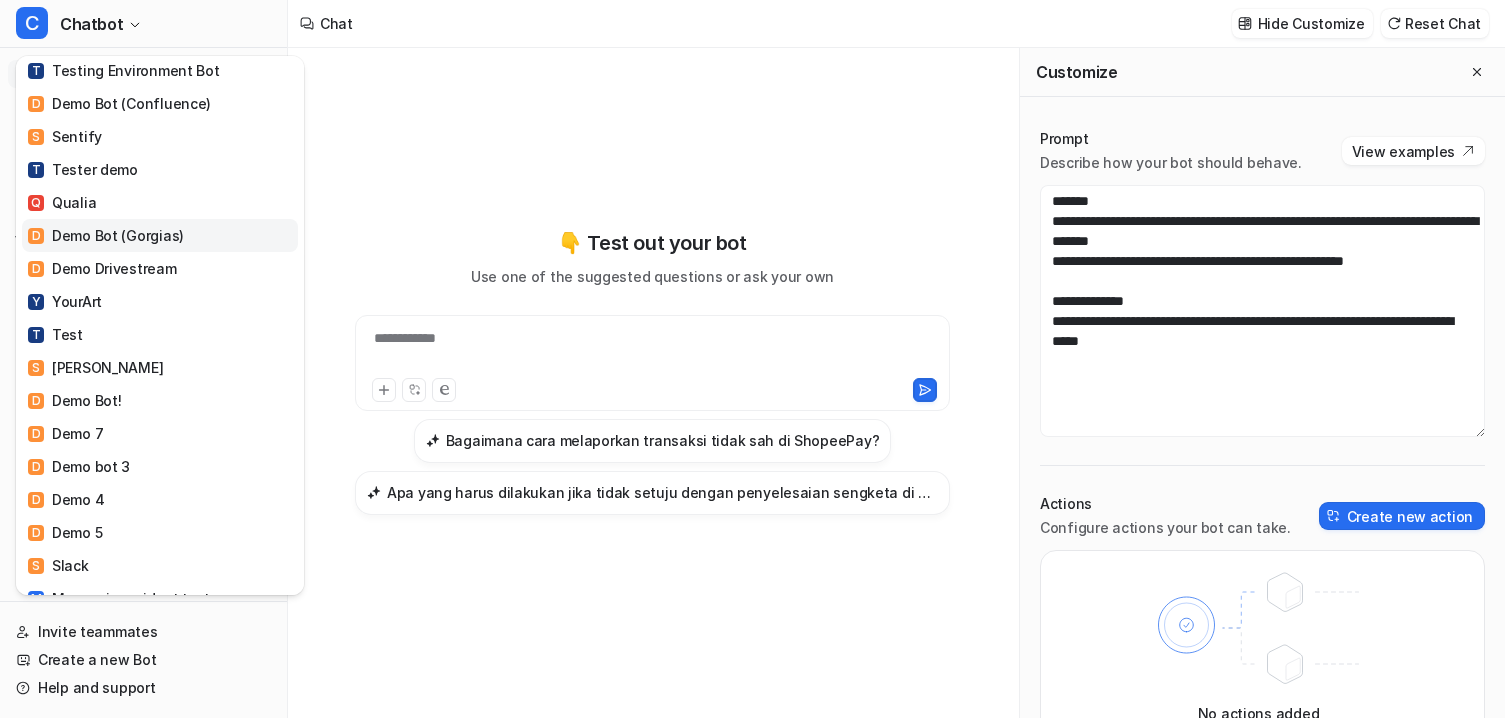 click on "D   Demo Bot (Gorgias)" at bounding box center (160, 235) 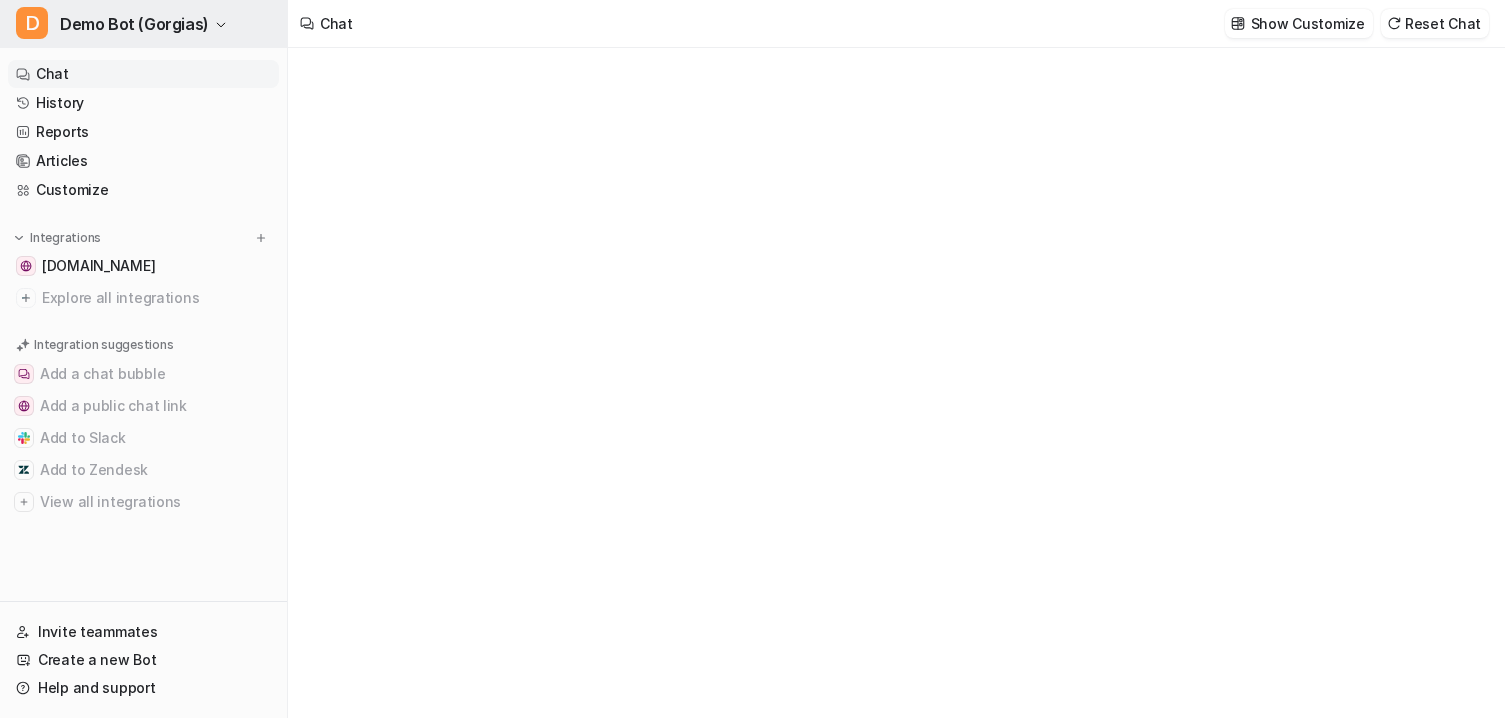 type on "**********" 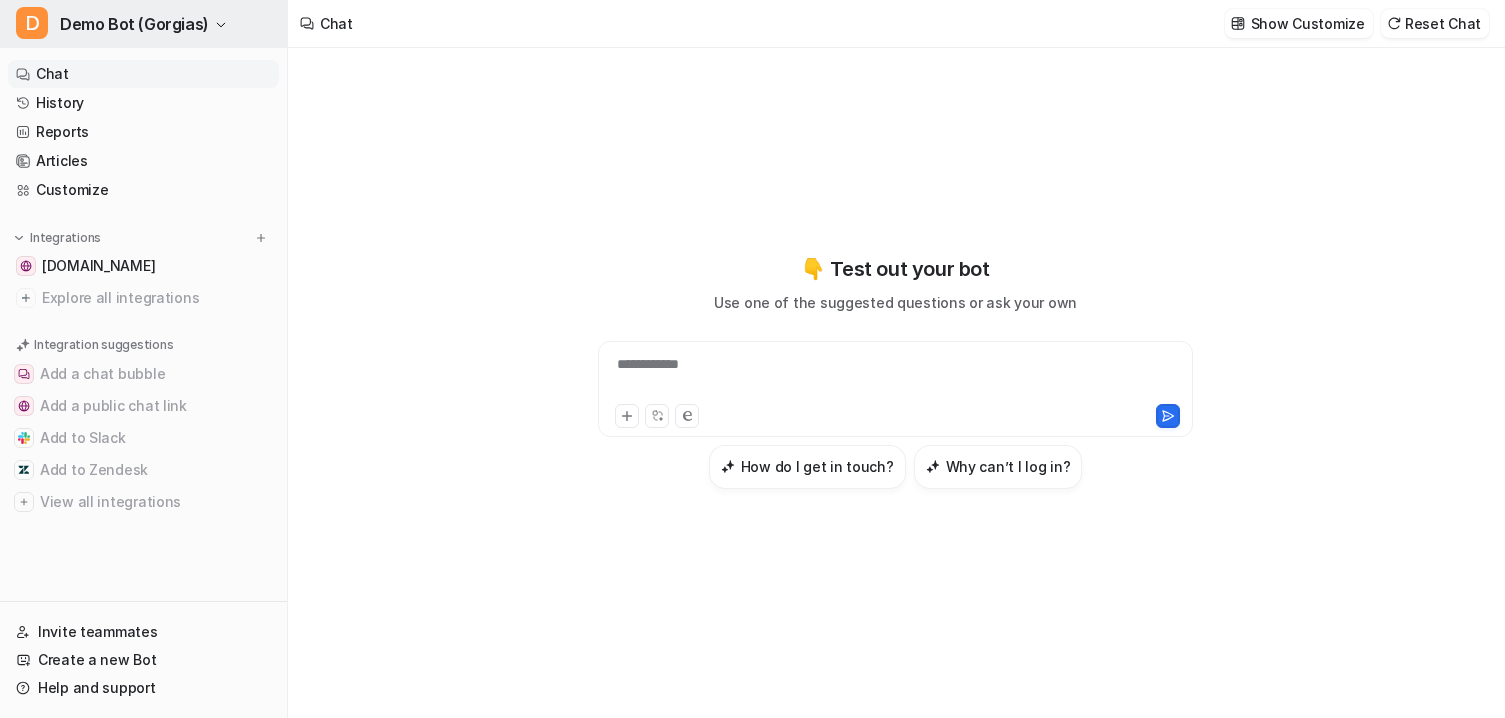 click on "Demo Bot (Gorgias)" at bounding box center (134, 24) 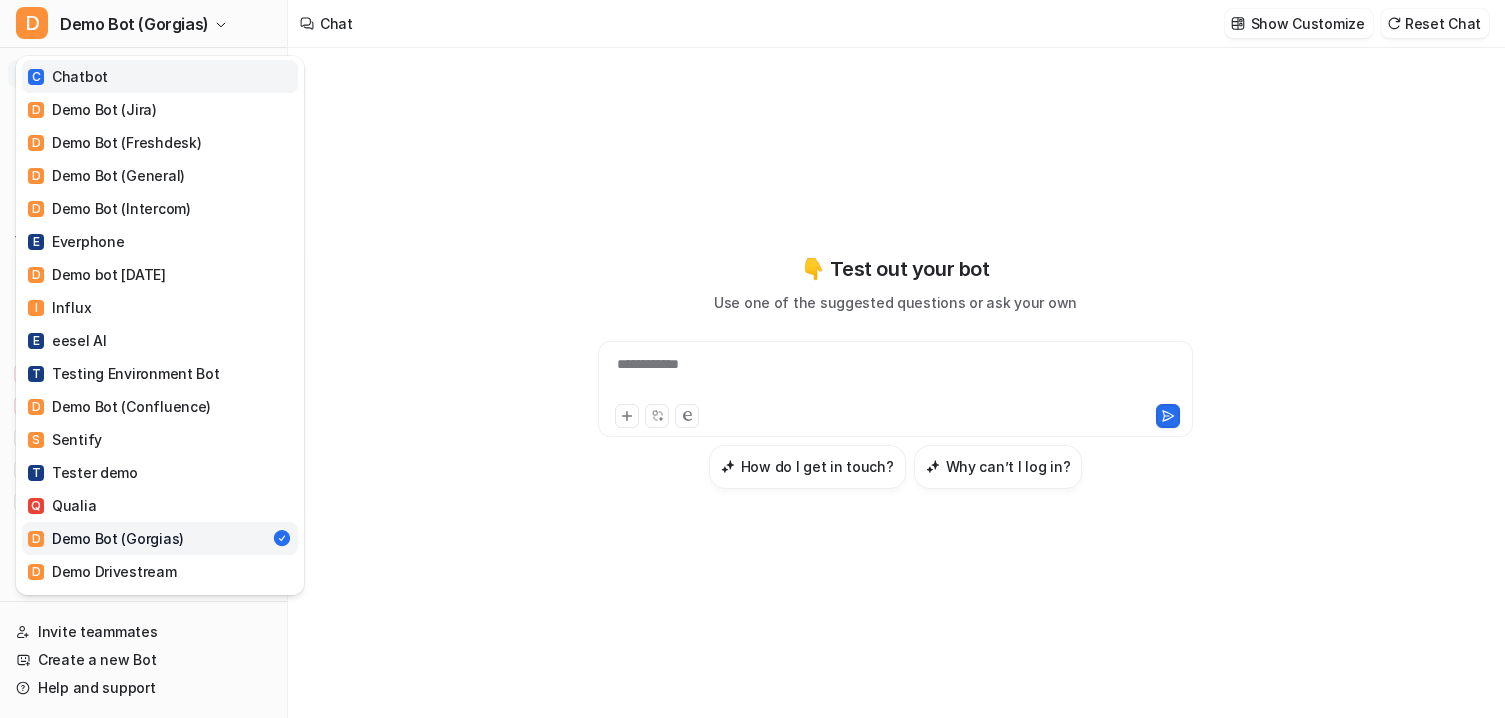 click on "C   Chatbot" at bounding box center [160, 76] 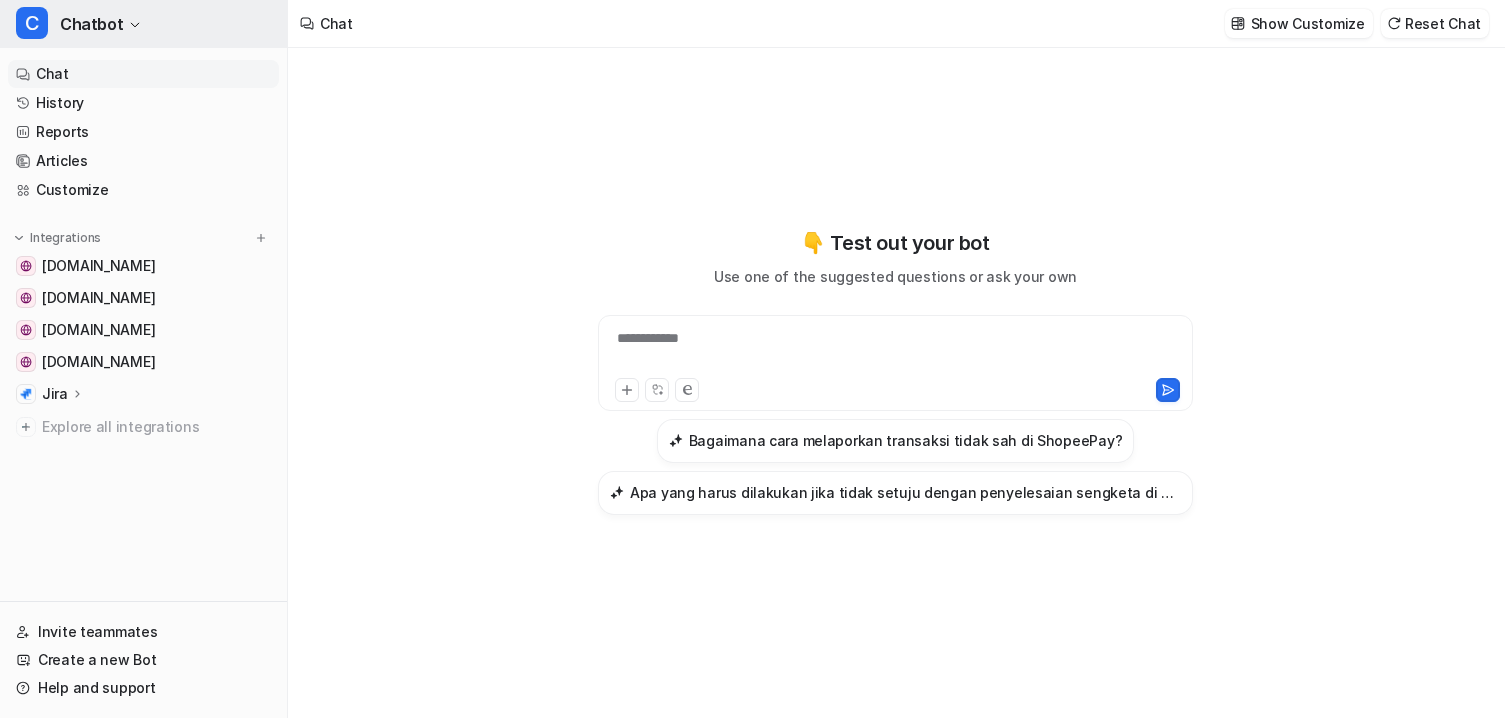 click on "C Chatbot" at bounding box center (143, 24) 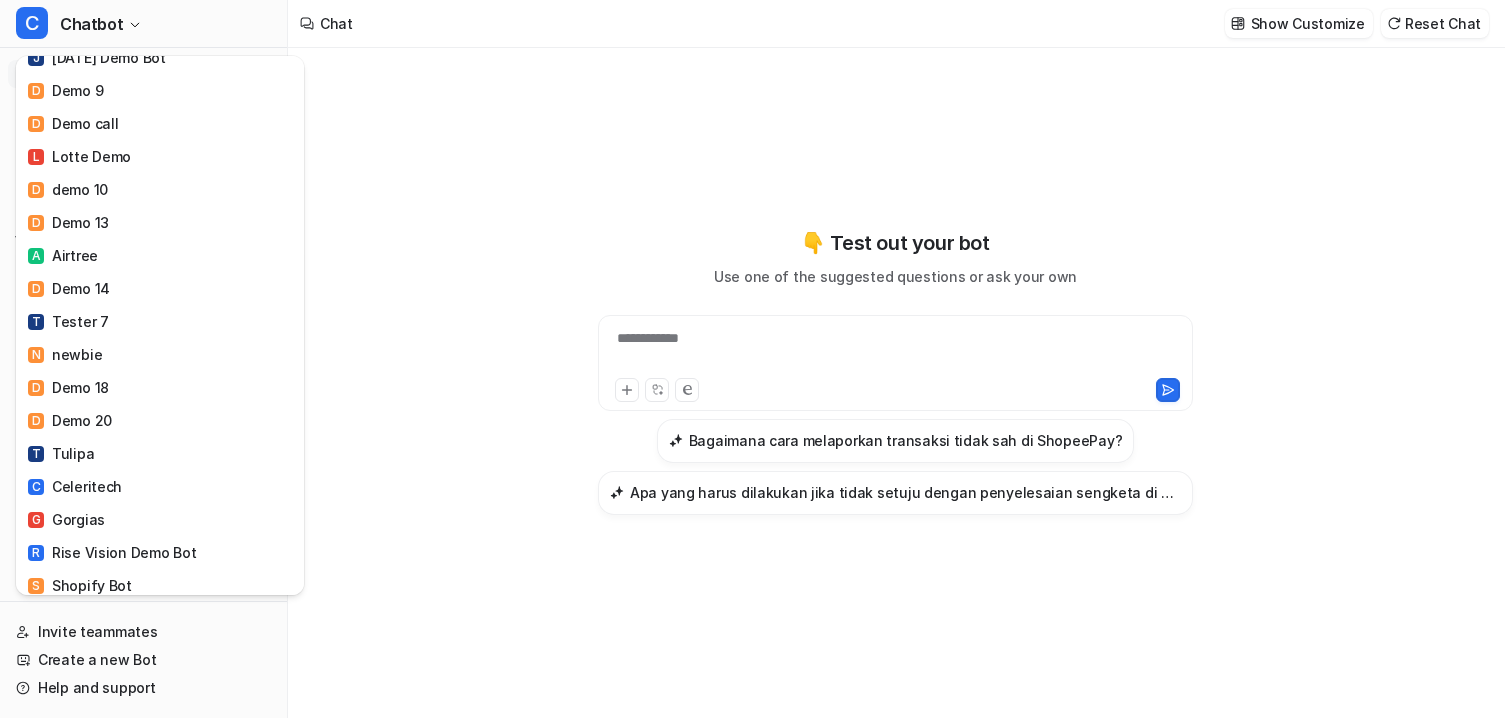 scroll, scrollTop: 1566, scrollLeft: 0, axis: vertical 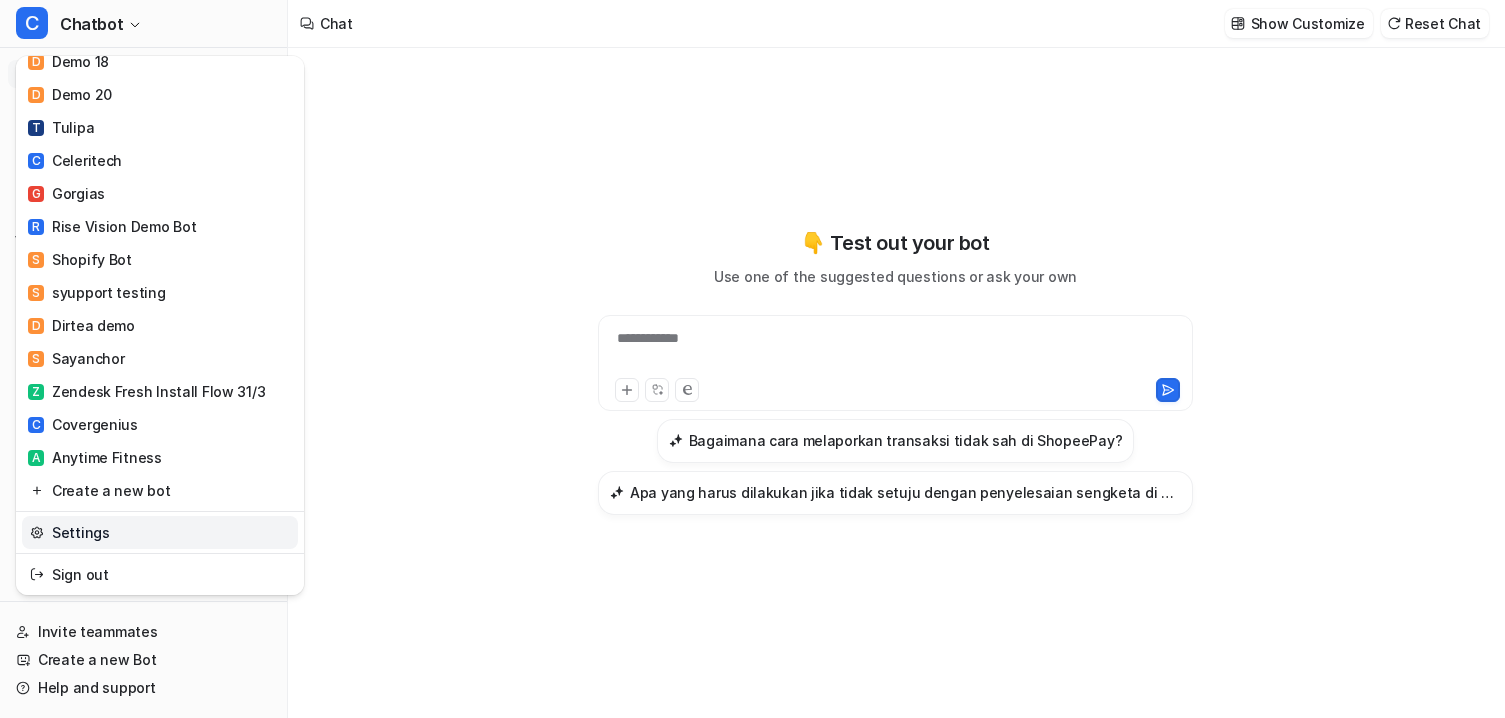 click on "Settings" at bounding box center (160, 532) 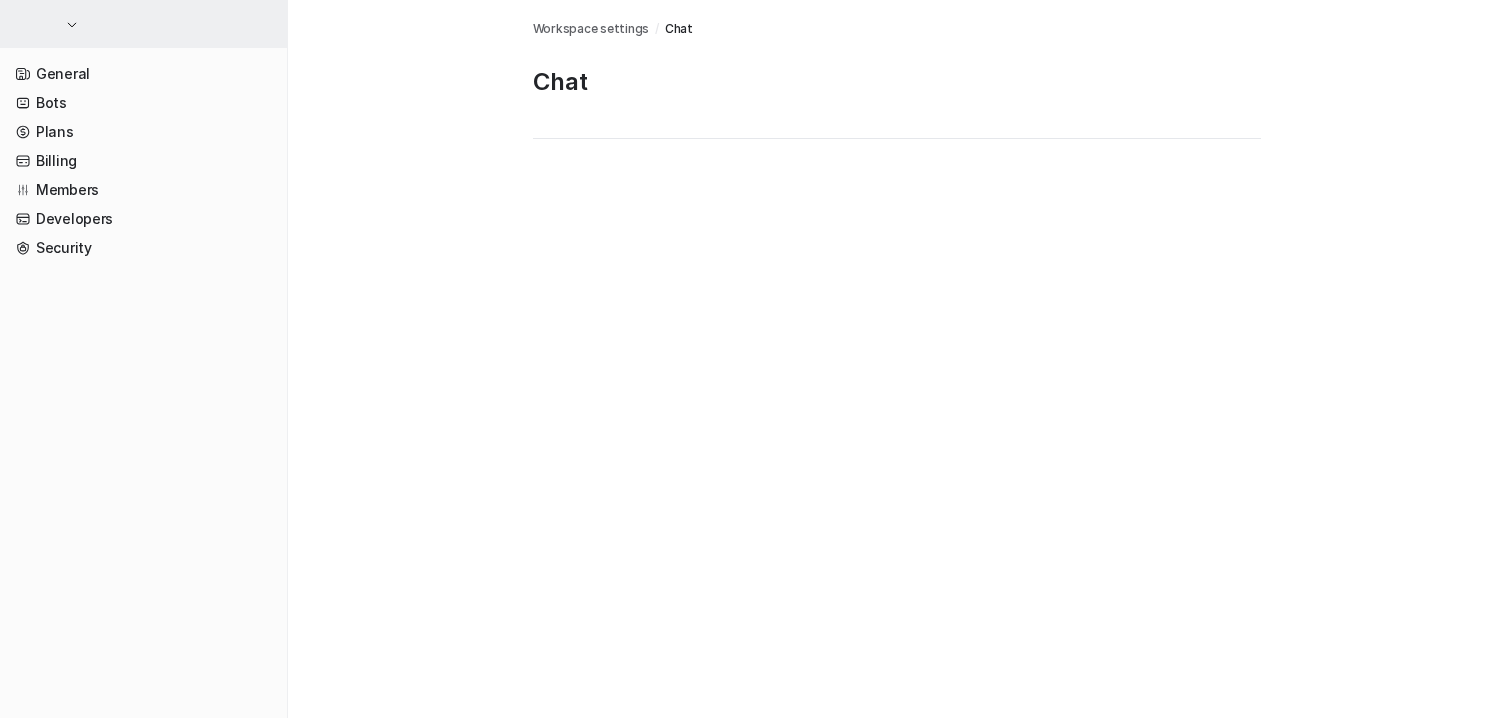 click at bounding box center (143, 24) 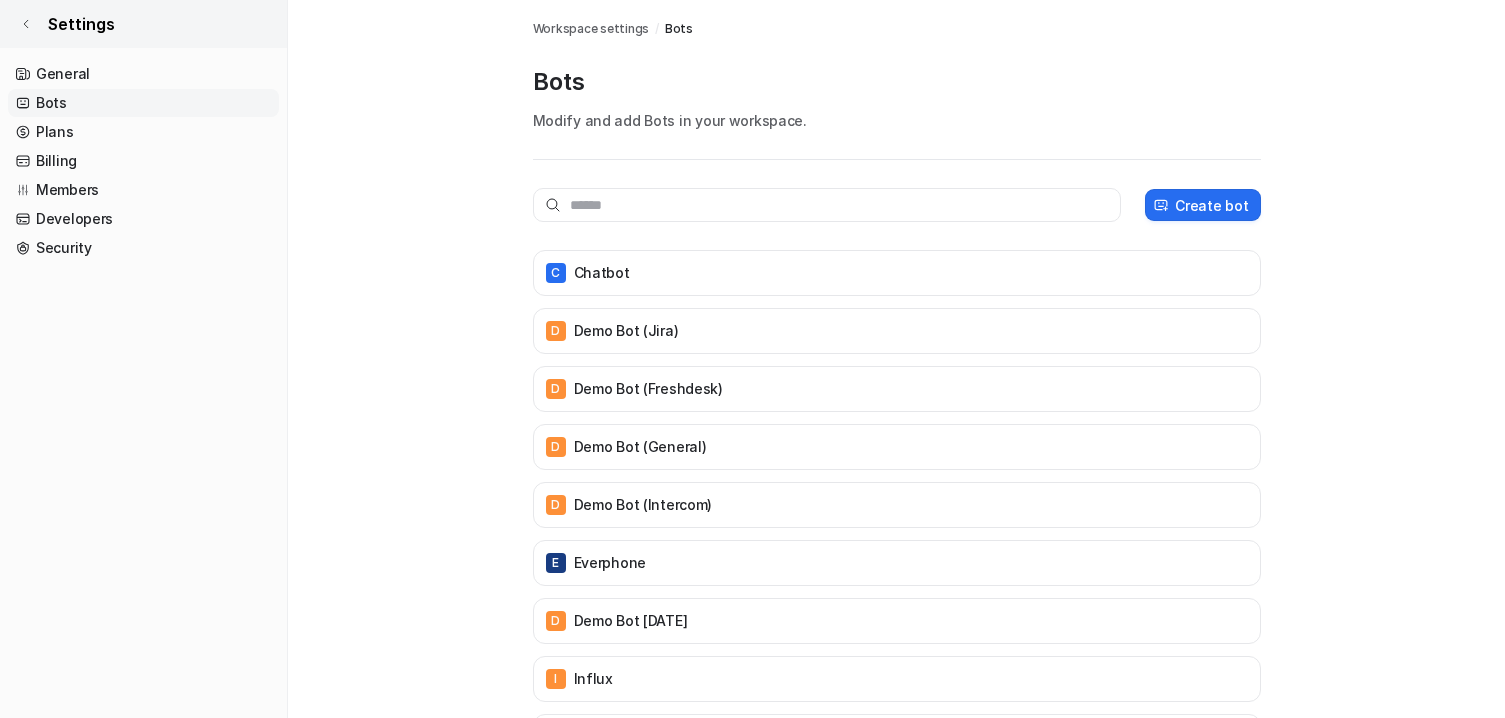 click on "Settings" at bounding box center [81, 24] 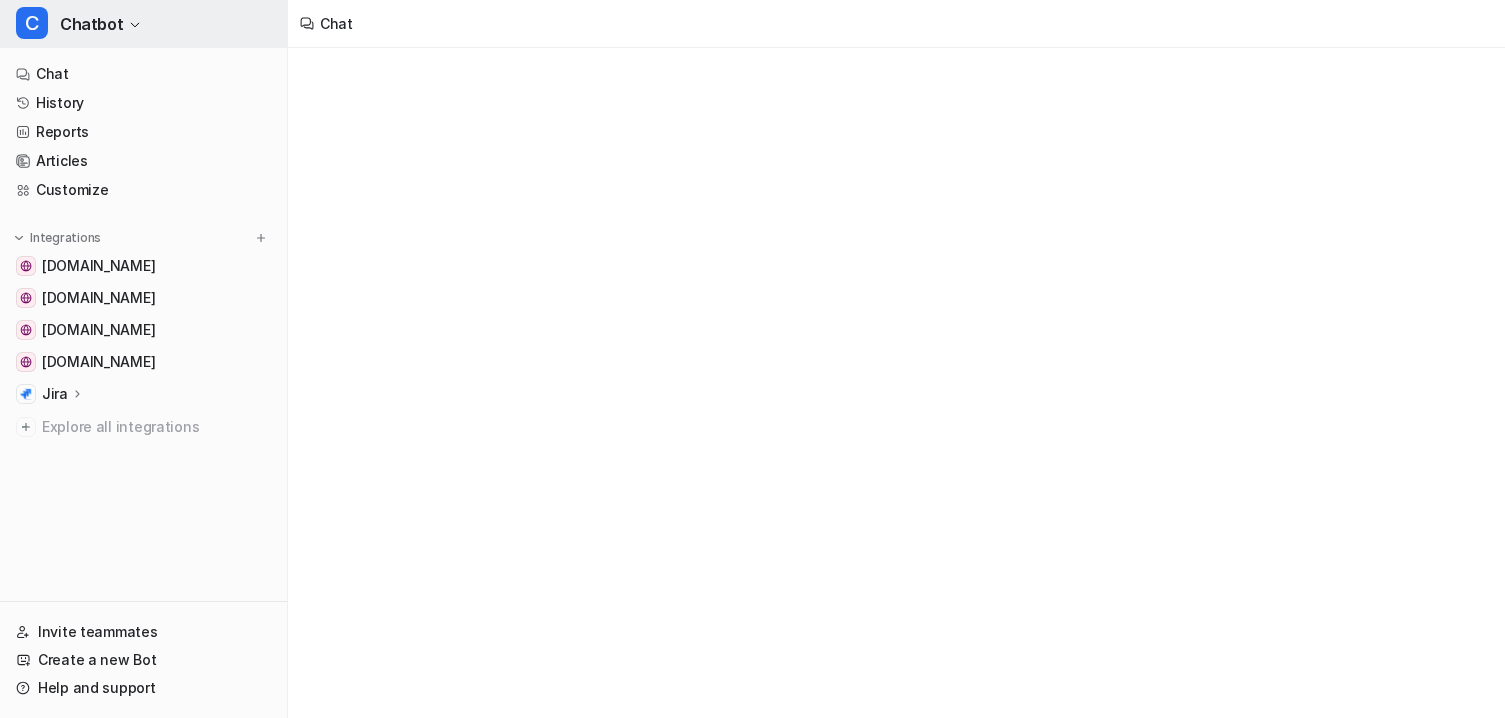 click 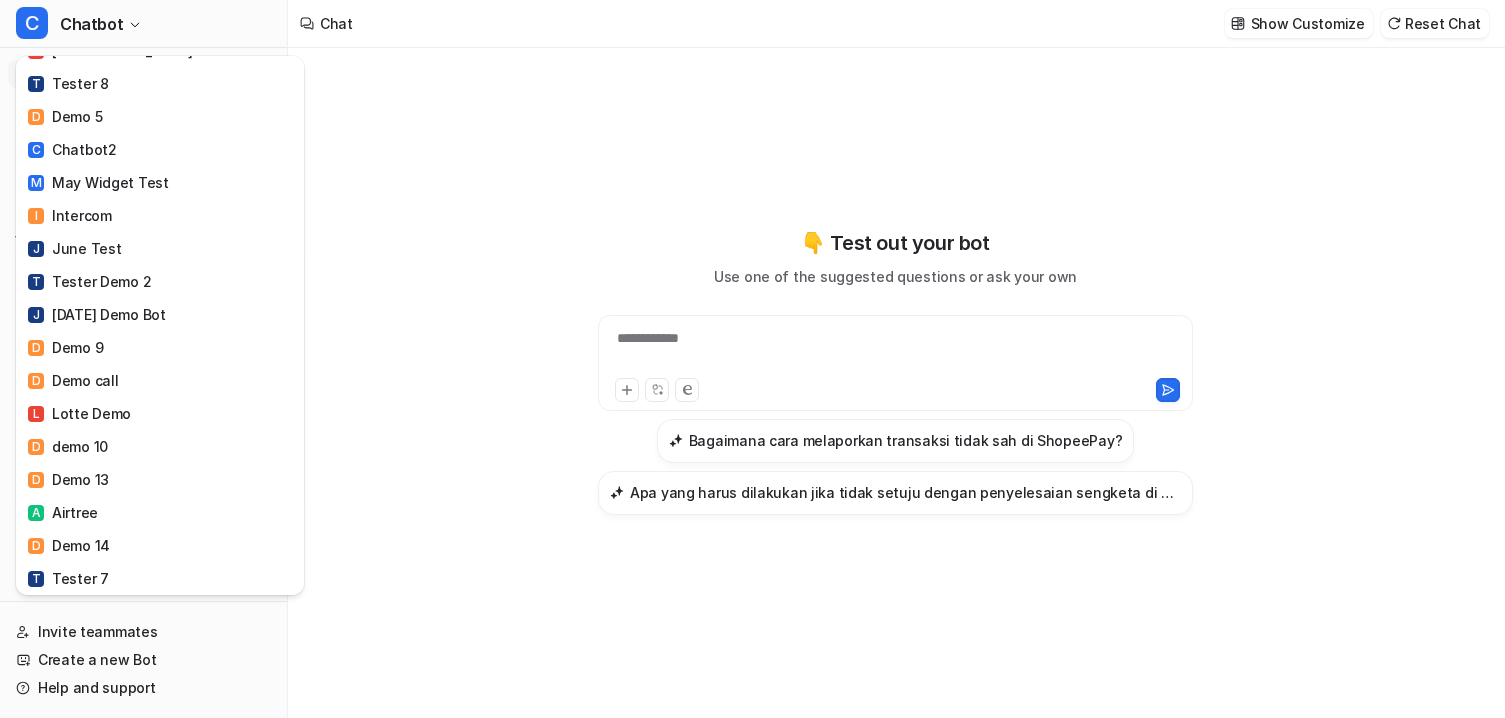 scroll, scrollTop: 1555, scrollLeft: 0, axis: vertical 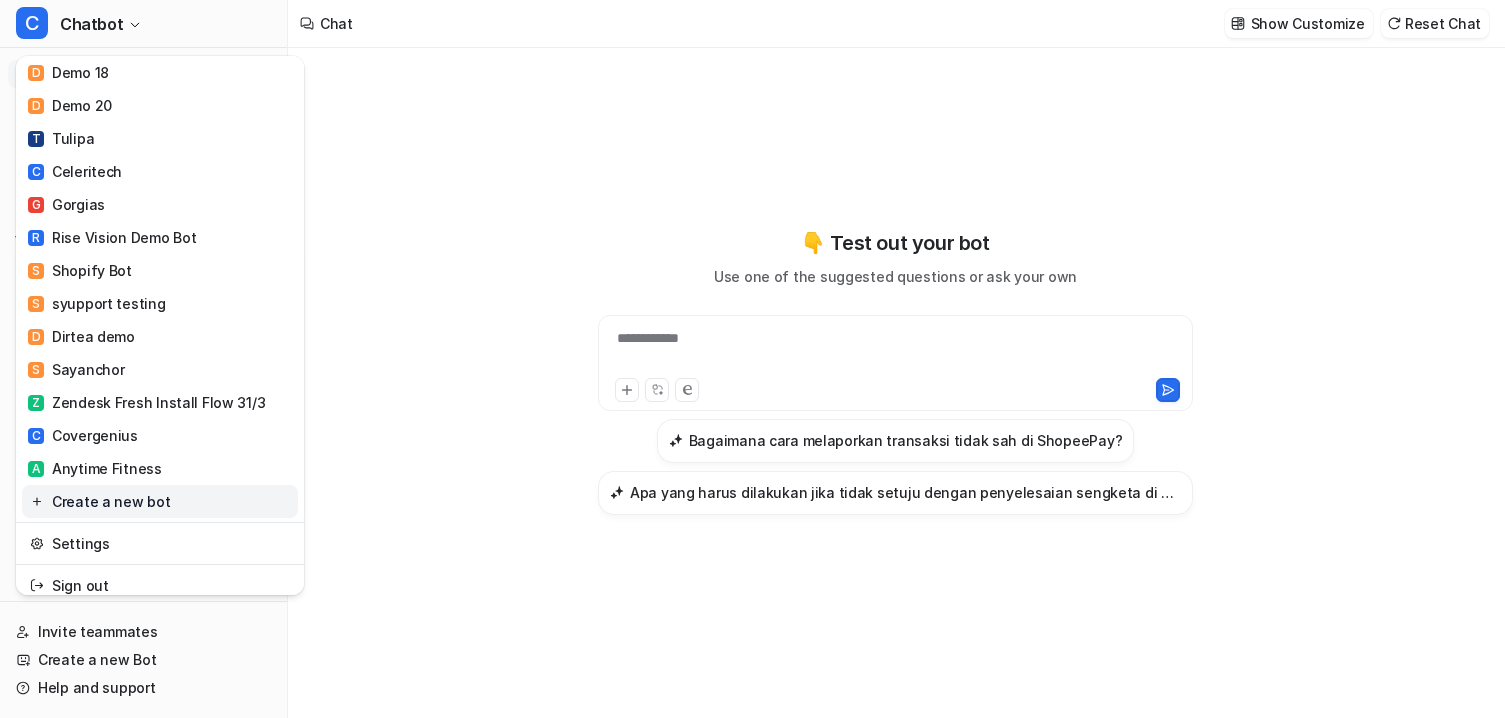 click on "Create a new bot" at bounding box center (160, 501) 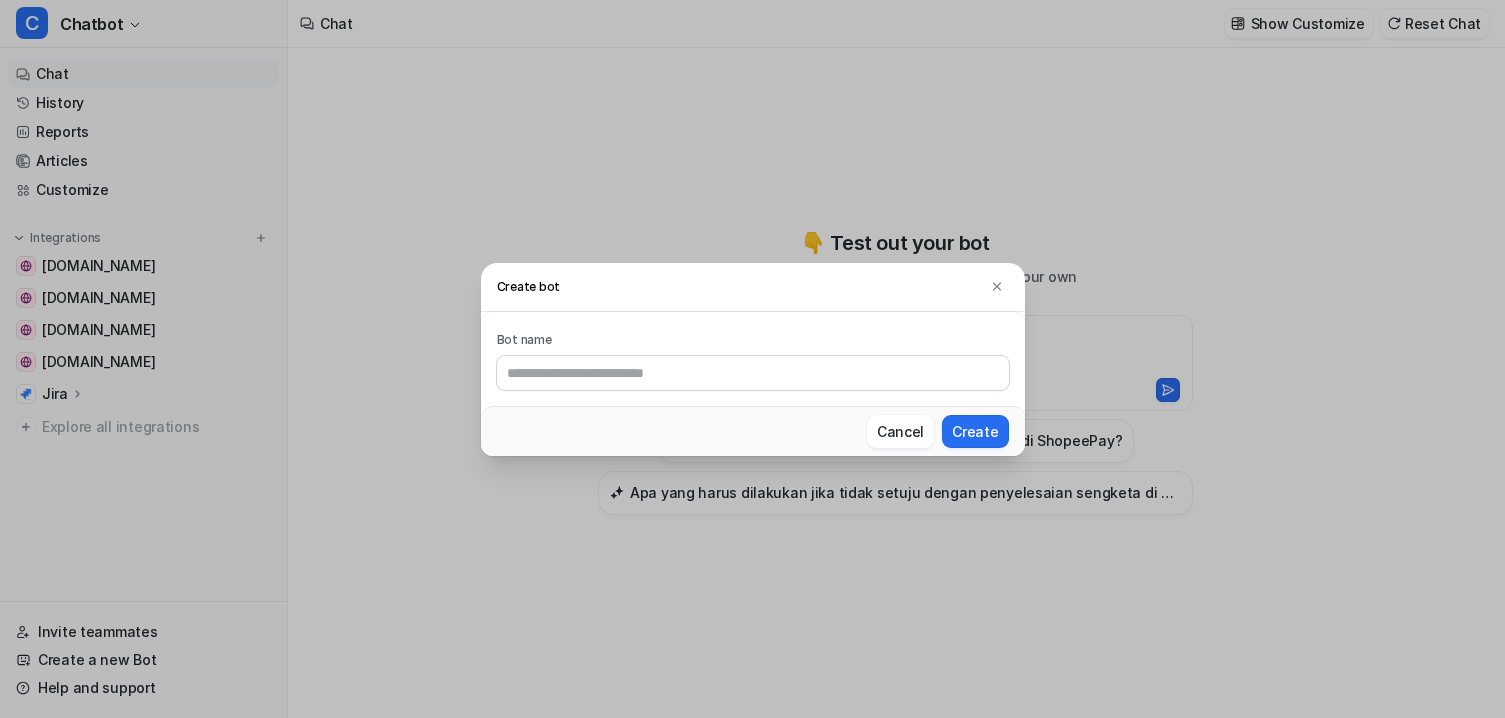 click at bounding box center [753, 373] 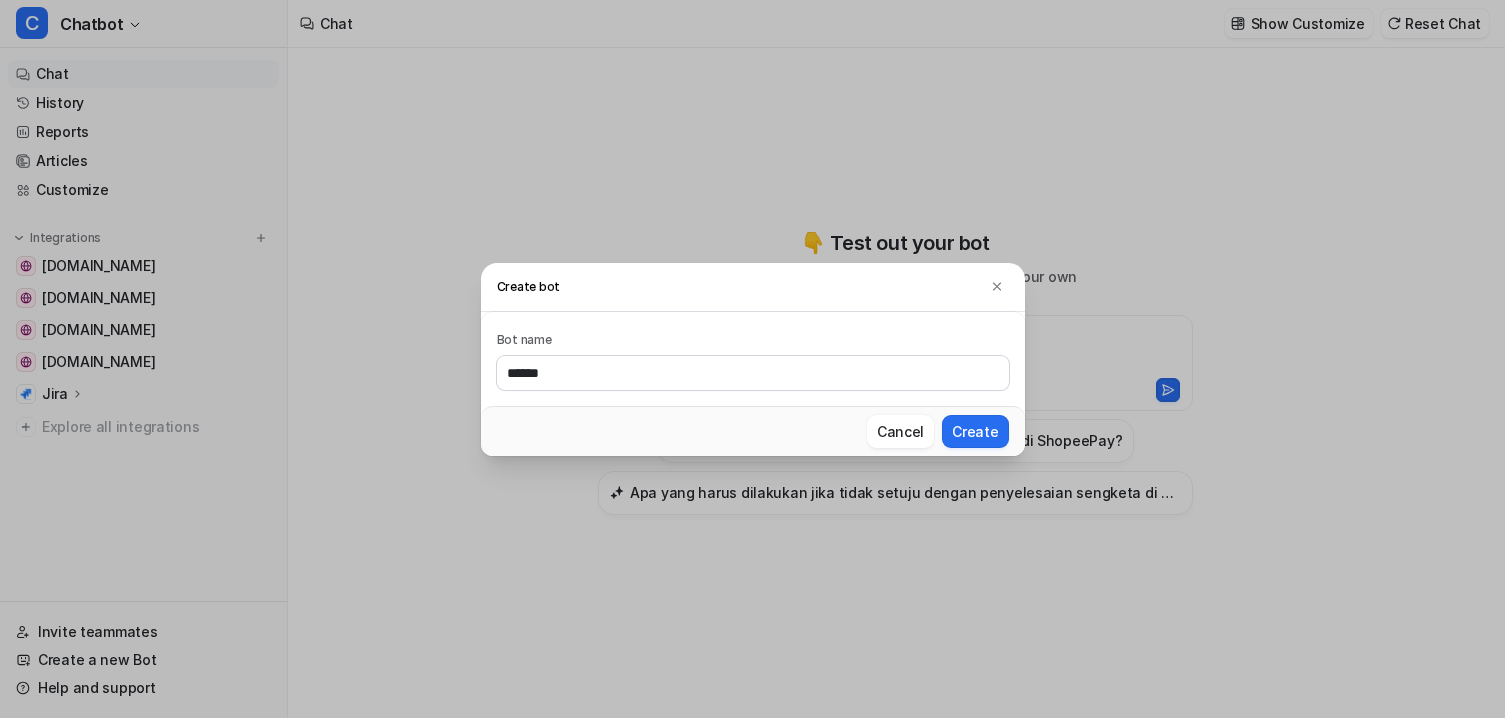 type on "*****" 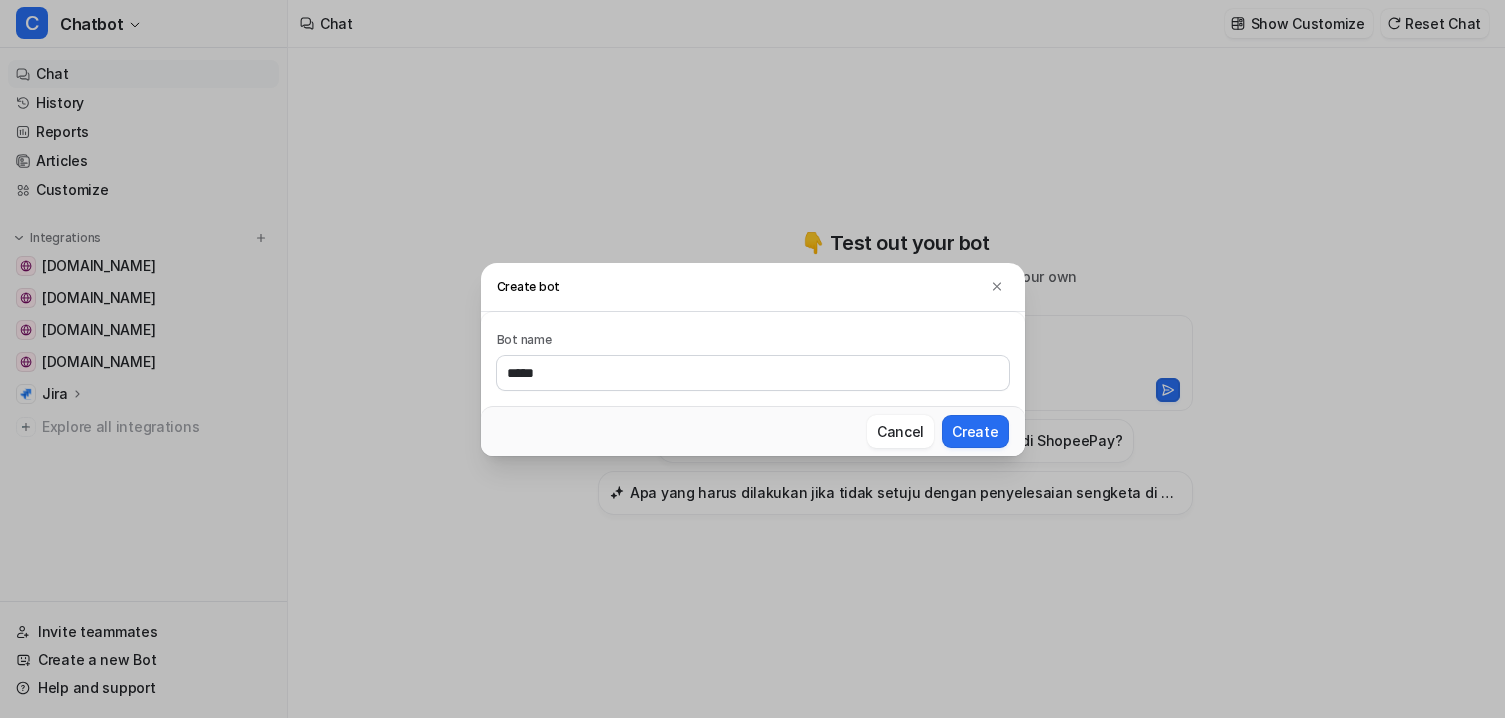 type 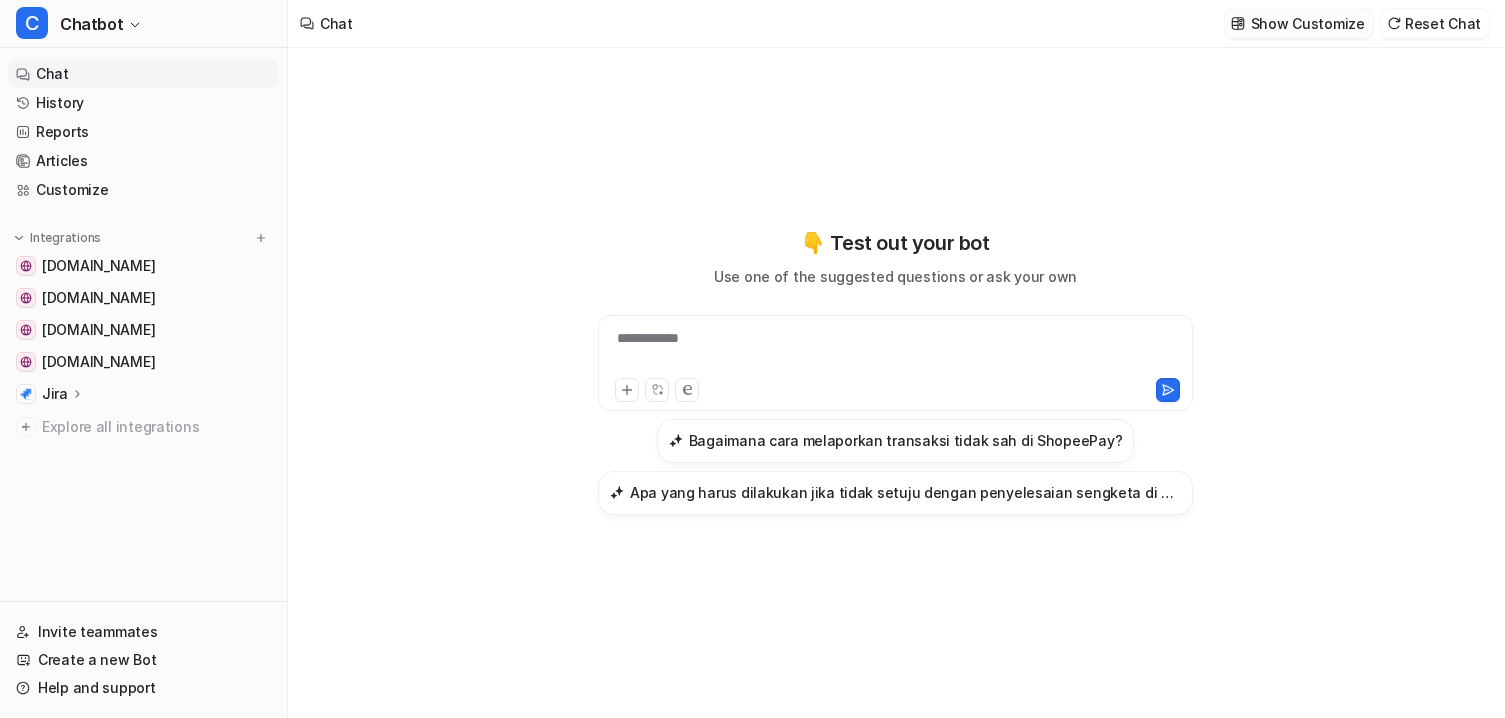 click on "Show Customize" at bounding box center [1308, 23] 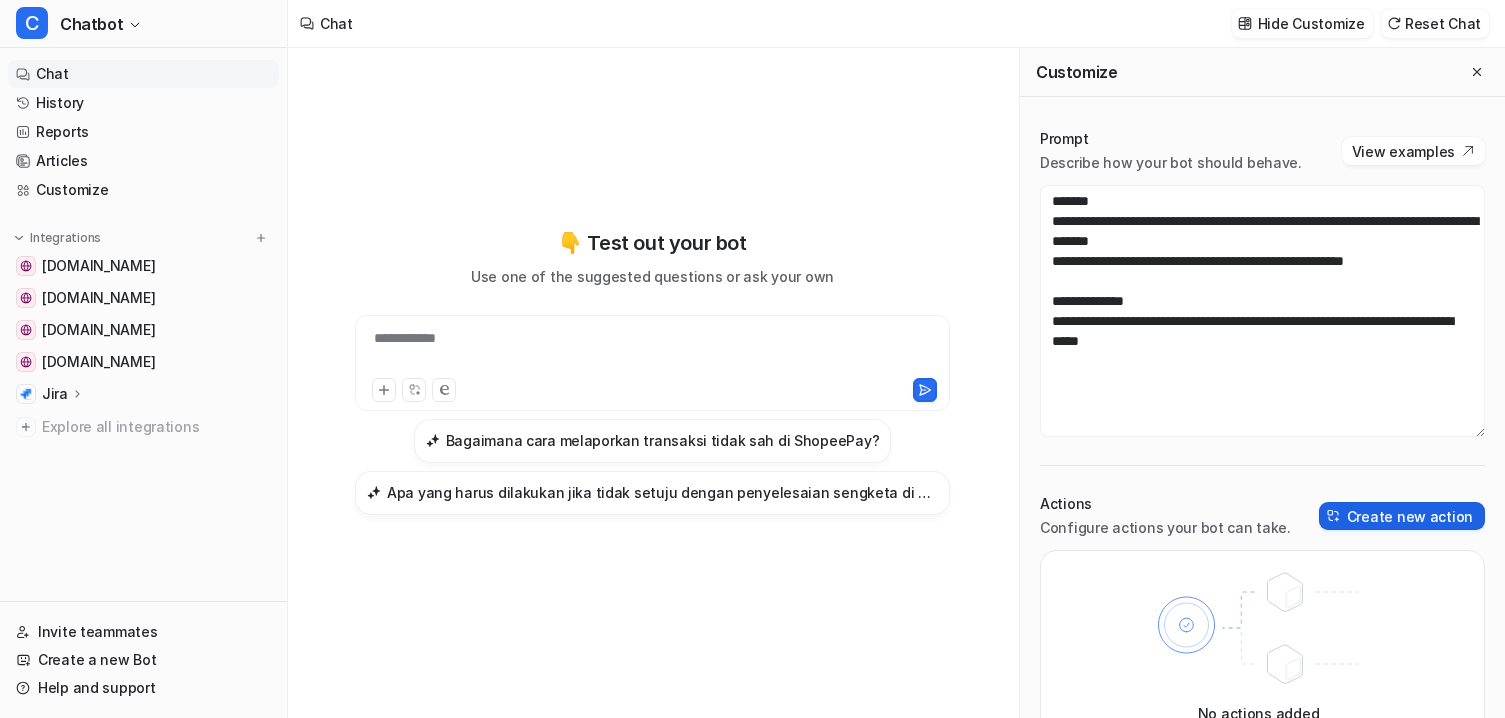click on "Create new action" at bounding box center (1402, 516) 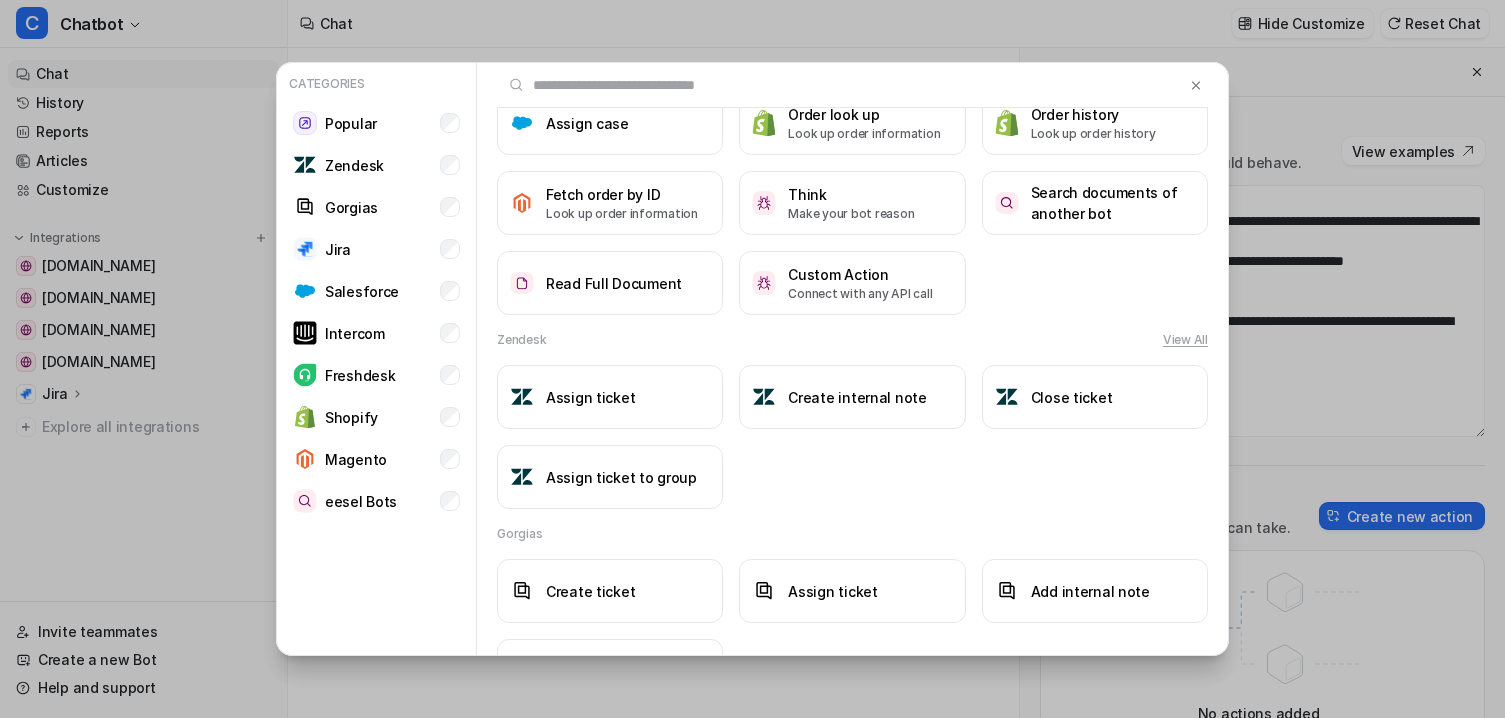 scroll, scrollTop: 284, scrollLeft: 0, axis: vertical 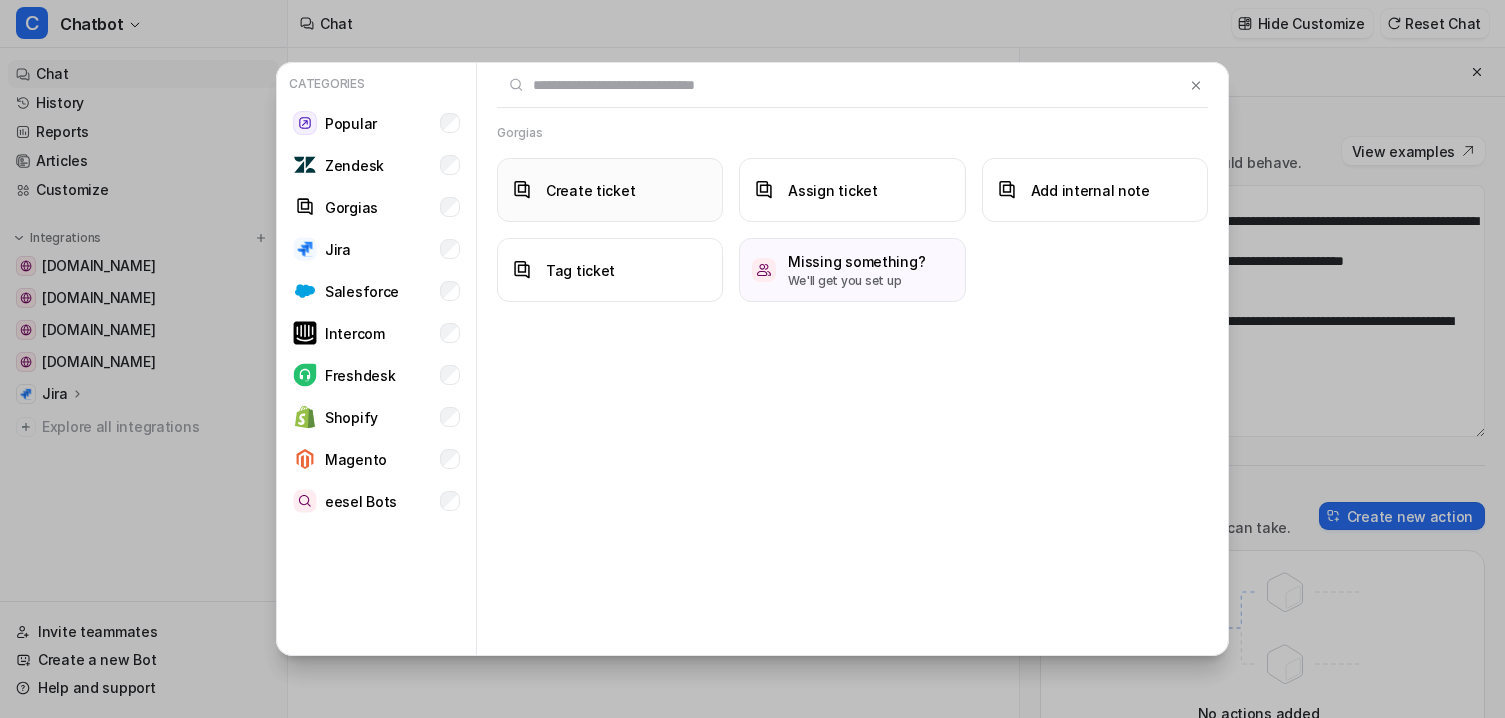 click on "Create ticket" at bounding box center [610, 190] 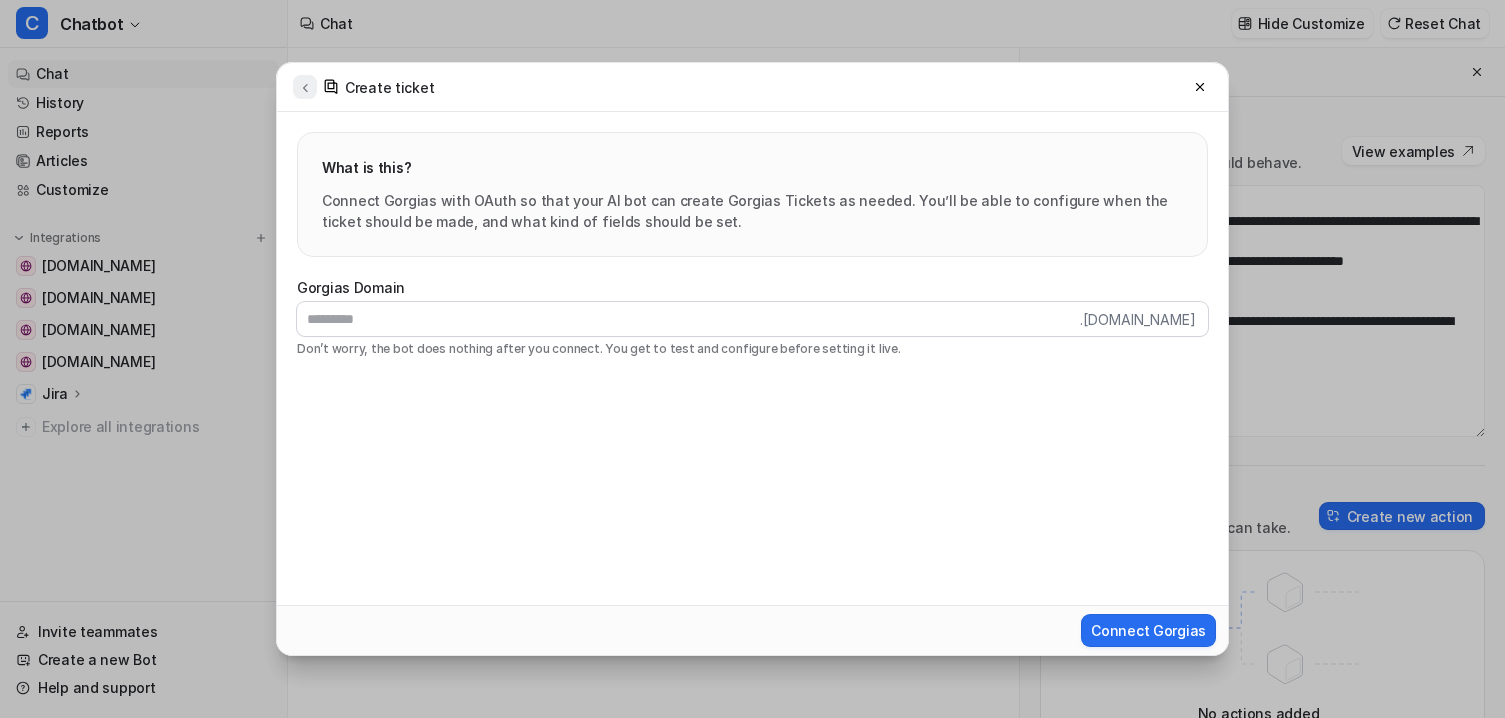 click 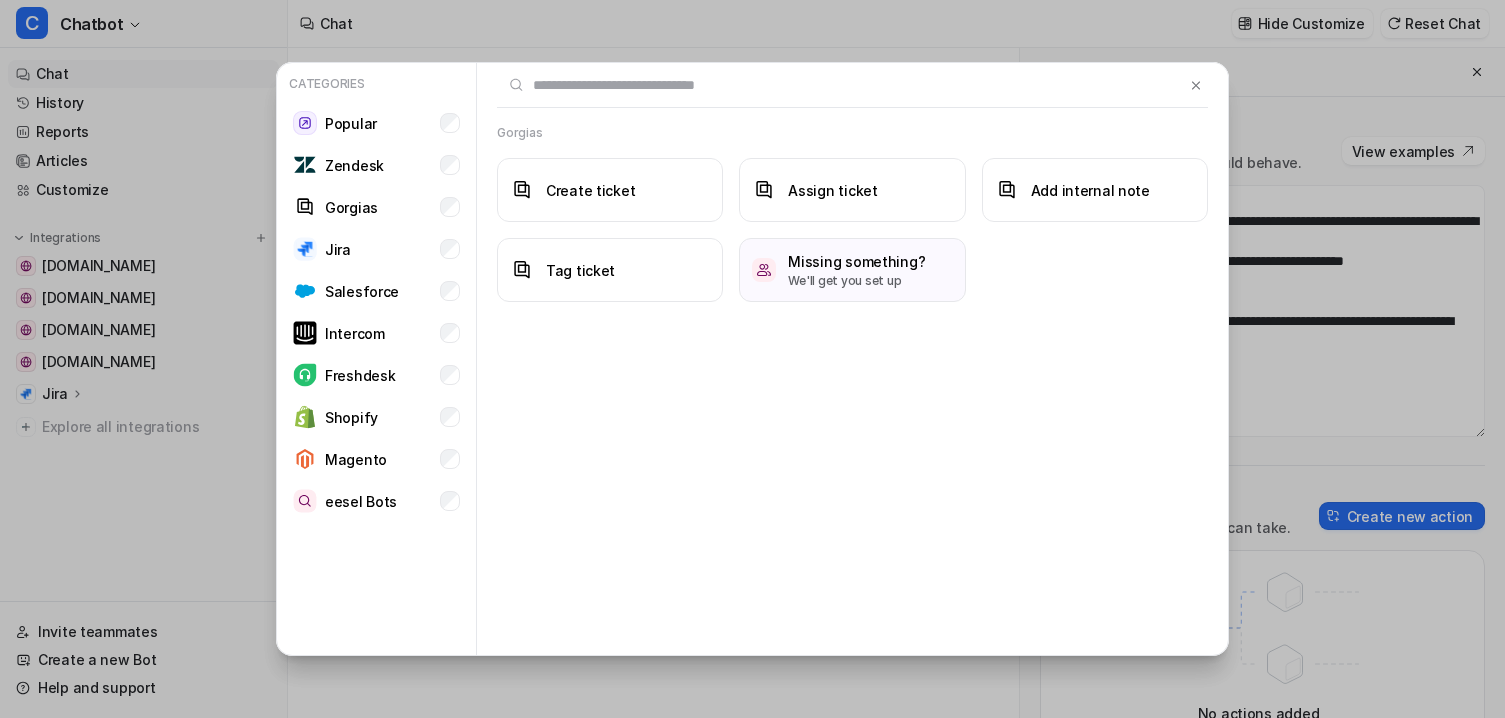 click on "Create ticket Assign ticket Add internal note Tag ticket Missing something? We'll get you set up" at bounding box center [852, 230] 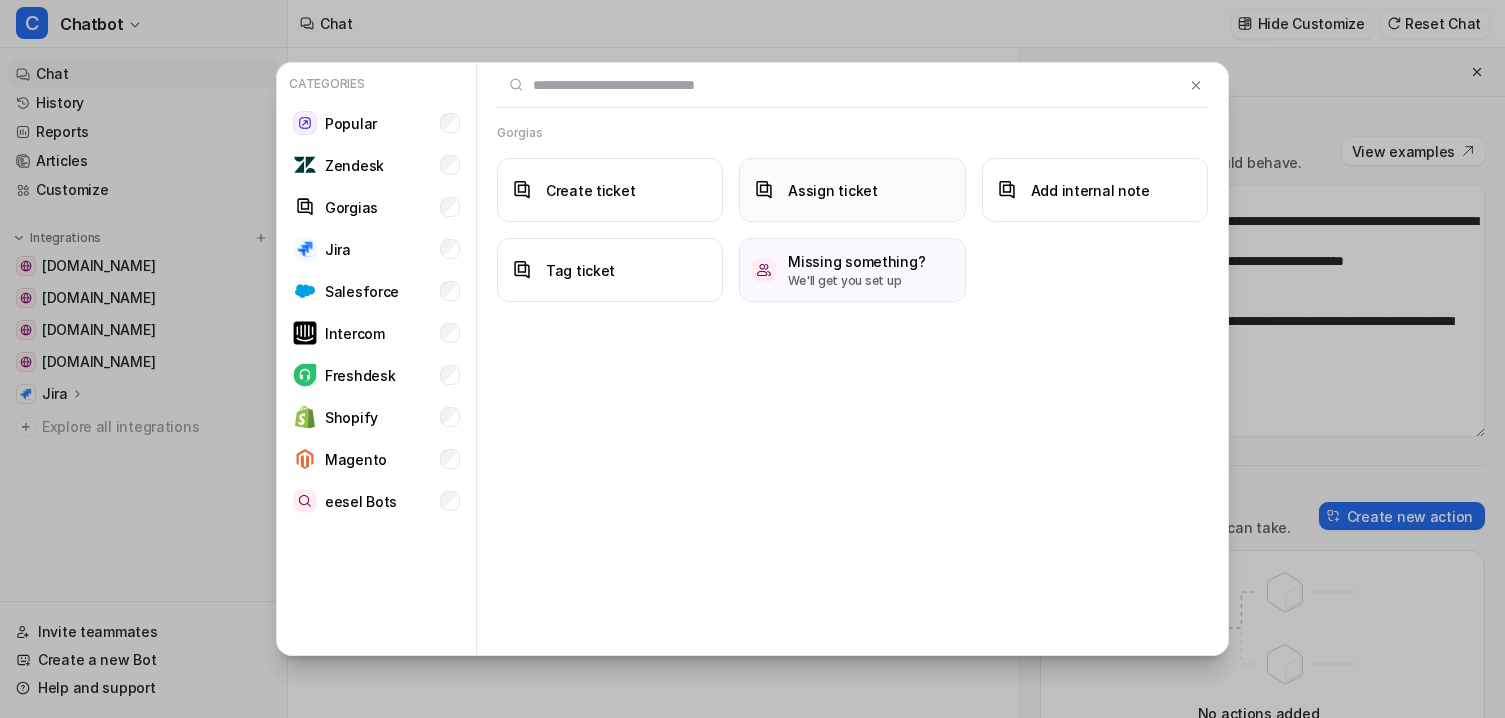 click at bounding box center (764, 189) 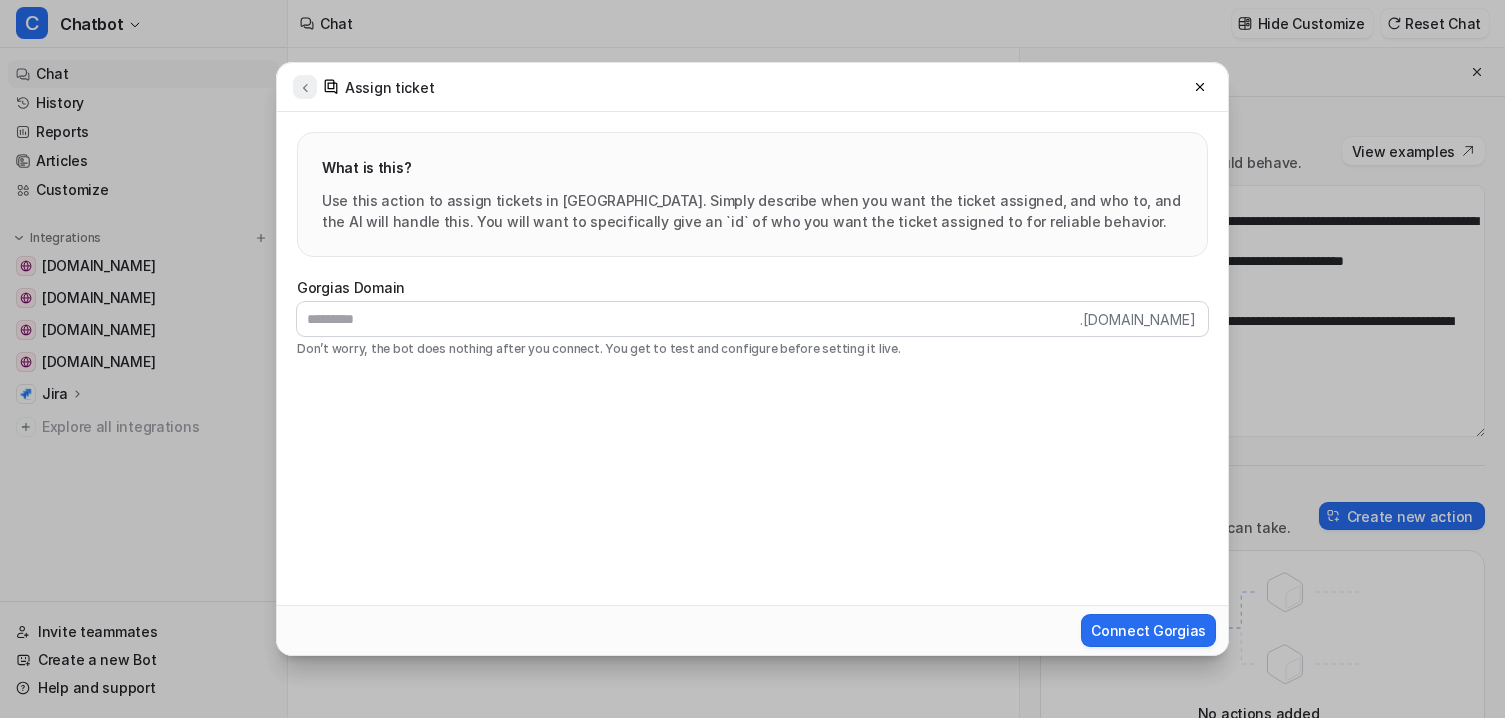 click 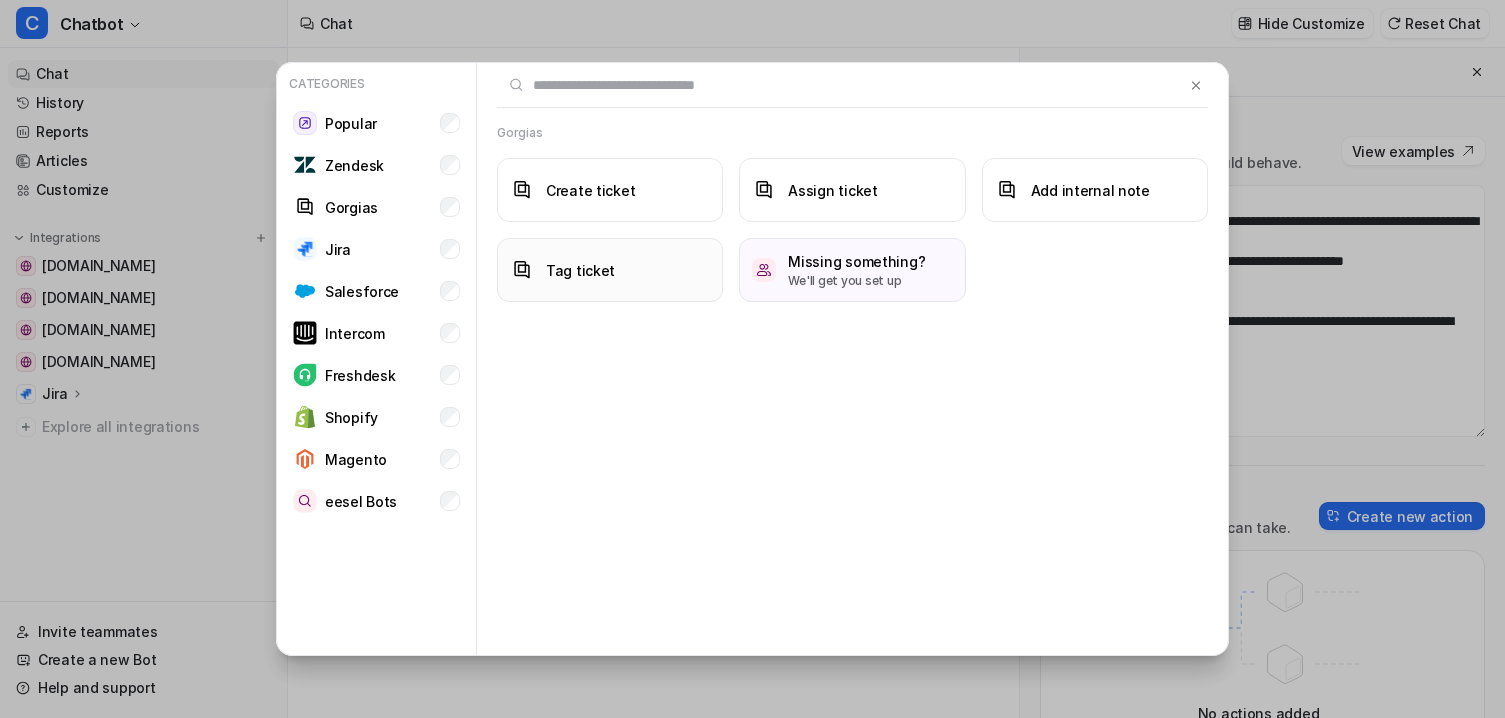 click on "Tag ticket" at bounding box center [610, 270] 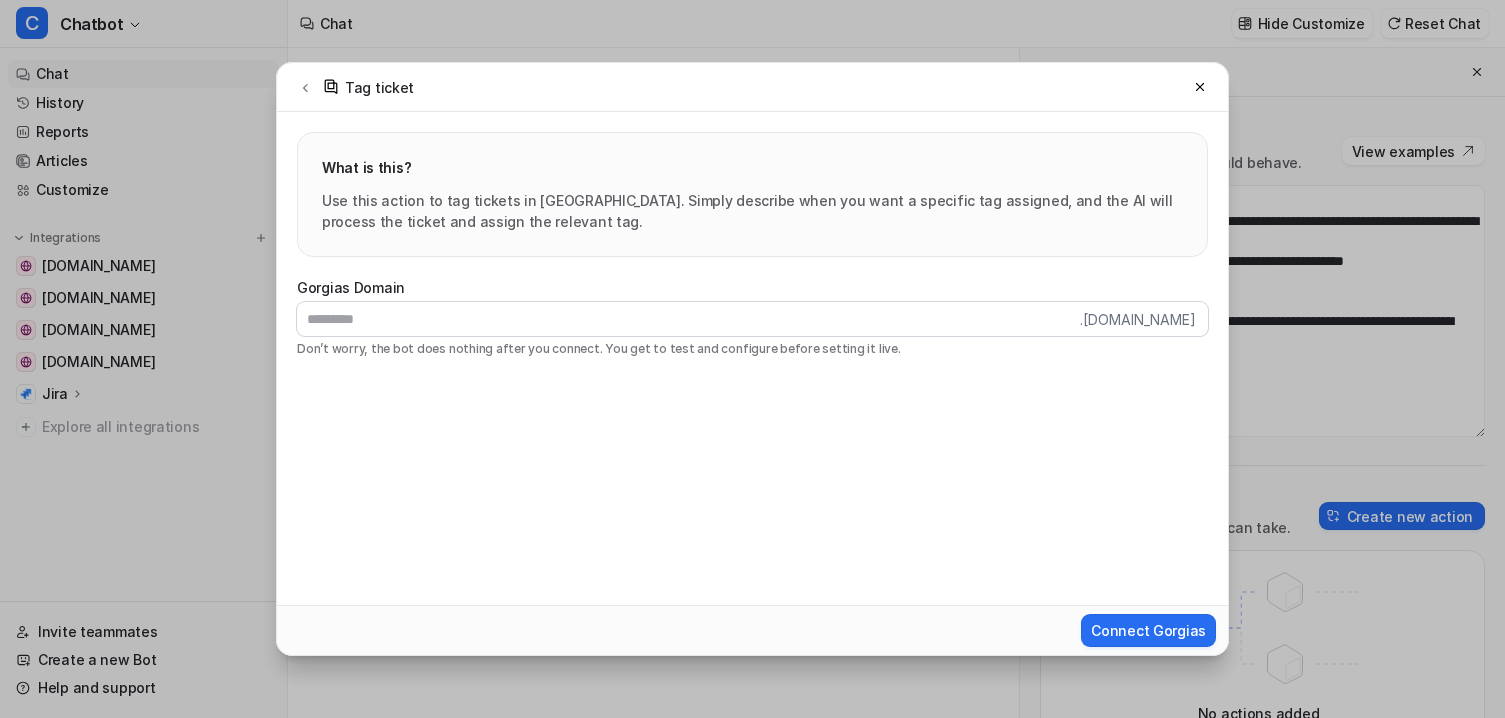 click on "Tag ticket" at bounding box center (752, 87) 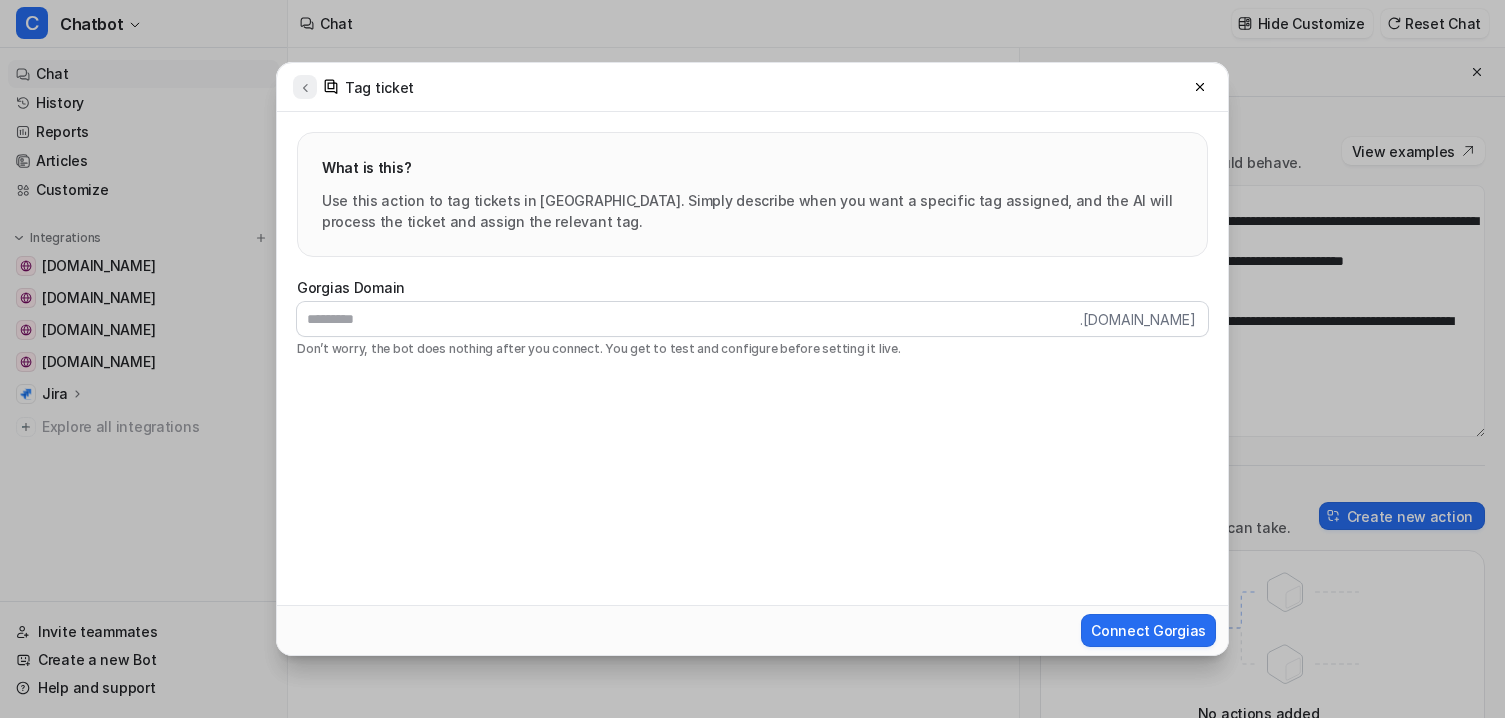 click 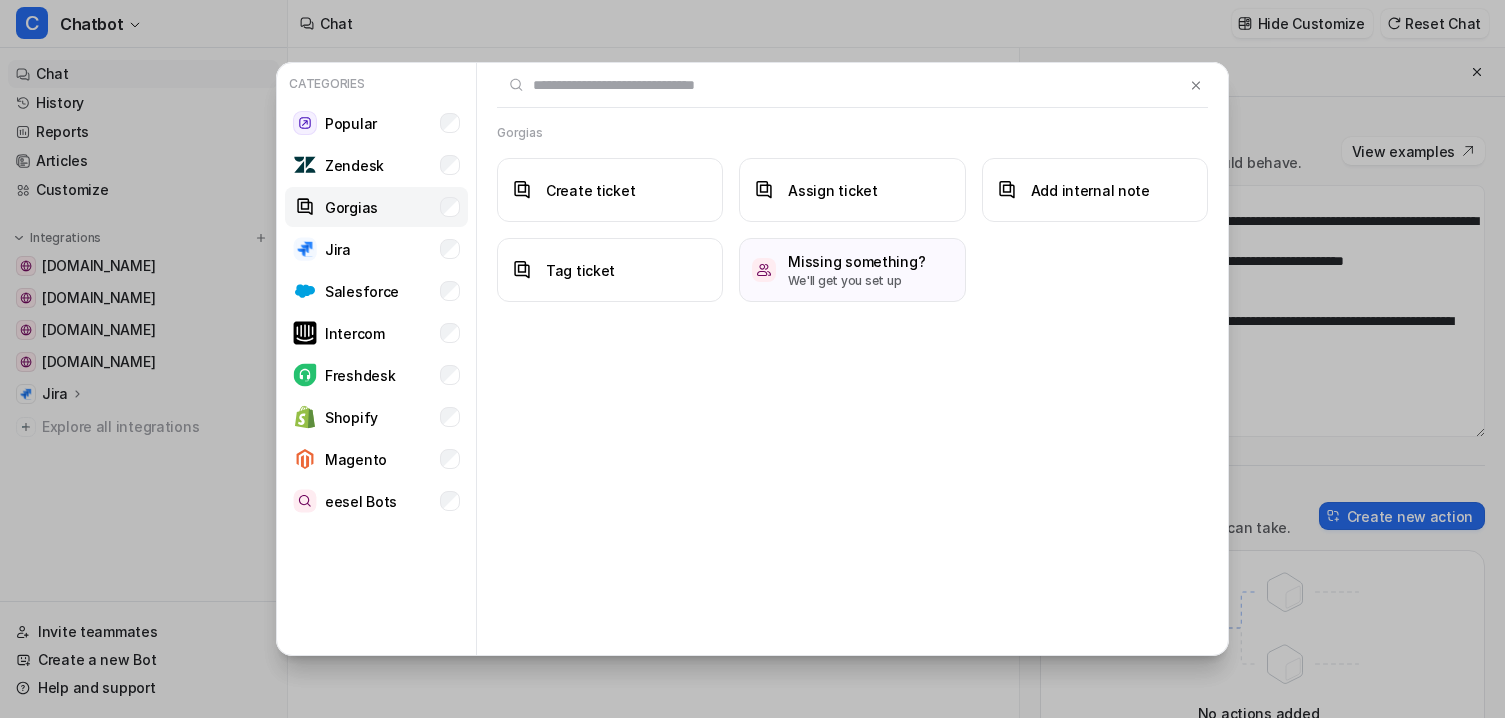 click on "Gorgias" at bounding box center (376, 207) 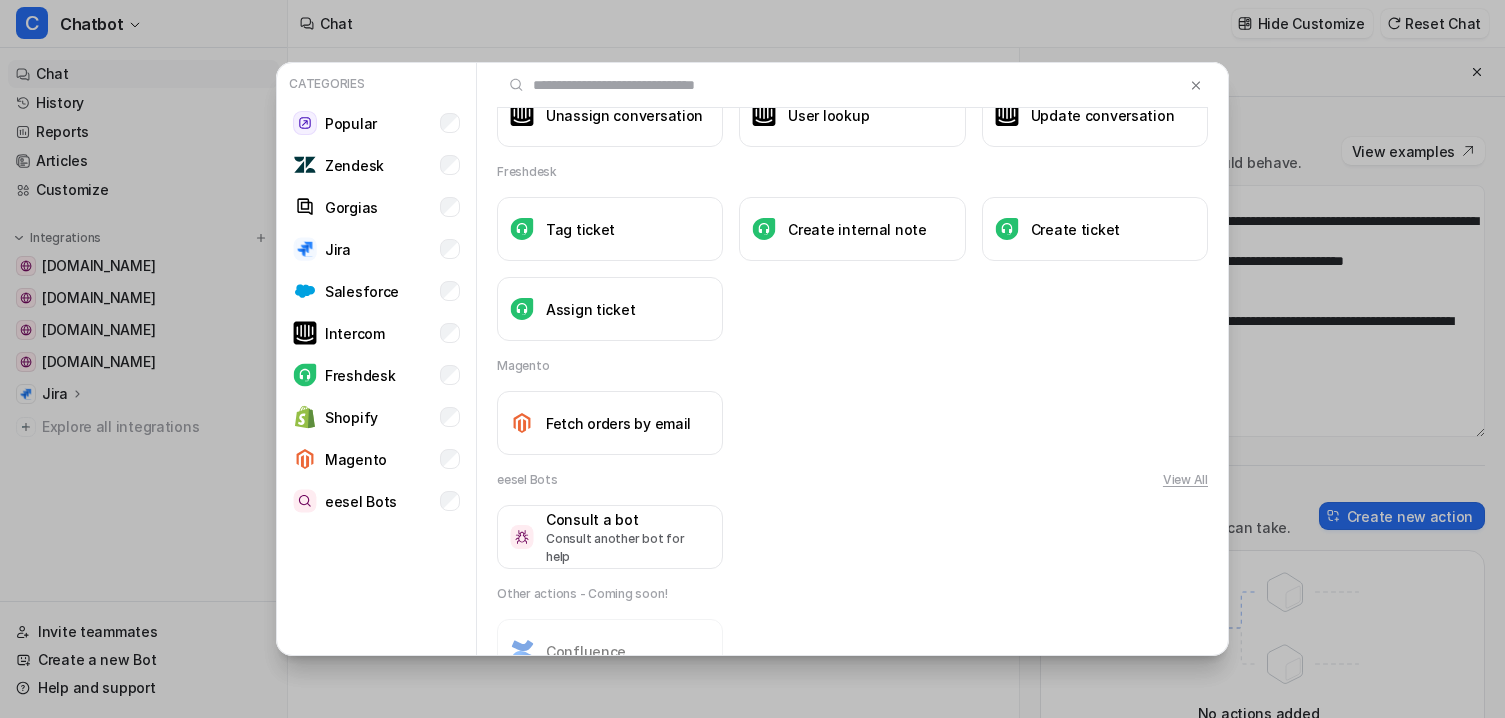 scroll, scrollTop: 1220, scrollLeft: 0, axis: vertical 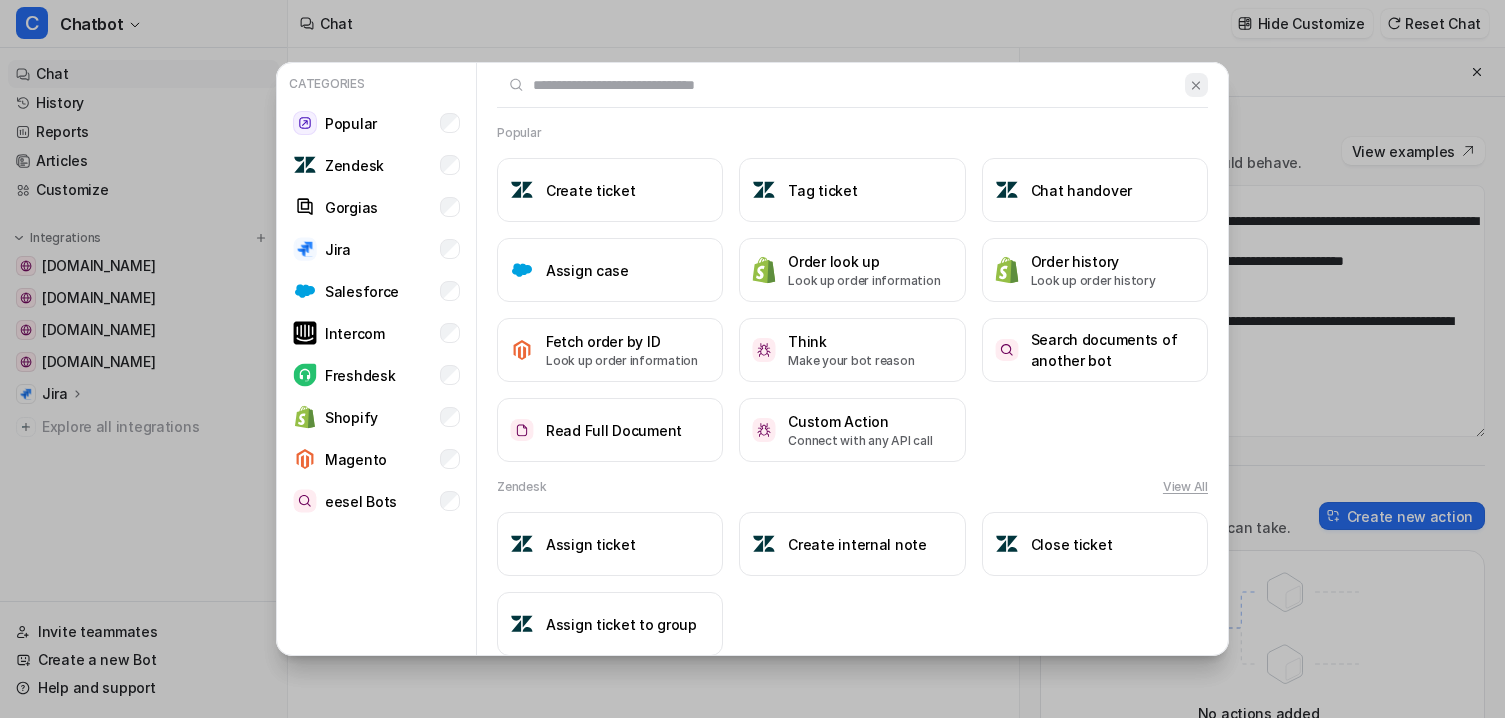 click at bounding box center [1196, 85] 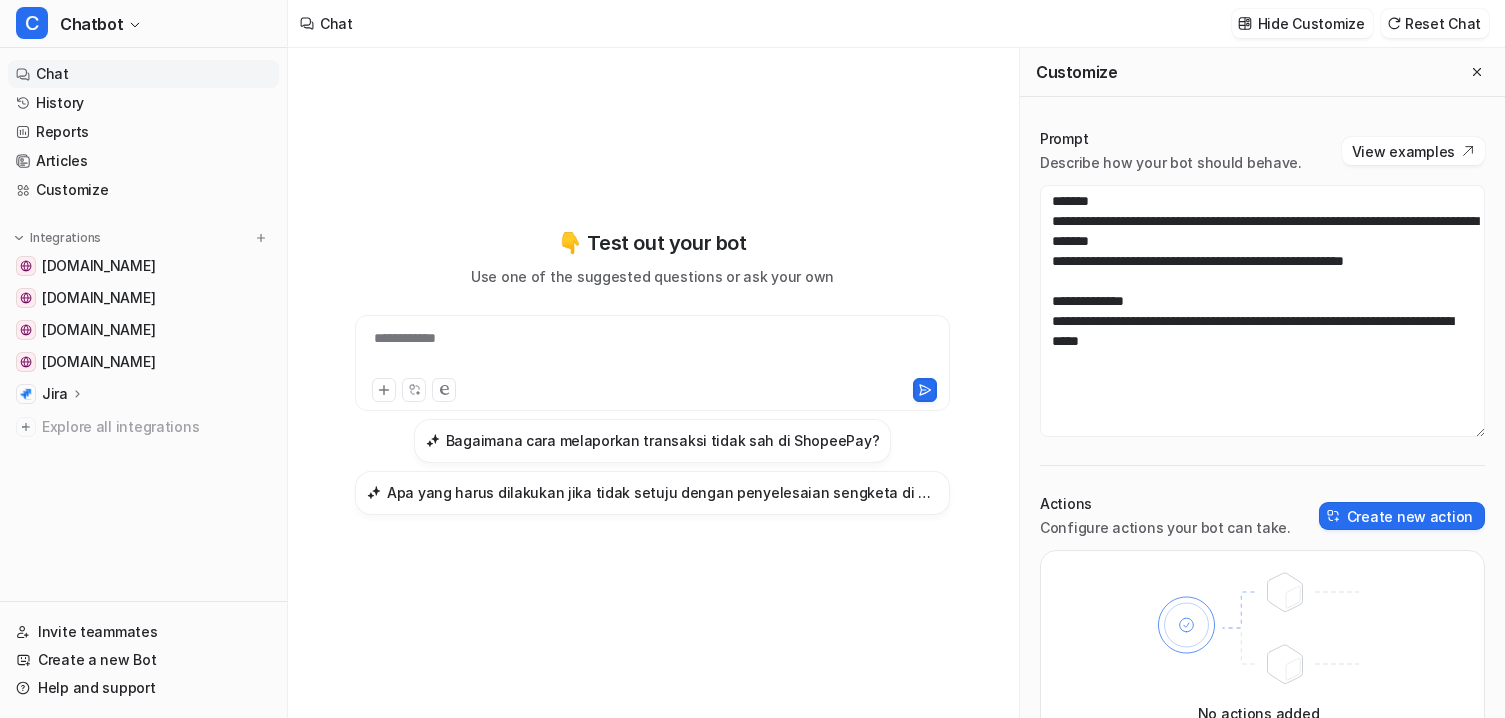 click on "**********" at bounding box center (652, 371) 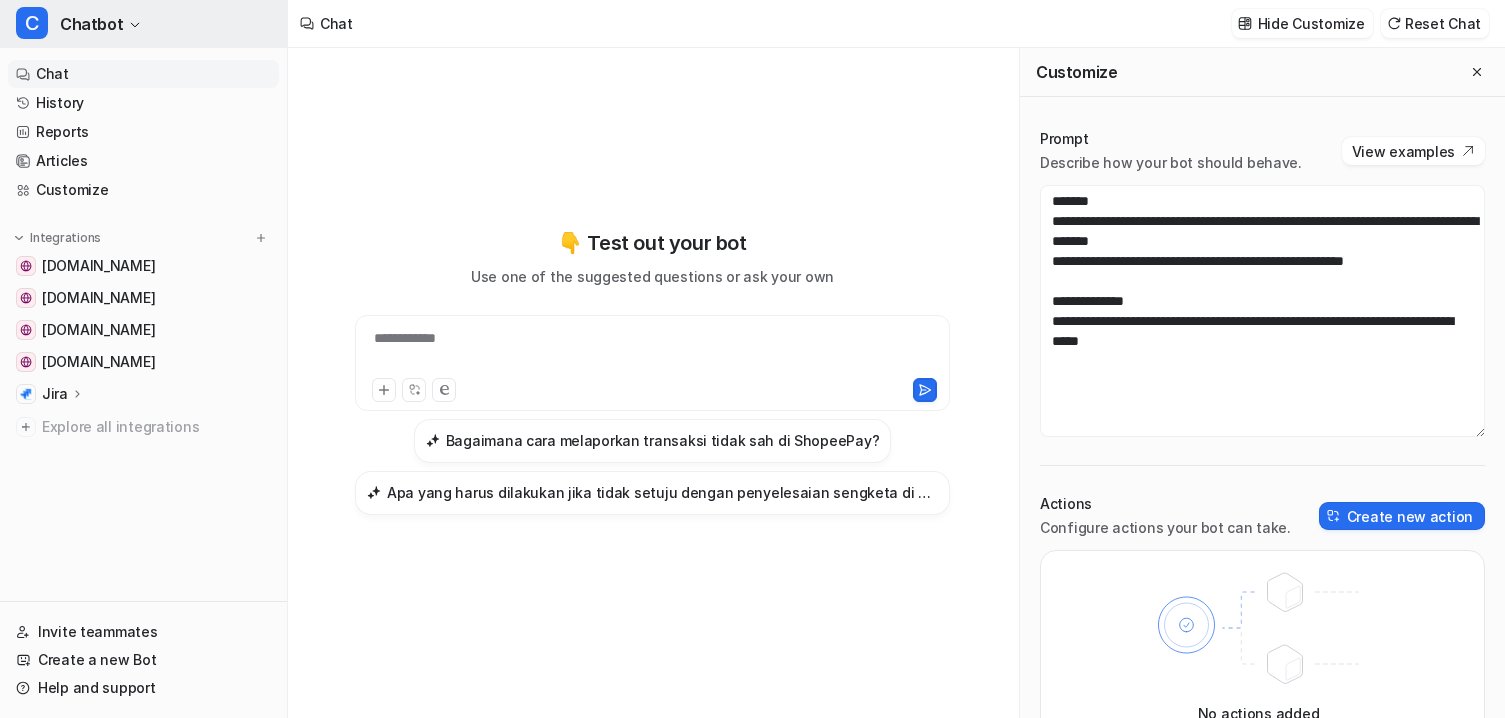 click on "Chatbot" at bounding box center [91, 24] 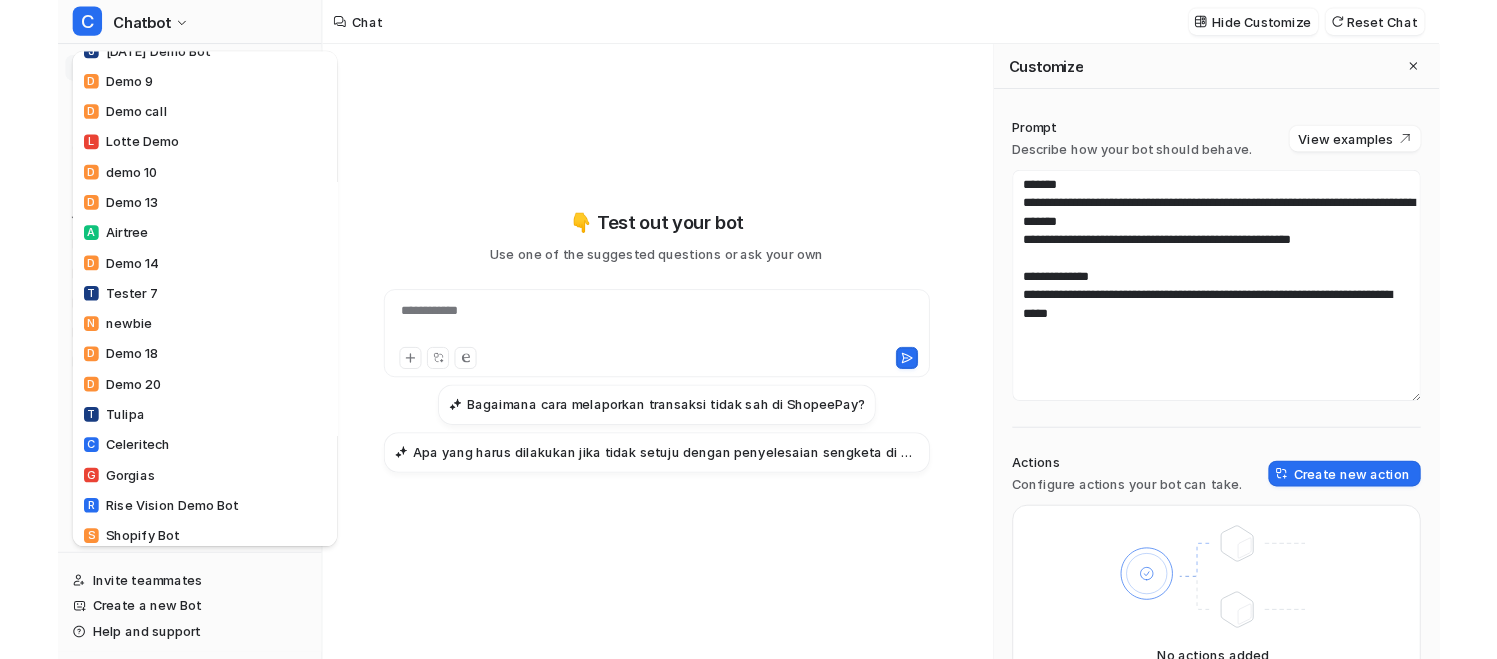scroll, scrollTop: 1566, scrollLeft: 0, axis: vertical 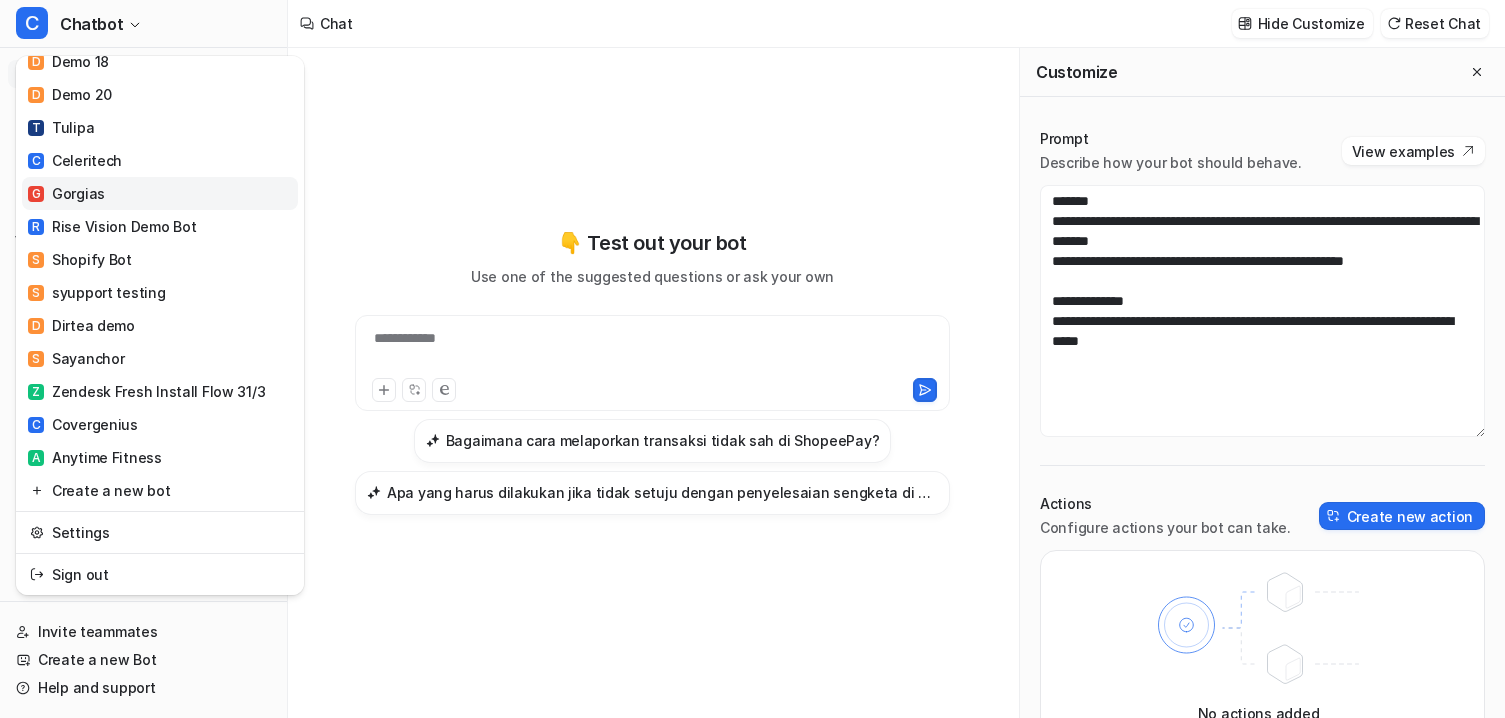 click on "G   Gorgias" at bounding box center [160, 193] 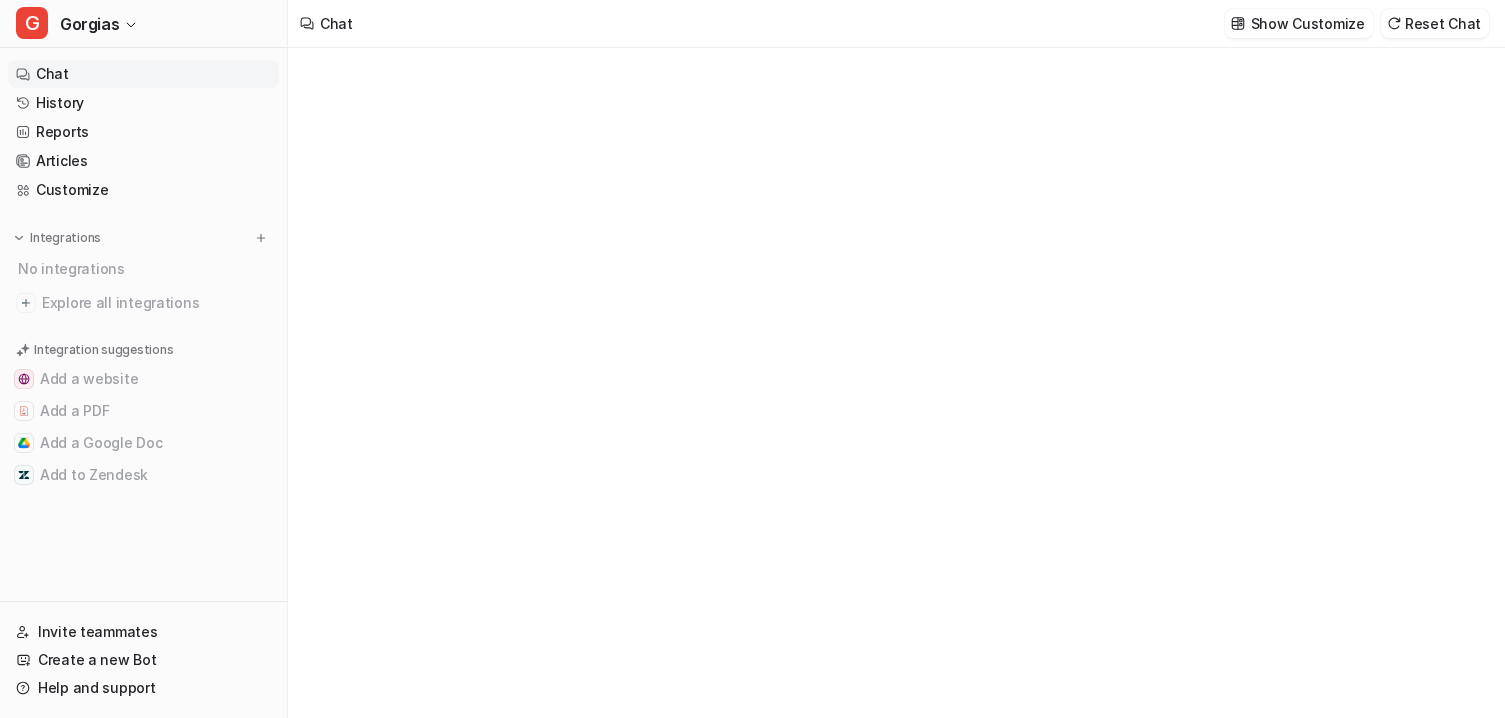 type on "**********" 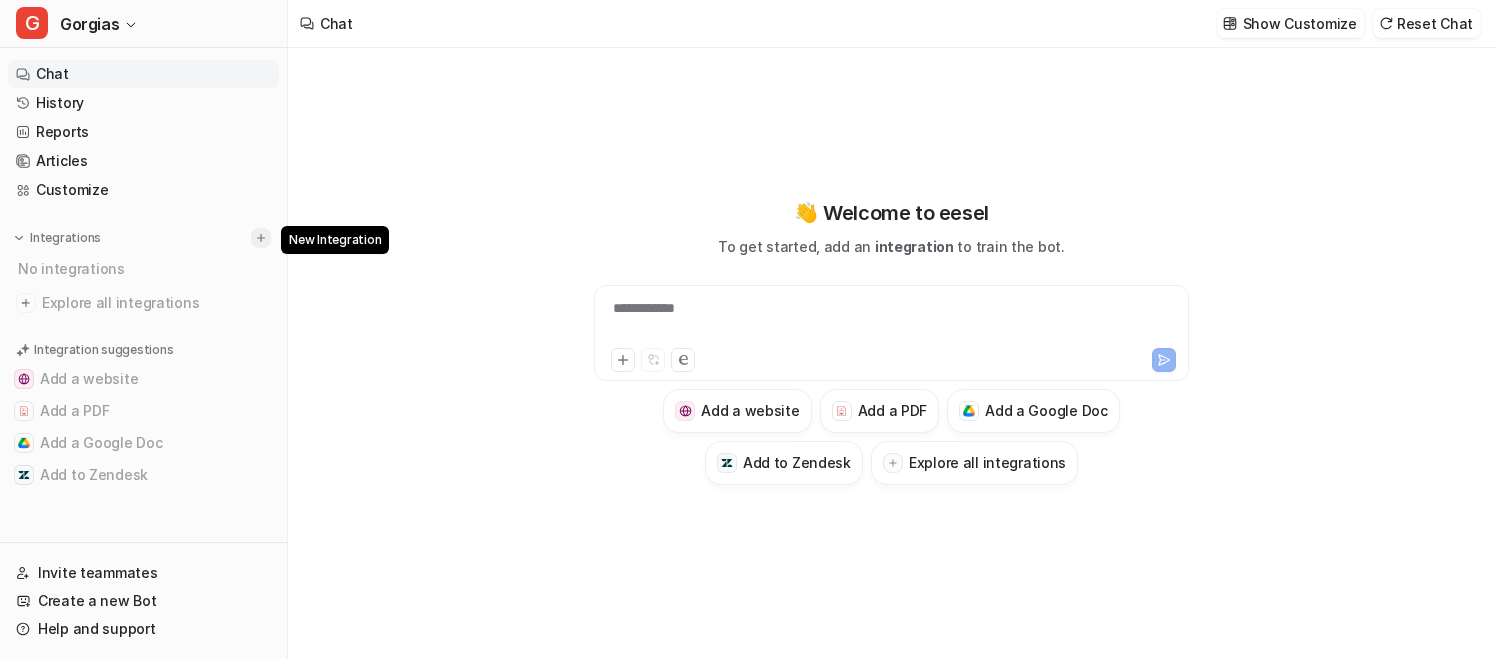 click at bounding box center (261, 238) 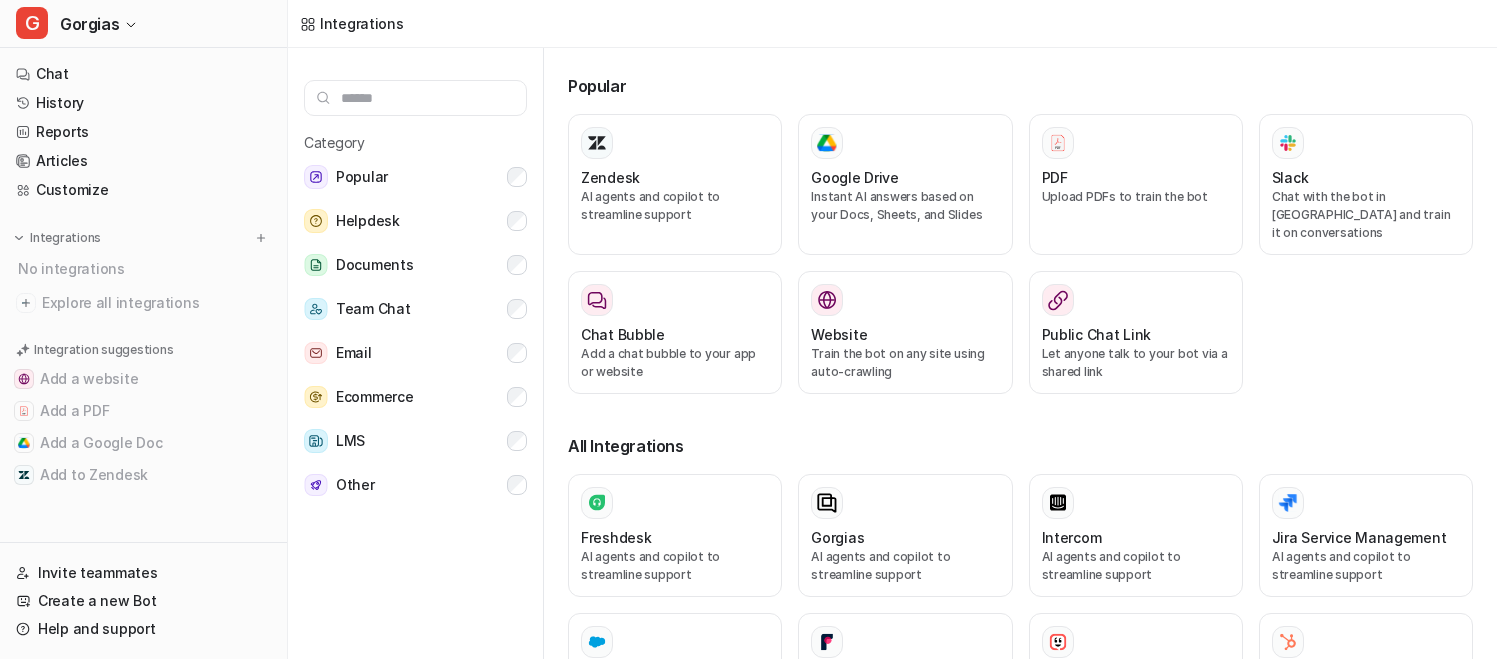 click at bounding box center [415, 98] 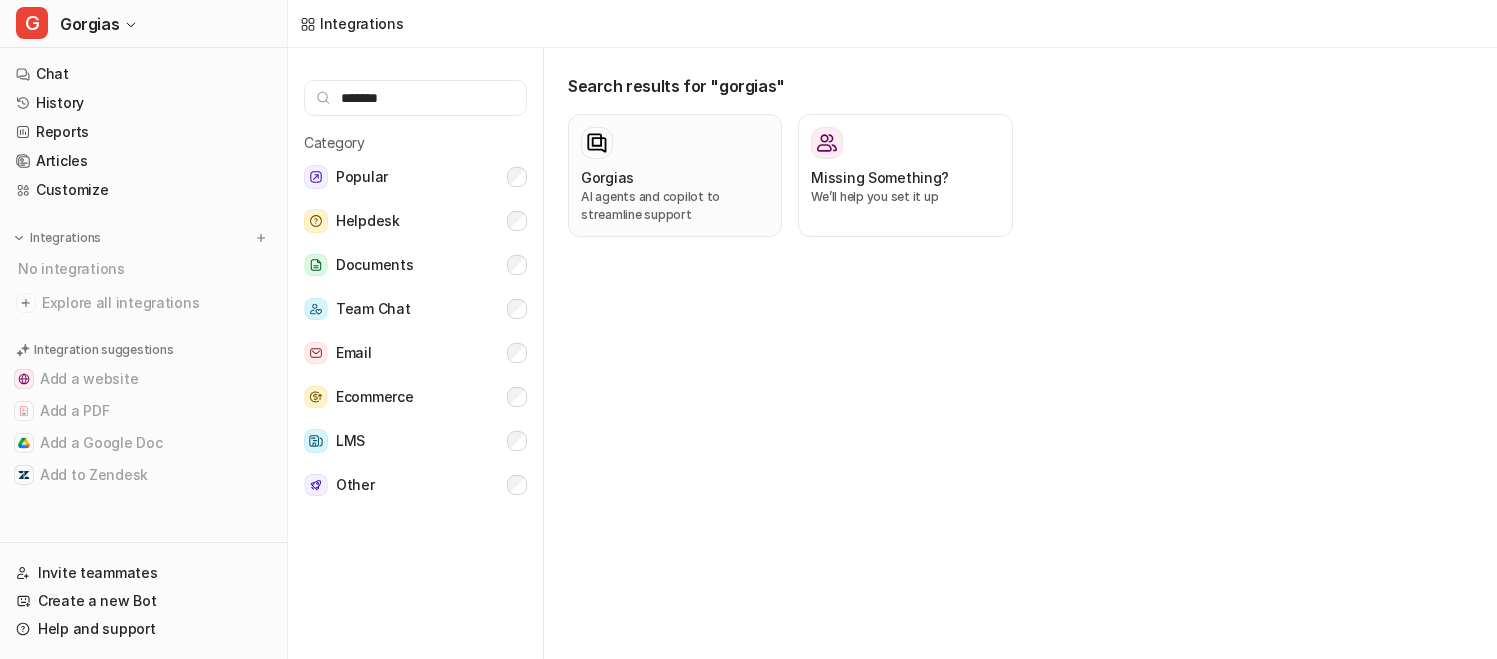 type on "*******" 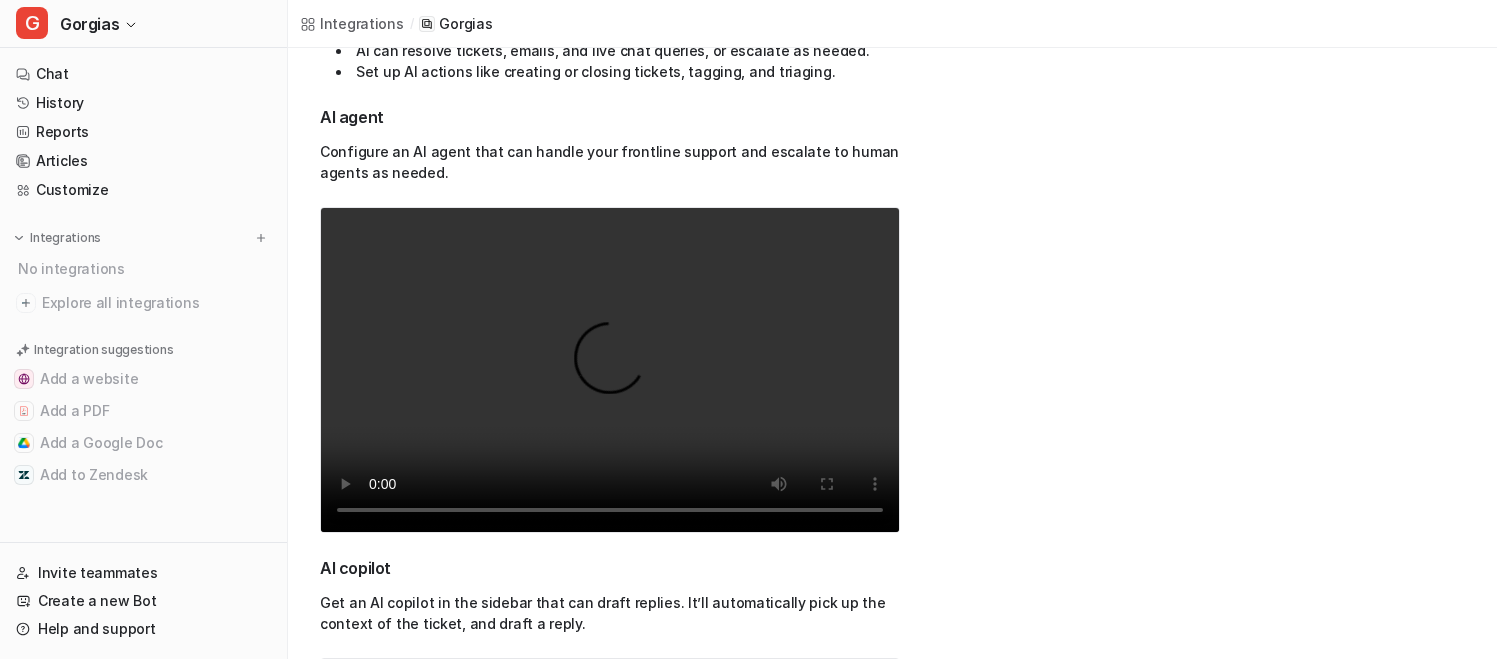 scroll, scrollTop: 468, scrollLeft: 0, axis: vertical 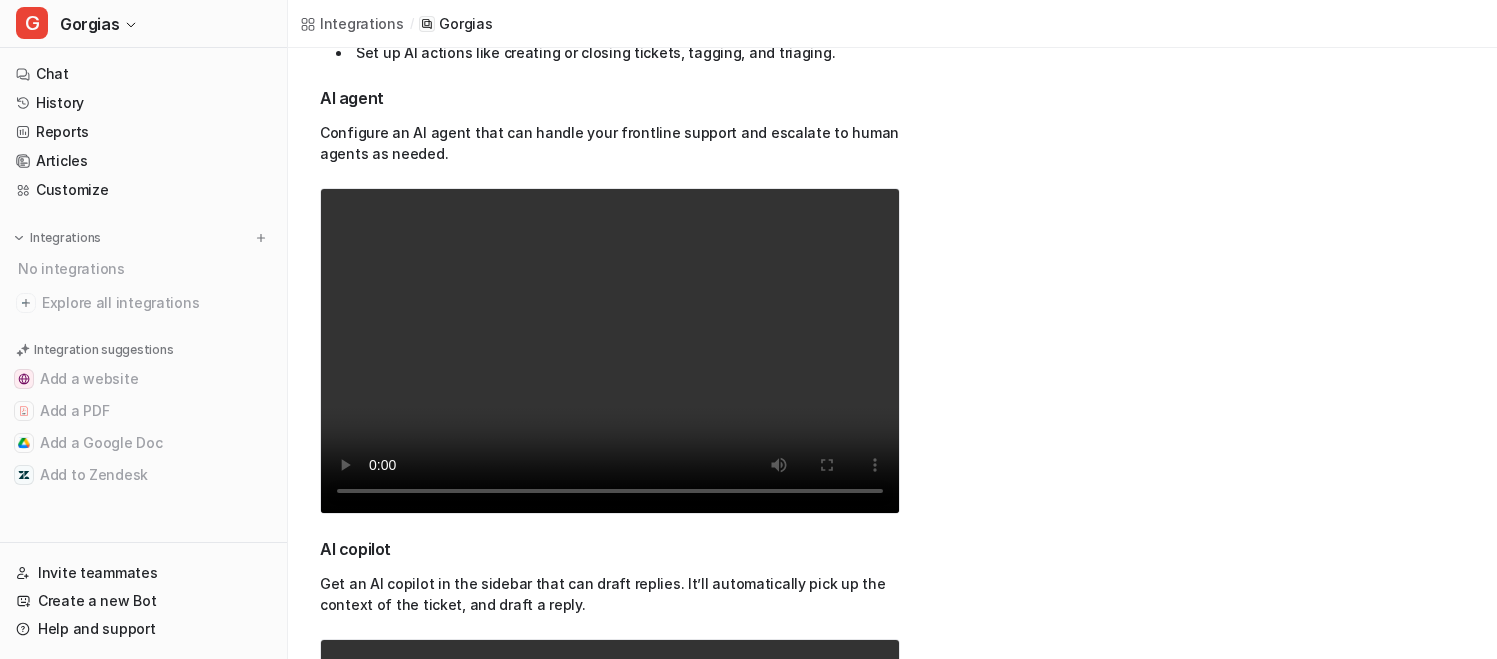 click on "Your browser does not support the video tag." at bounding box center [610, 351] 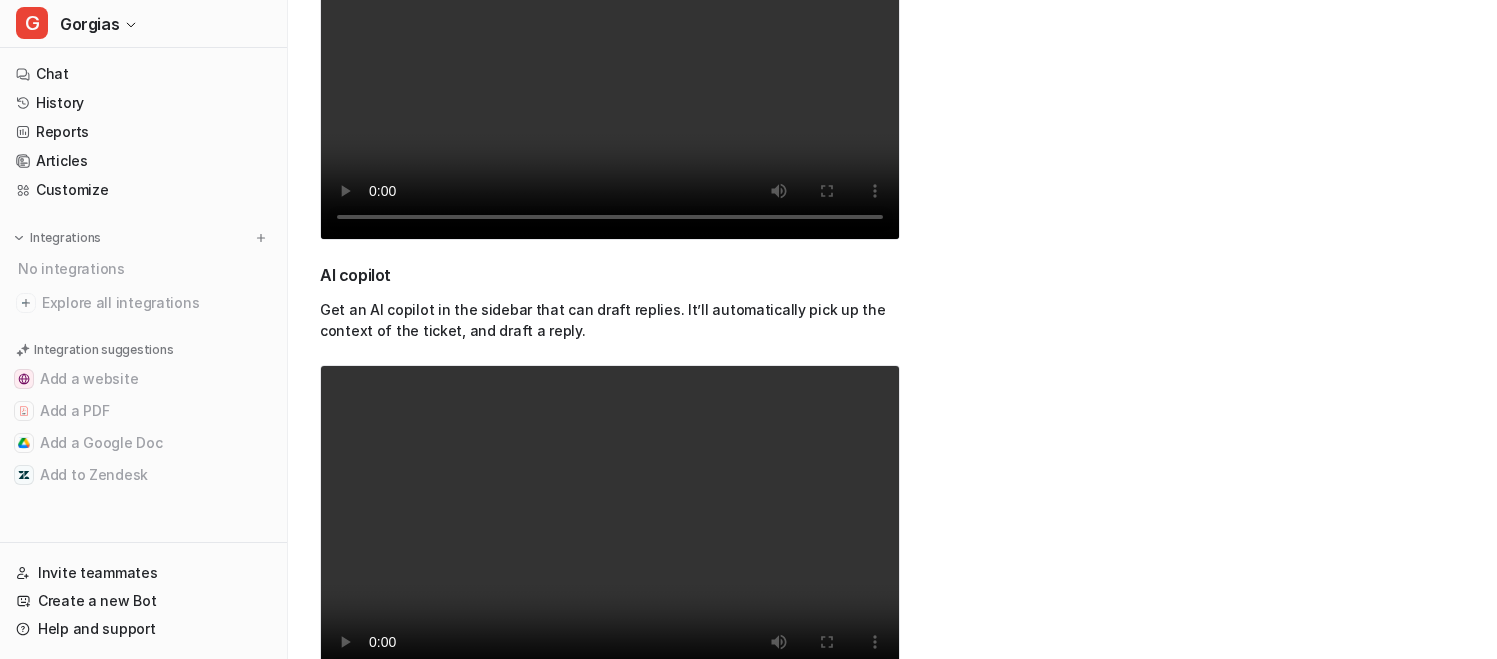 scroll, scrollTop: 826, scrollLeft: 0, axis: vertical 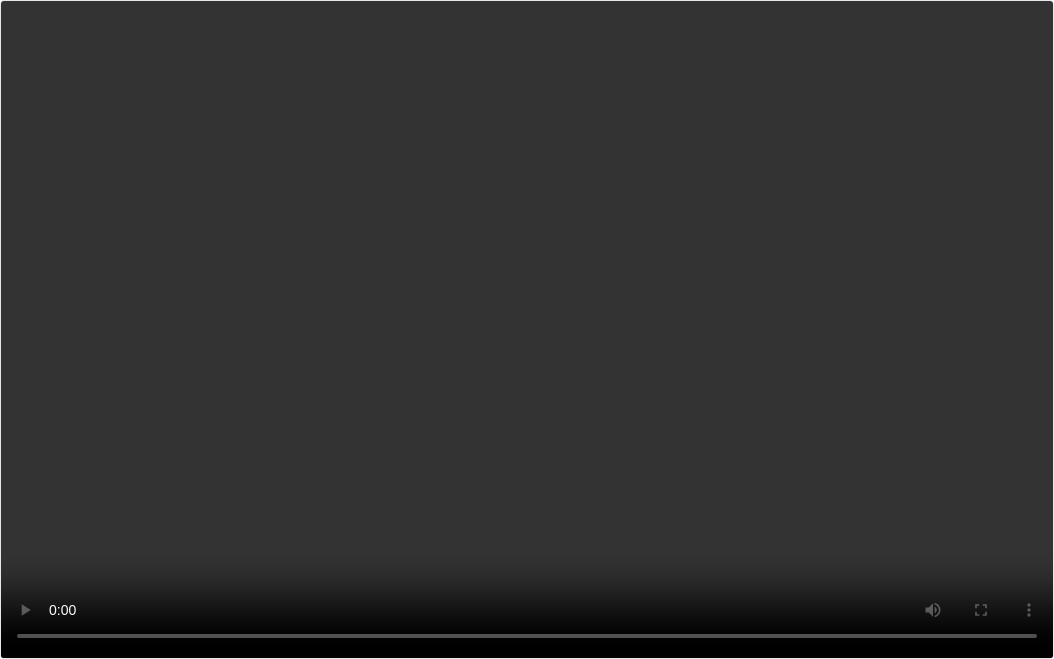type 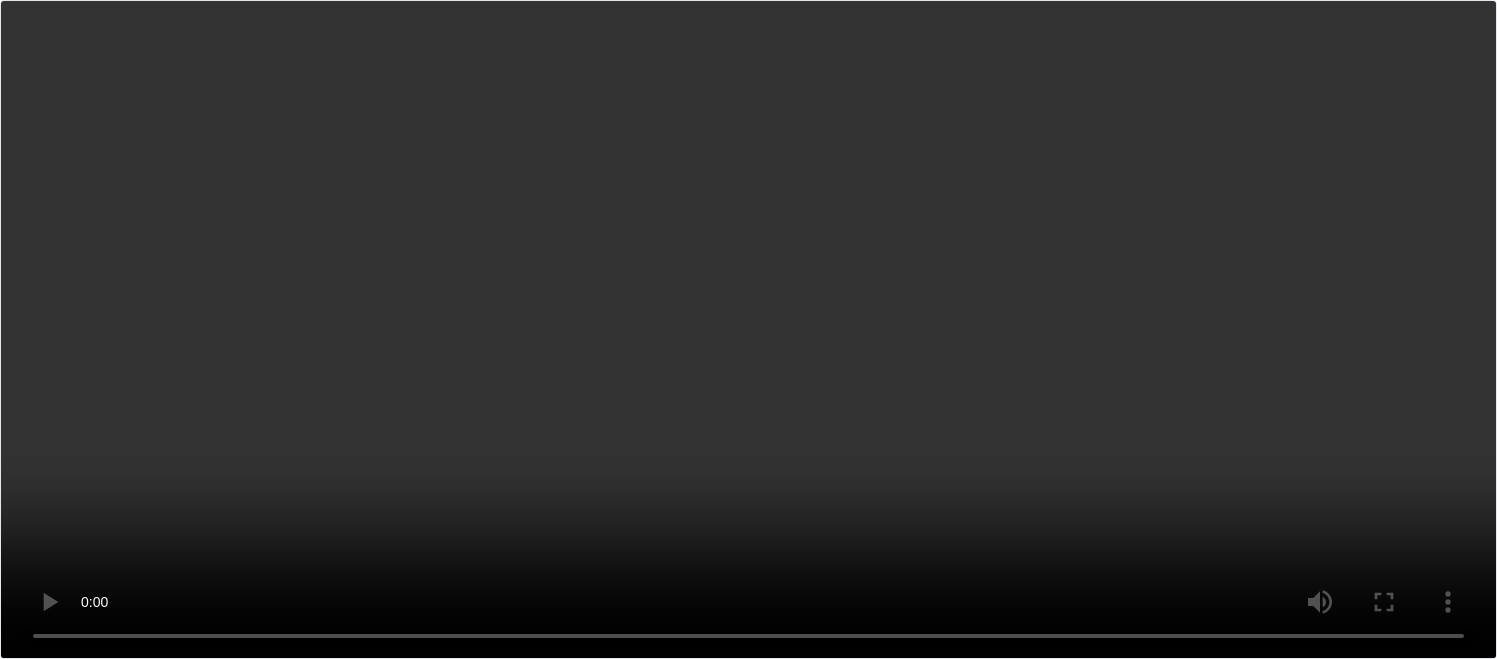 scroll, scrollTop: 480, scrollLeft: 0, axis: vertical 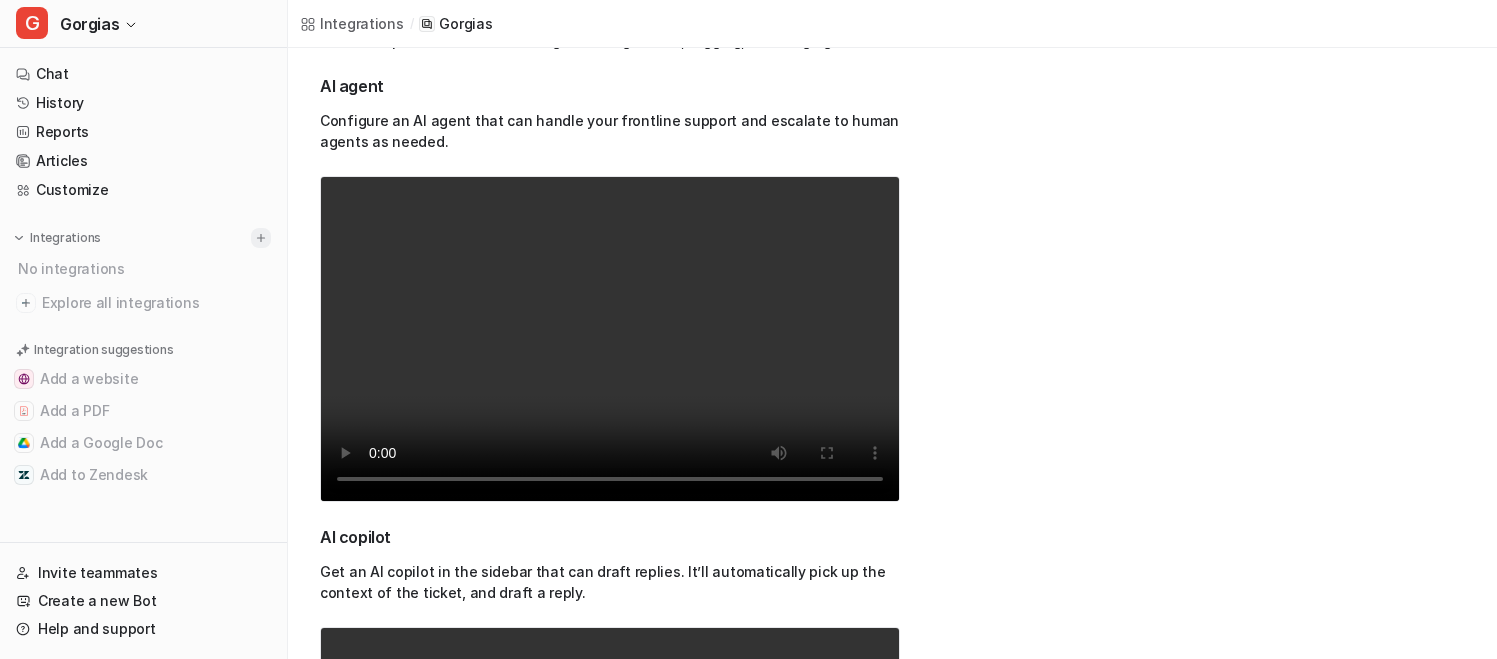 click at bounding box center [261, 238] 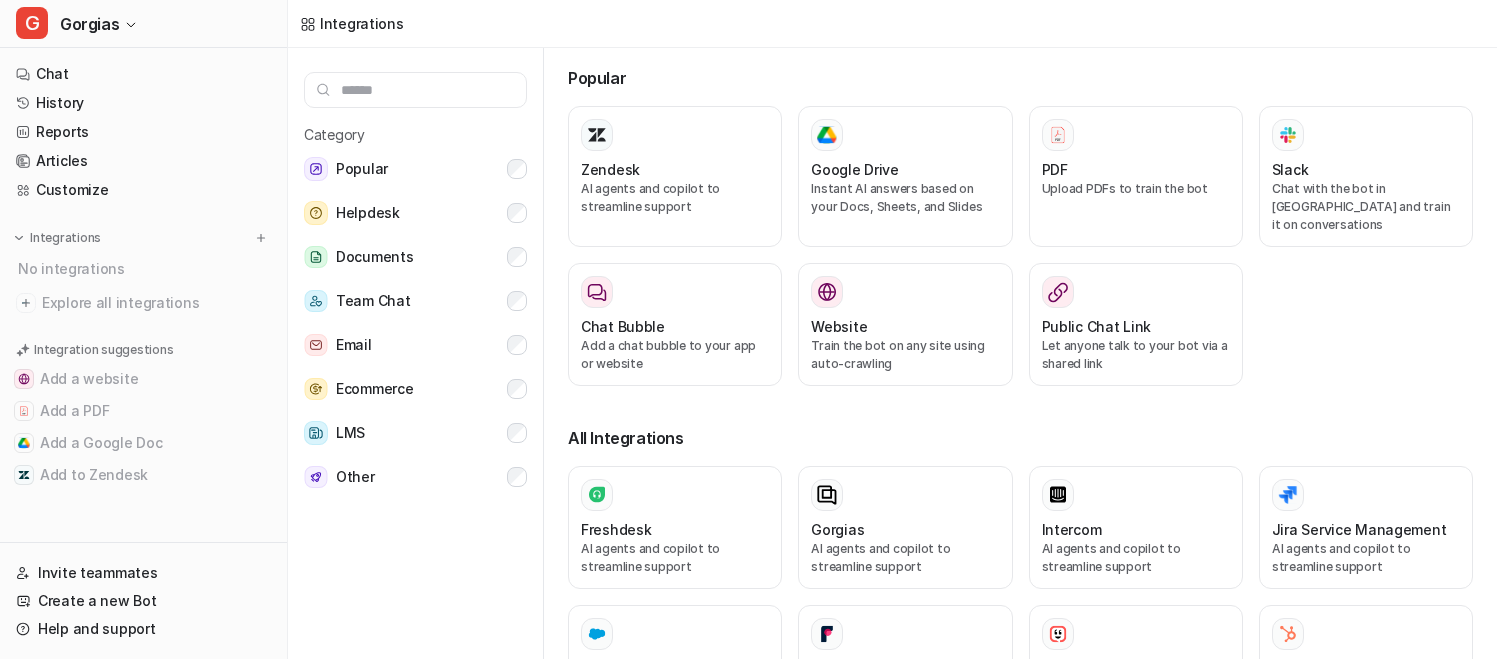 scroll, scrollTop: 8, scrollLeft: 0, axis: vertical 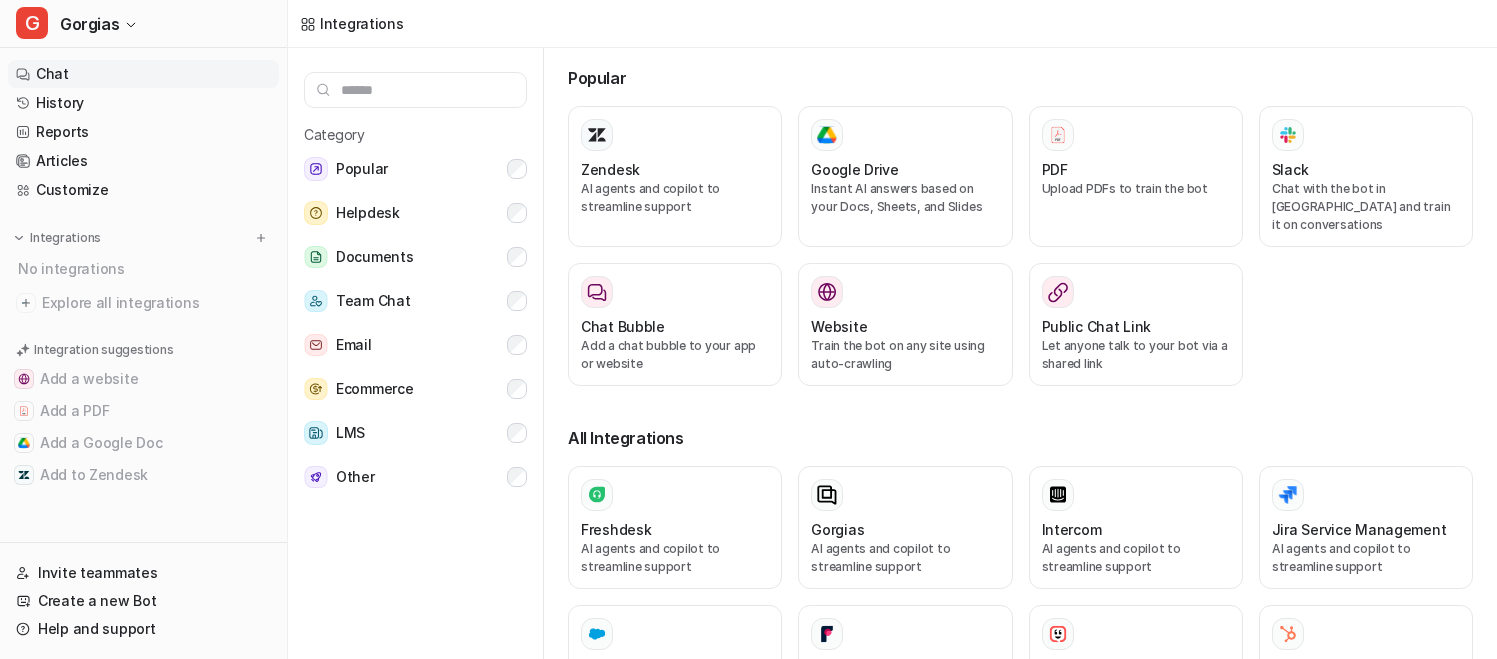 click on "Chat" at bounding box center (143, 74) 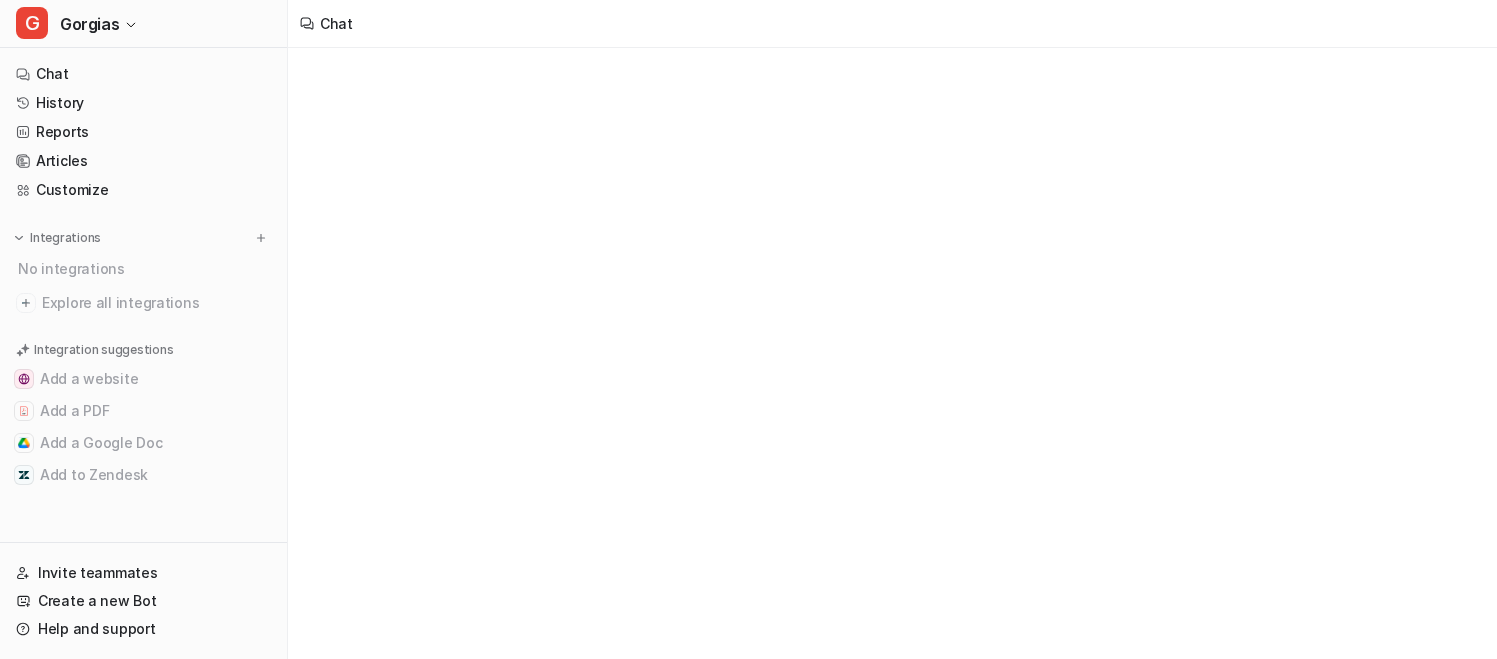 scroll, scrollTop: 0, scrollLeft: 0, axis: both 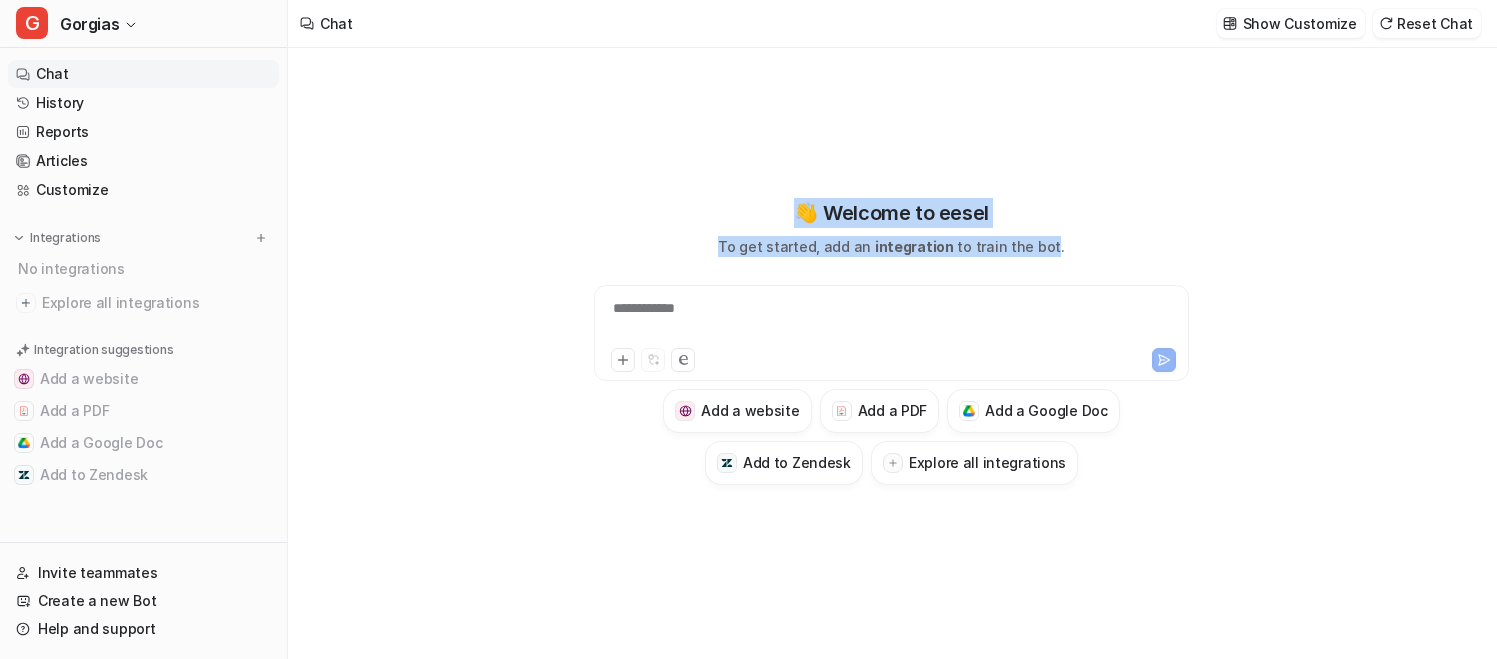 drag, startPoint x: 803, startPoint y: 215, endPoint x: 1042, endPoint y: 246, distance: 241.00208 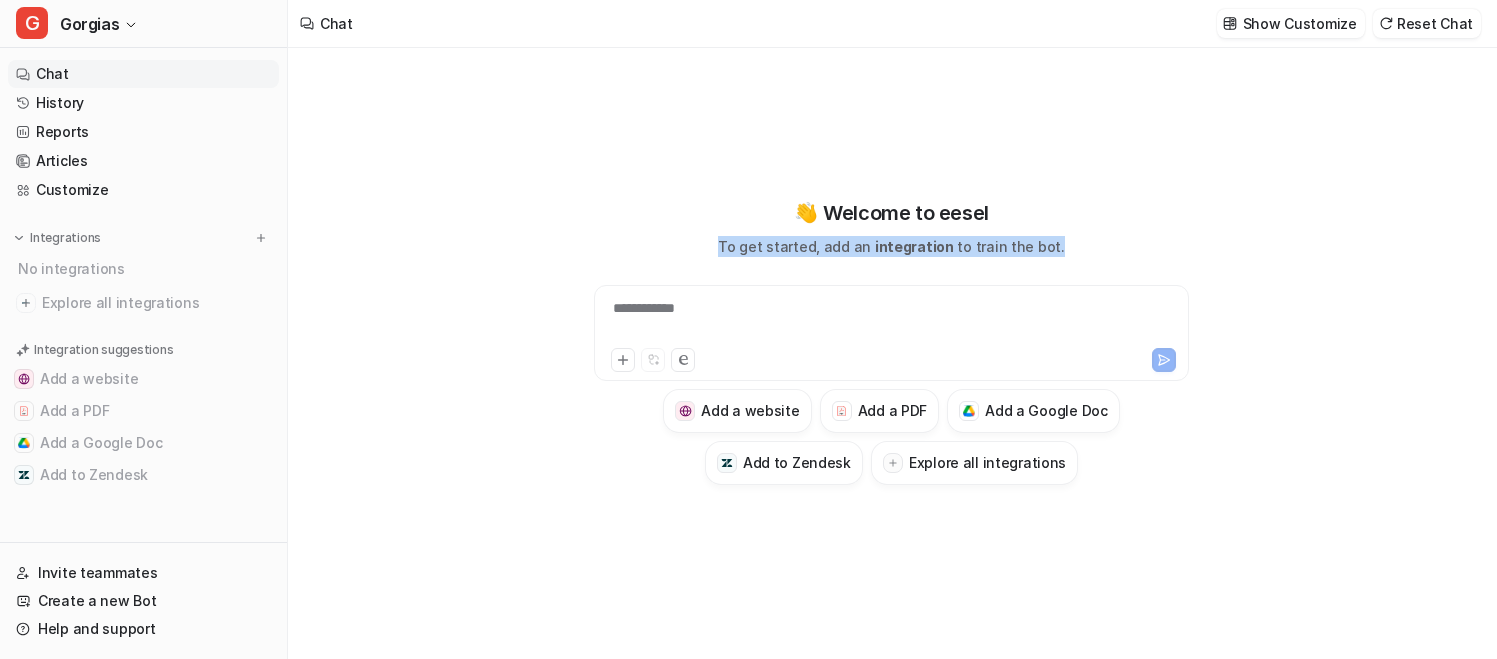 drag, startPoint x: 1056, startPoint y: 246, endPoint x: 720, endPoint y: 213, distance: 337.61664 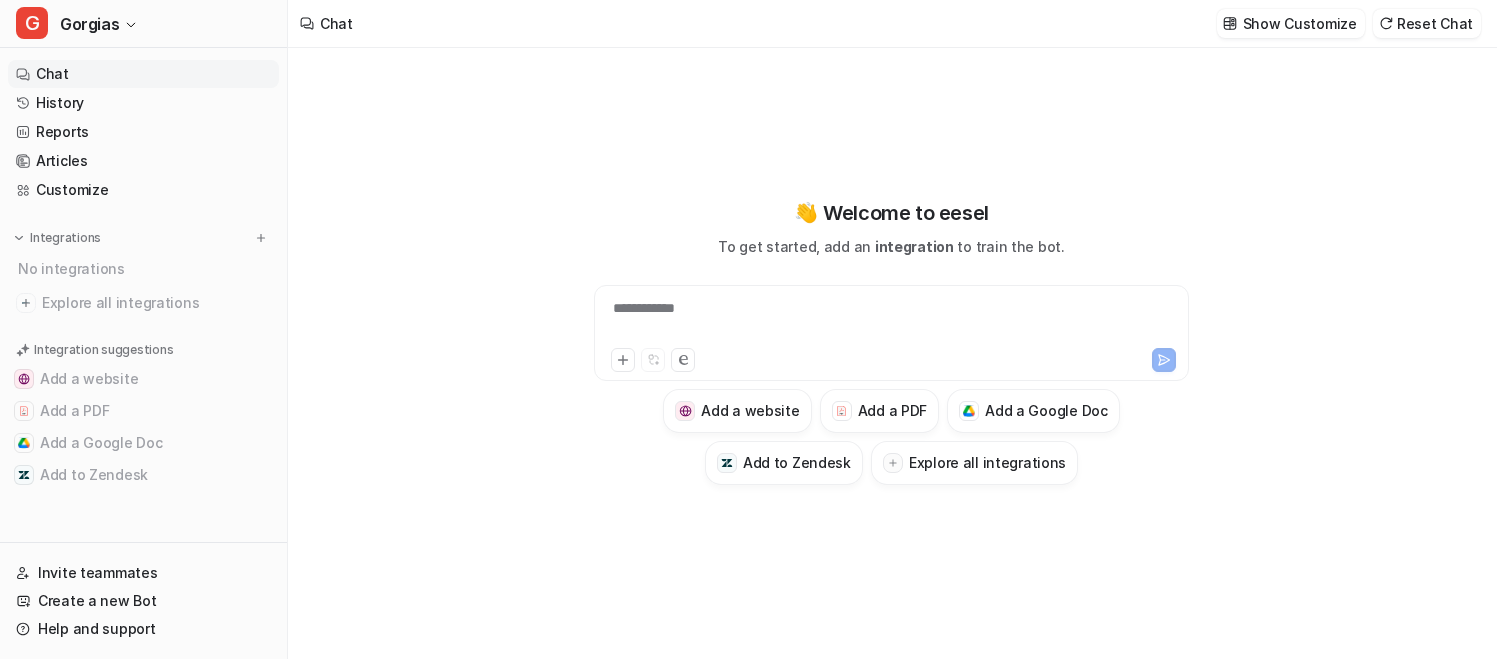 click on "👋 Welcome to eesel To get started, add an   integration   to train the bot." at bounding box center [891, 227] 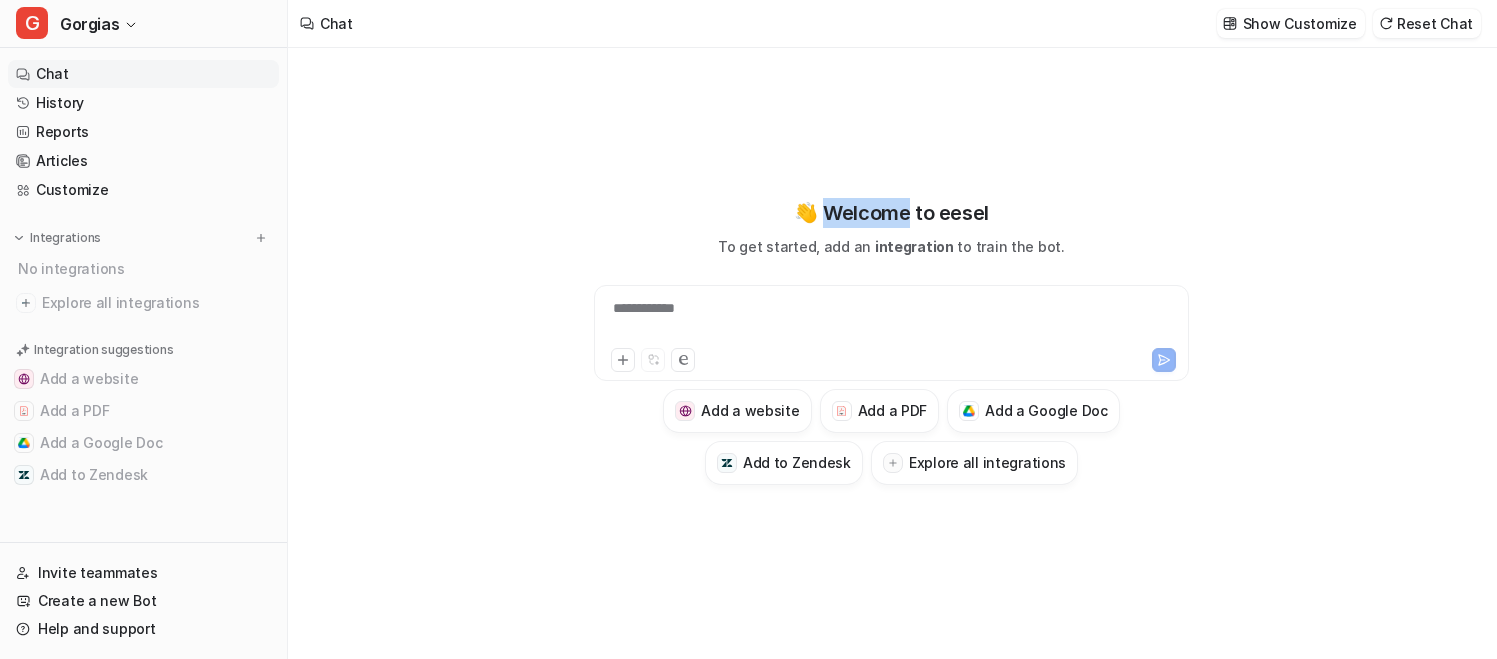 click on "👋 Welcome to eesel" at bounding box center [891, 213] 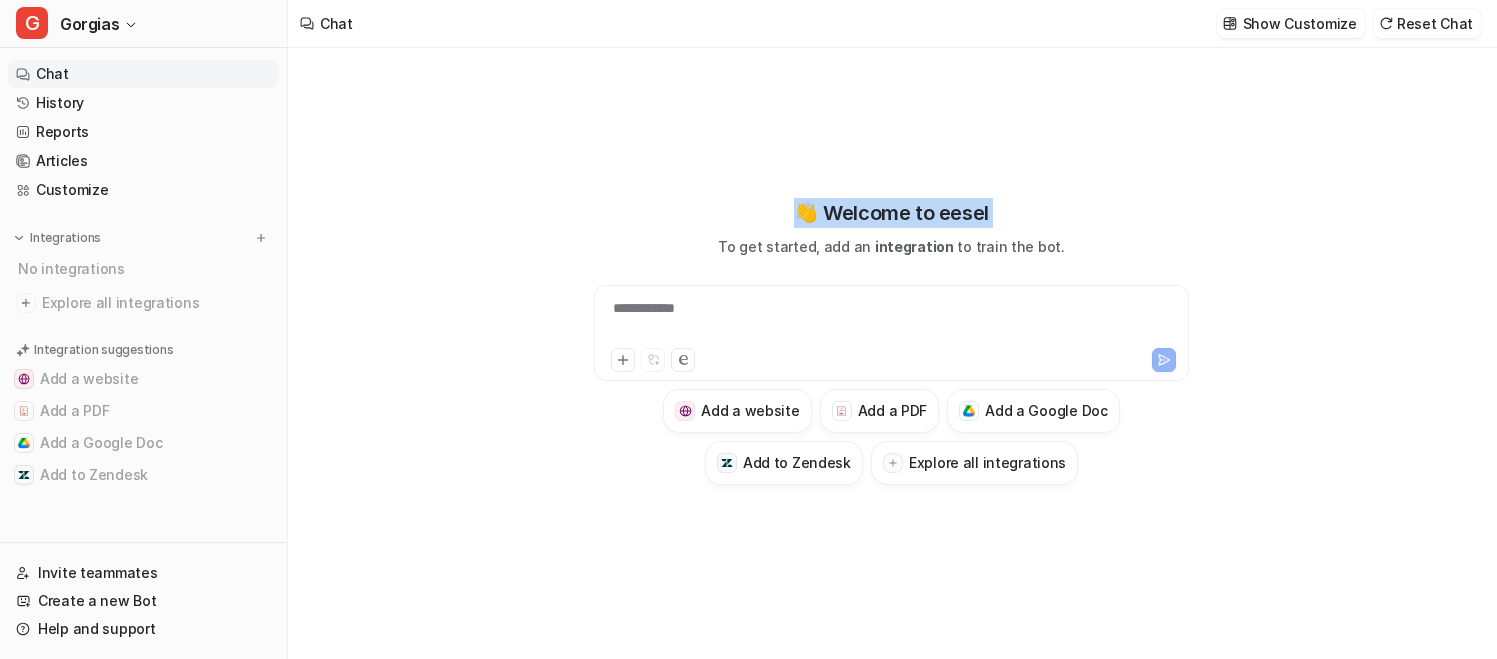 click on "👋 Welcome to eesel" at bounding box center (891, 213) 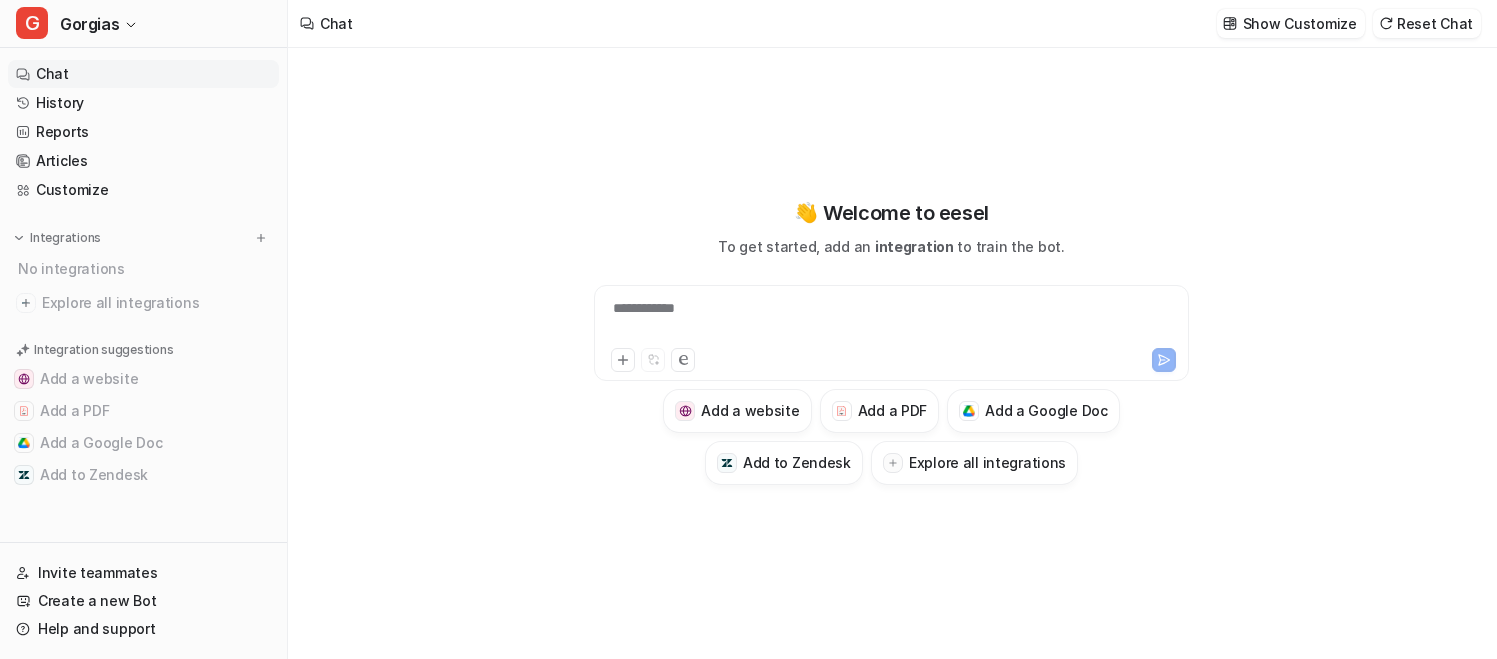 click on "To get started, add an   integration   to train the bot." at bounding box center [891, 246] 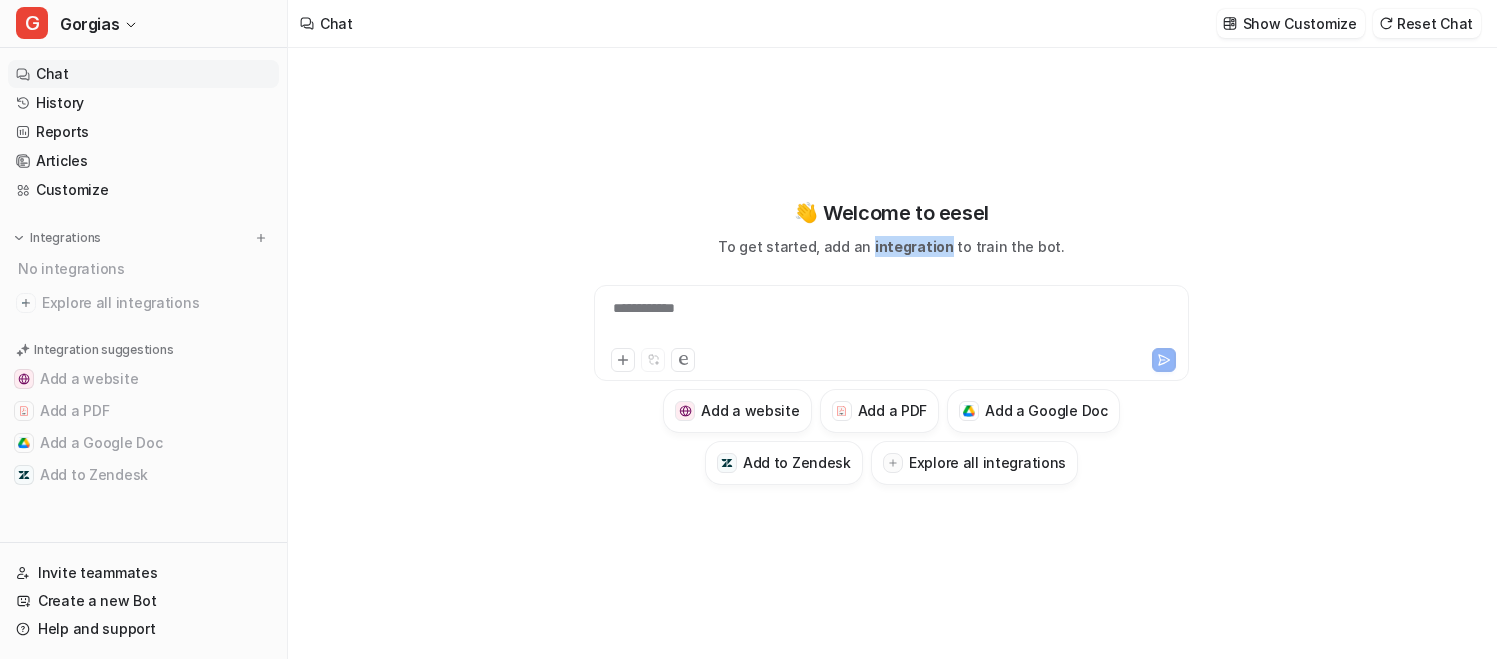 click on "integration" at bounding box center (914, 246) 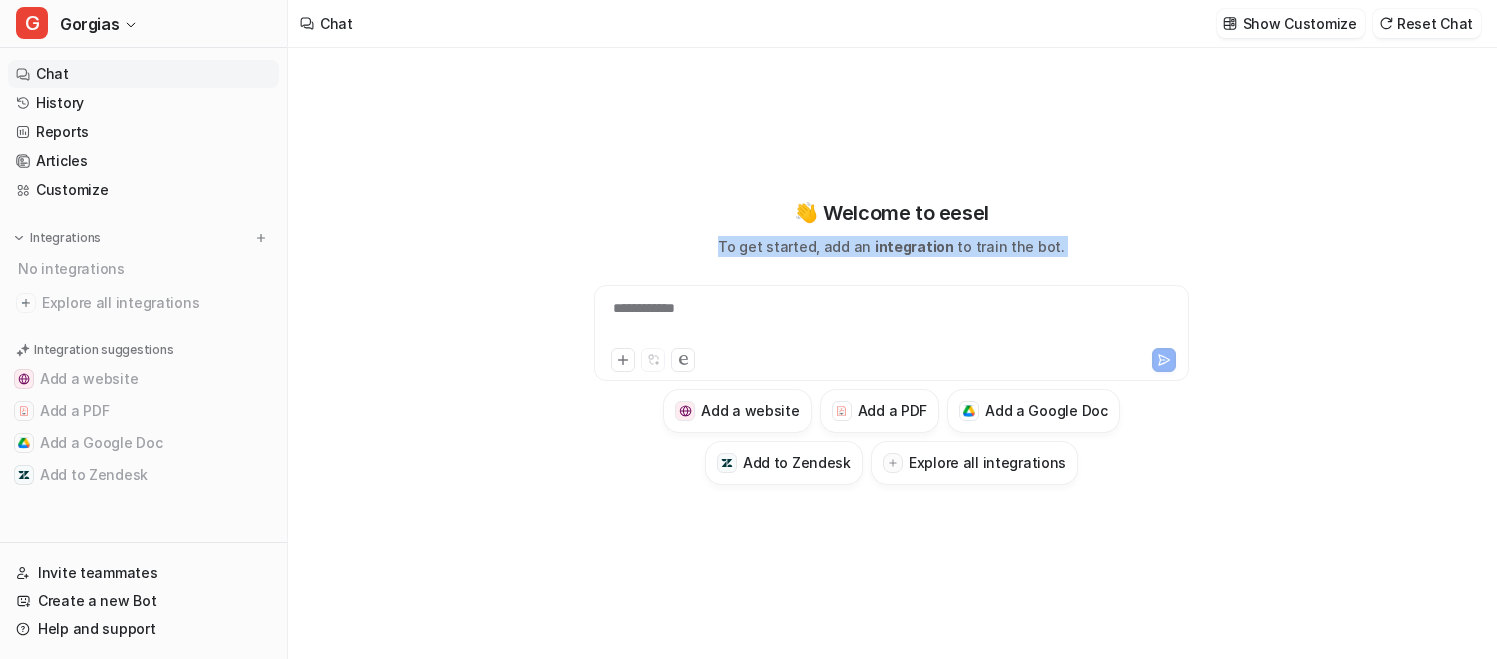 click on "integration" at bounding box center [914, 246] 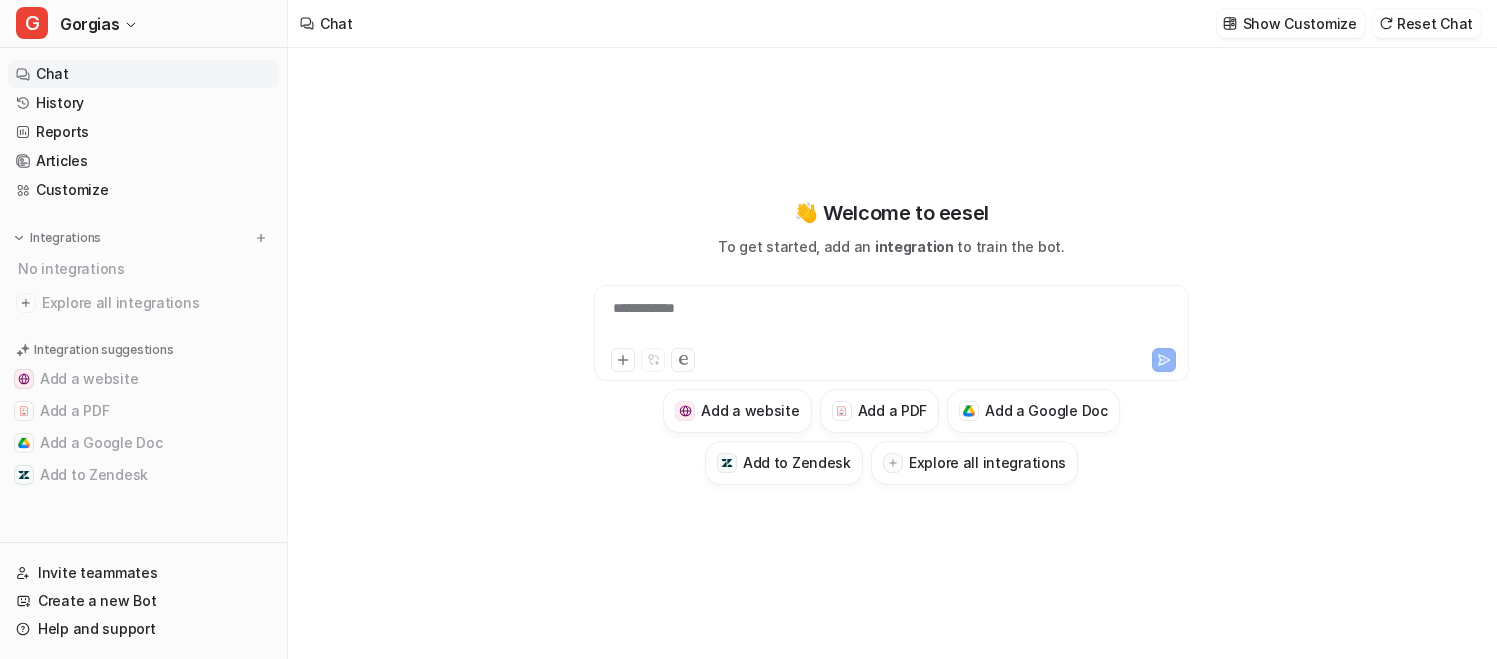 click on "👋 Welcome to eesel" at bounding box center [891, 213] 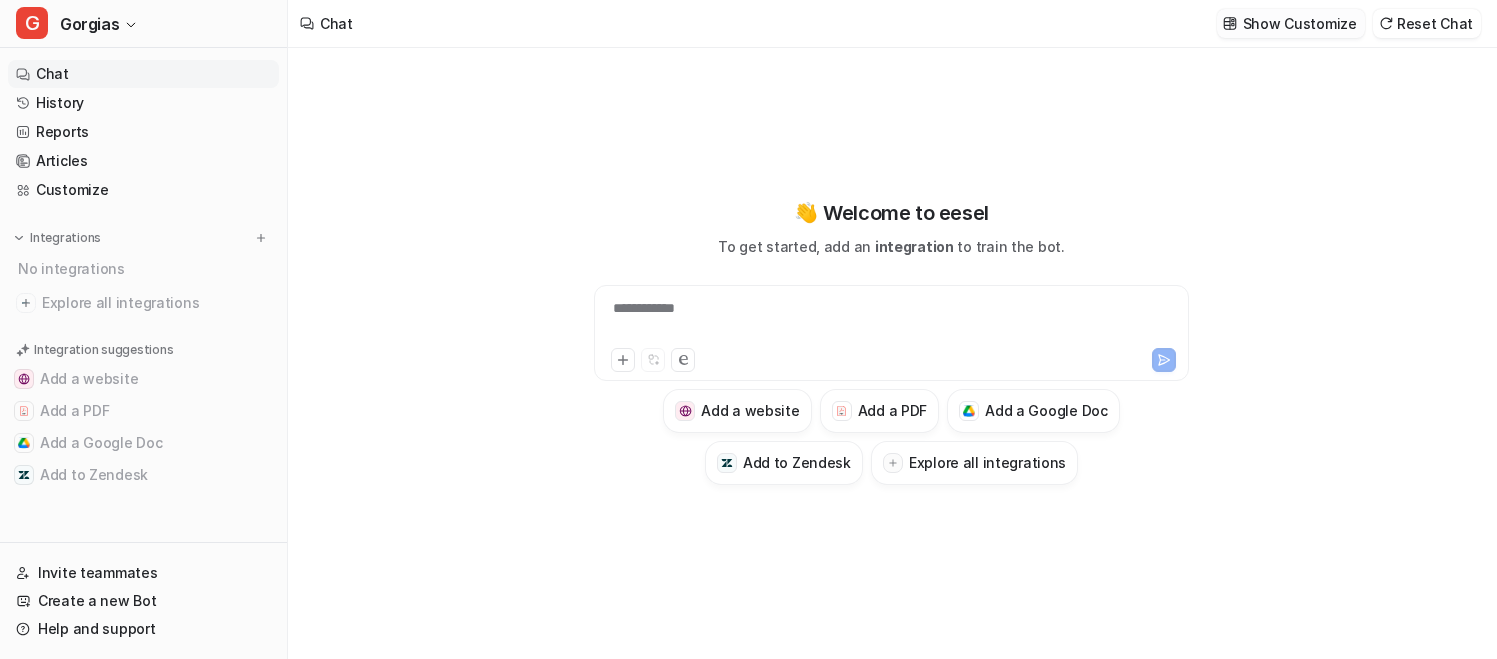 click on "Show Customize" at bounding box center (1300, 23) 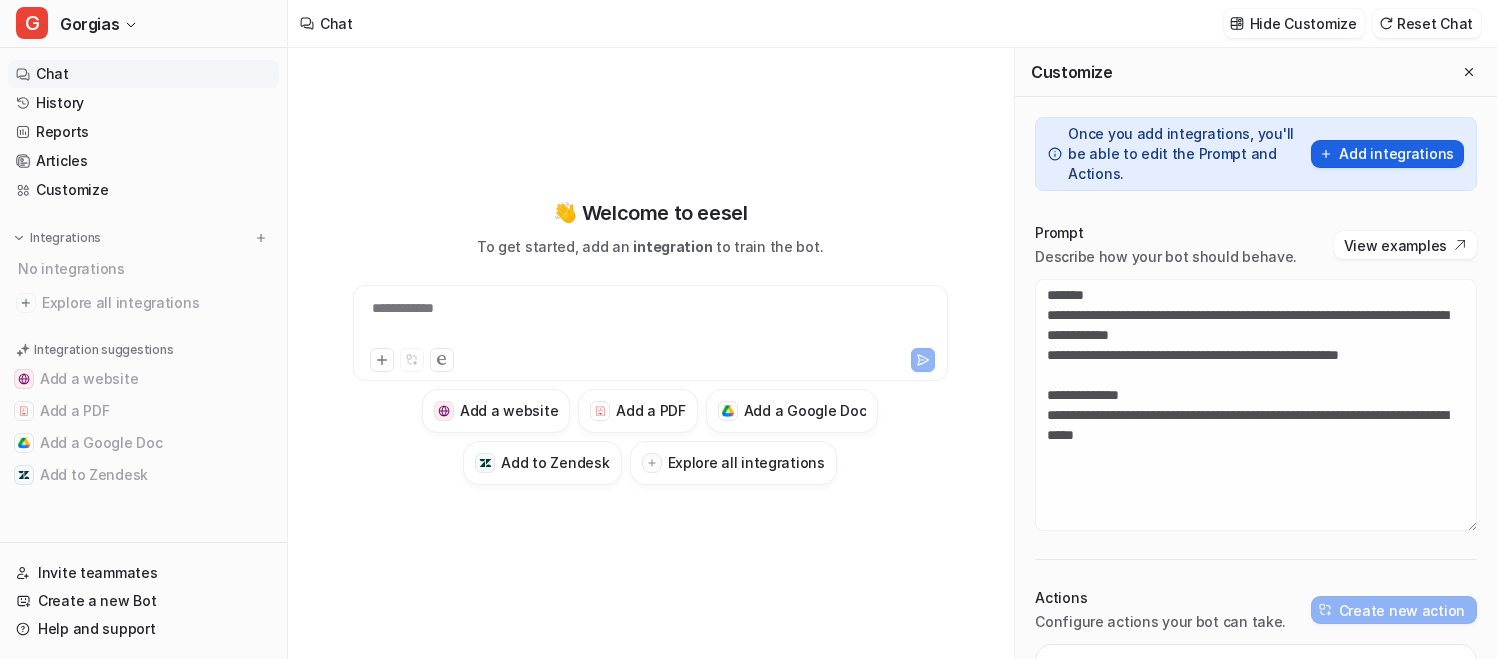 click on "Add integrations" at bounding box center (1387, 154) 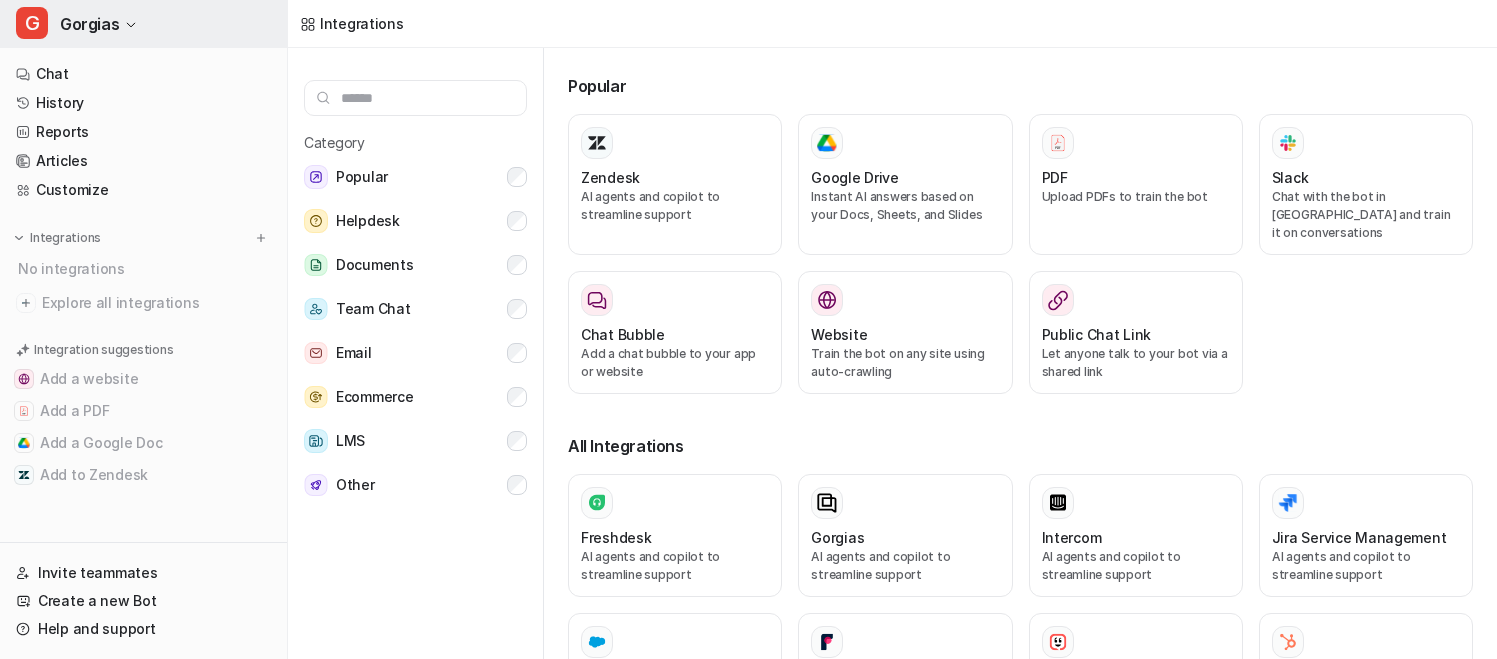 click on "G Gorgias" at bounding box center [143, 24] 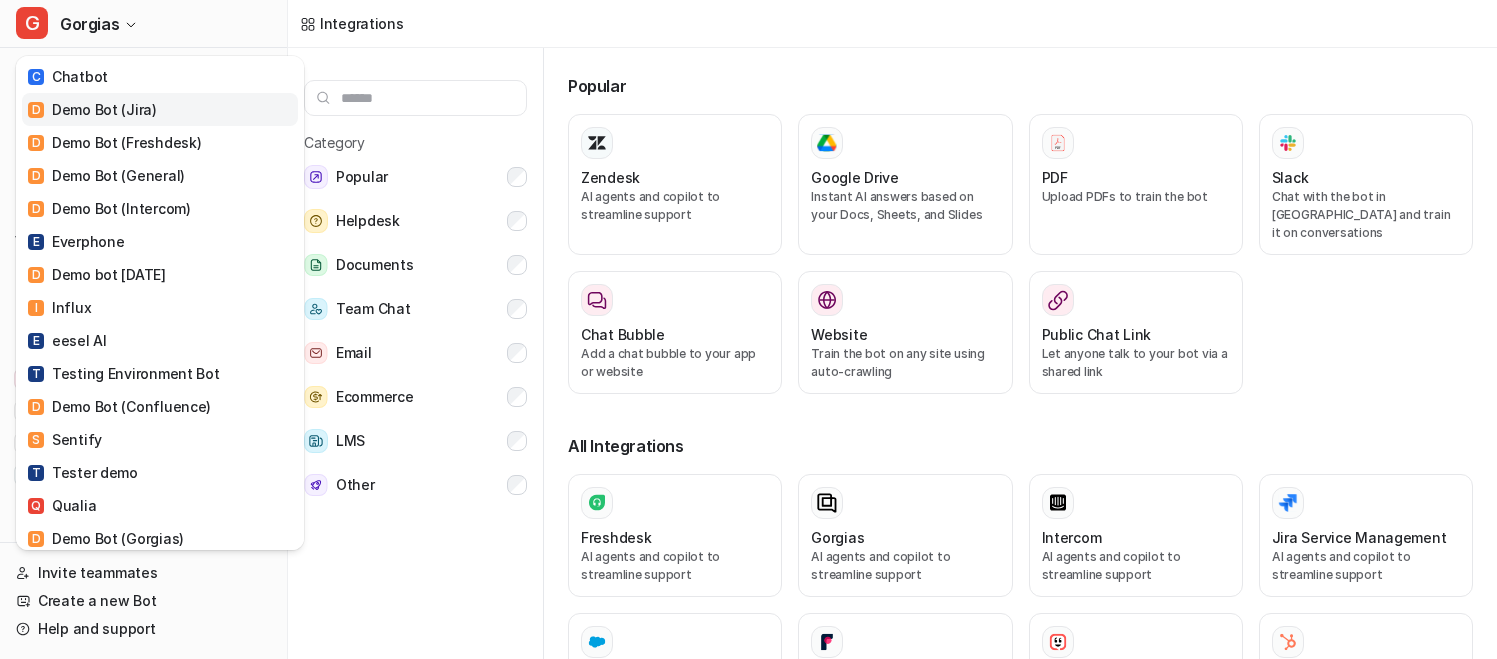 click on "D   Demo Bot (Jira)" at bounding box center (92, 109) 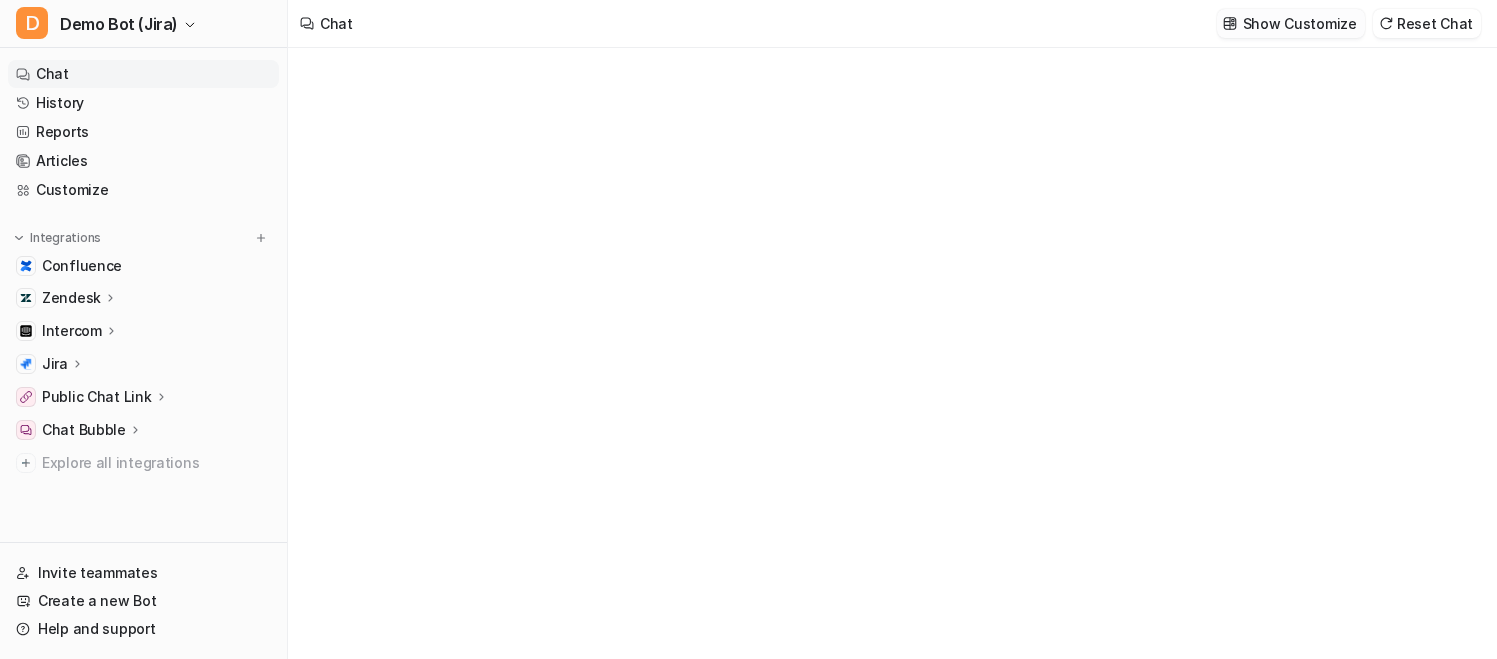 type on "**********" 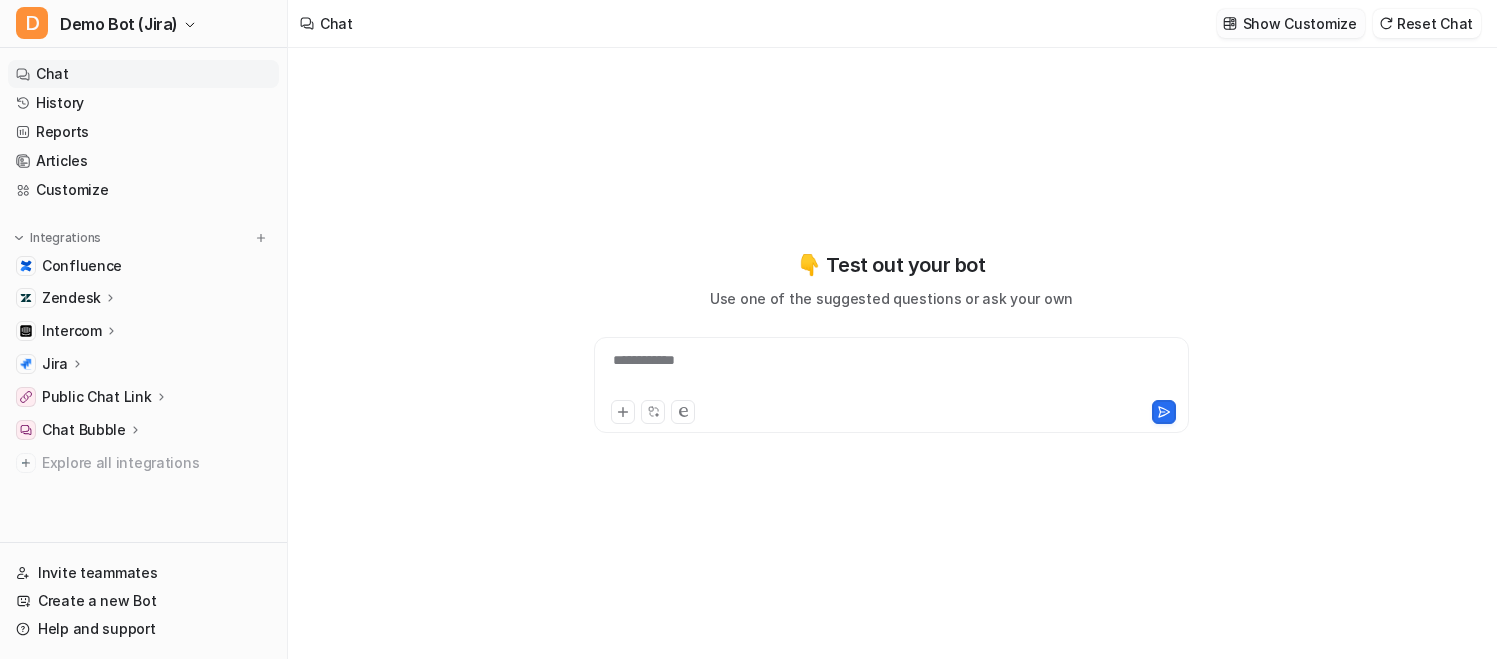 click on "Show Customize" at bounding box center (1291, 23) 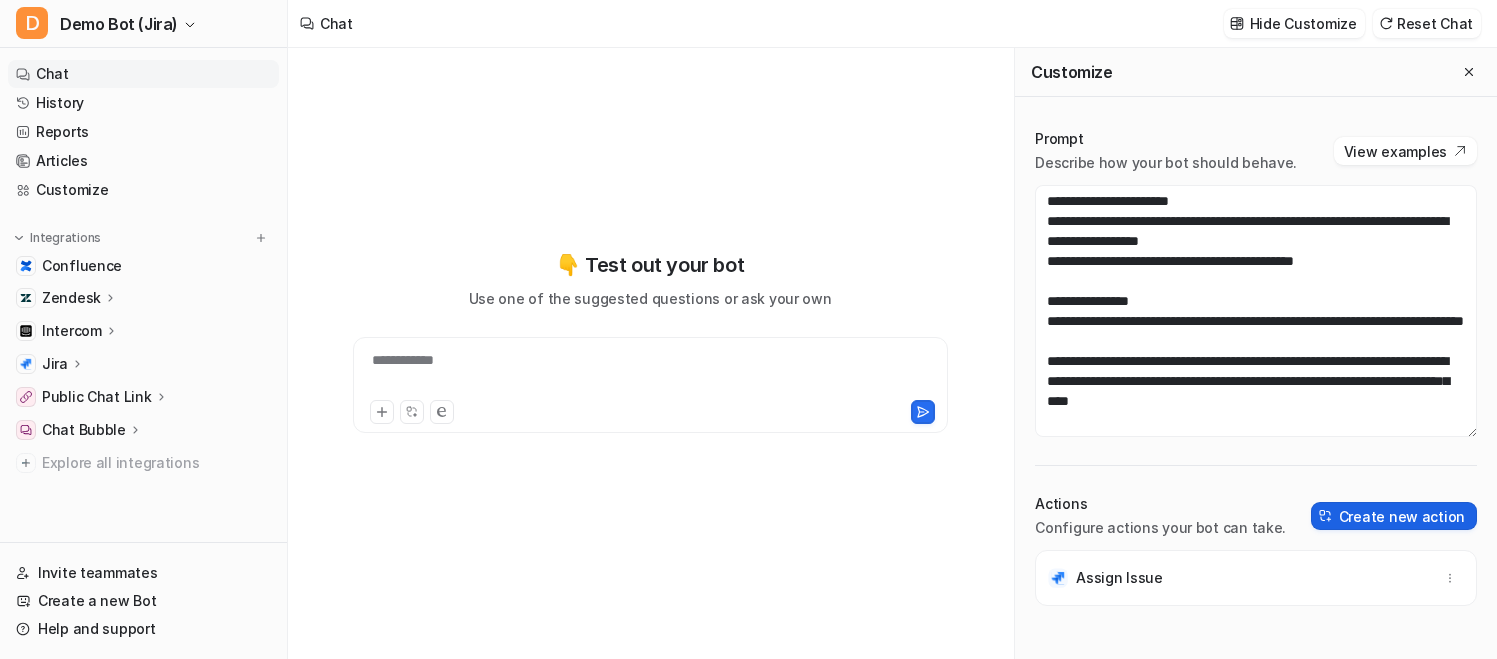 click on "Create new action" at bounding box center (1394, 516) 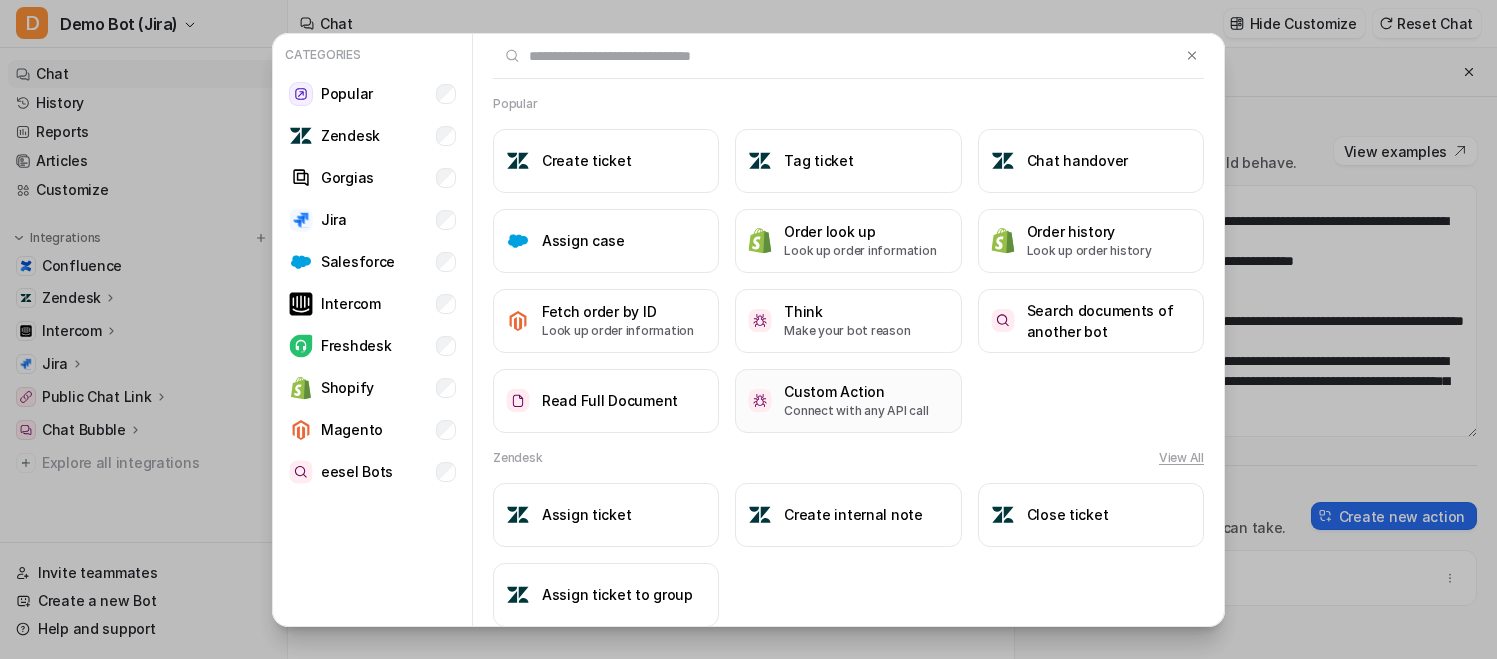 click on "Connect with any API call" at bounding box center [856, 411] 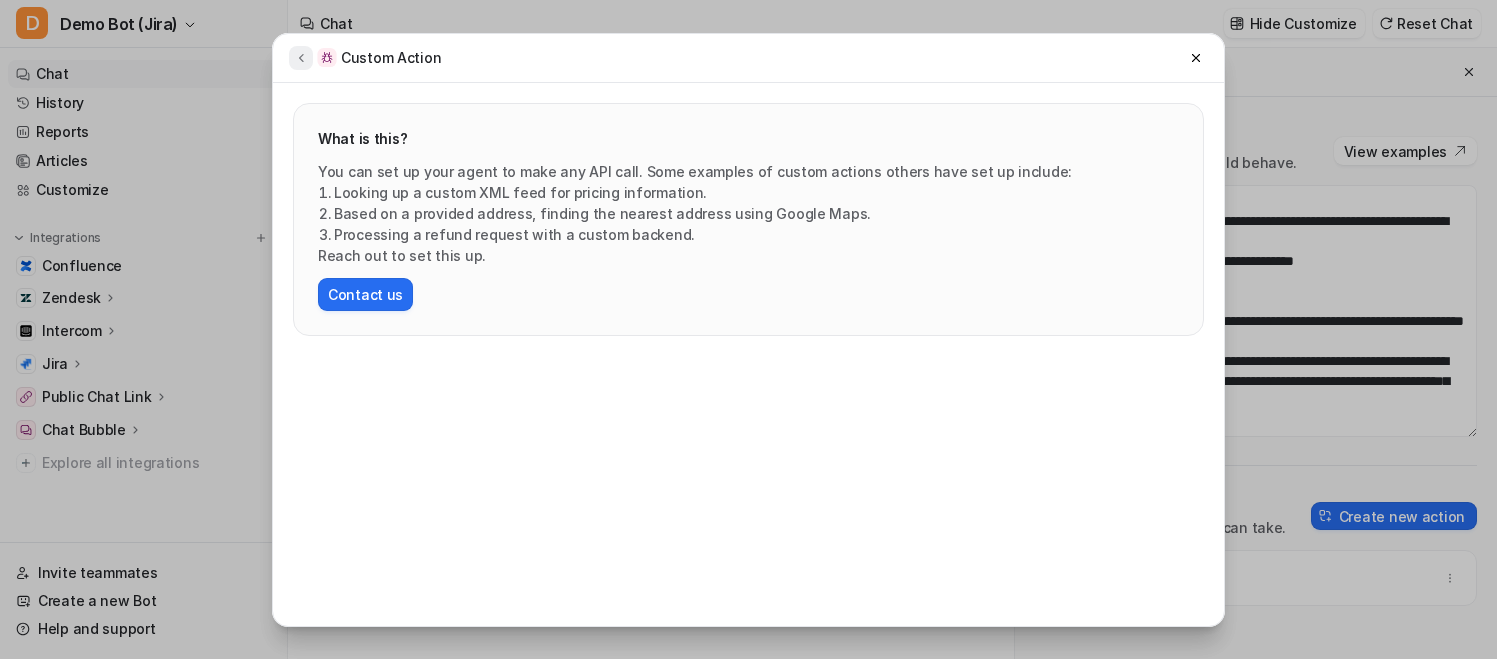 click 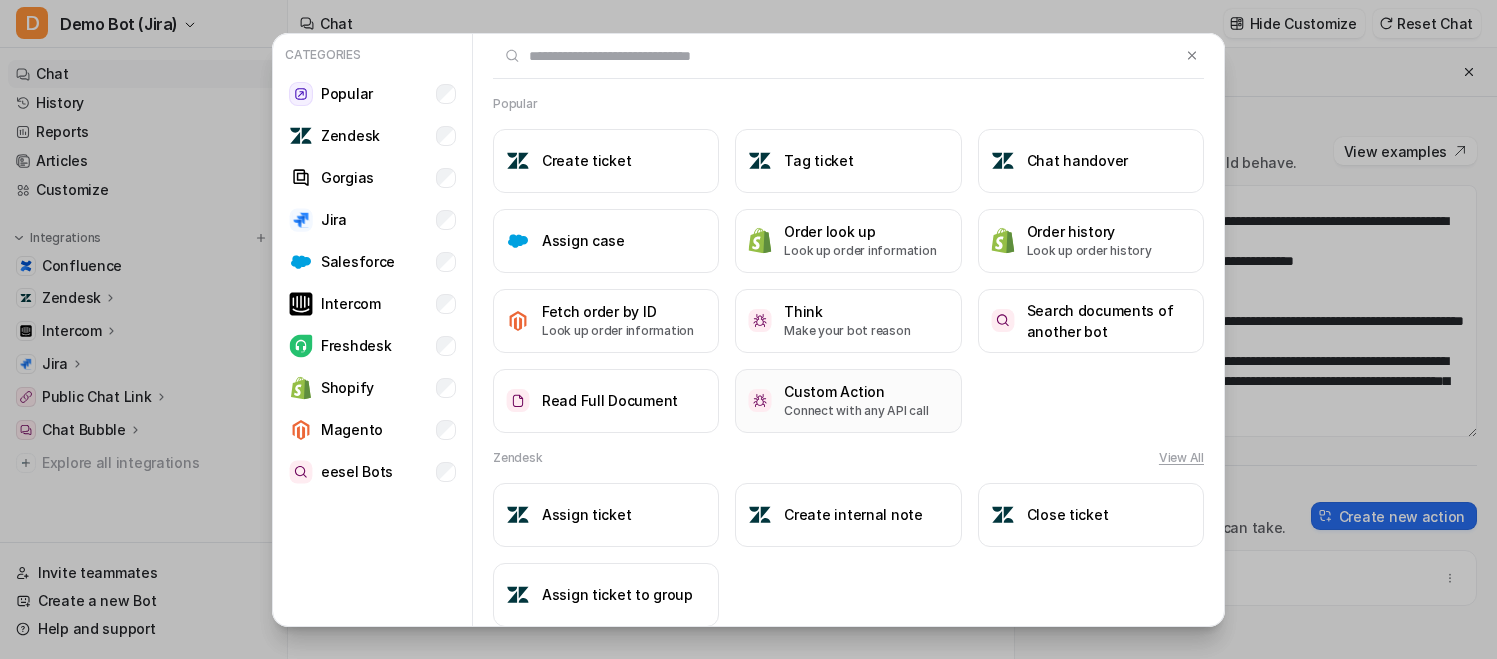 click on "Custom Action Connect with any API call" at bounding box center (848, 401) 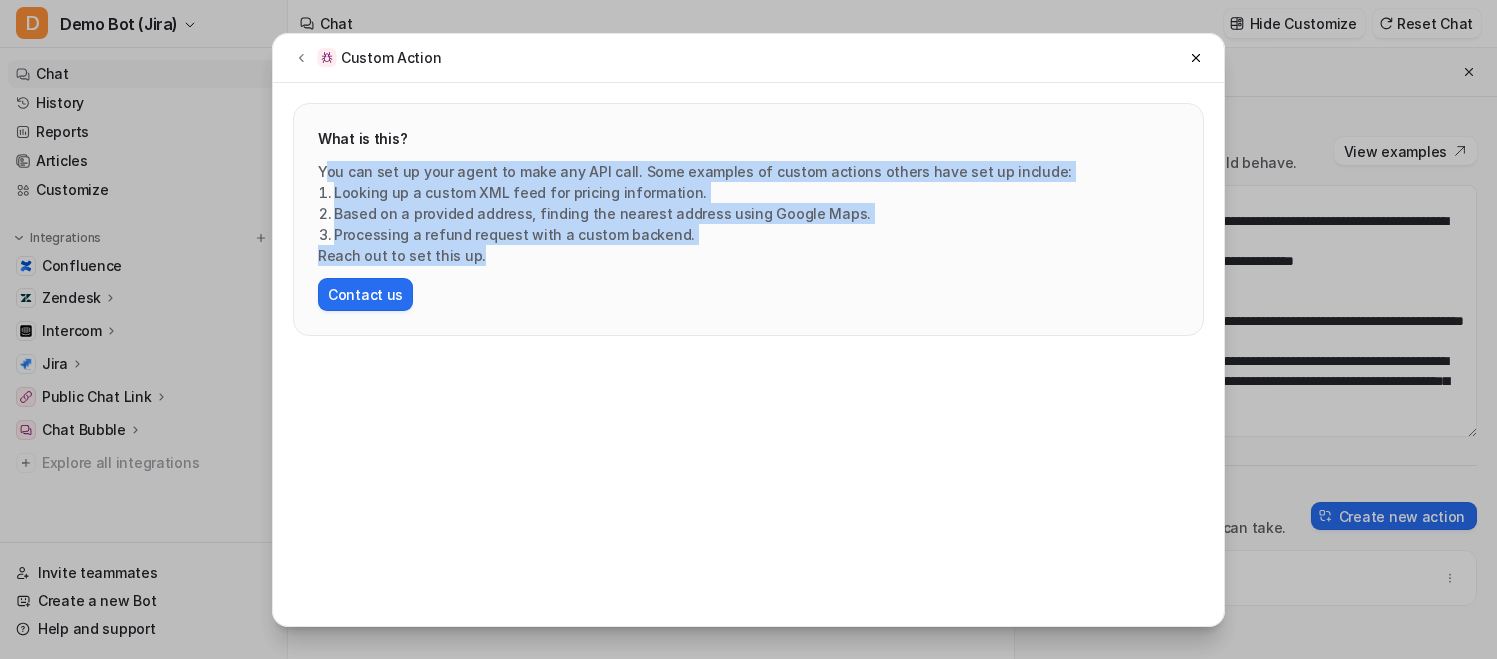 drag, startPoint x: 712, startPoint y: 255, endPoint x: 325, endPoint y: 168, distance: 396.65854 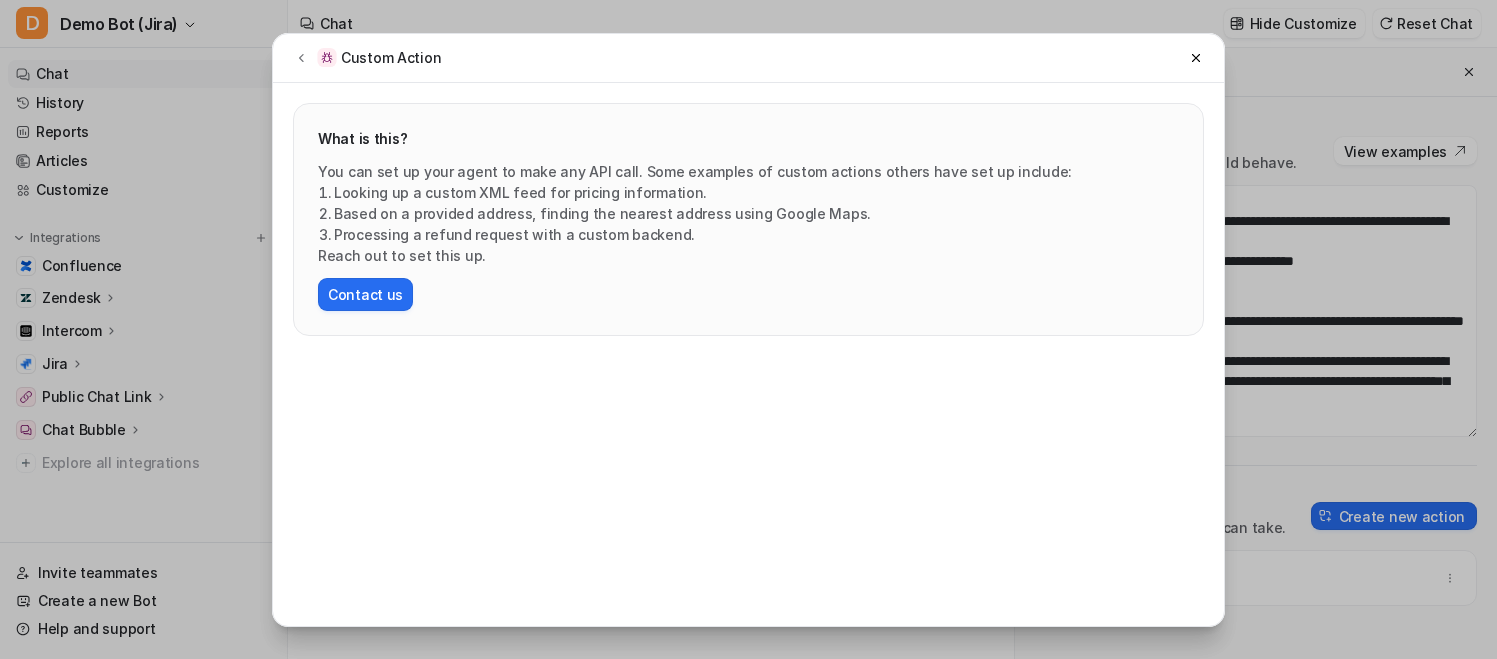 click on "You can set up your agent to make any API call. Some examples of custom actions others have set up include:" at bounding box center (748, 171) 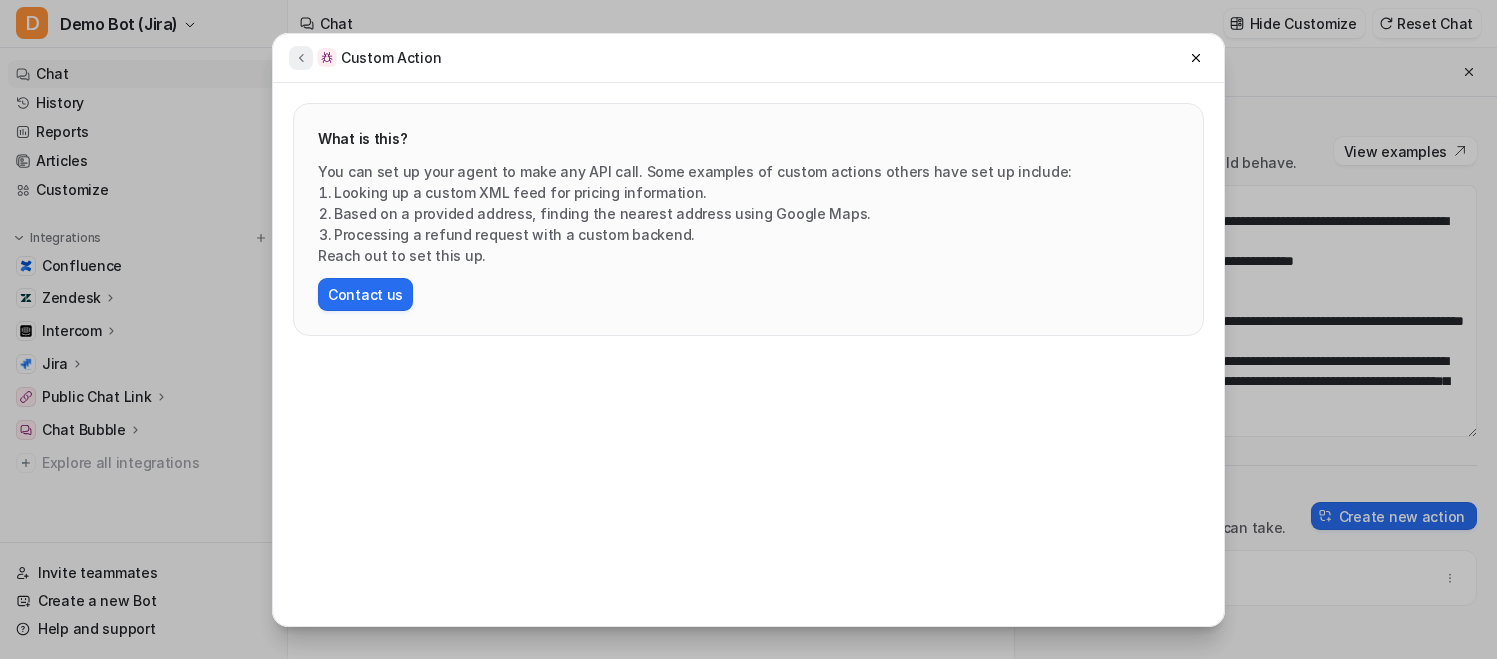 click 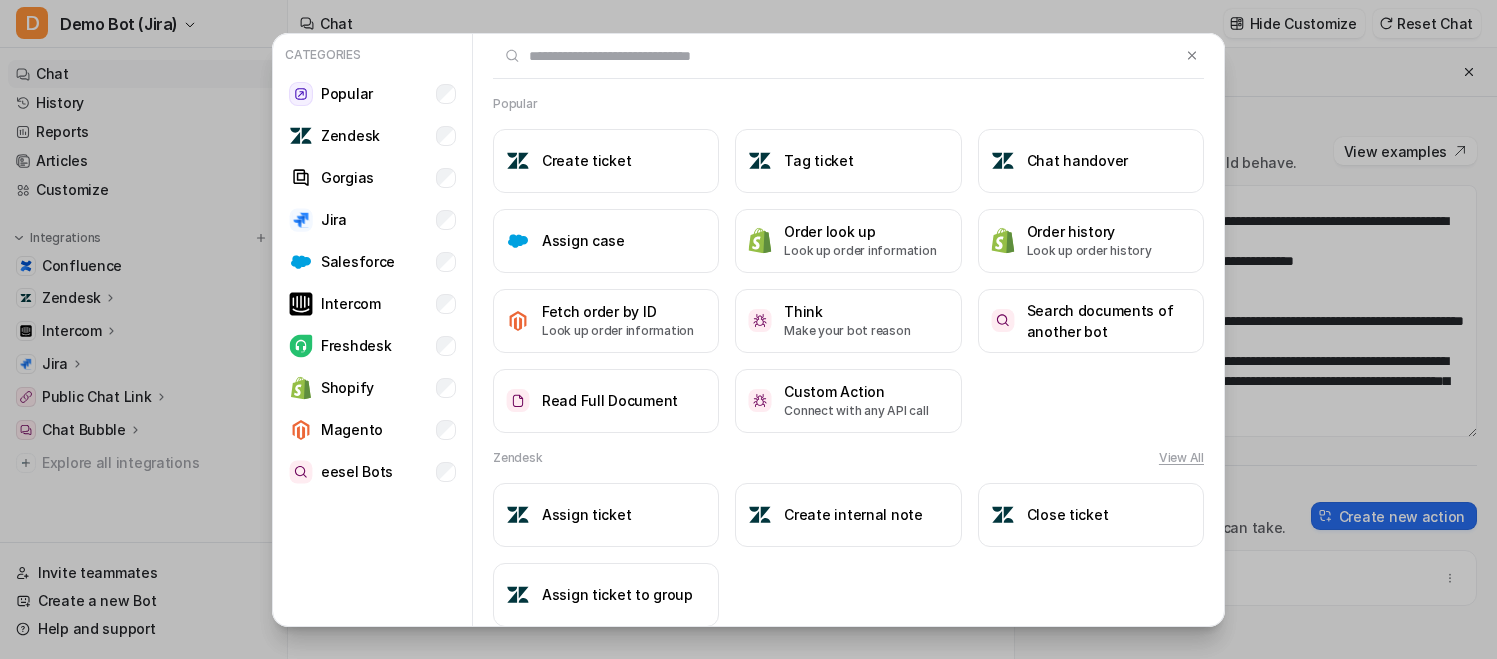 click on "Categories Popular Zendesk Gorgias Jira Salesforce Intercom Freshdesk Shopify Magento eesel Bots Popular Create ticket Tag ticket Chat handover Assign case Order look up Look up order information Order history Look up order history Fetch order by ID Look up order information Think Make your bot reason Search documents of another bot Read Full Document Custom Action Connect with any API call Zendesk View All Assign ticket Create internal note Close ticket Assign ticket to group Gorgias Create ticket Assign ticket Add internal note Tag ticket Jira Search issues Create issue Label issue Comment on issue Salesforce Create case Label case Intercom Assign conversation Tag conversation Close conversation Create internal note Get ticket fields Get conversation fields Unassign conversation User lookup Update conversation Freshdesk Tag ticket Create internal note Create ticket Assign ticket Magento Fetch orders by email eesel Bots View All Consult a bot Consult another bot for help Other actions - Coming soon!" at bounding box center [748, 329] 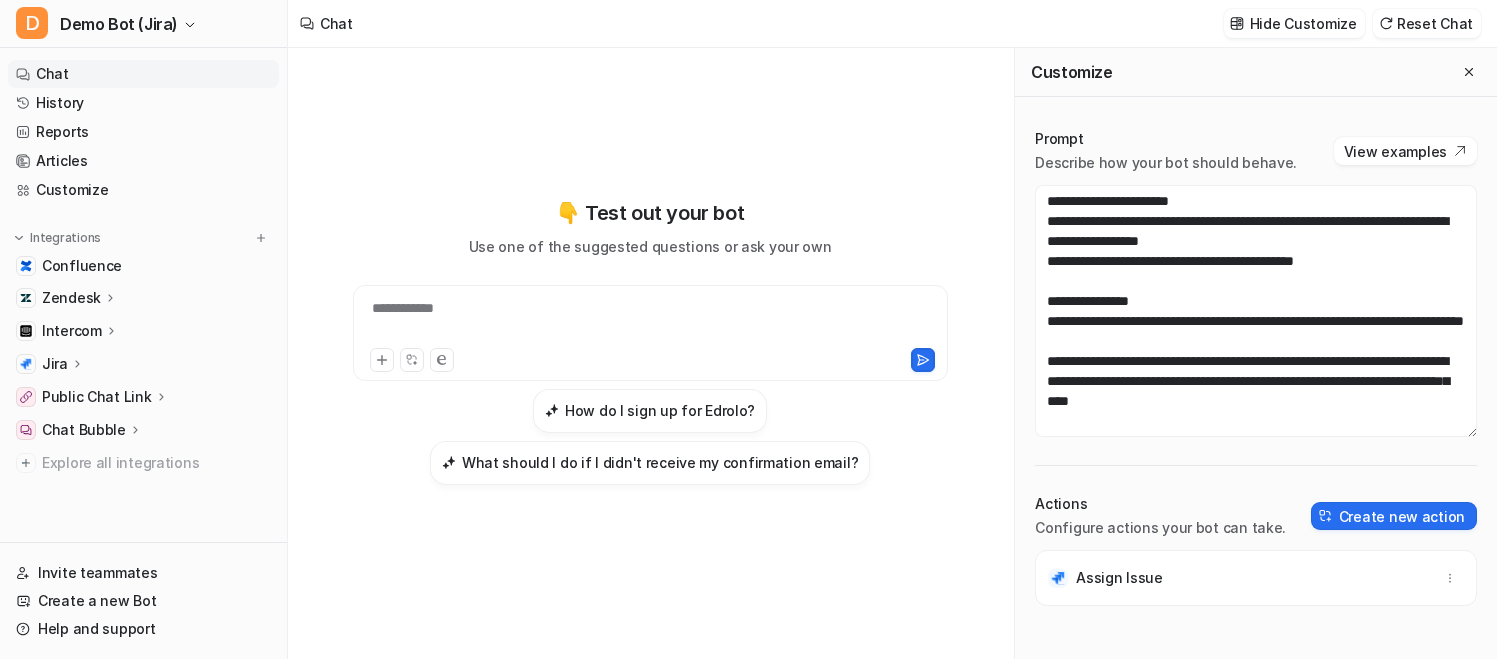 click on "Zendesk" at bounding box center [143, 298] 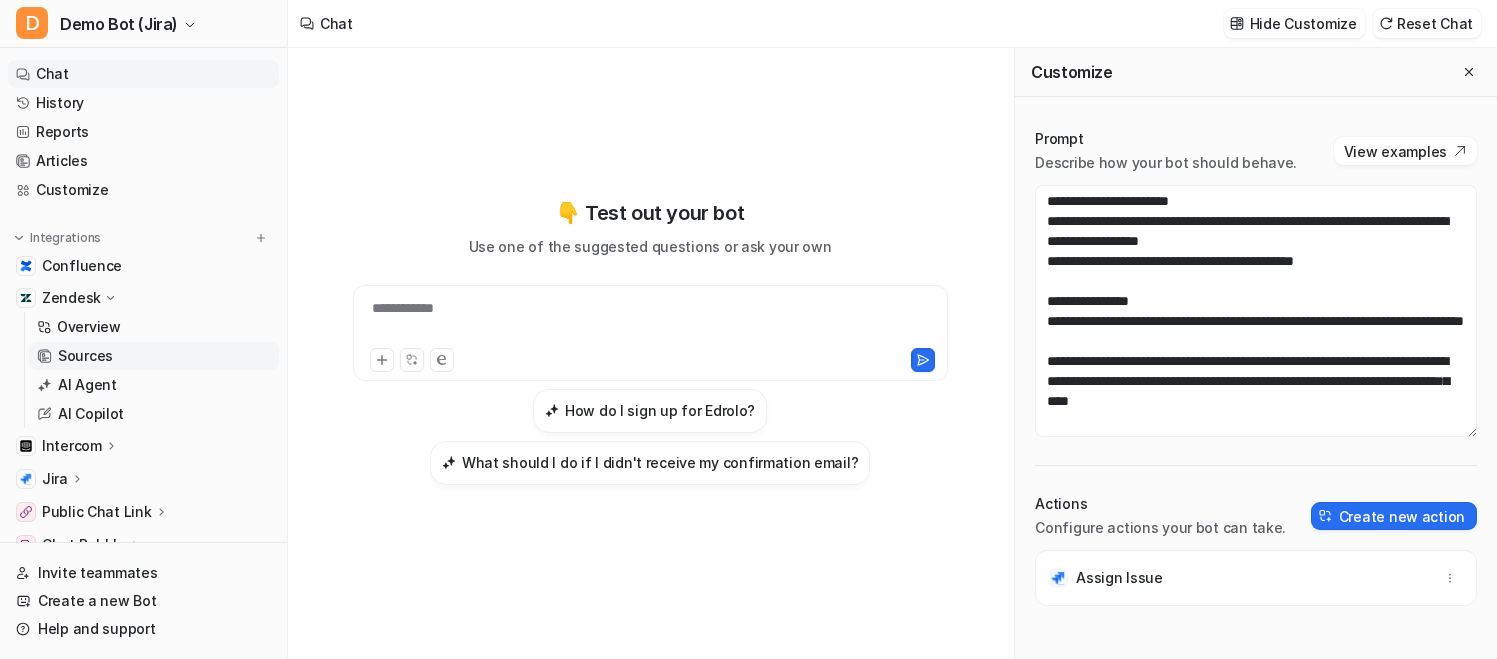 click on "Sources" at bounding box center [154, 356] 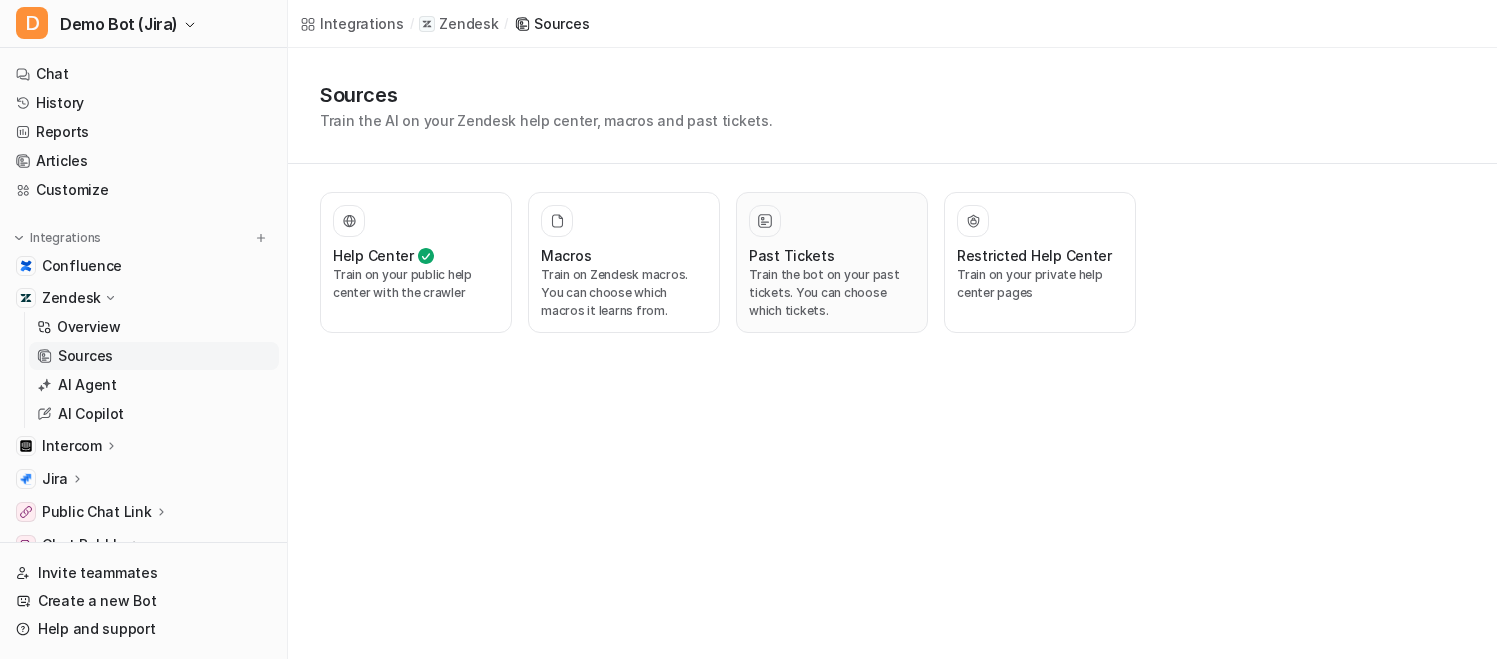 click on "Past Tickets" at bounding box center [792, 255] 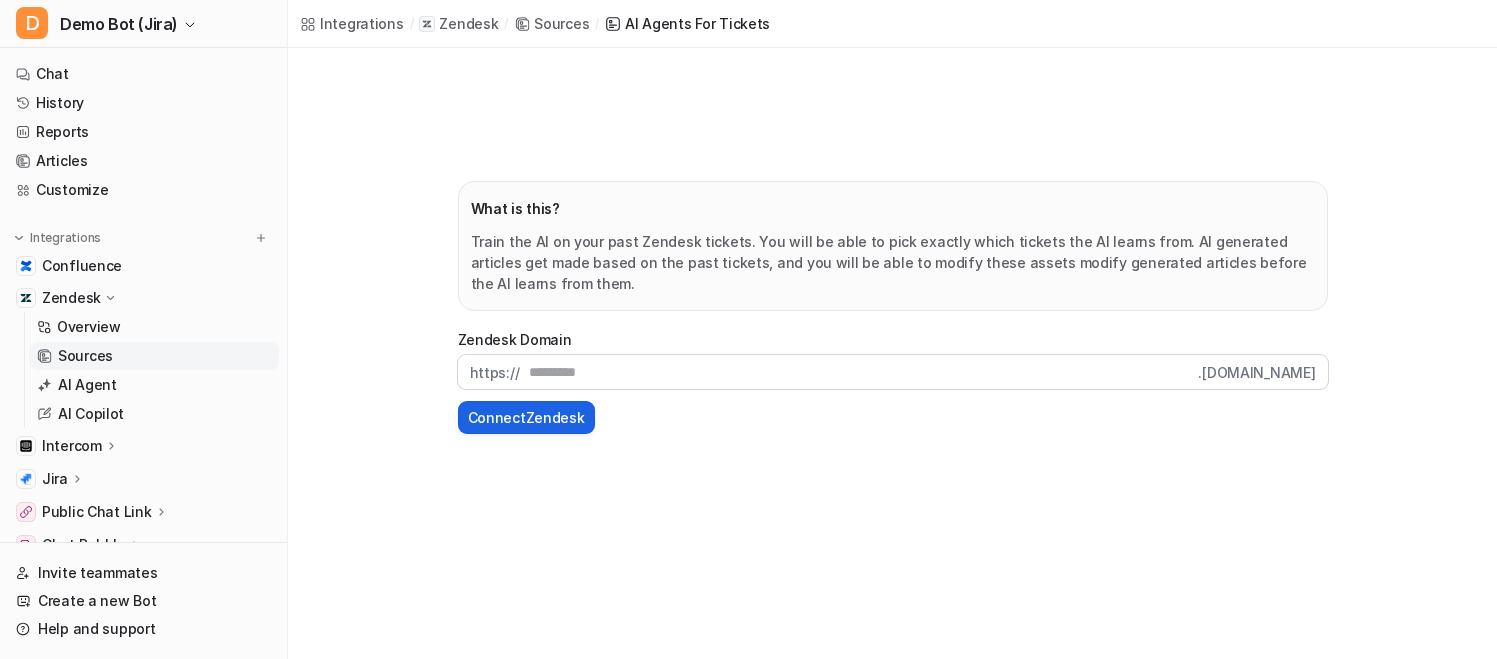 click on "Connect  Zendesk" at bounding box center [526, 417] 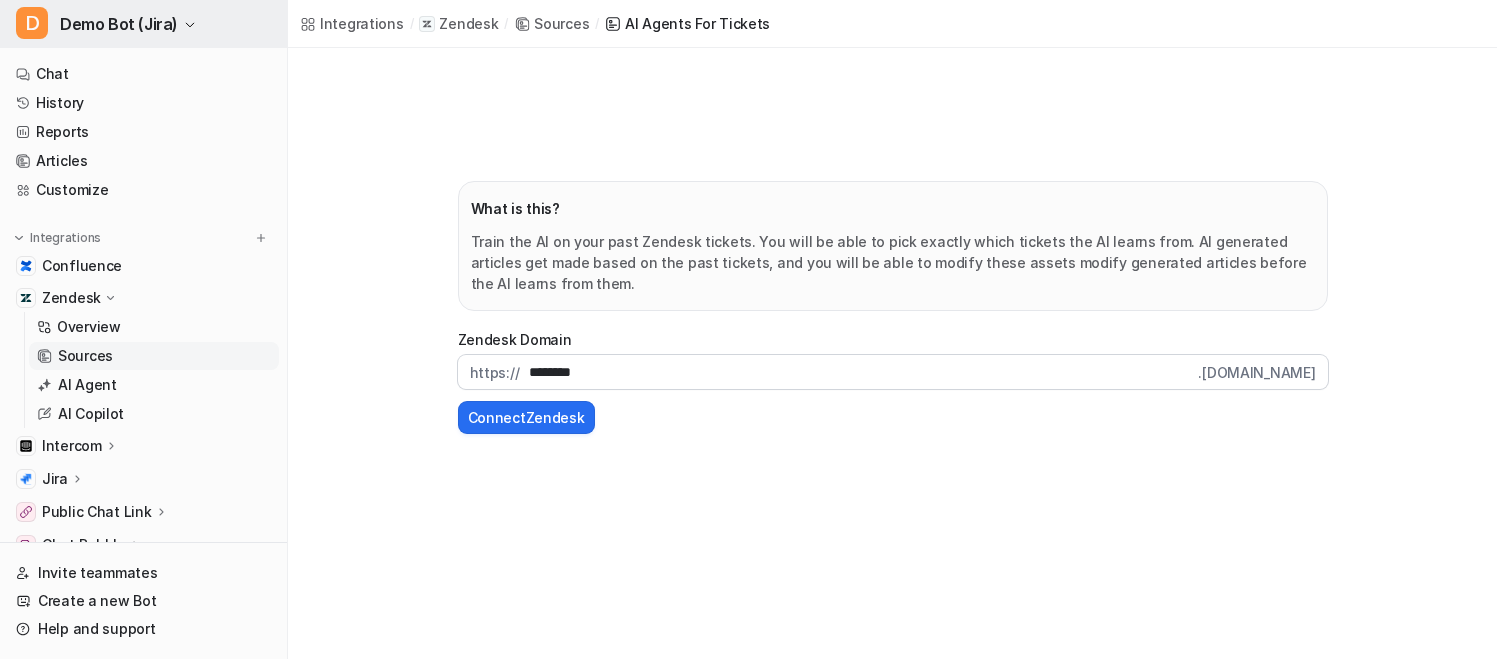 type on "********" 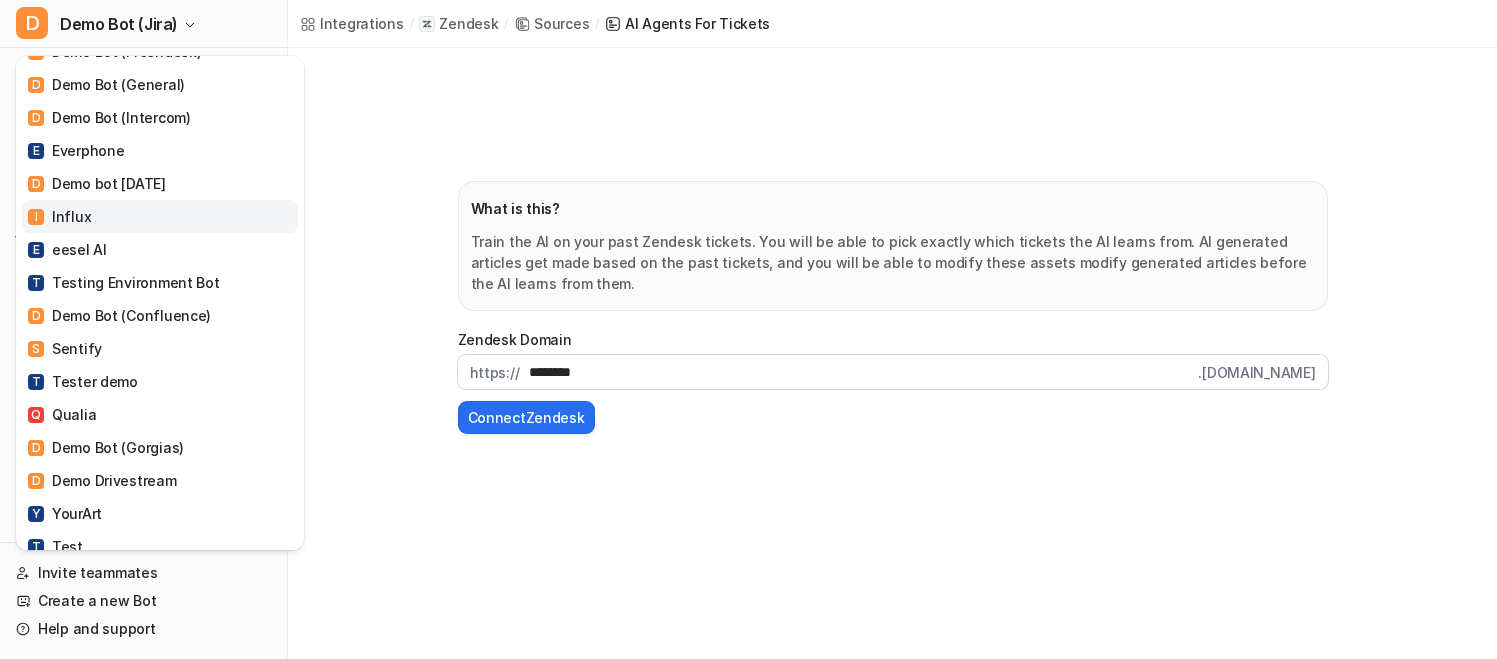 scroll, scrollTop: 0, scrollLeft: 0, axis: both 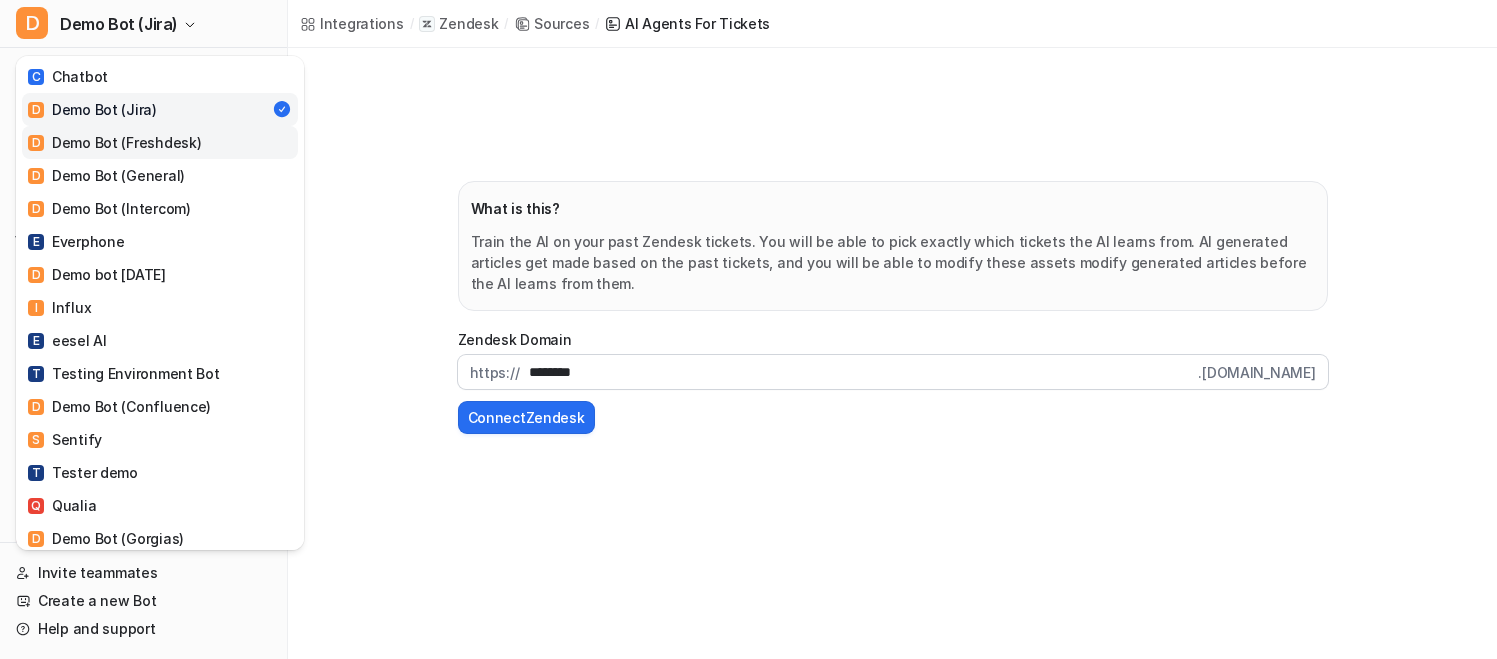 click on "D   Demo Bot (Freshdesk)" at bounding box center (160, 142) 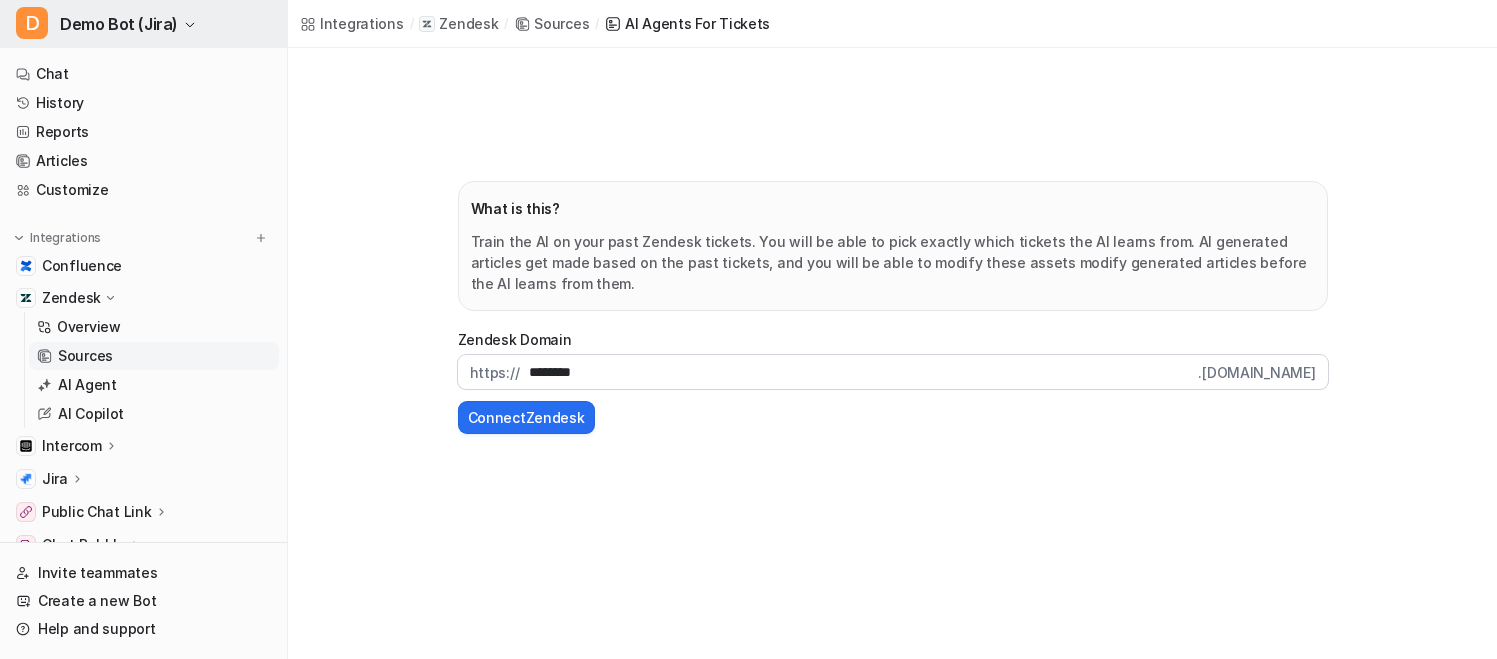 click on "Demo Bot (Jira)" at bounding box center (119, 24) 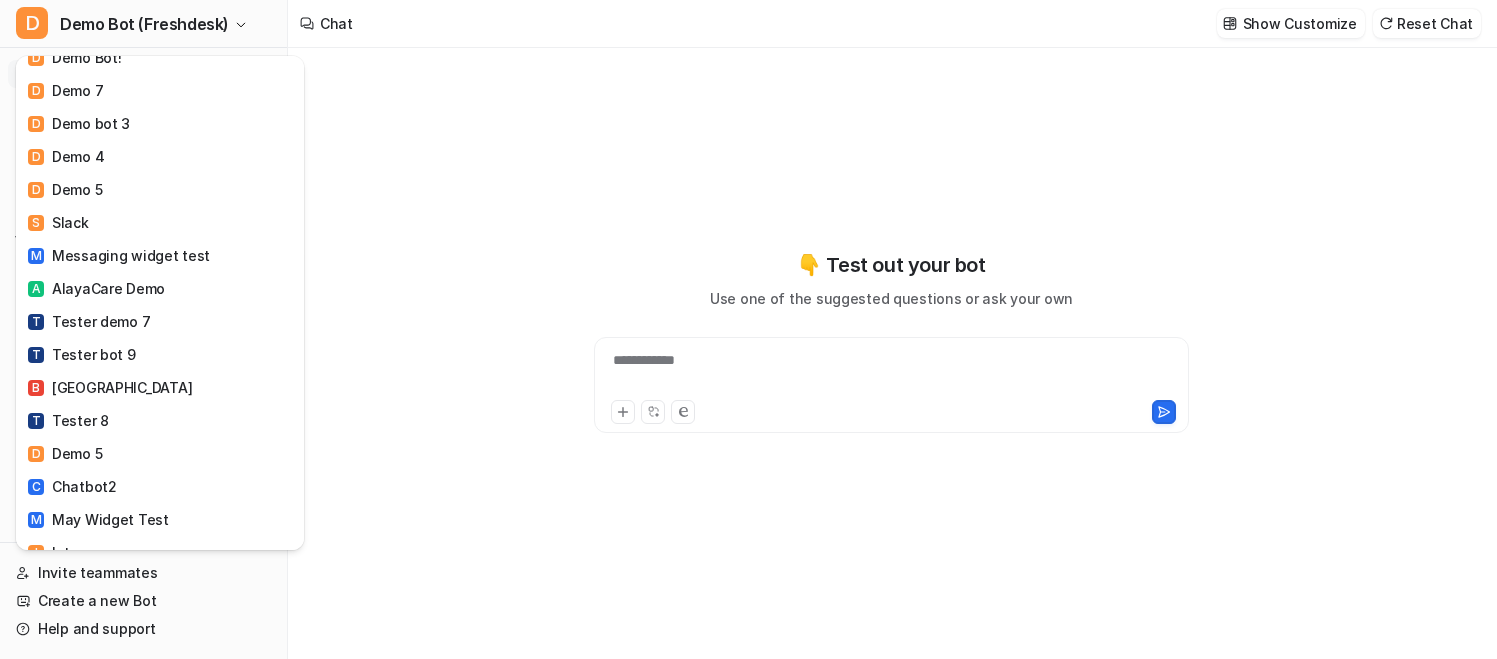 type on "**********" 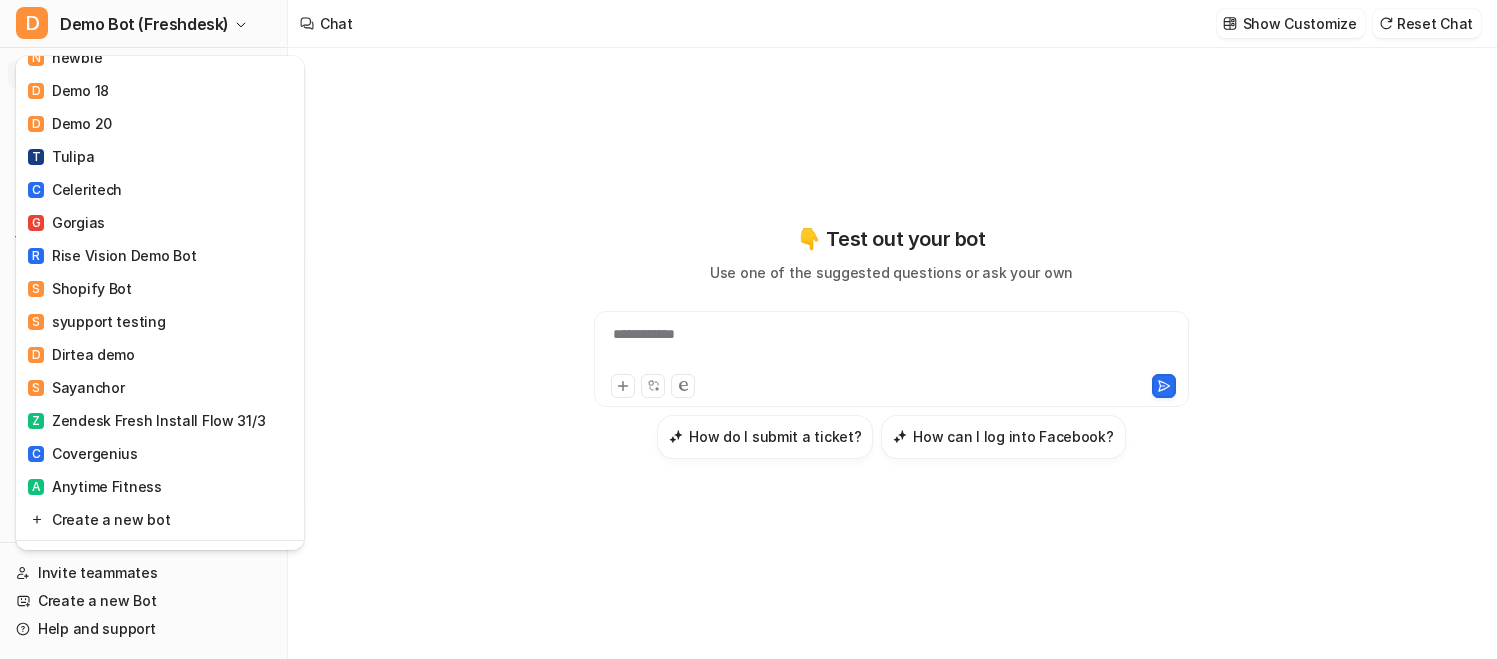 scroll, scrollTop: 1575, scrollLeft: 0, axis: vertical 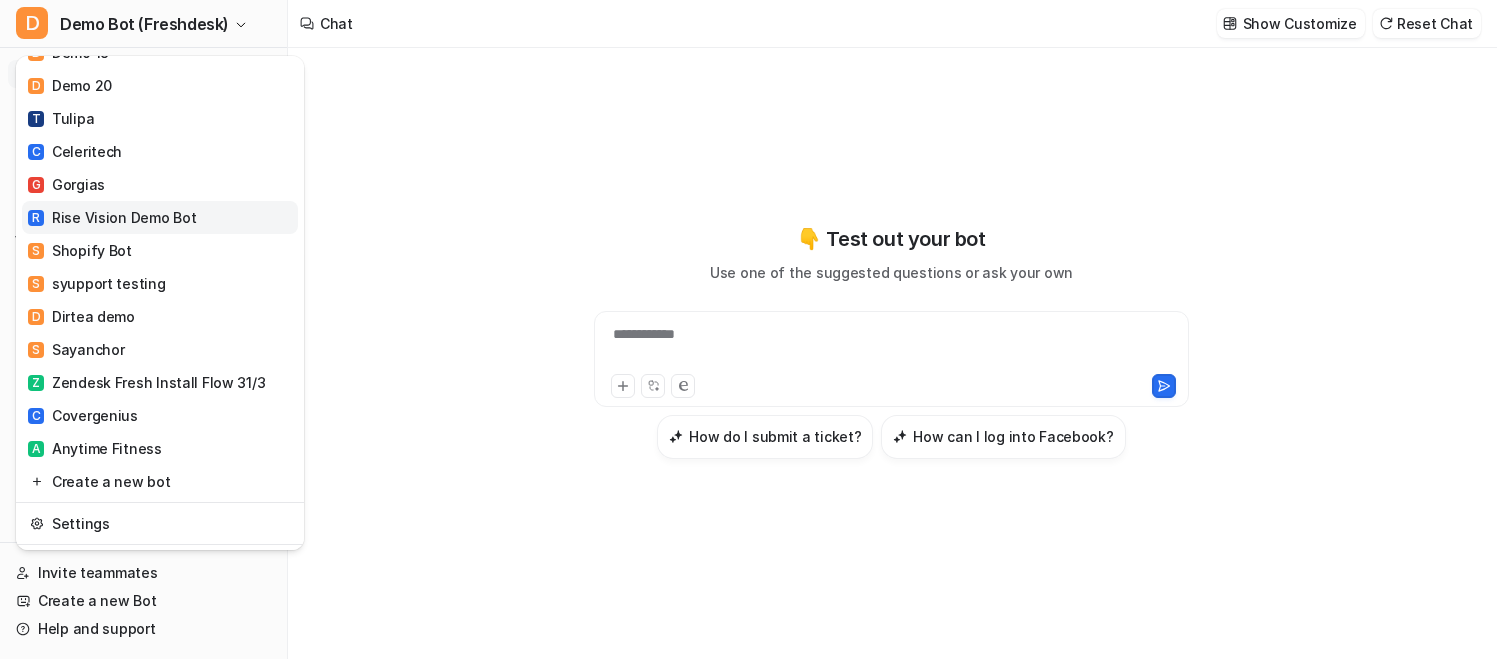 click on "R   Rise Vision Demo Bot" at bounding box center (112, 217) 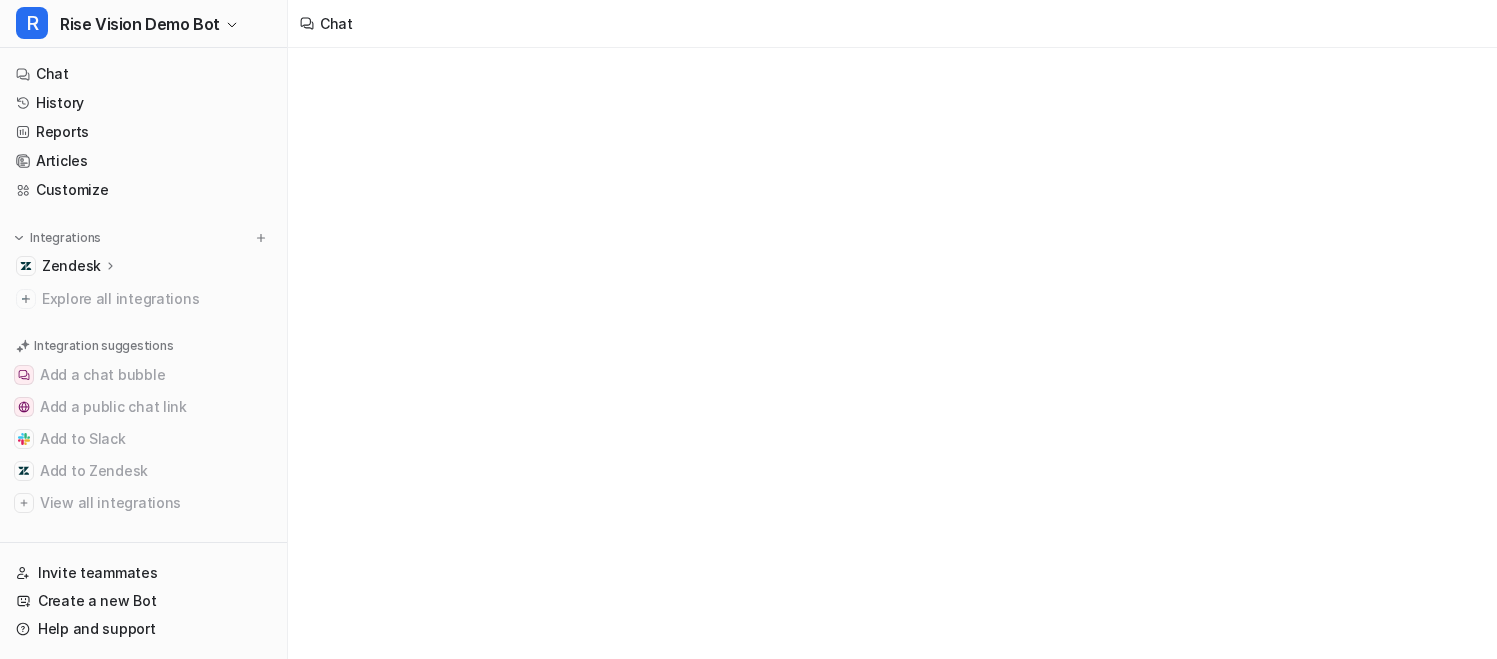 click on "Zendesk" at bounding box center (143, 266) 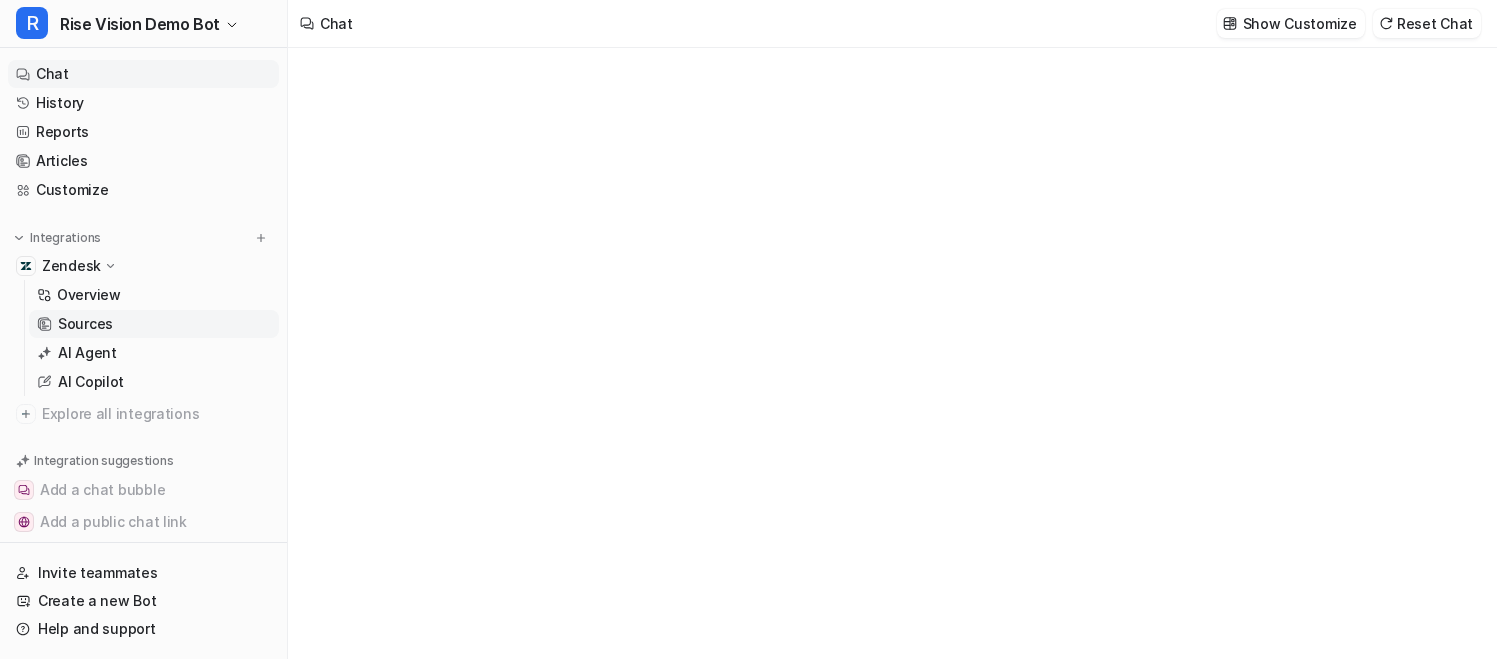 type on "**********" 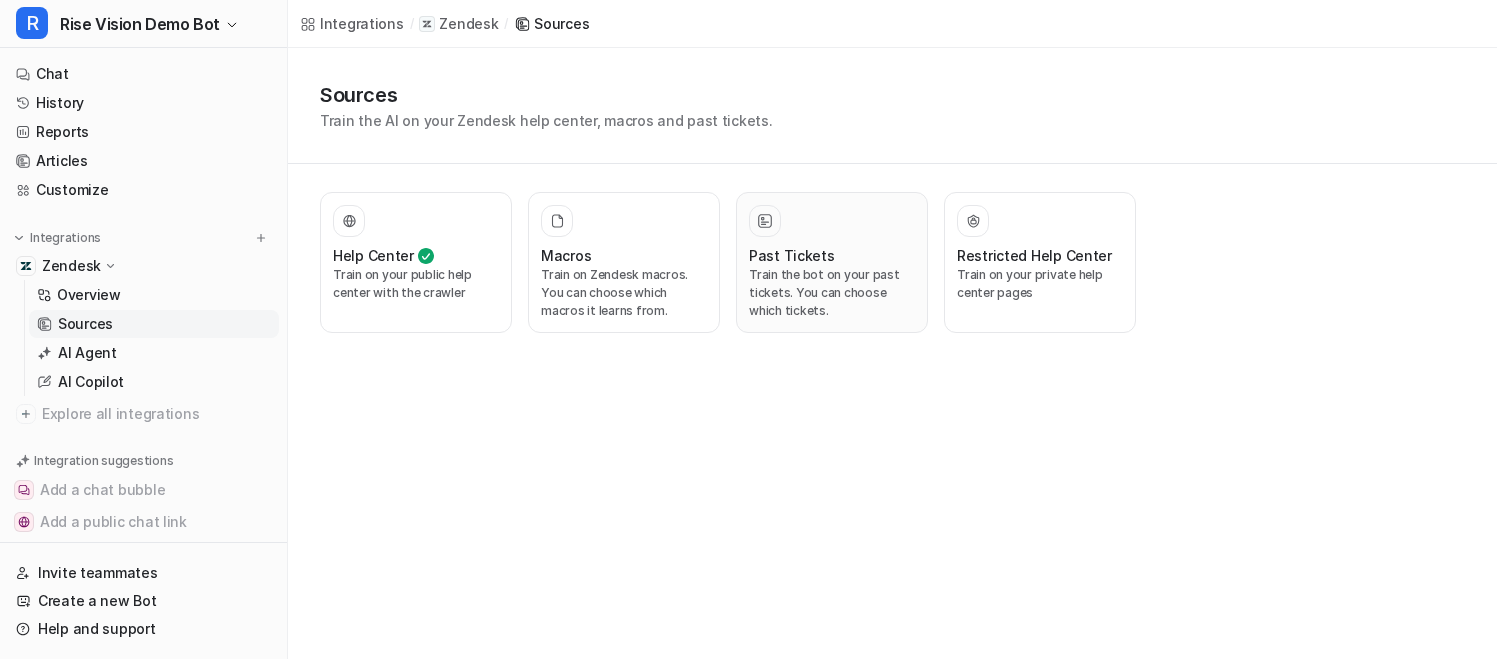 click on "Past Tickets" at bounding box center (792, 255) 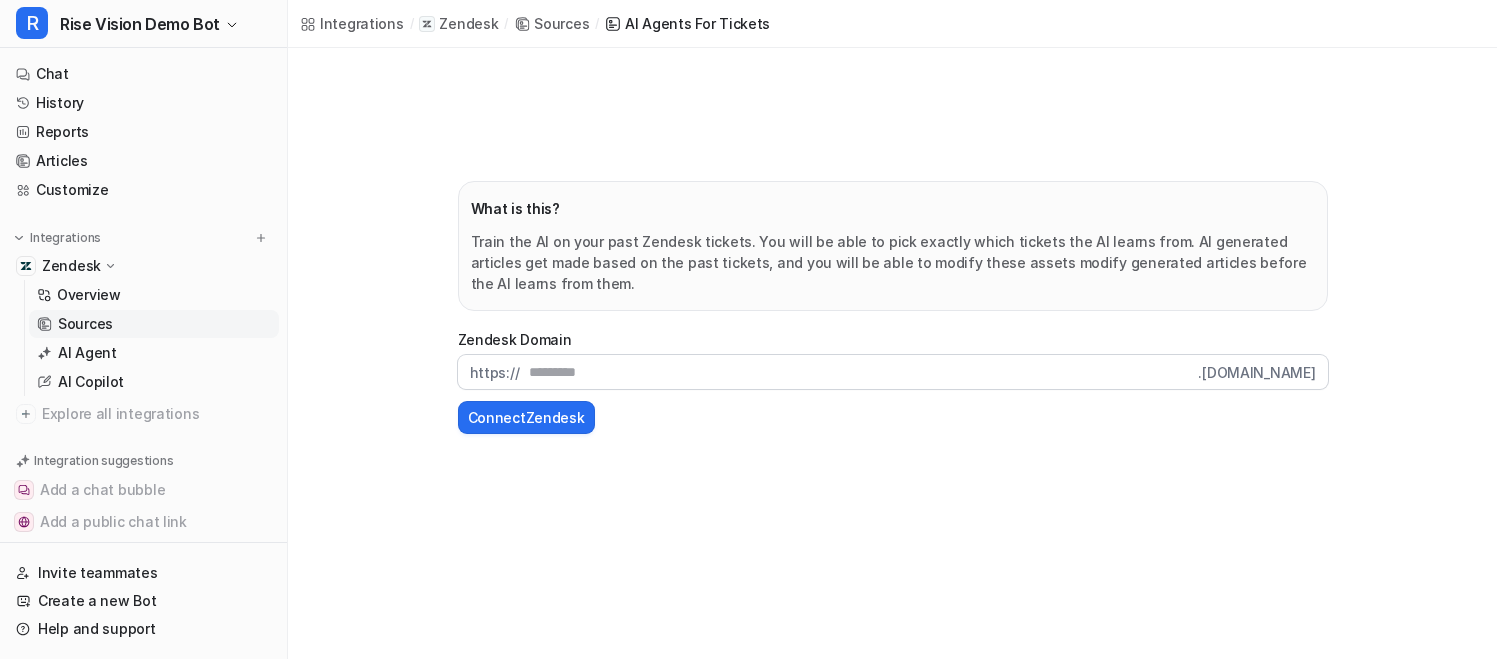 click at bounding box center [858, 372] 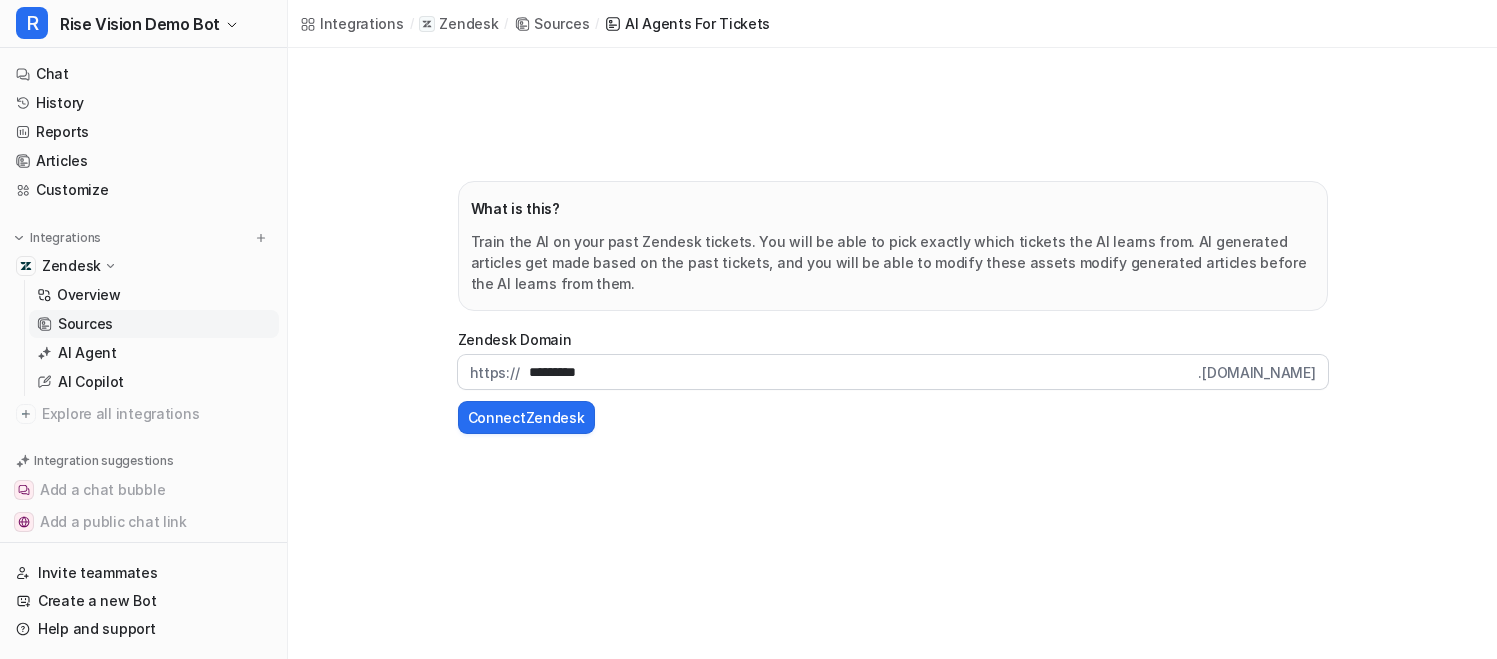type on "*********" 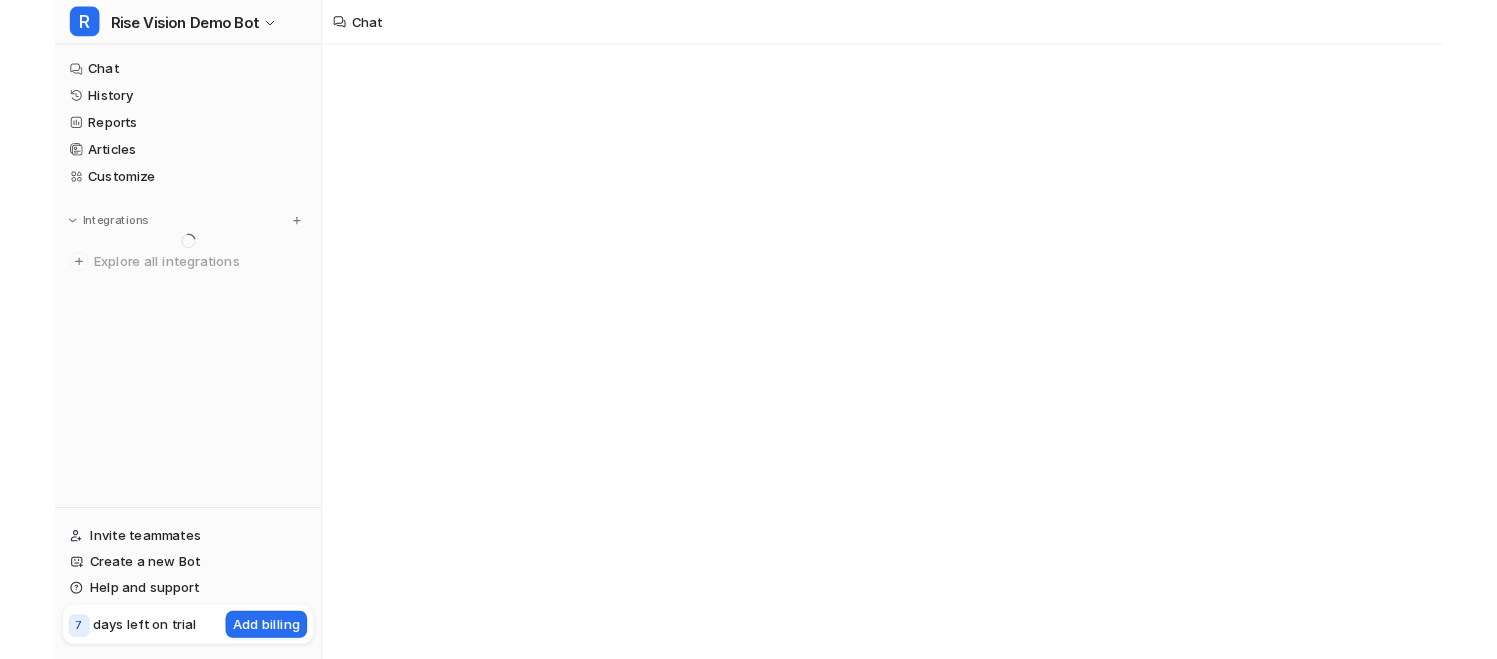 scroll, scrollTop: 0, scrollLeft: 0, axis: both 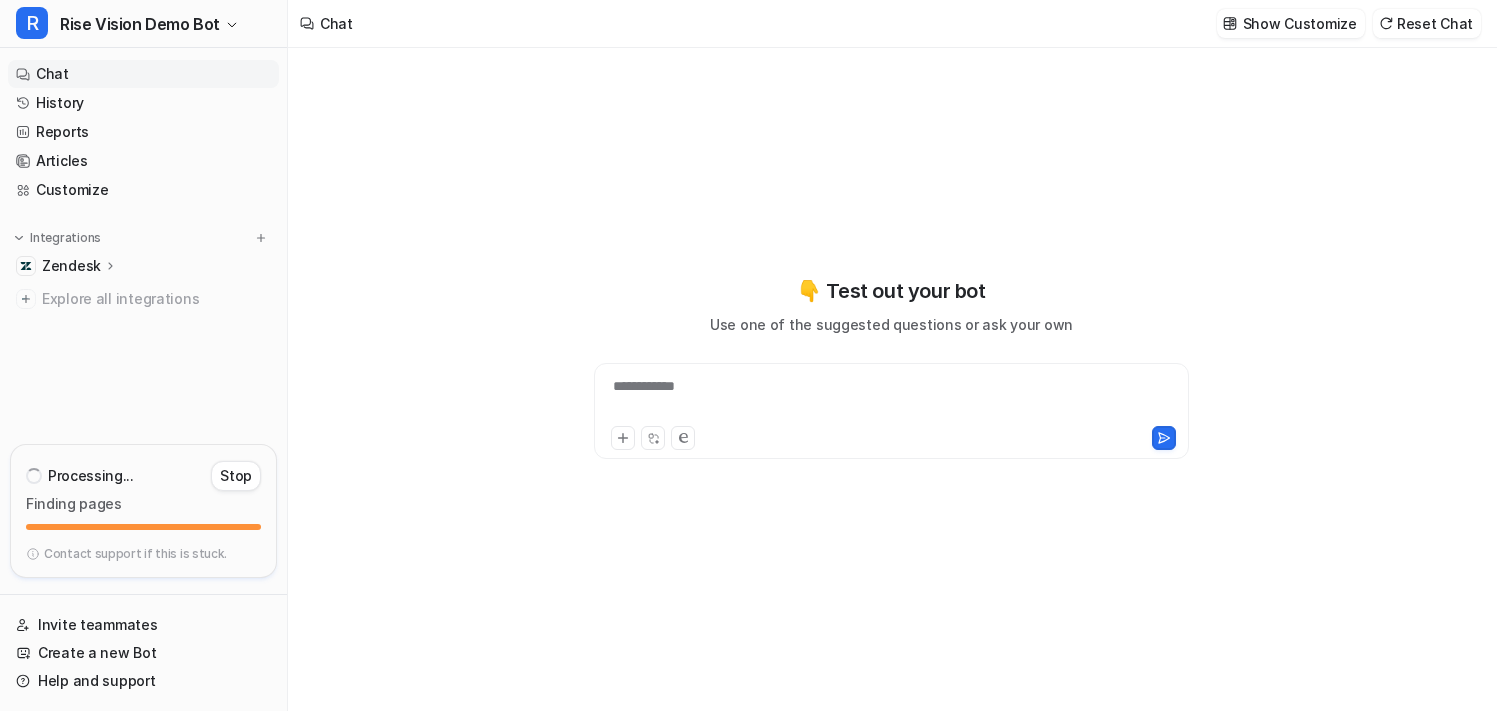 type on "**********" 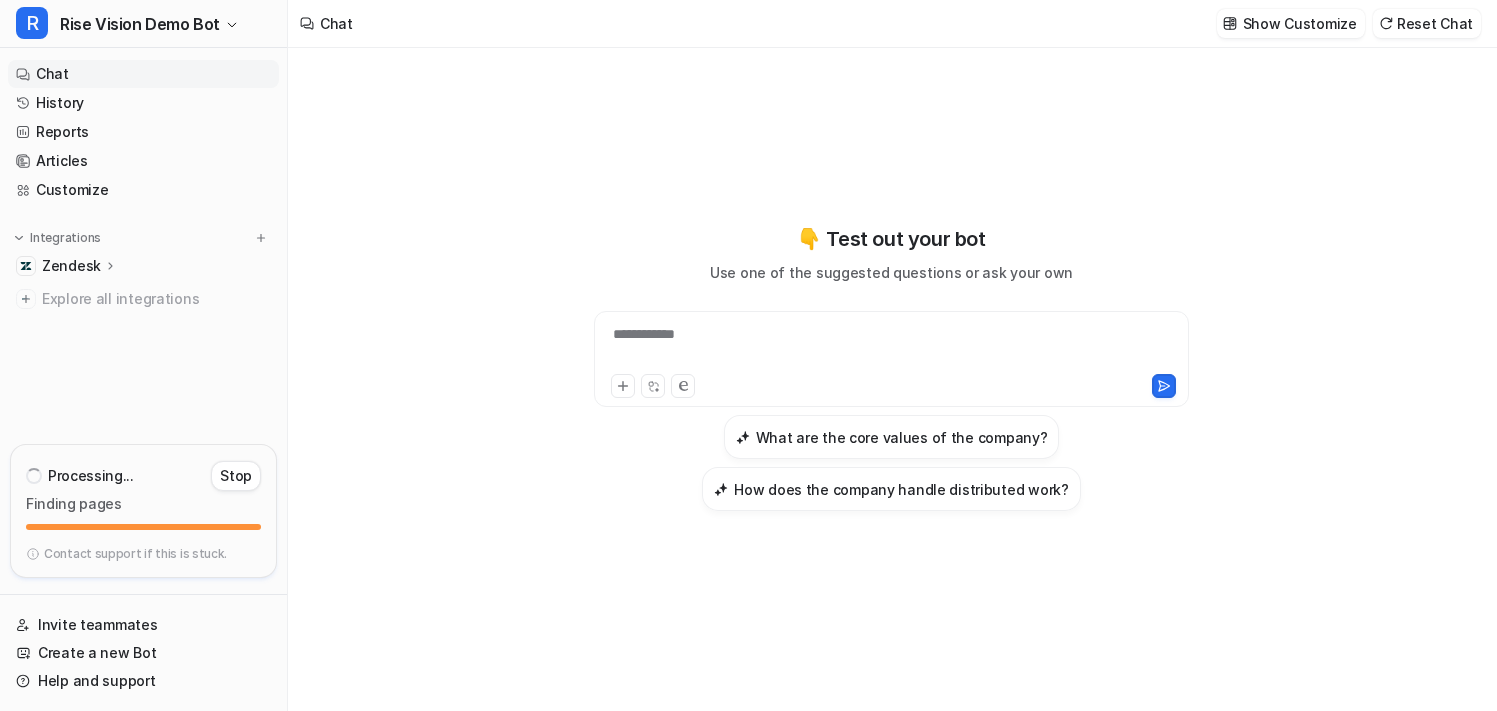 click on "Zendesk" at bounding box center [71, 266] 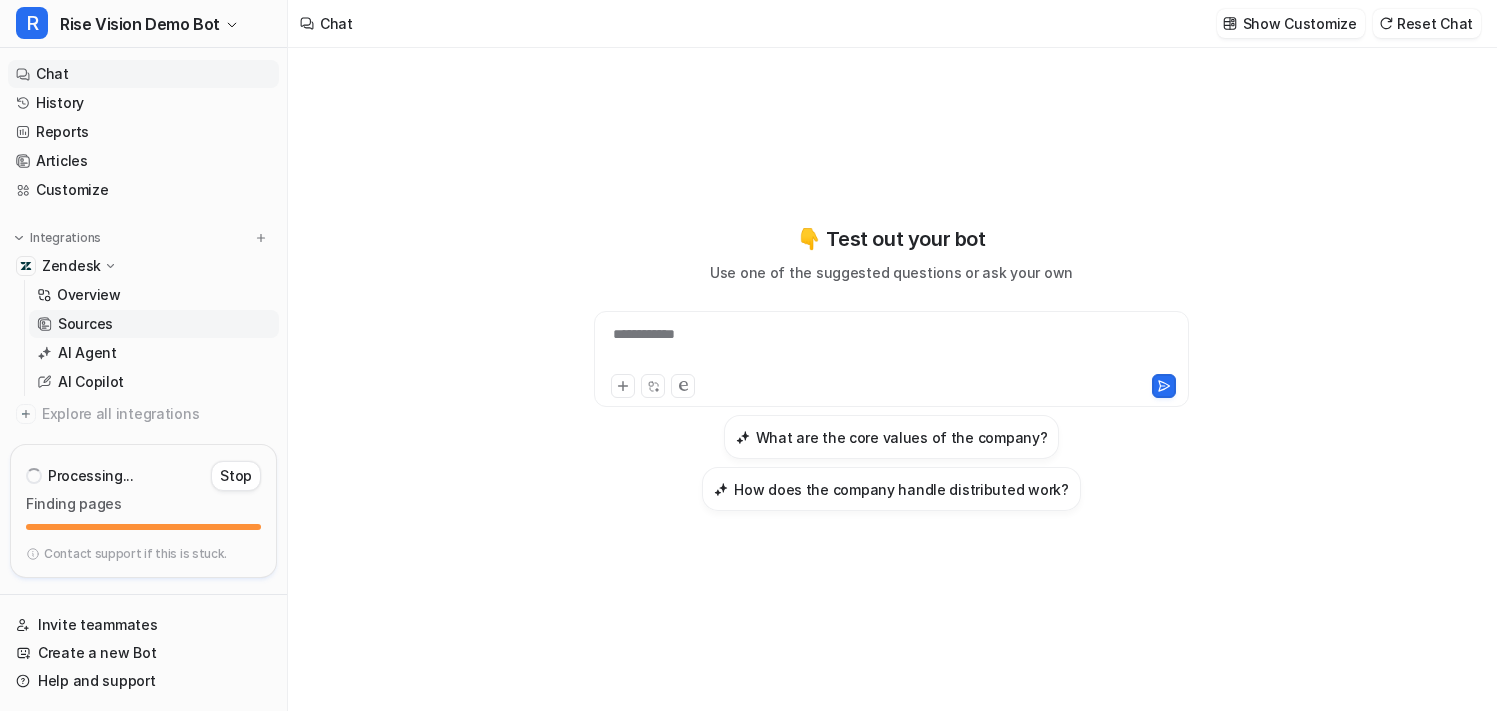 click on "Sources" at bounding box center [154, 324] 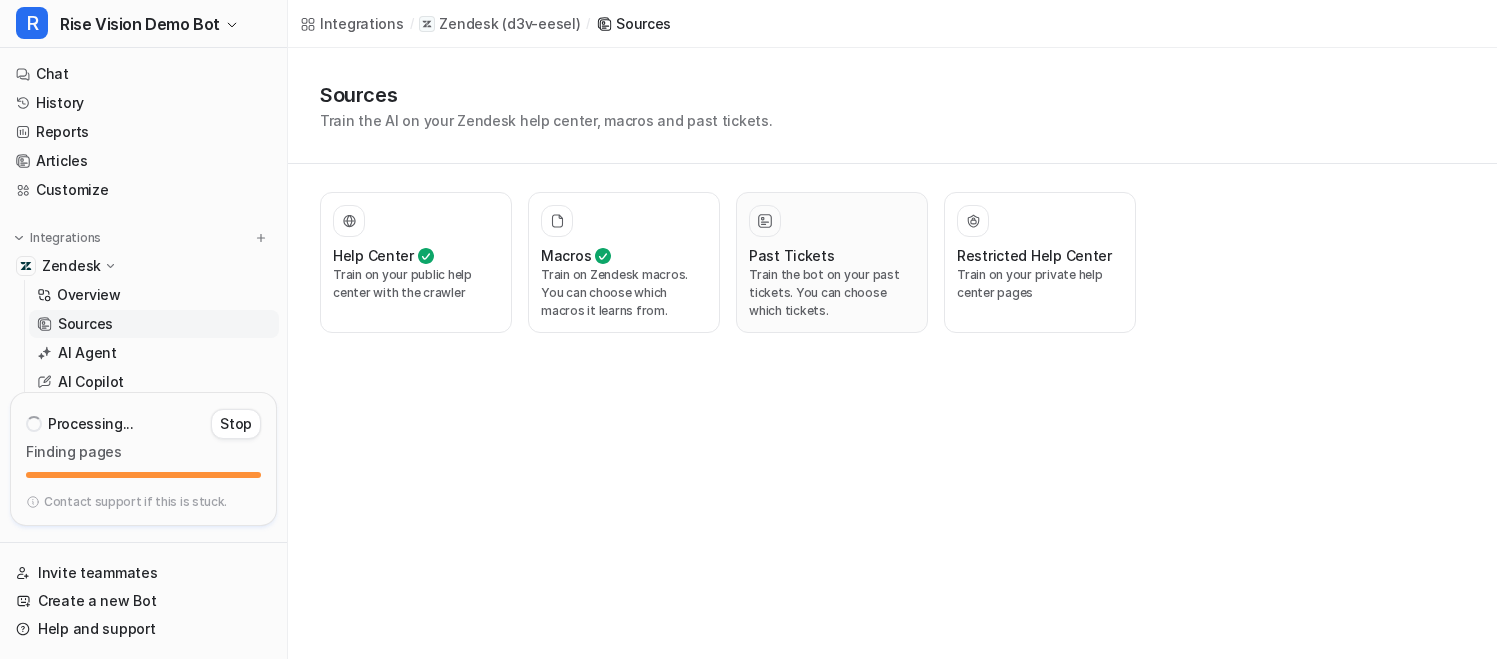 click on "Past Tickets" at bounding box center [832, 255] 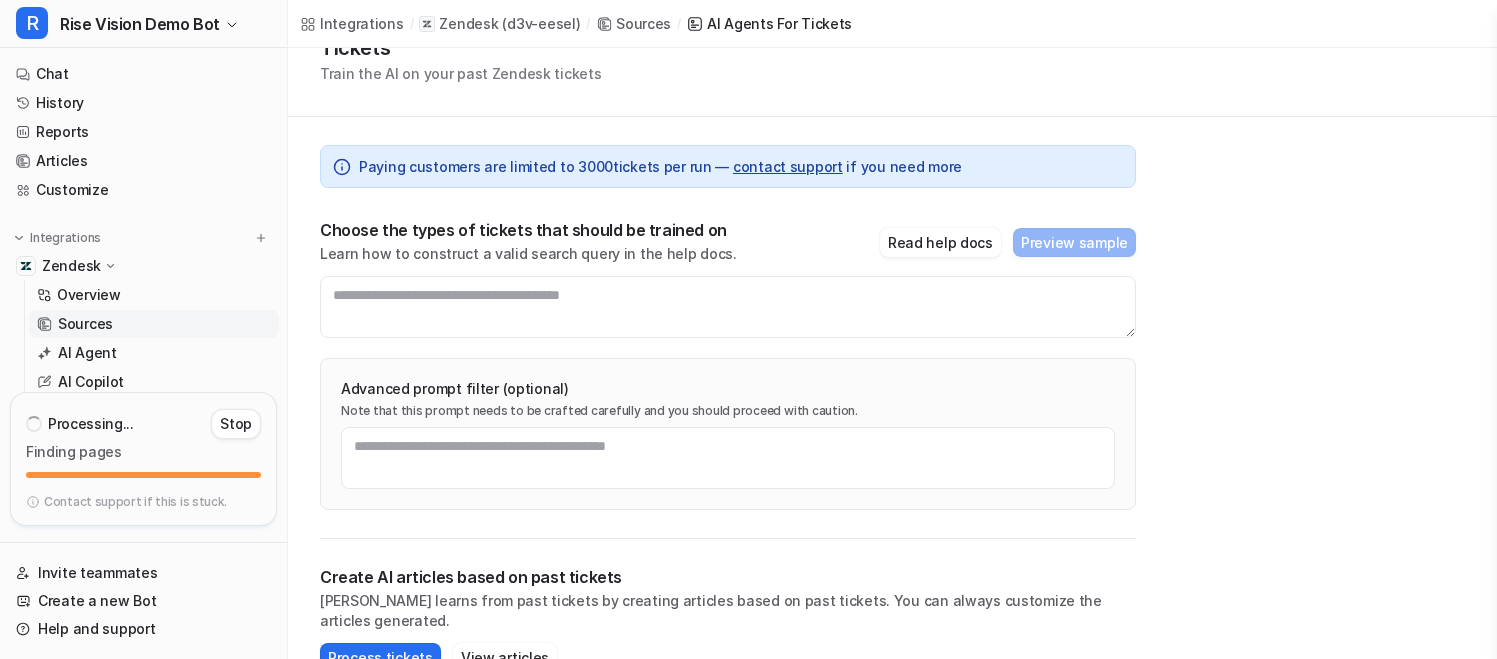 scroll, scrollTop: 72, scrollLeft: 0, axis: vertical 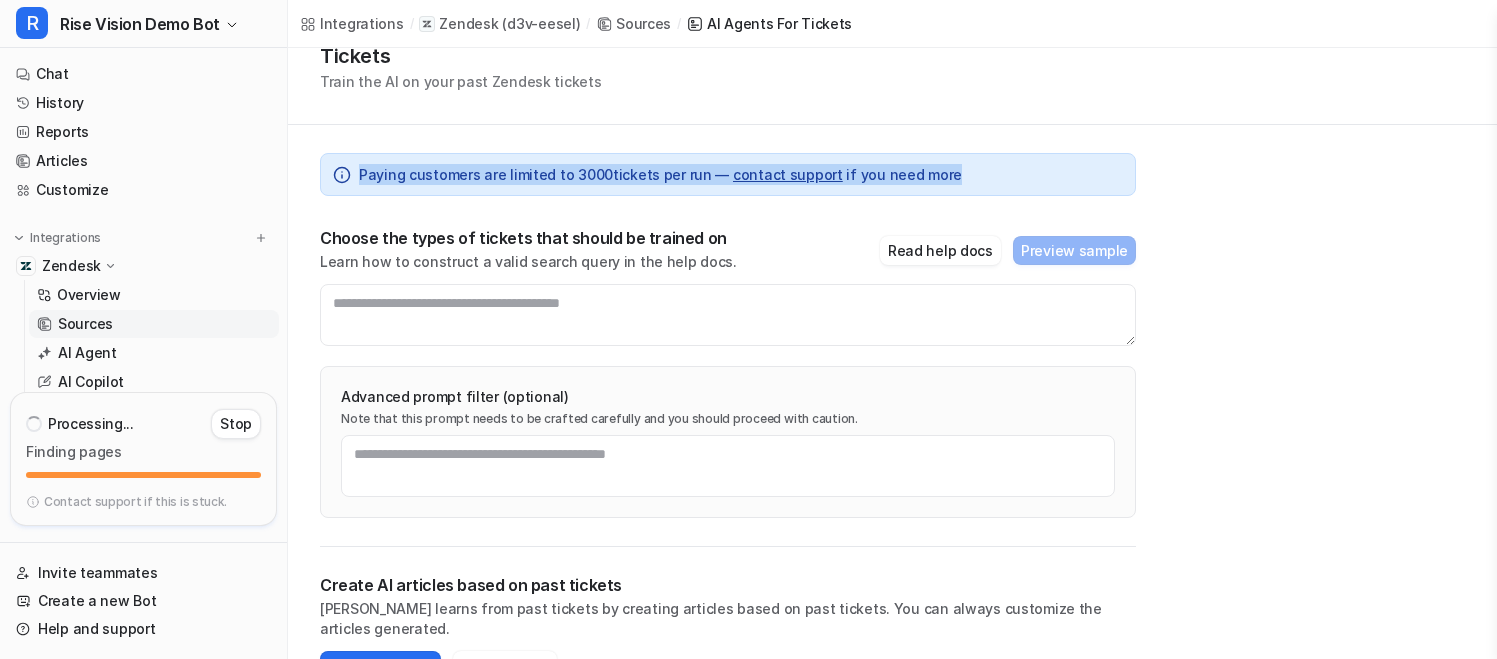 drag, startPoint x: 961, startPoint y: 177, endPoint x: 623, endPoint y: 112, distance: 344.19327 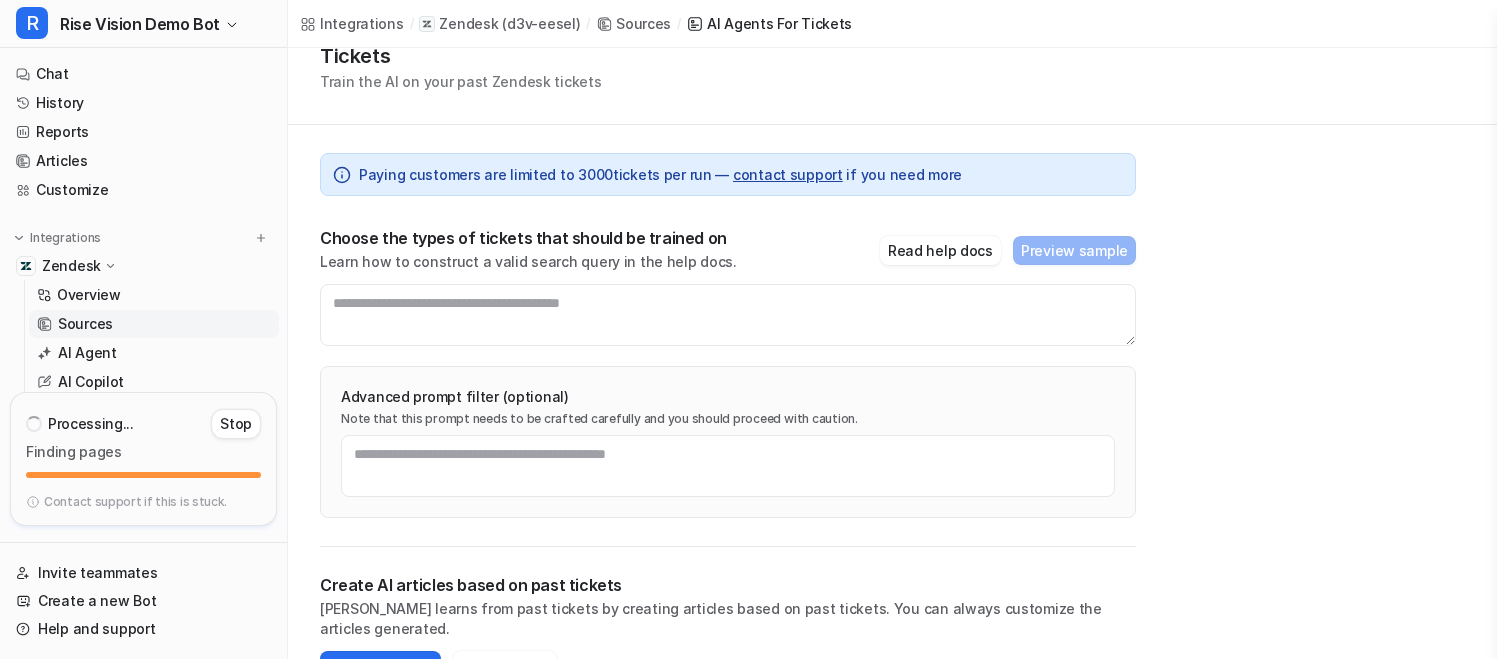 click on "Back Tickets Train the AI on your past Zendesk tickets" at bounding box center (892, 50) 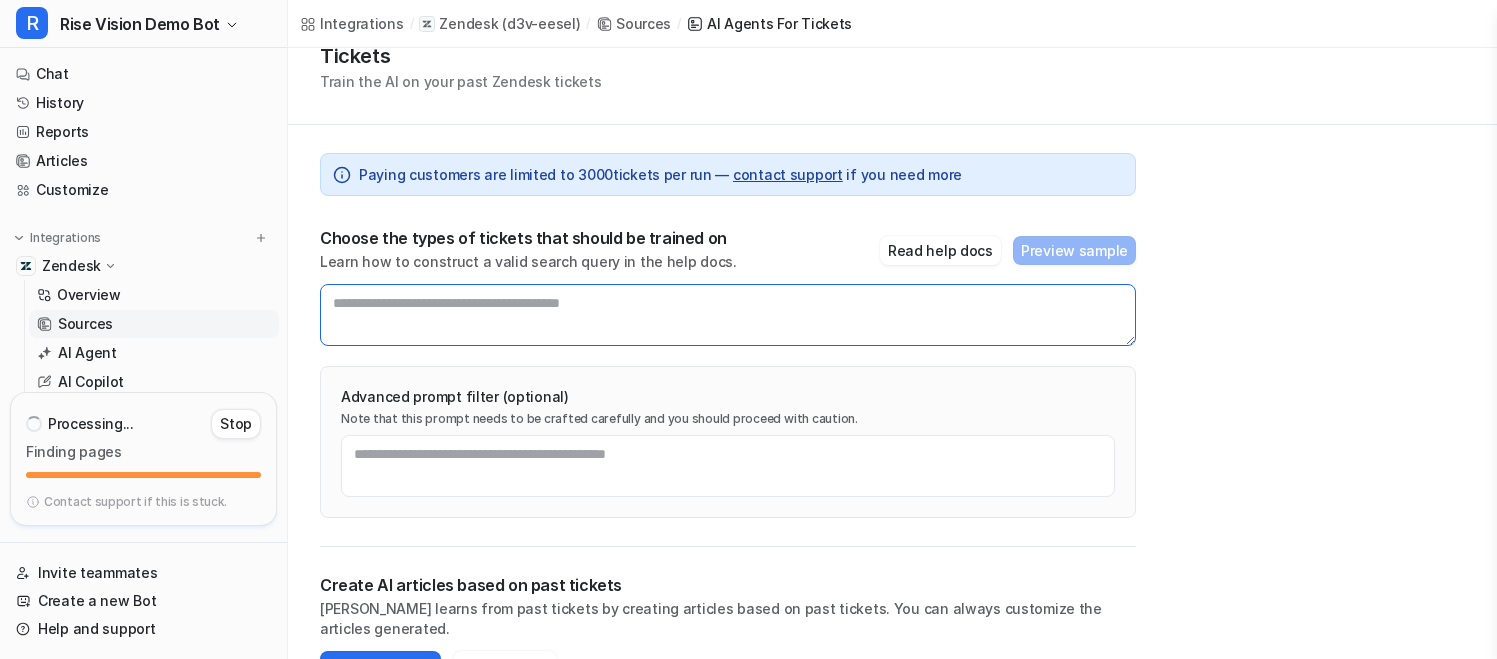 click at bounding box center (728, 315) 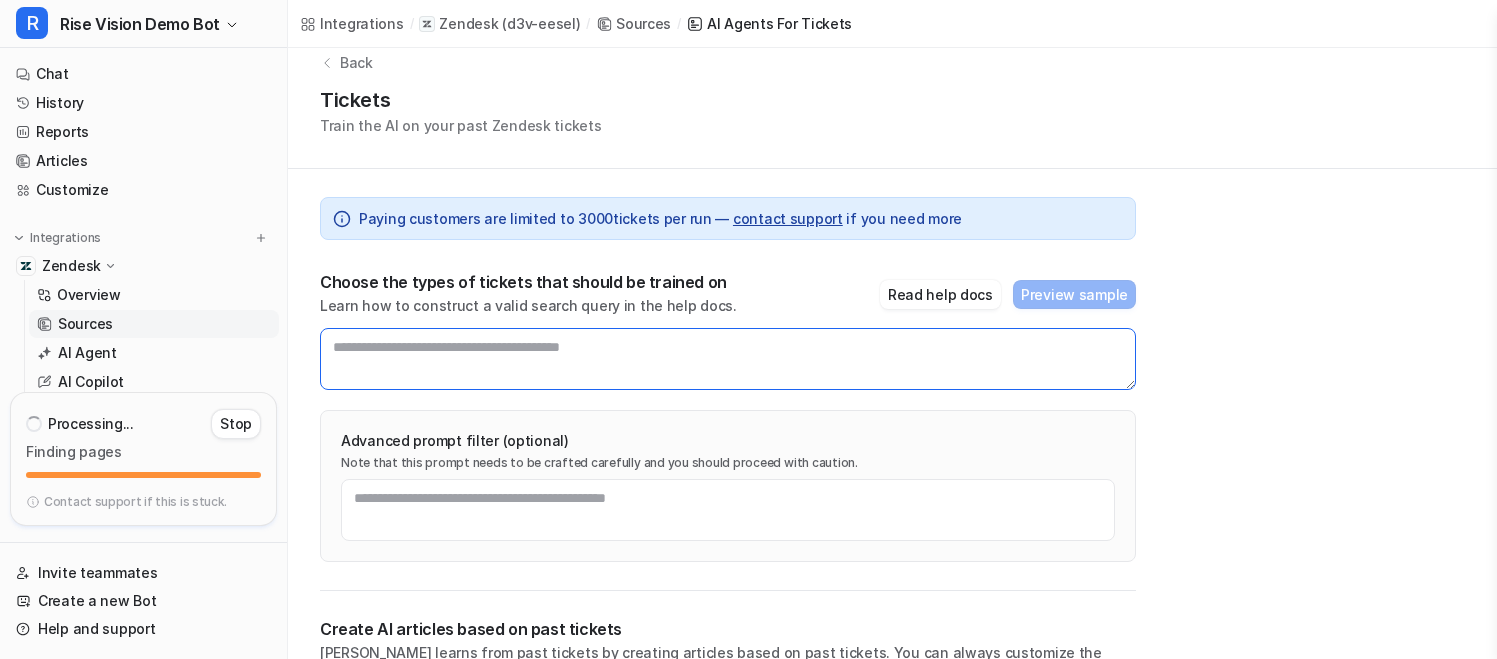 scroll, scrollTop: 30, scrollLeft: 0, axis: vertical 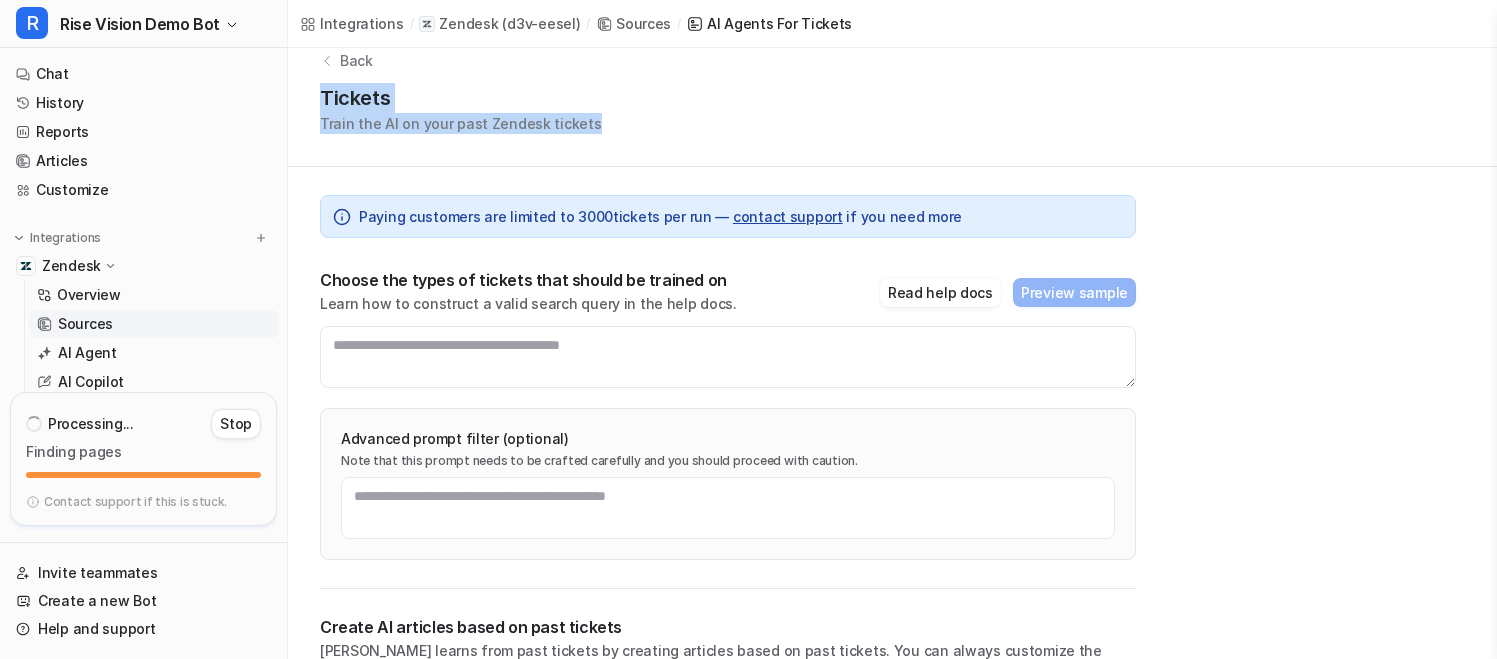 drag, startPoint x: 755, startPoint y: 152, endPoint x: 309, endPoint y: 94, distance: 449.7555 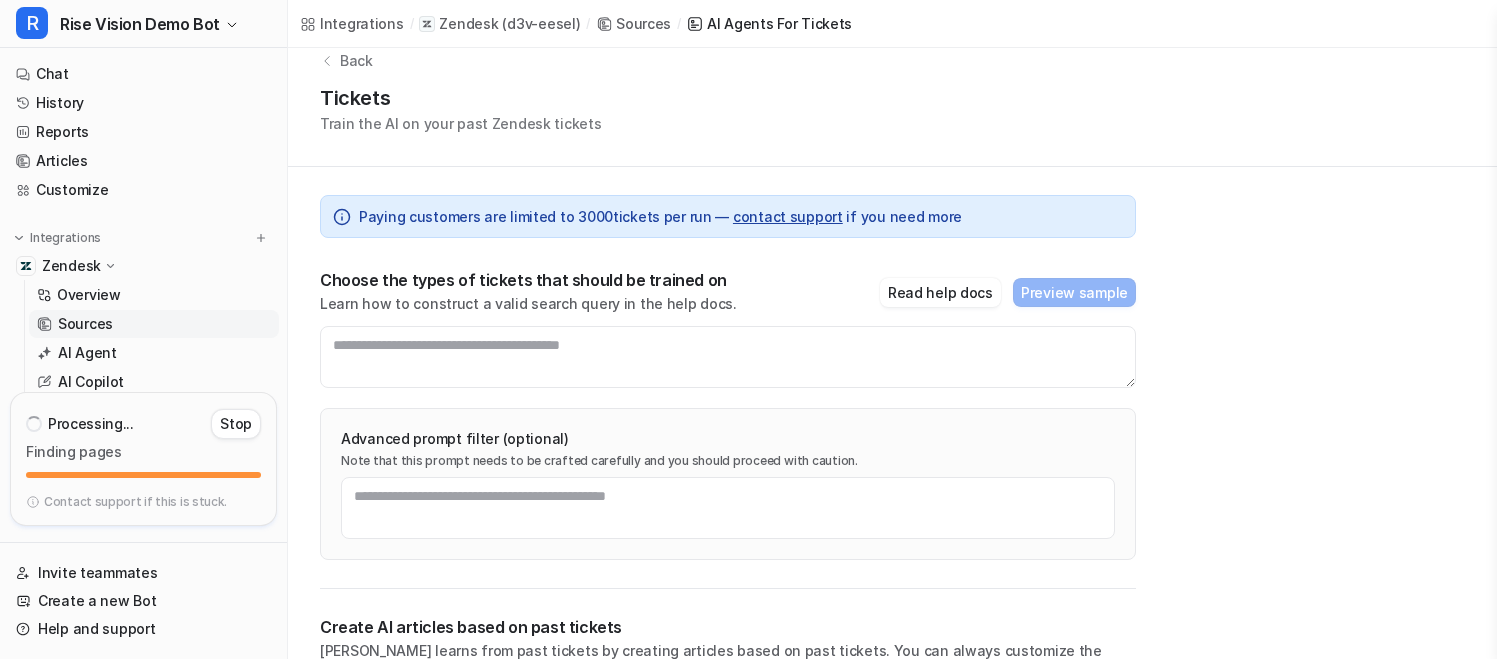 click on "Train the AI on your past Zendesk tickets" at bounding box center [461, 123] 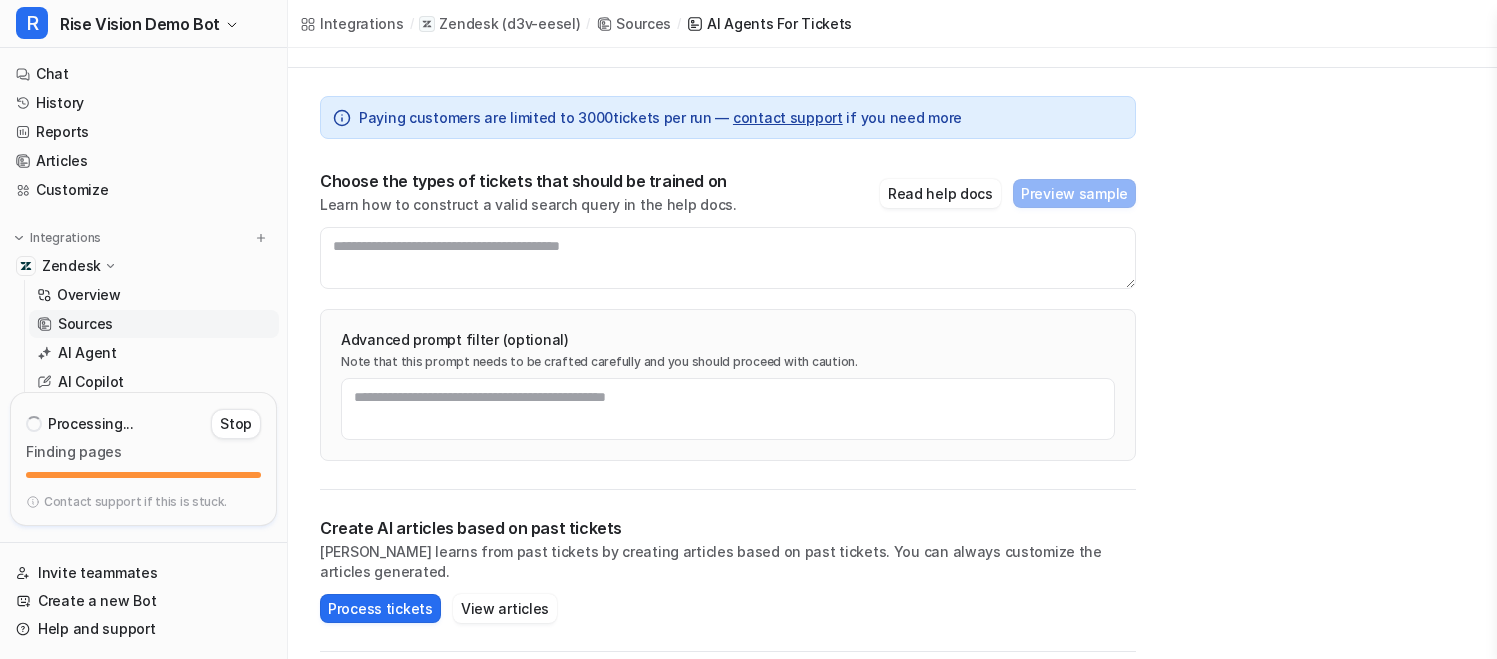 scroll, scrollTop: 148, scrollLeft: 0, axis: vertical 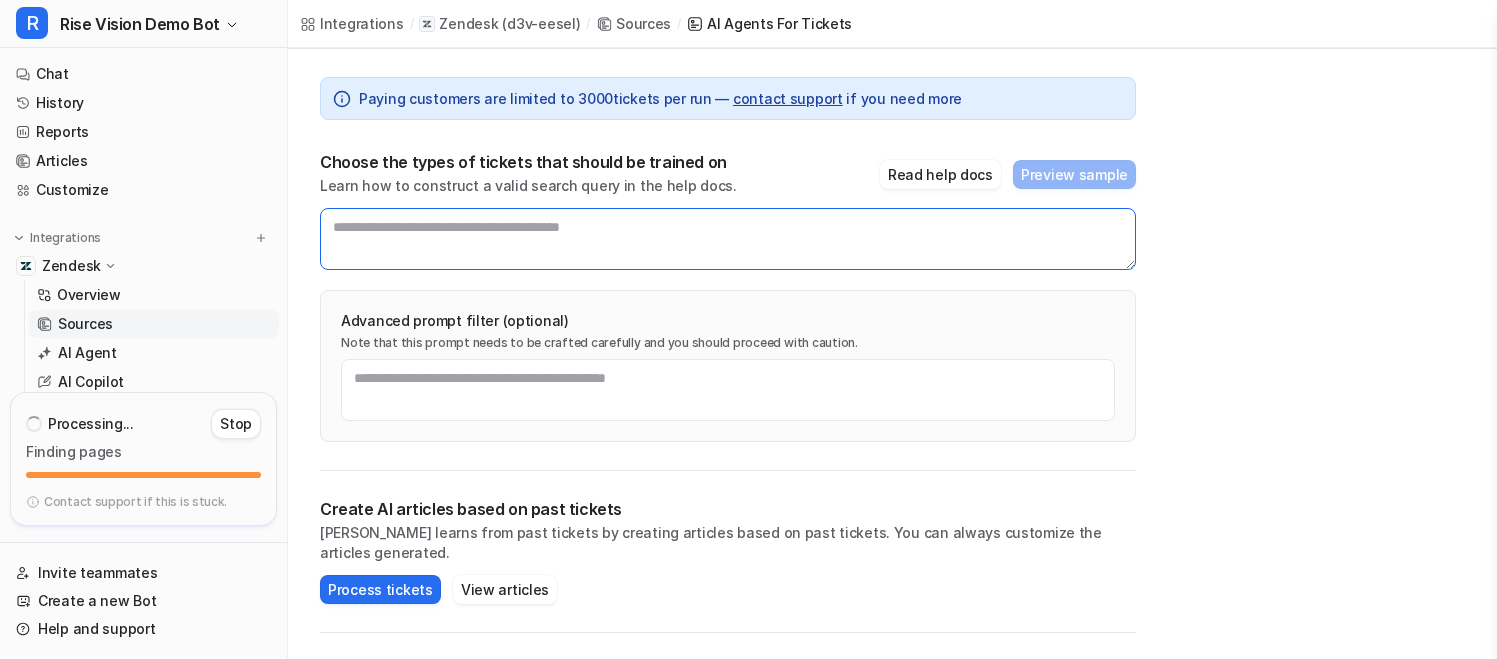 click at bounding box center (728, 239) 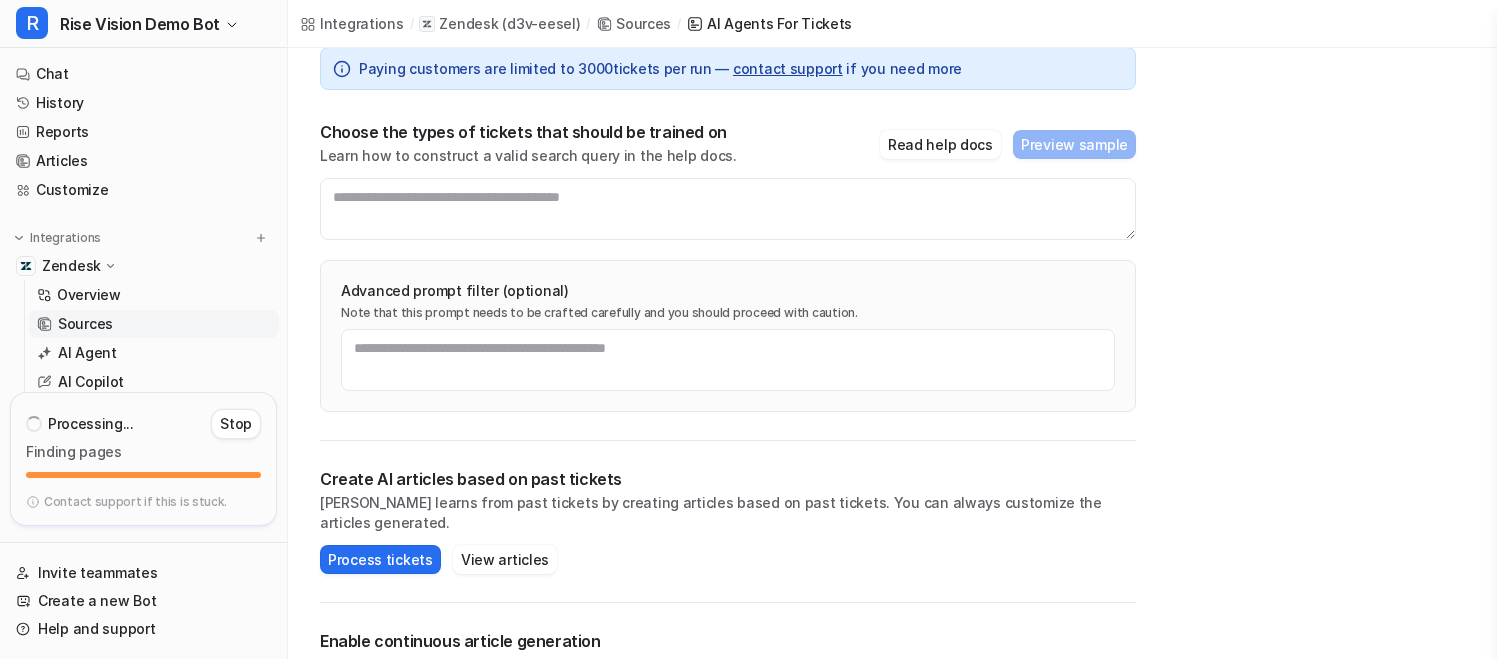 click on "Paying customers are limited to   3000  tickets per run —   contact support   if you need more Choose the types of tickets that should be trained on Learn how to construct a valid search query in the help docs. Read help docs Preview sample Advanced prompt filter (optional) Note that this prompt needs to be crafted carefully and you should proceed with caution." at bounding box center (728, 230) 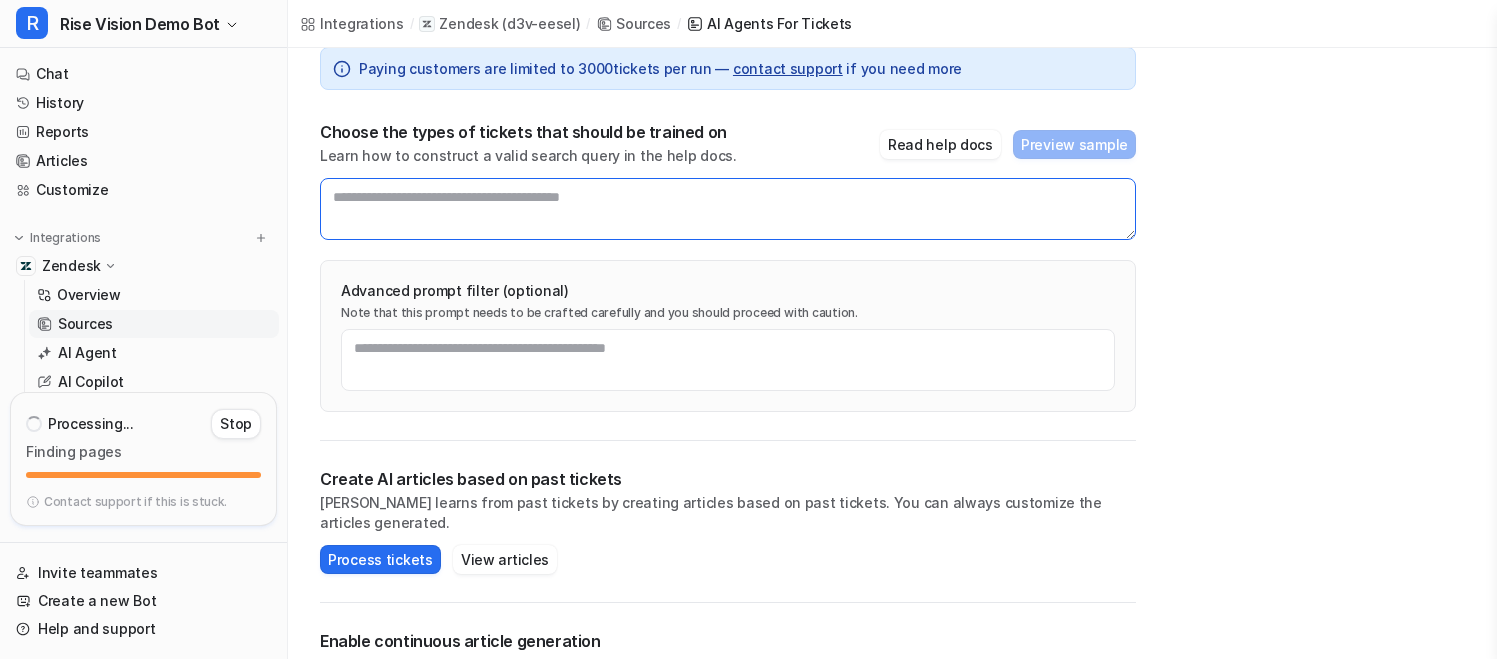click at bounding box center [728, 209] 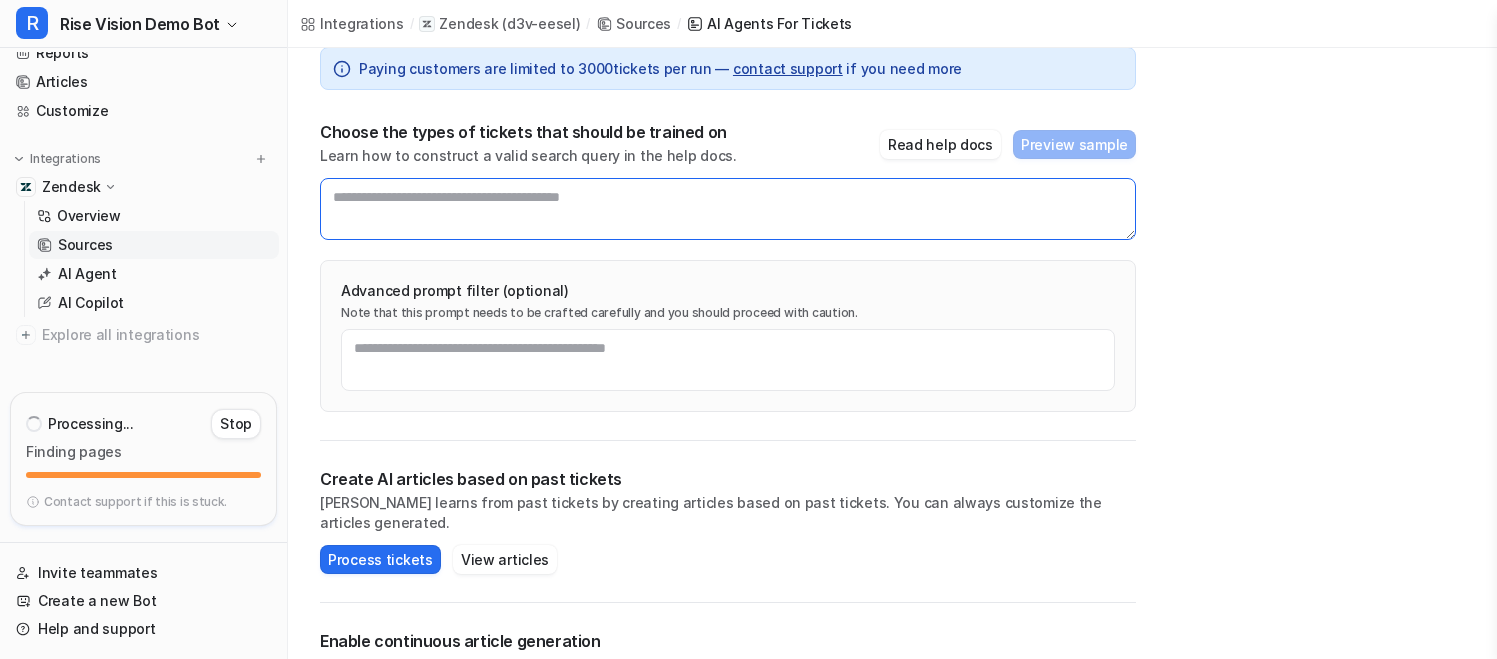 scroll, scrollTop: 80, scrollLeft: 0, axis: vertical 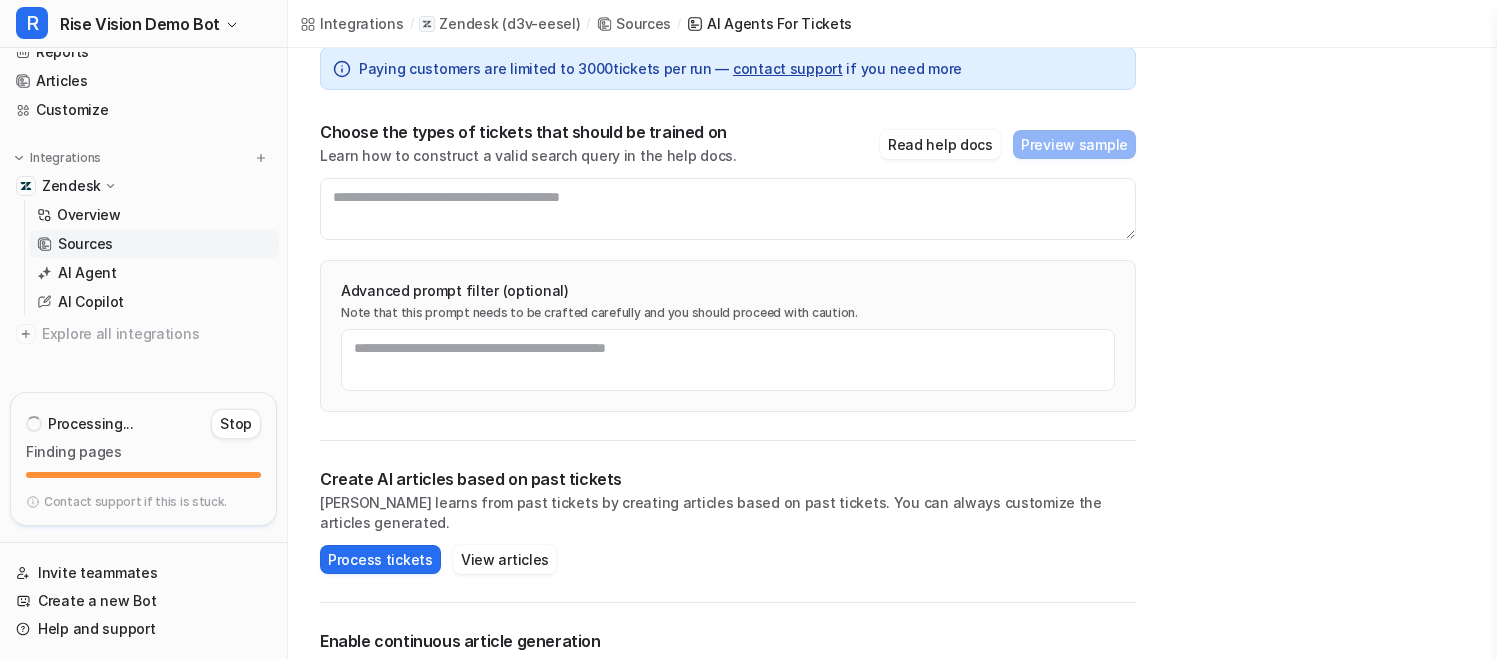click on "Sources" at bounding box center [154, 244] 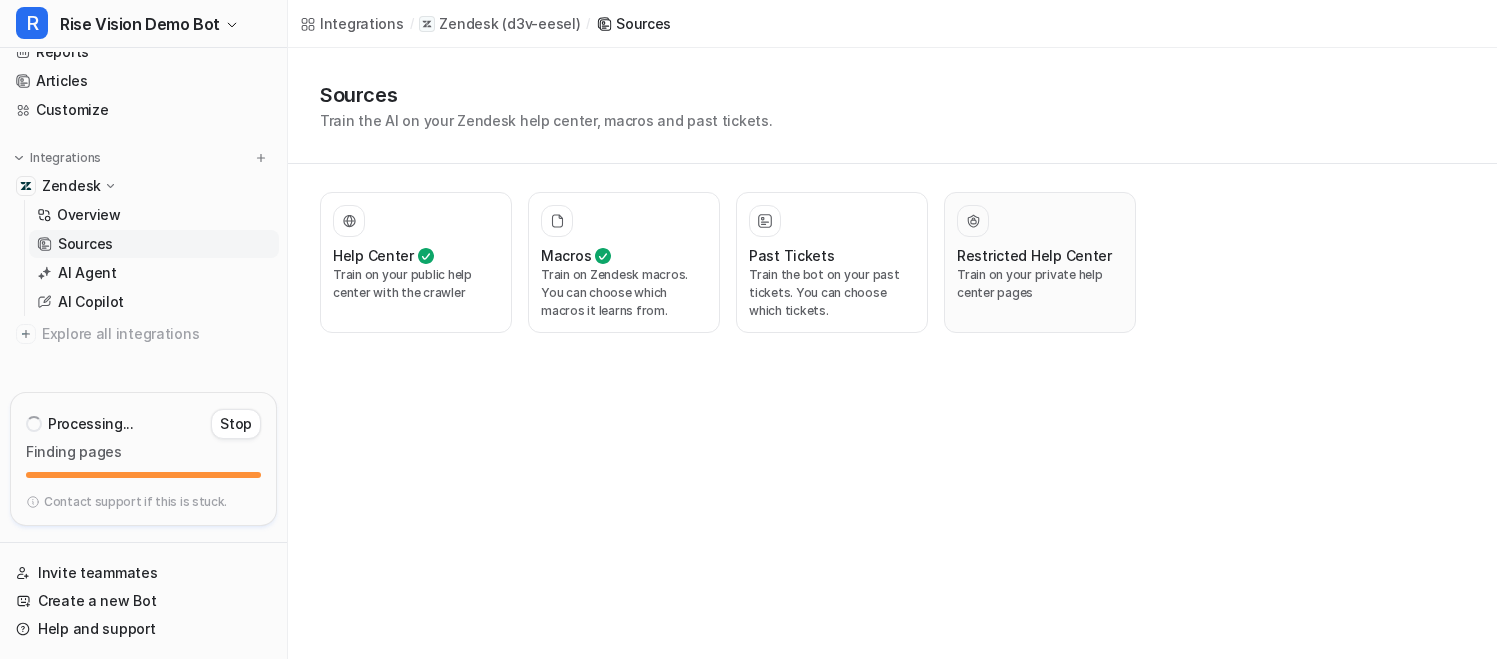 scroll, scrollTop: 0, scrollLeft: 0, axis: both 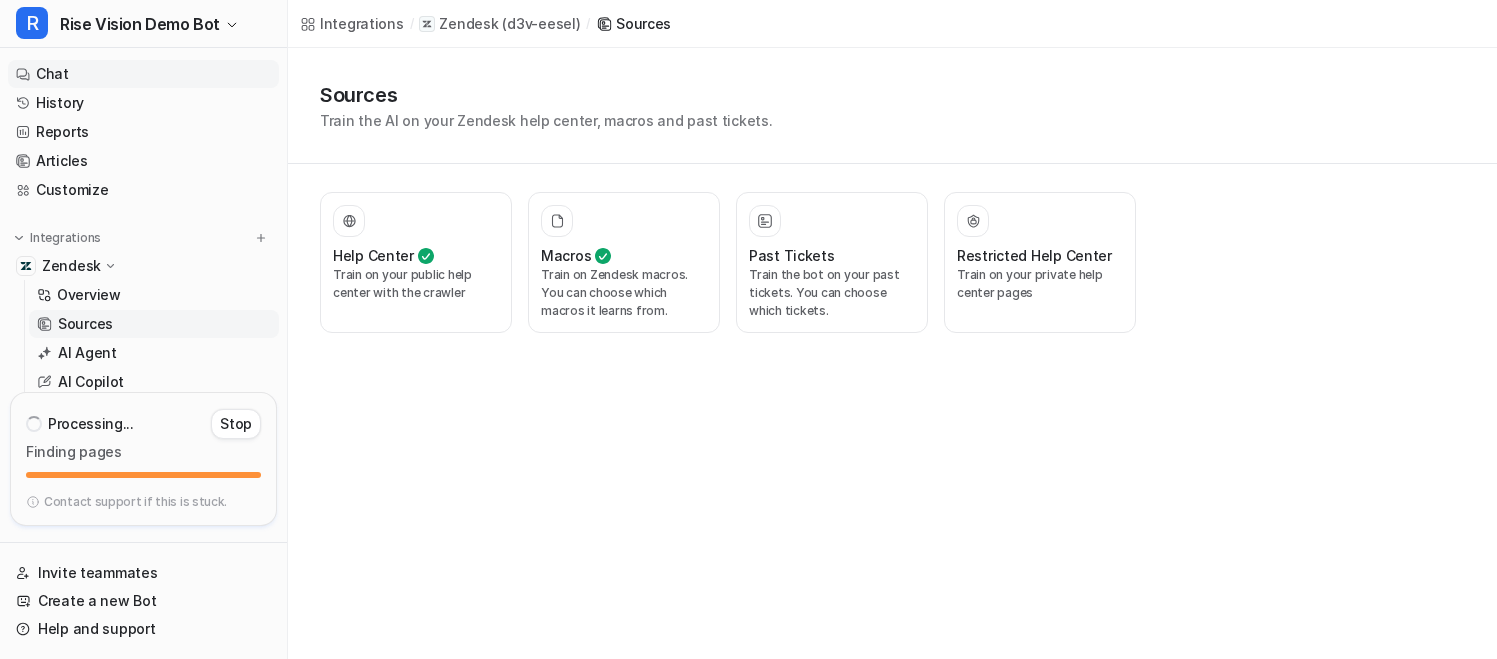 click on "Chat" at bounding box center (143, 74) 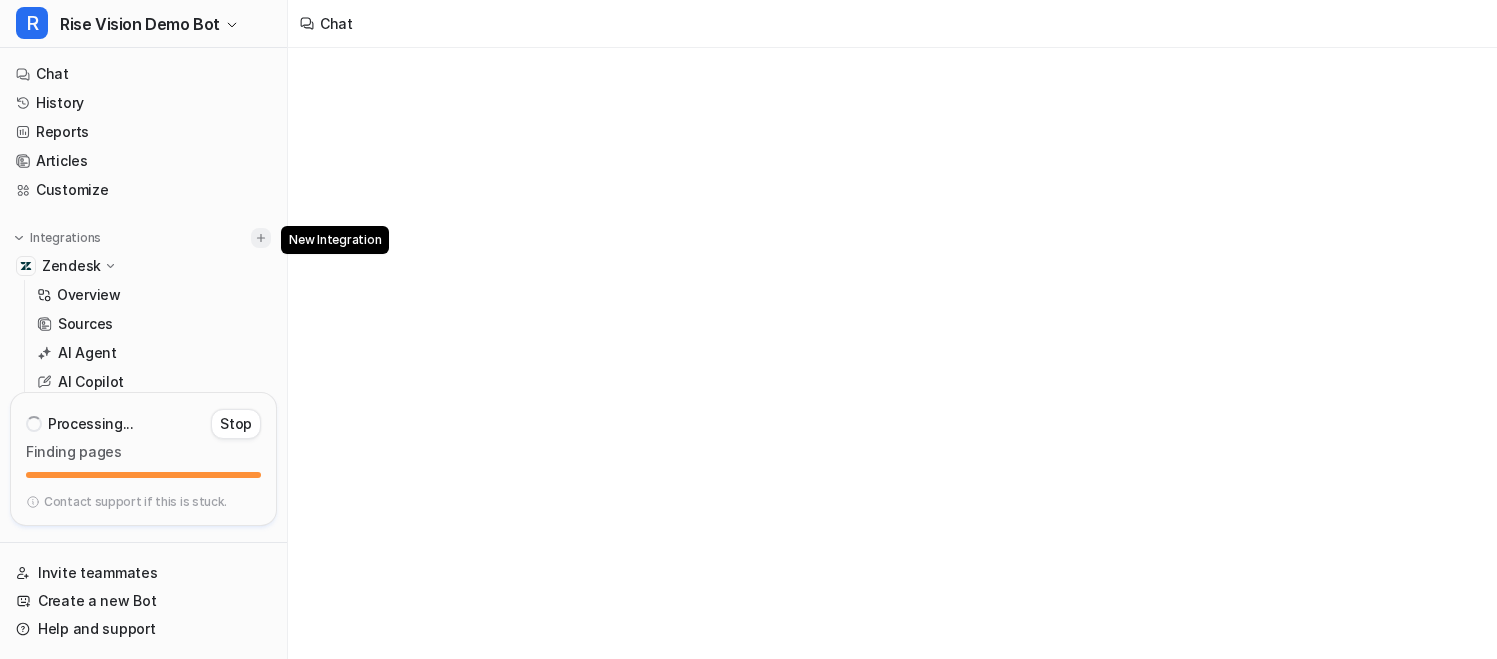 click at bounding box center (261, 238) 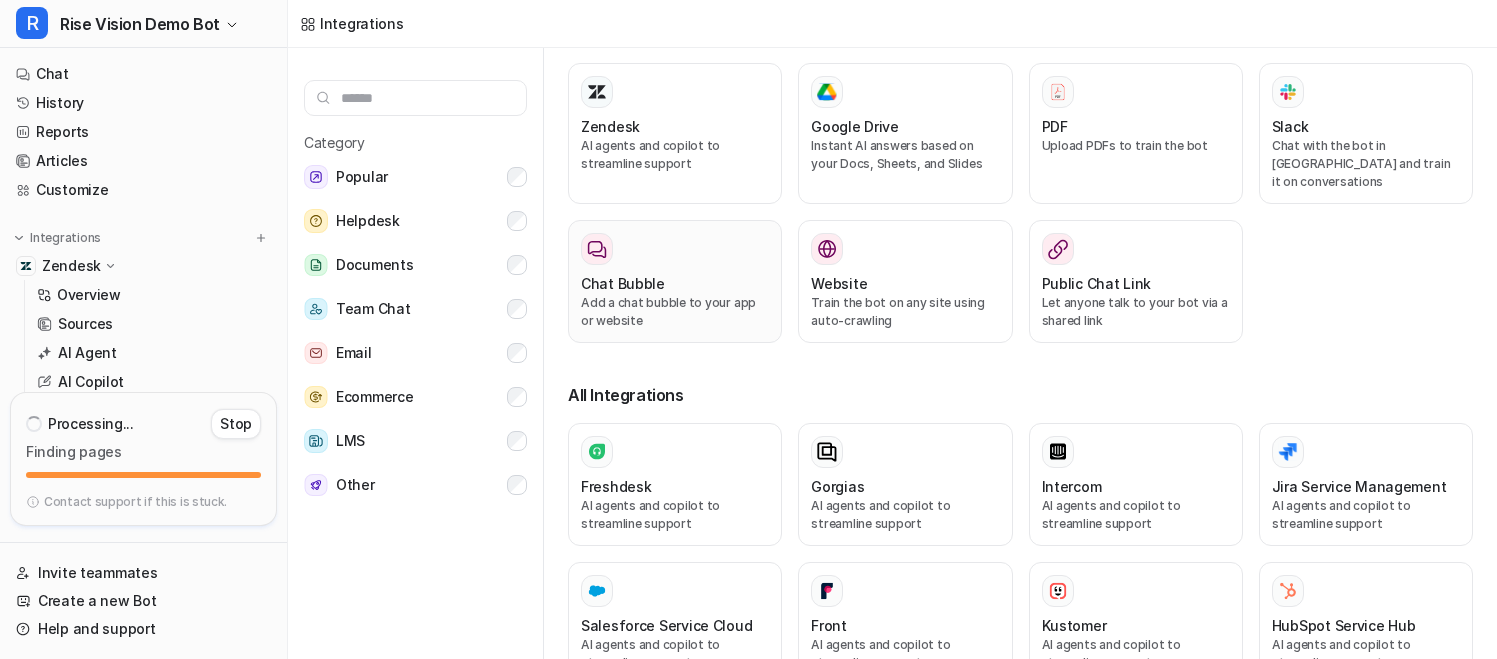 scroll, scrollTop: 89, scrollLeft: 0, axis: vertical 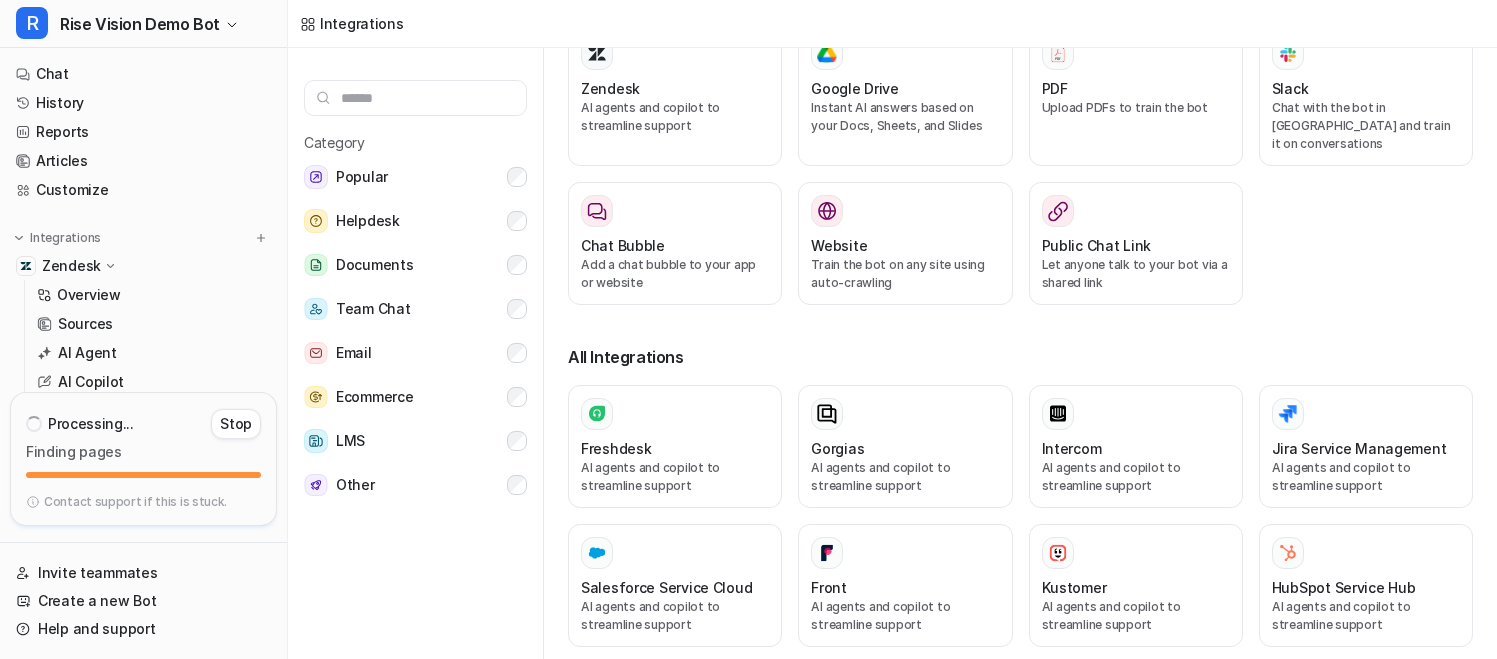 click at bounding box center [415, 98] 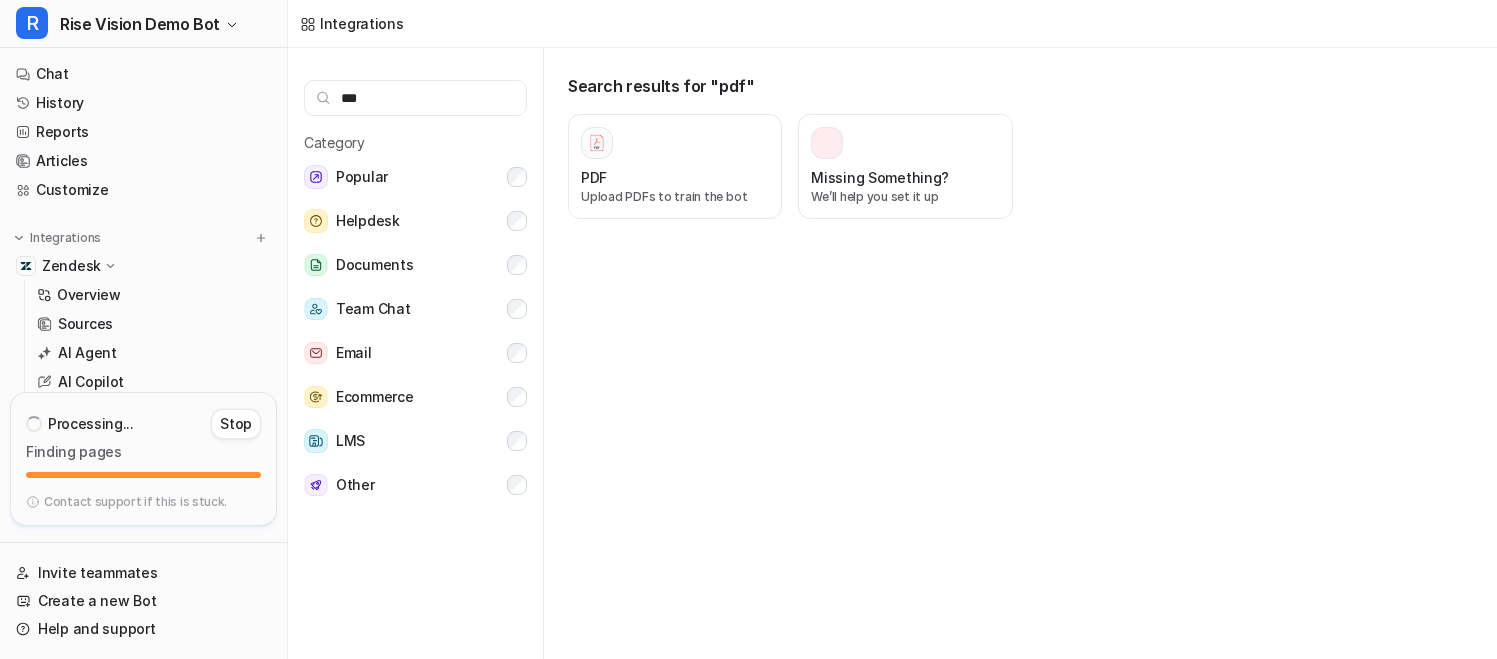 scroll, scrollTop: 0, scrollLeft: 0, axis: both 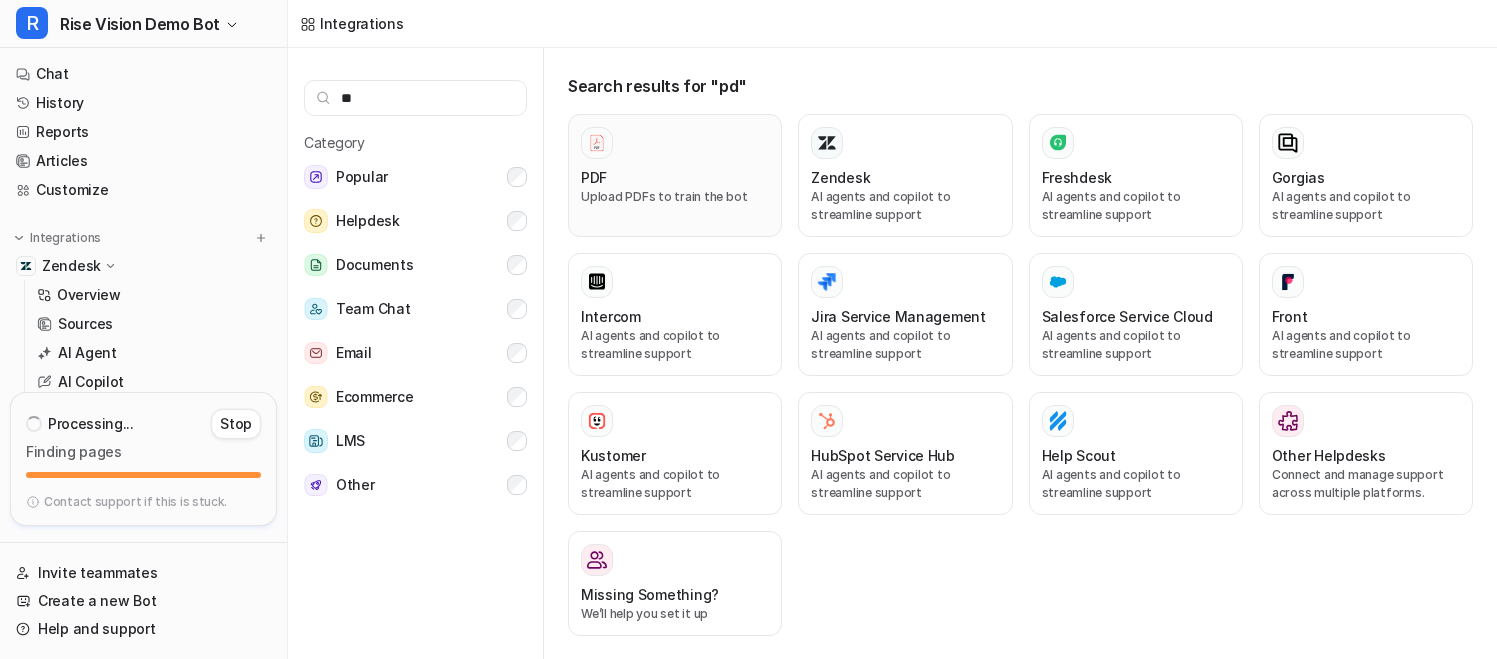type on "*" 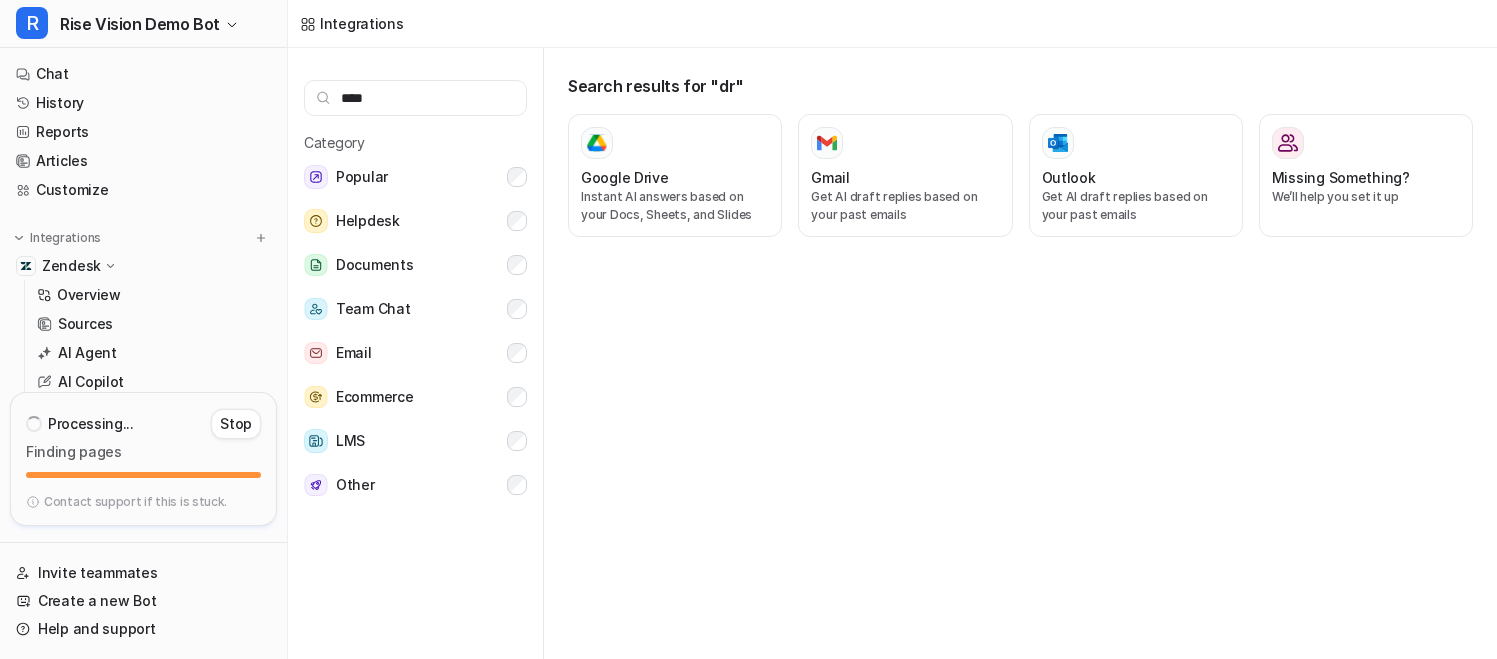 type on "*****" 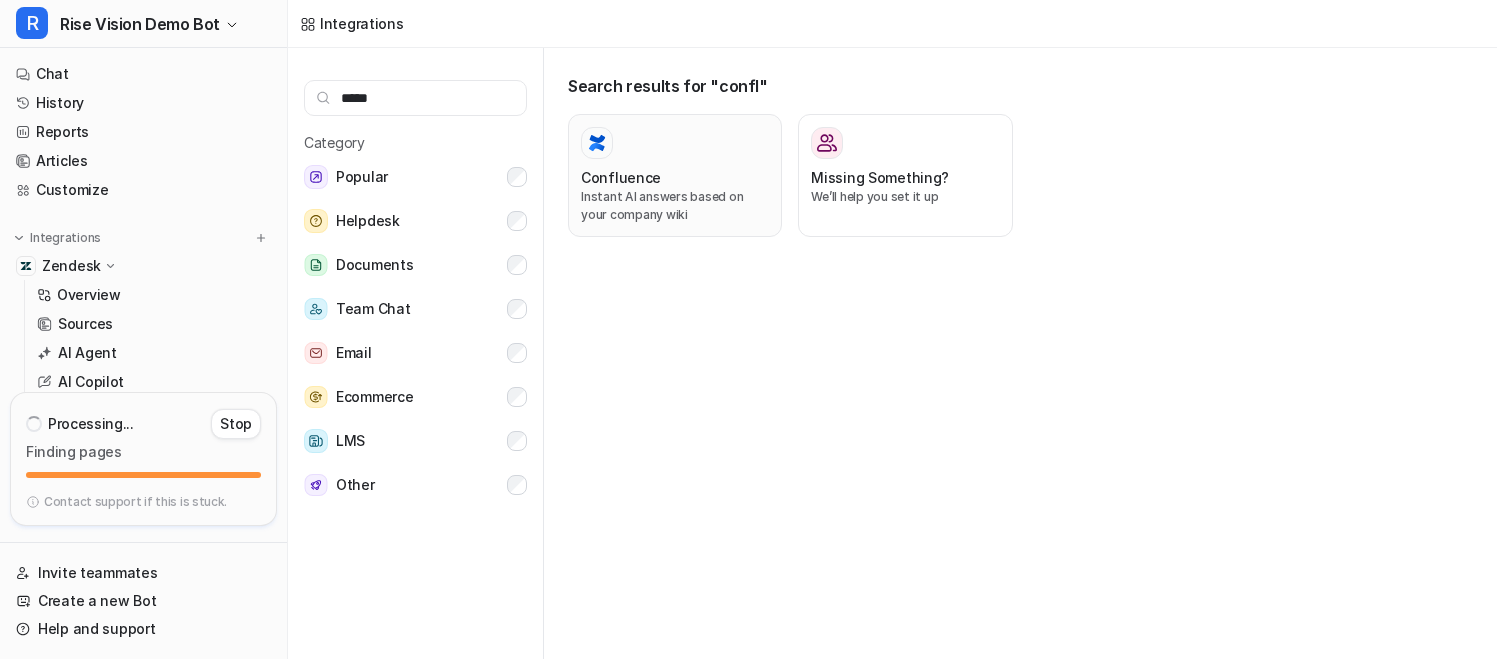 type on "*****" 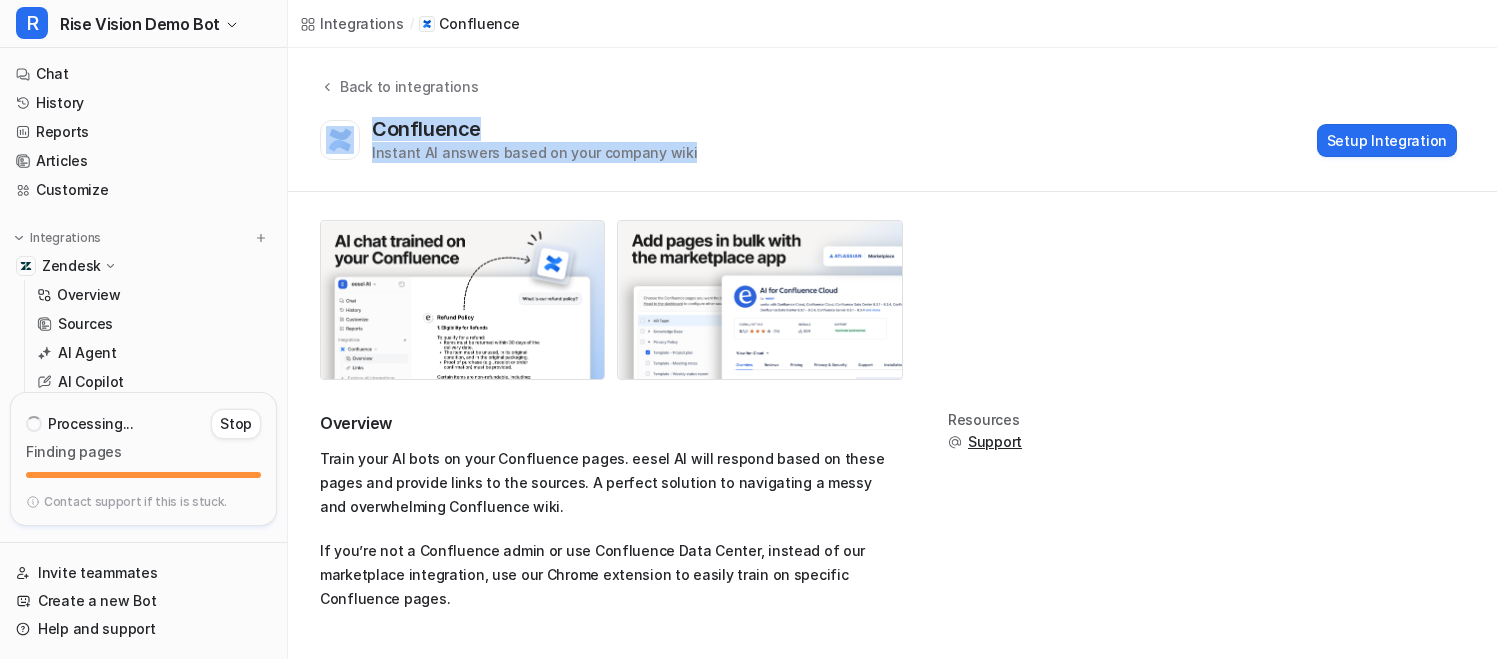 drag, startPoint x: 726, startPoint y: 154, endPoint x: 533, endPoint y: 91, distance: 203.02217 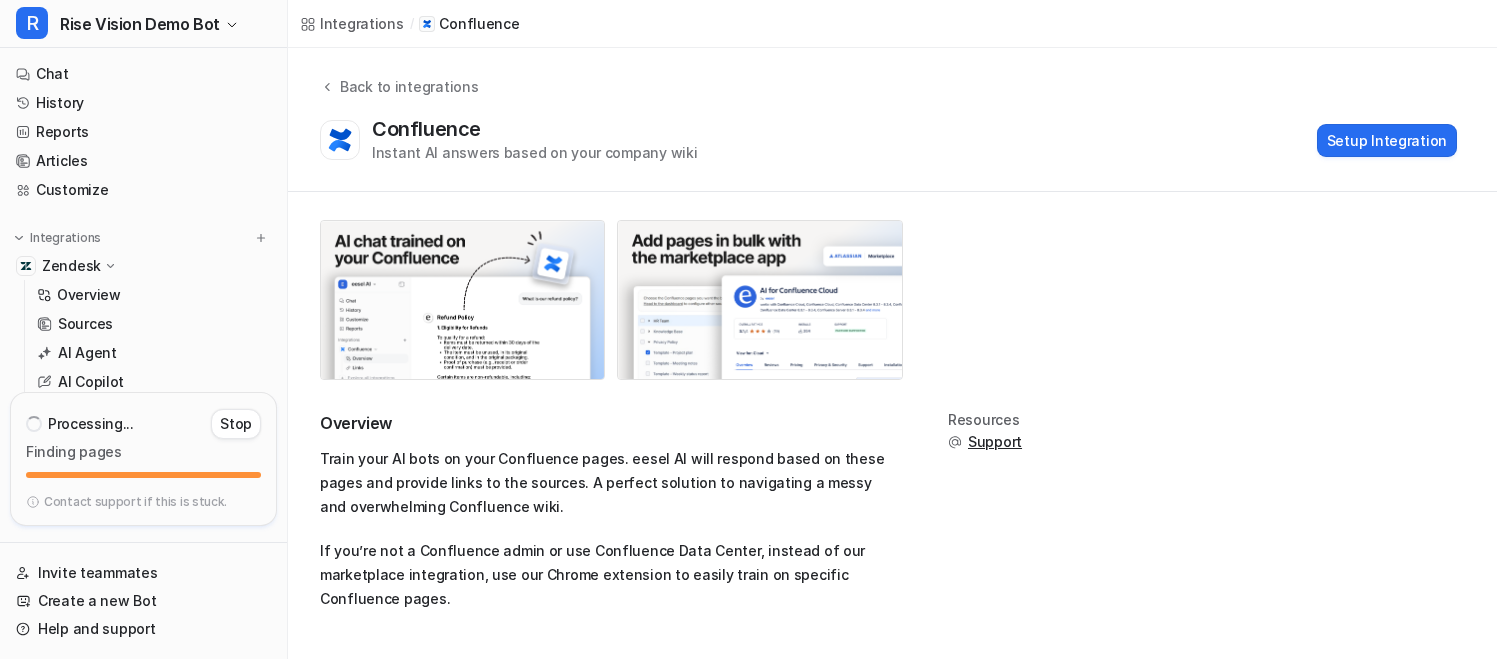 click on "Back to integrations Confluence Instant AI answers based on your company wiki Setup Integration" at bounding box center (892, 119) 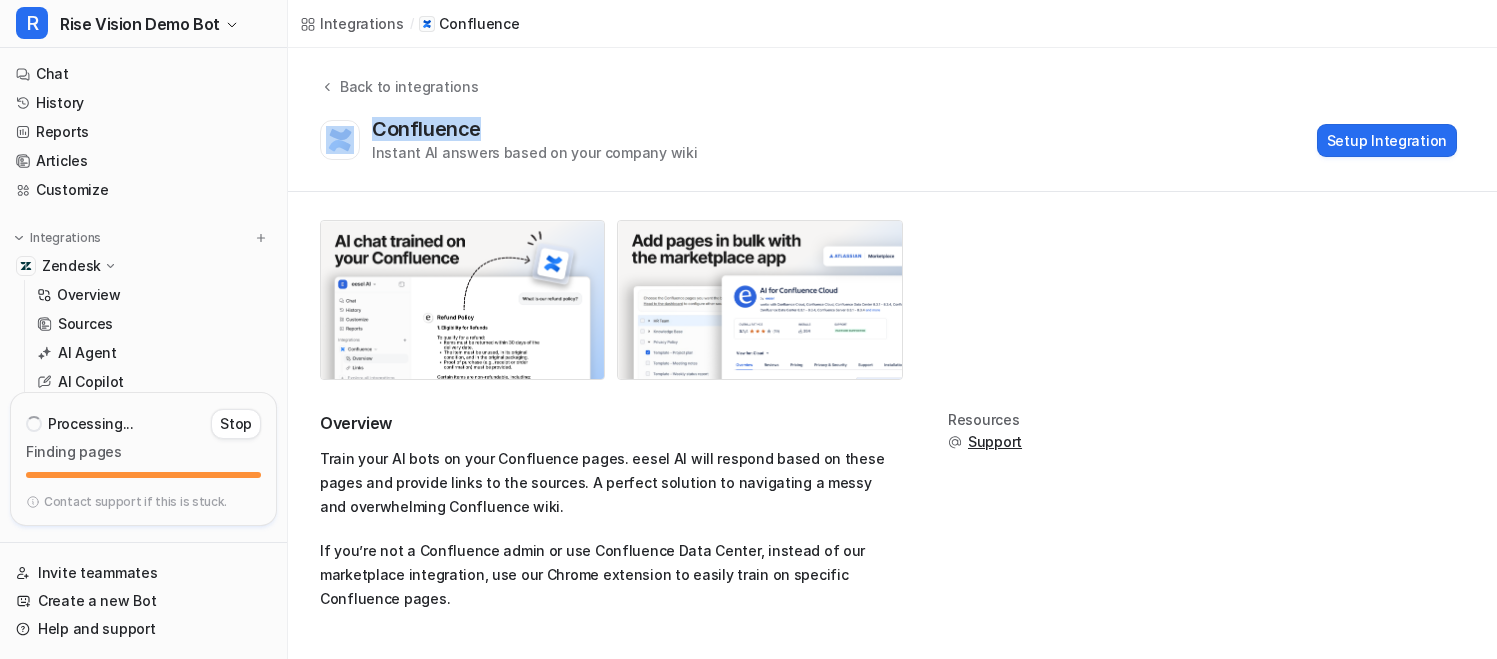 drag, startPoint x: 713, startPoint y: 141, endPoint x: 596, endPoint y: 92, distance: 126.84637 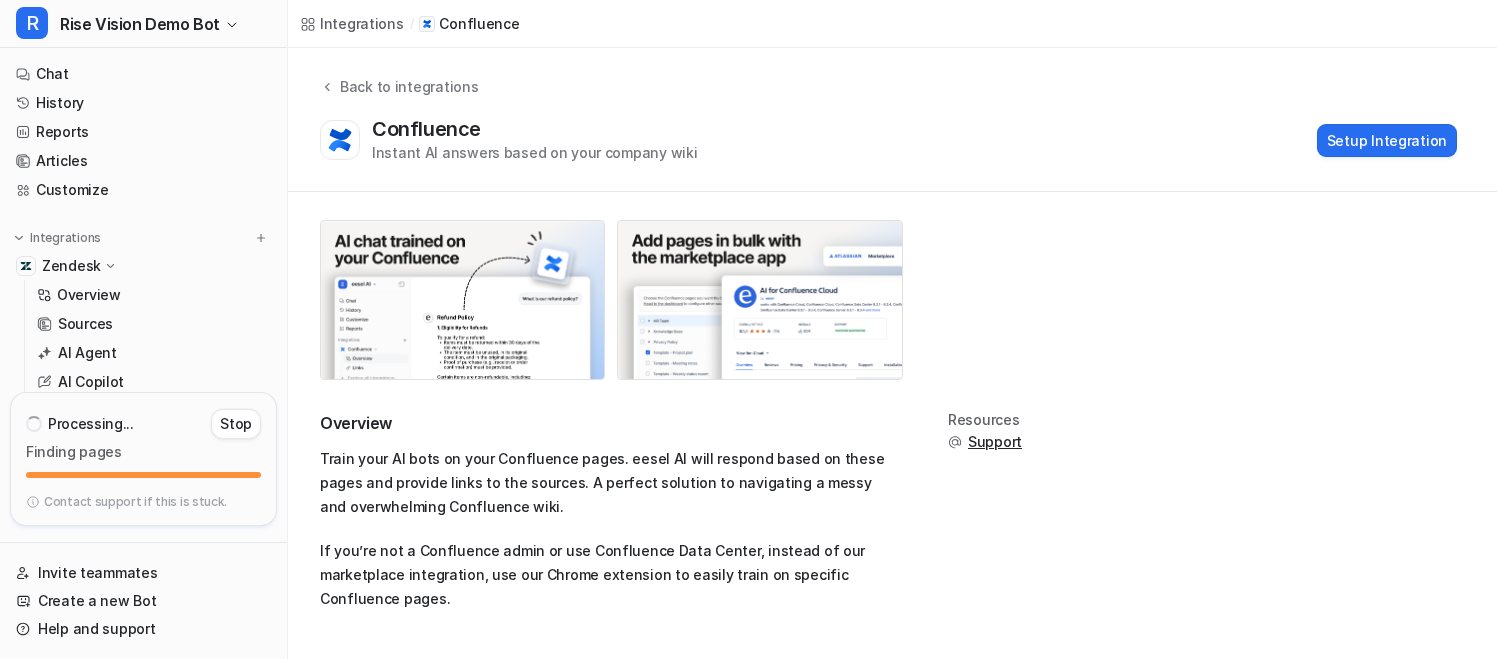 click on "Confluence Instant AI answers based on your company wiki" at bounding box center (534, 140) 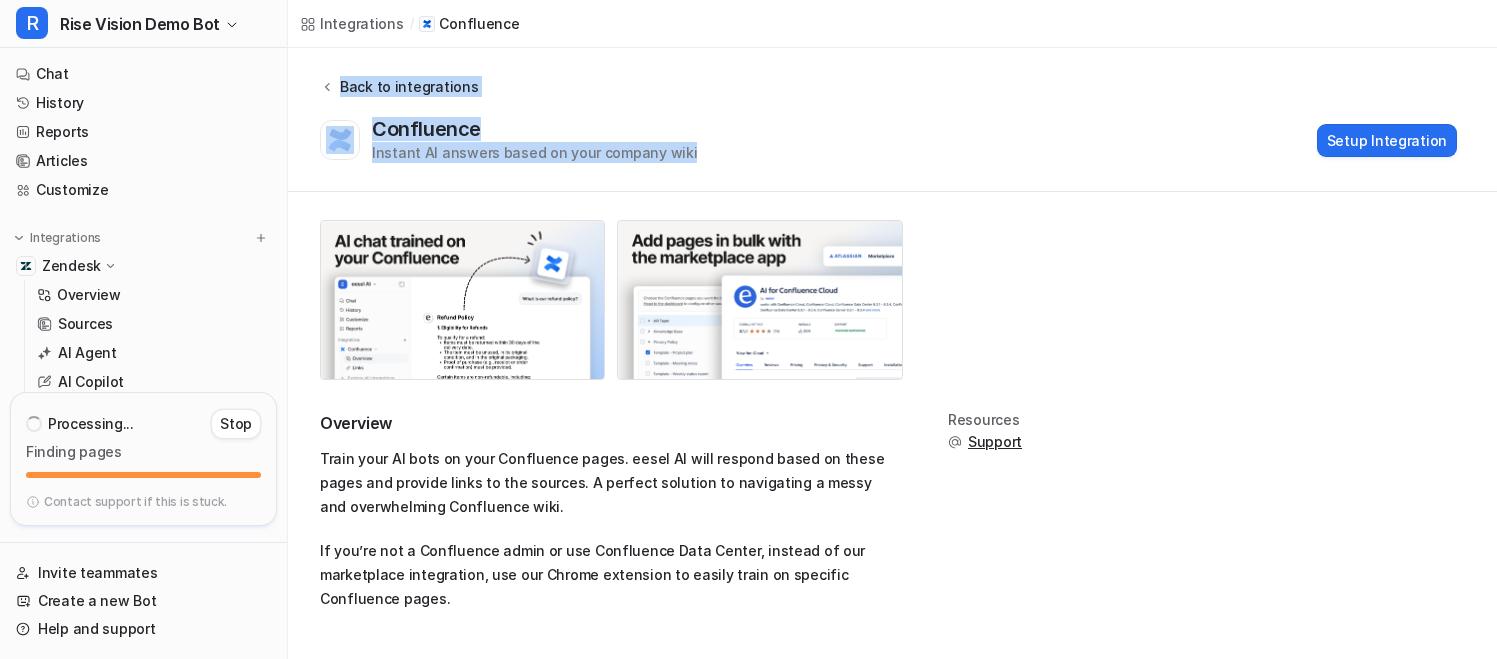 drag, startPoint x: 725, startPoint y: 155, endPoint x: 322, endPoint y: 83, distance: 409.38123 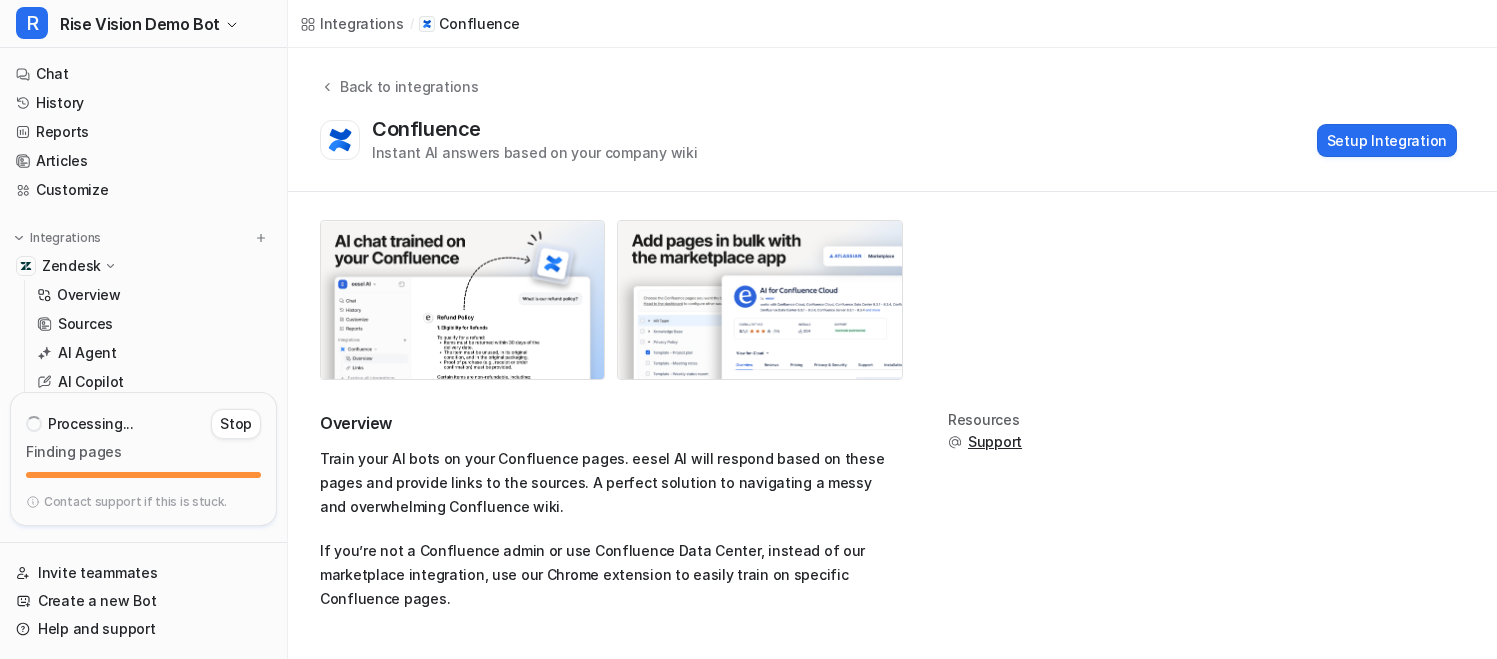 click on "Confluence Instant AI answers based on your company wiki Setup Integration" at bounding box center [888, 140] 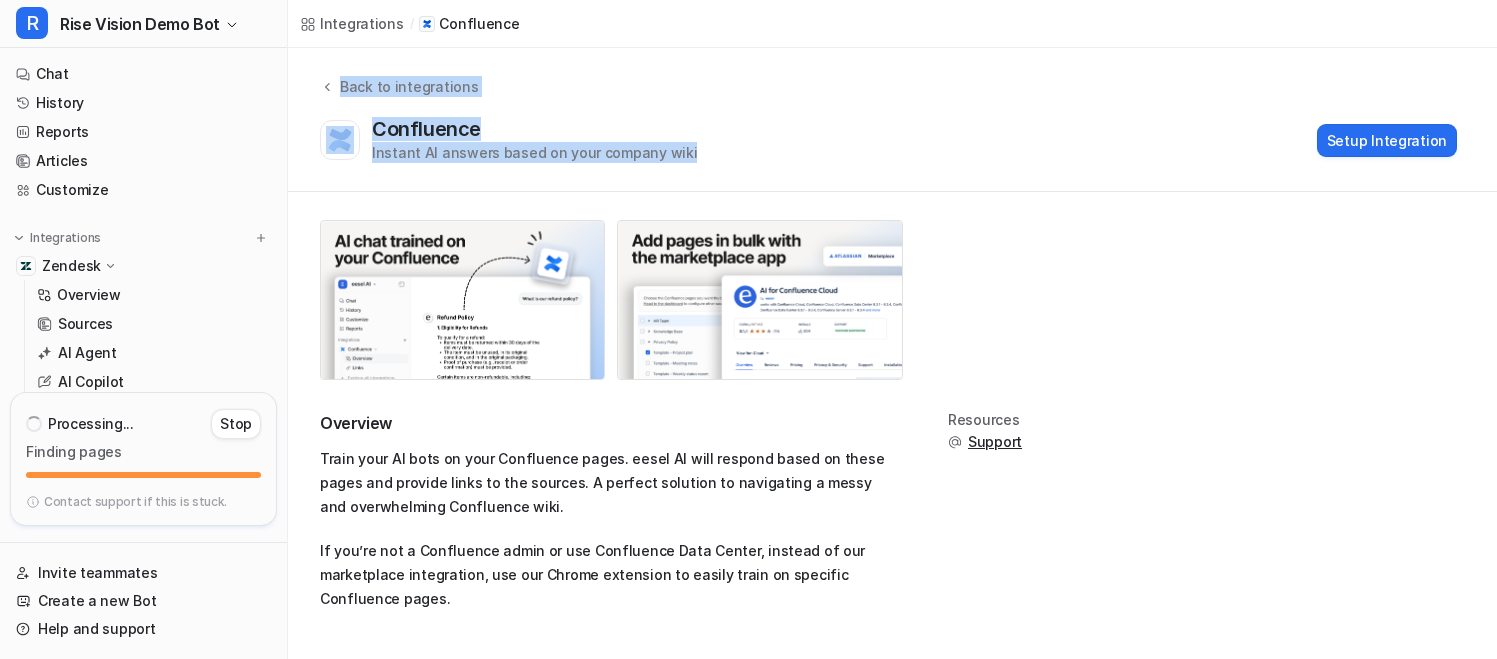 drag, startPoint x: 794, startPoint y: 157, endPoint x: 474, endPoint y: 61, distance: 334.0898 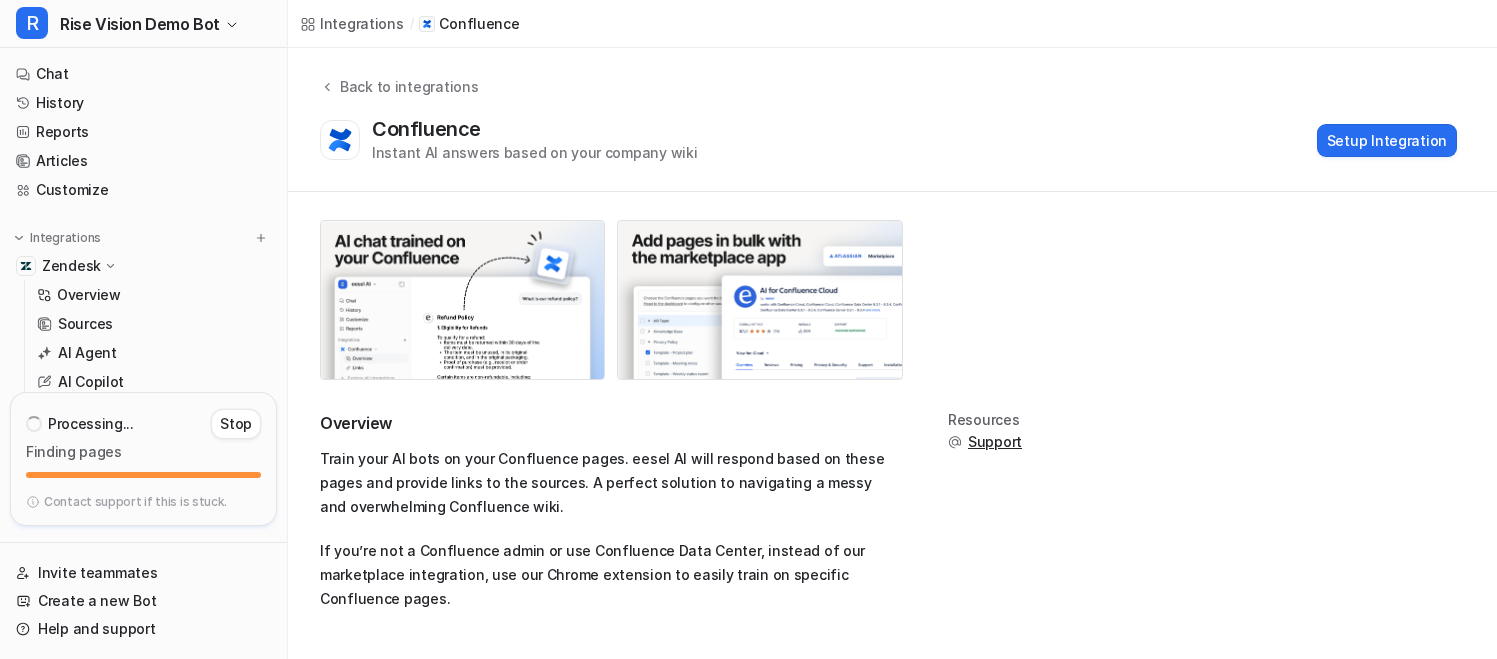 click on "Back to integrations Confluence Instant AI answers based on your company wiki Setup Integration" at bounding box center [892, 119] 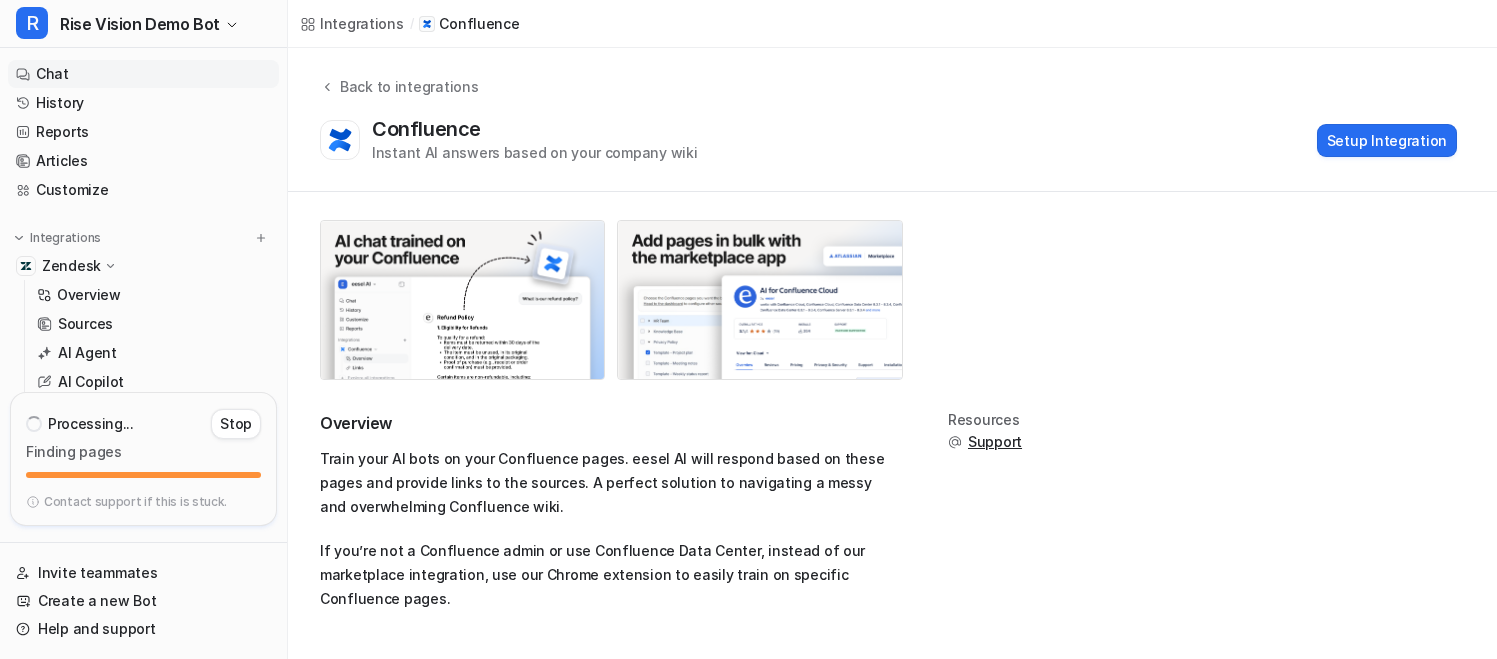 click on "Chat" at bounding box center [143, 74] 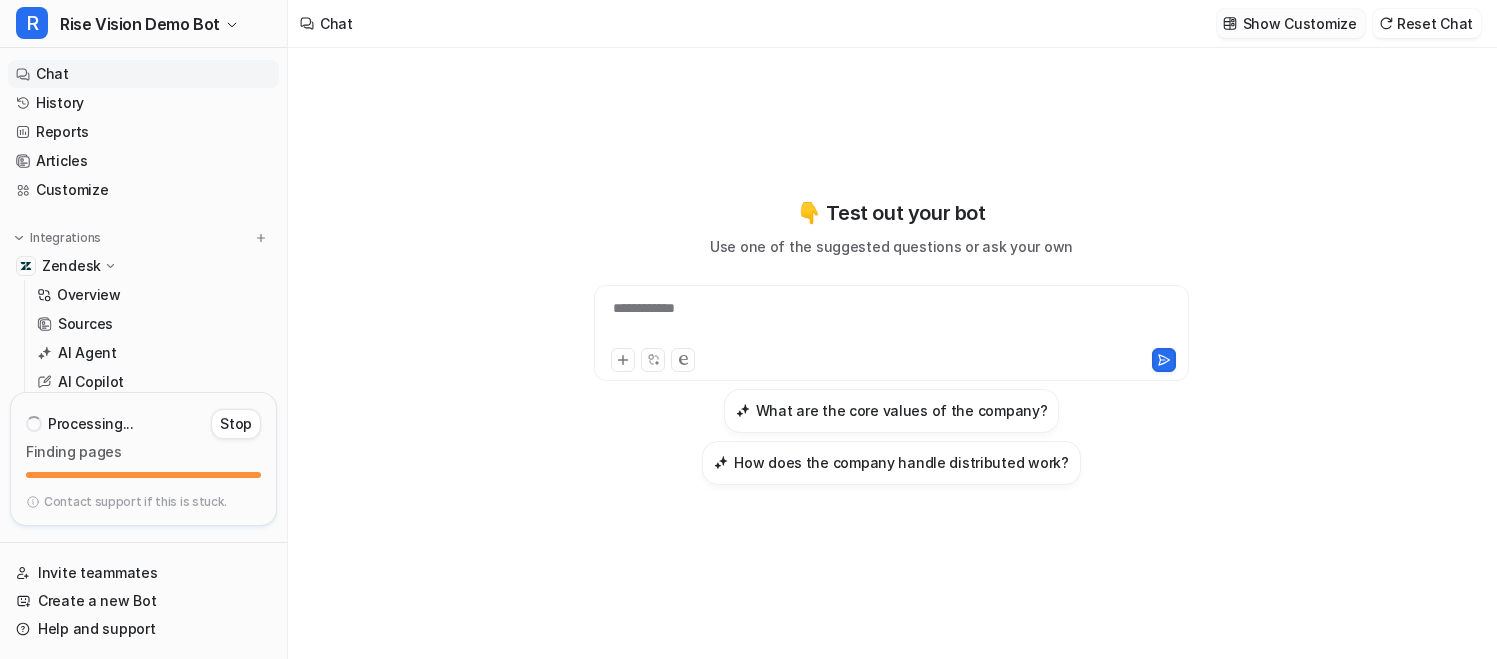 click on "Show Customize" at bounding box center [1300, 23] 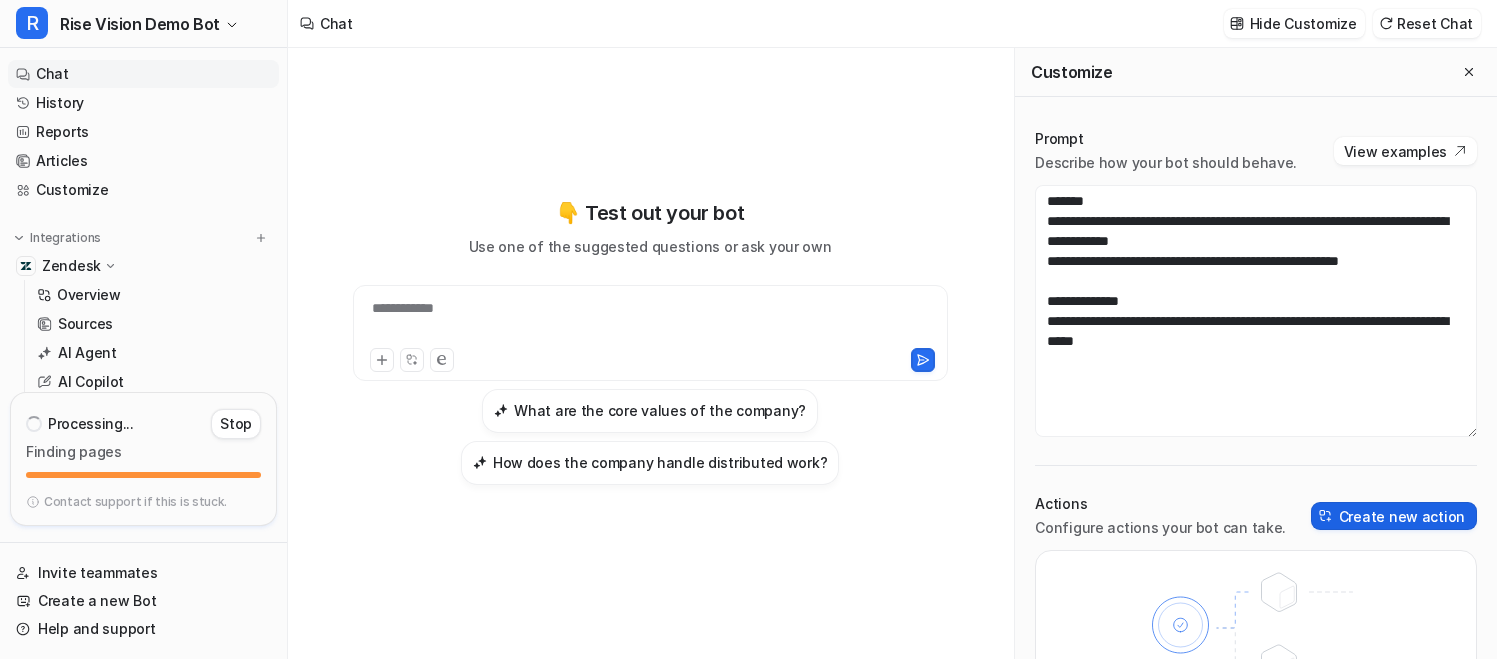 click on "Create new action" at bounding box center [1394, 516] 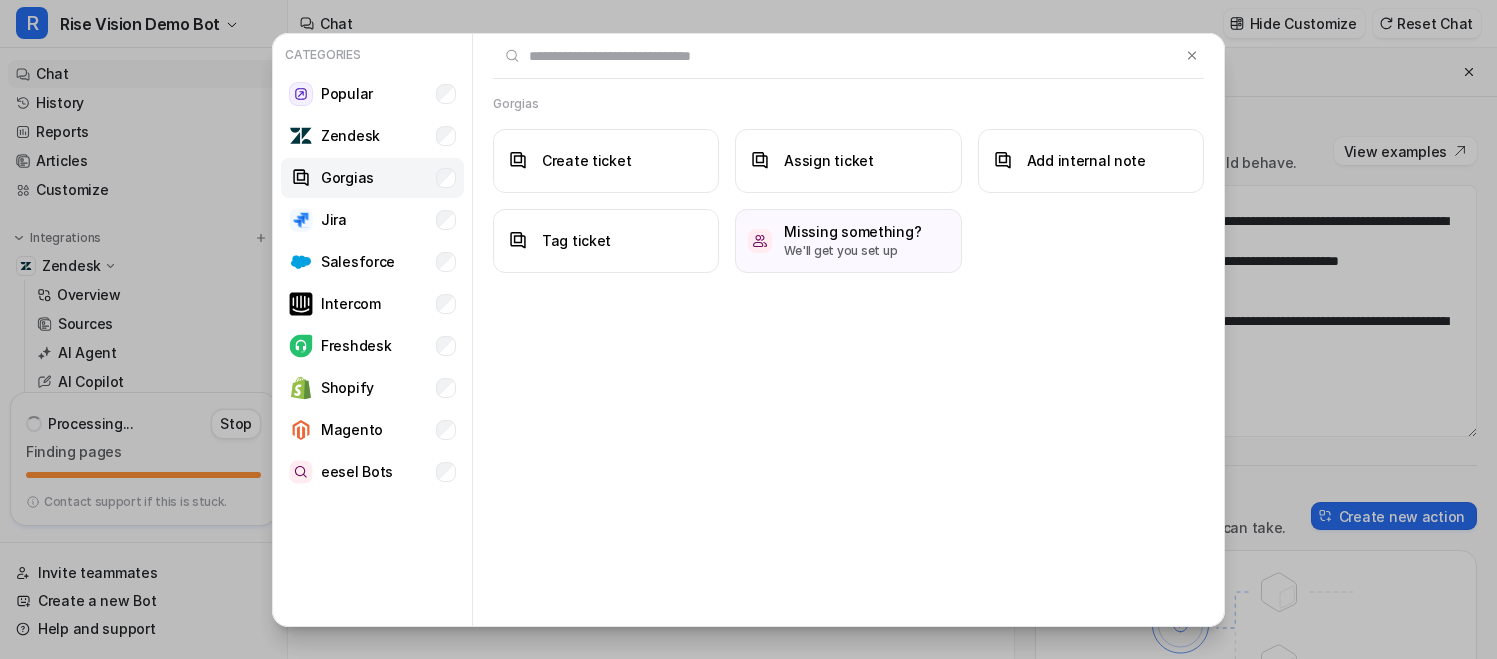 click on "Gorgias" at bounding box center (372, 178) 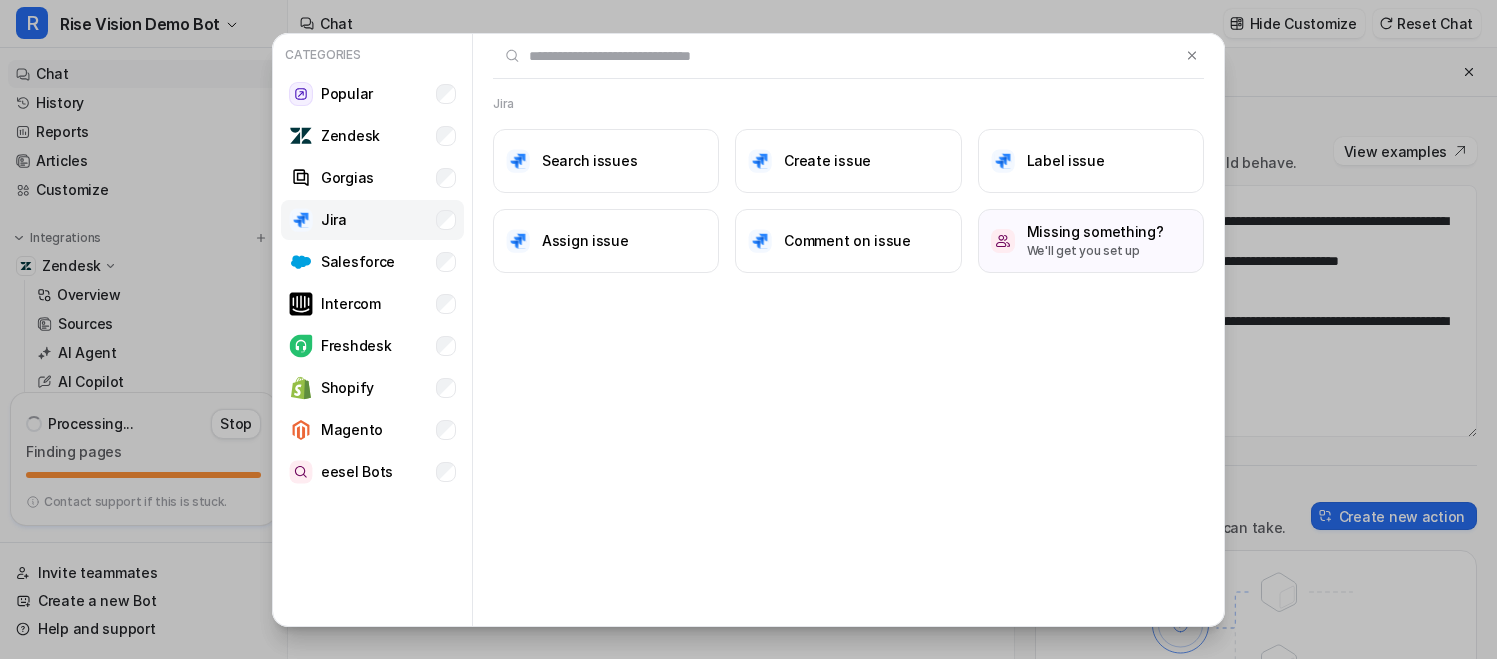 click on "Jira" at bounding box center [372, 220] 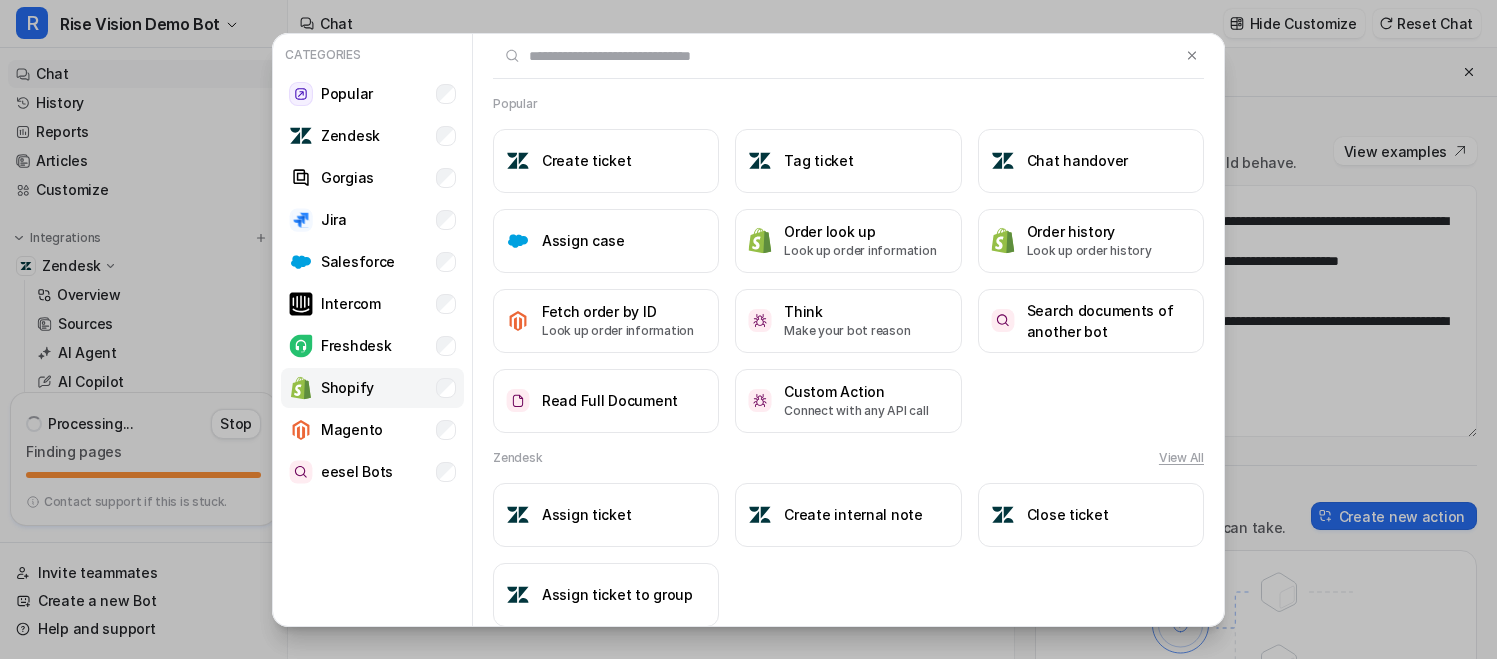 click on "Shopify" at bounding box center (372, 388) 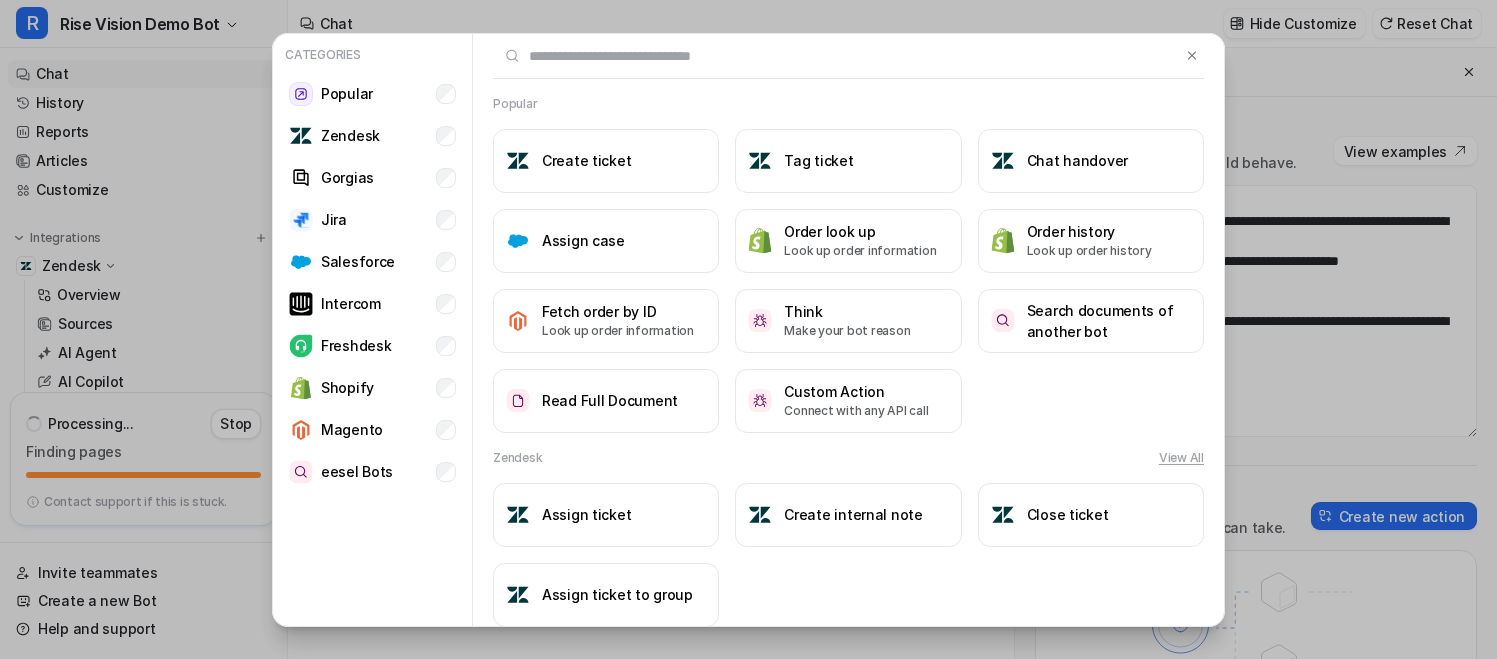 click on "Categories" at bounding box center [372, 55] 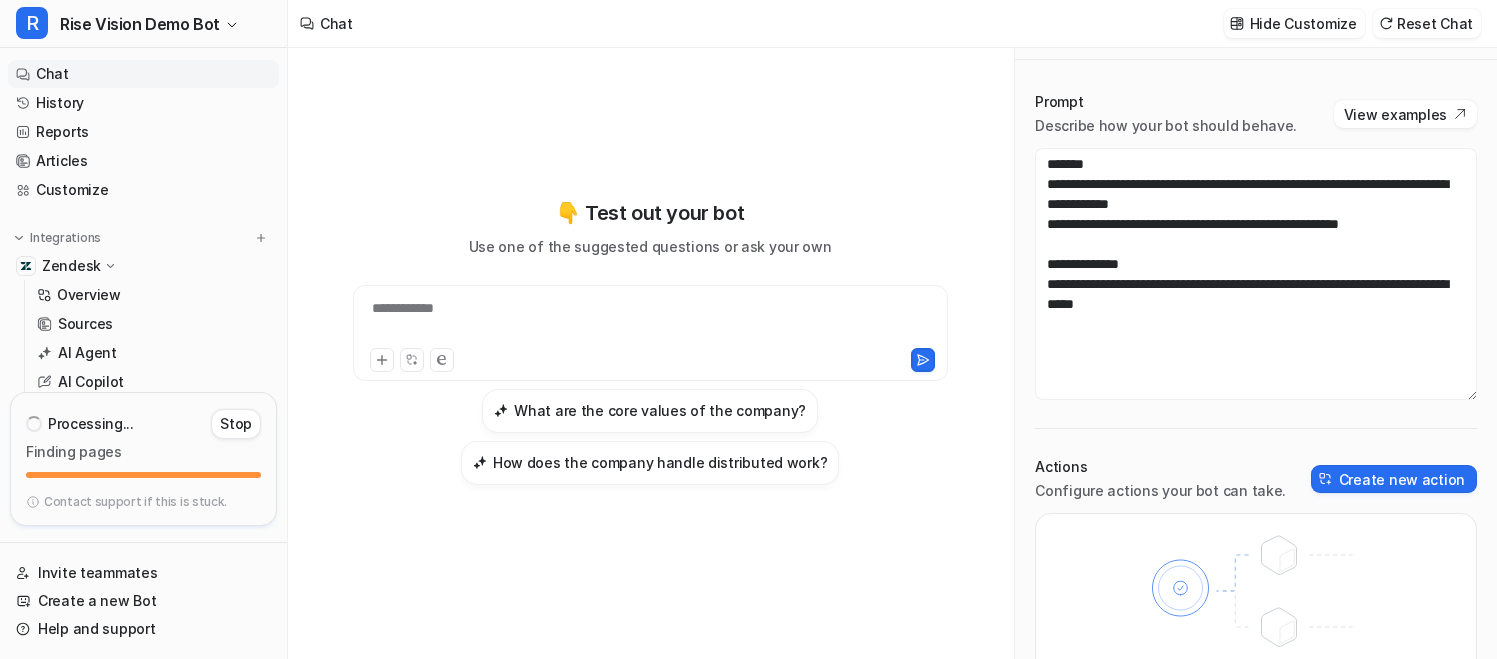 scroll, scrollTop: 0, scrollLeft: 0, axis: both 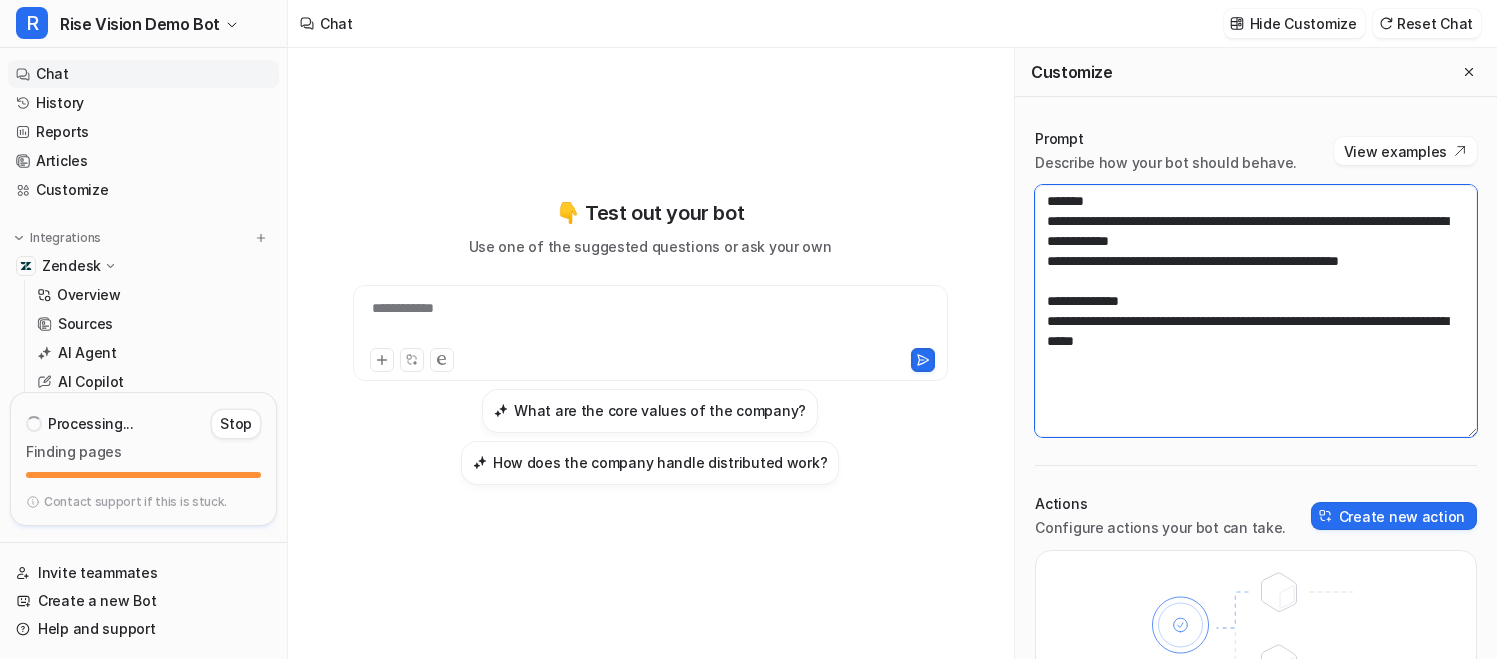 click on "**********" at bounding box center (1256, 311) 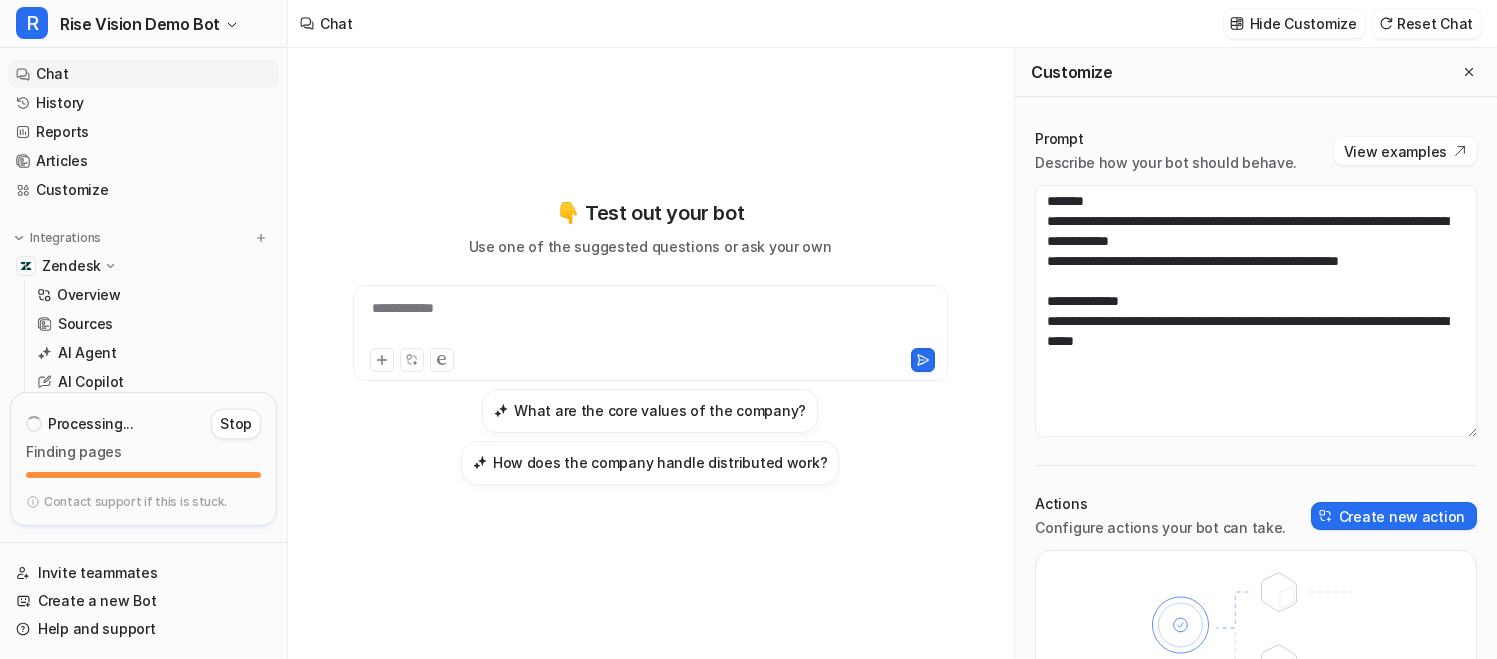 click on "**********" at bounding box center [1256, 446] 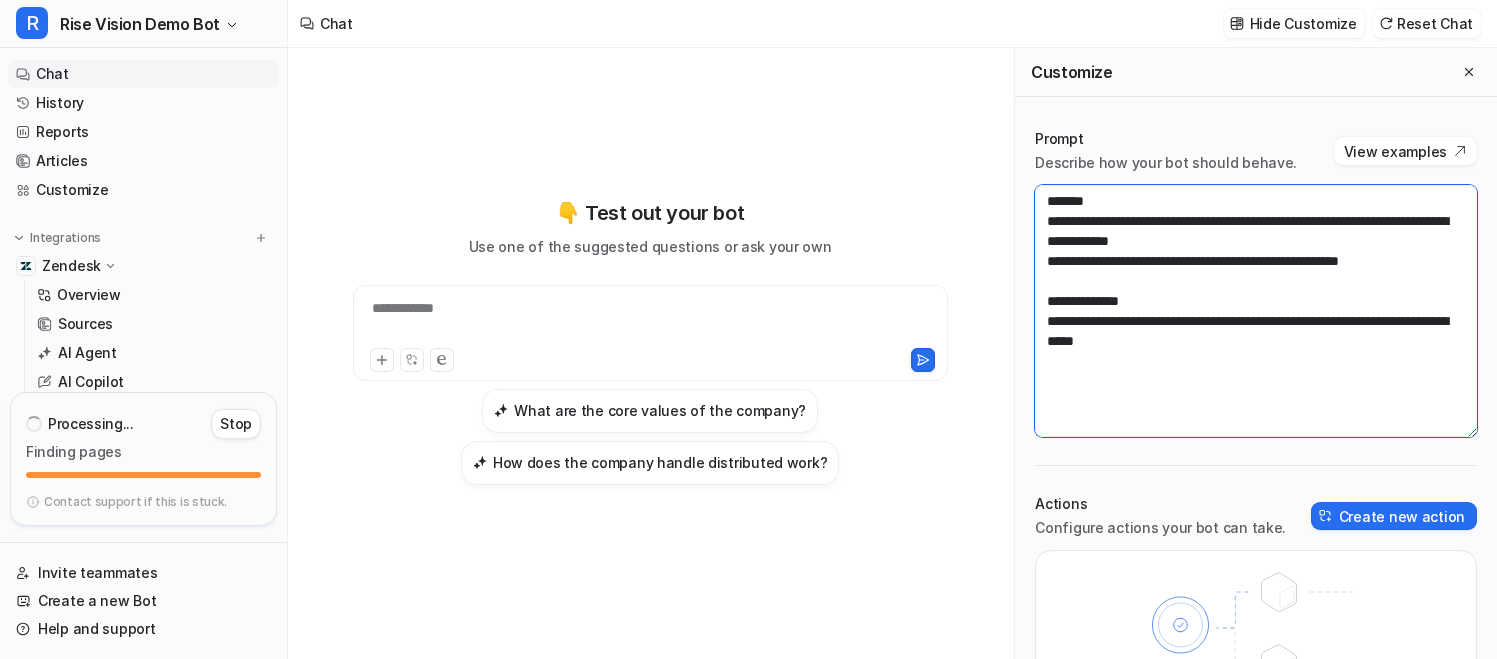 click on "**********" at bounding box center [1256, 311] 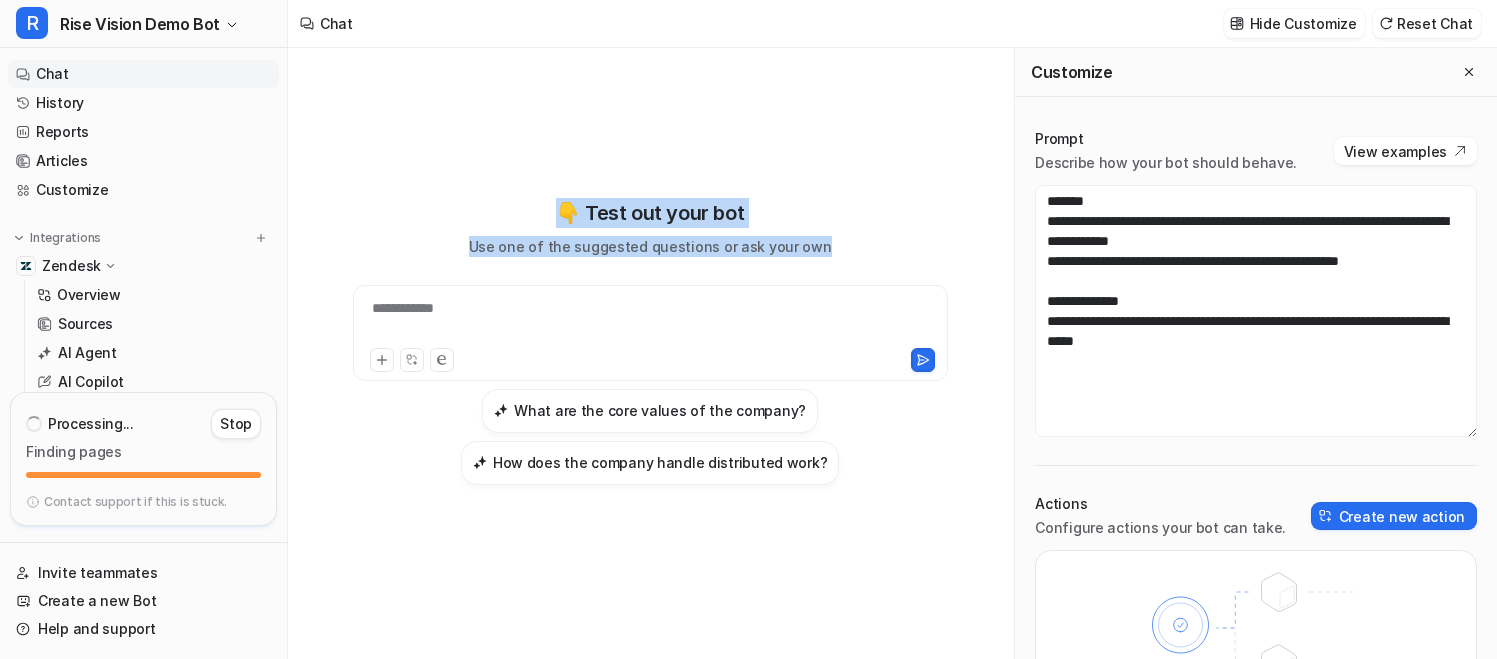 drag, startPoint x: 562, startPoint y: 213, endPoint x: 838, endPoint y: 247, distance: 278.0863 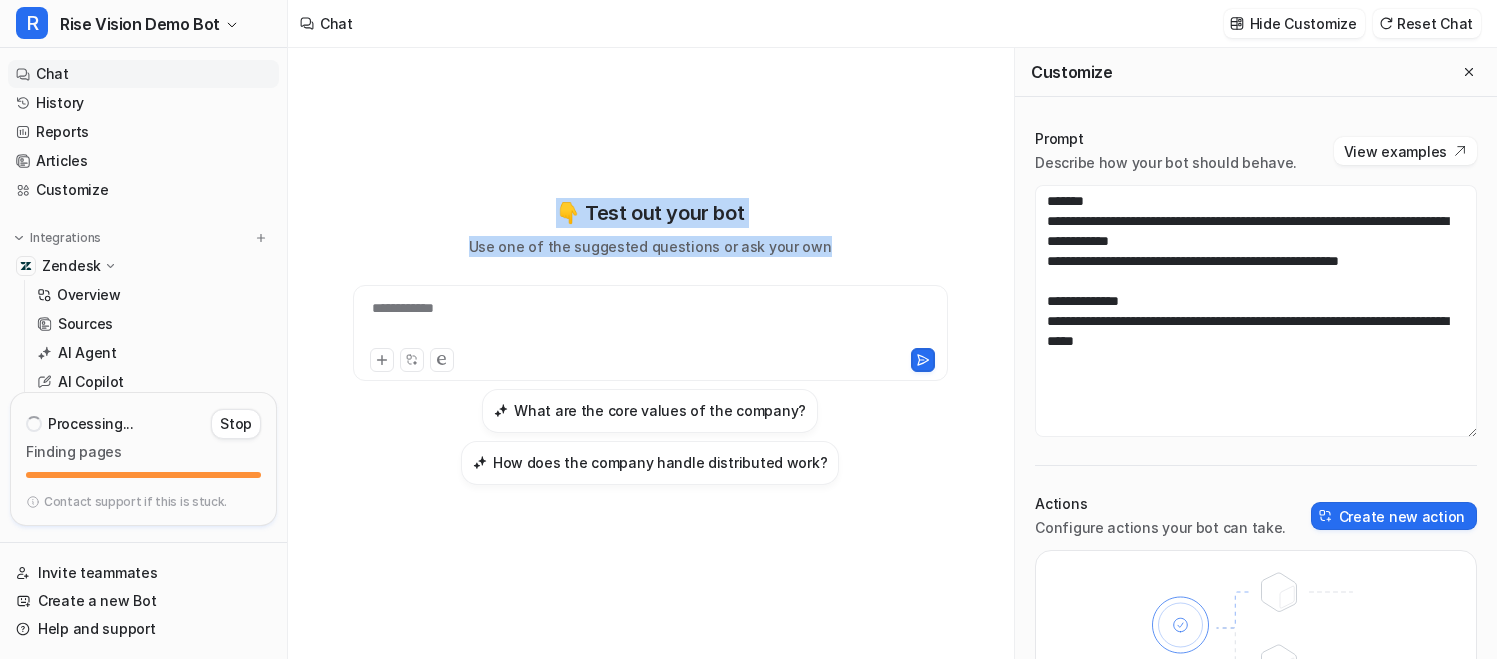 click on "**********" at bounding box center [650, 341] 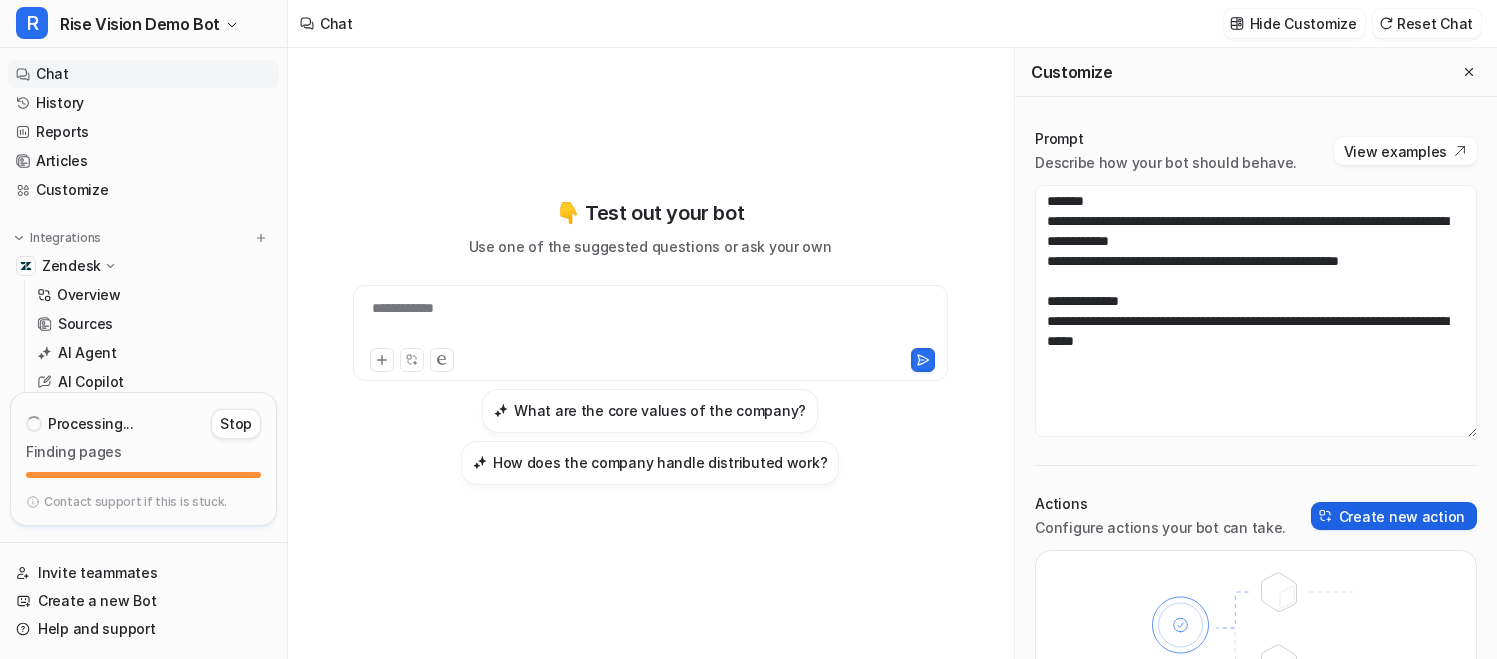 click on "Create new action" at bounding box center [1394, 516] 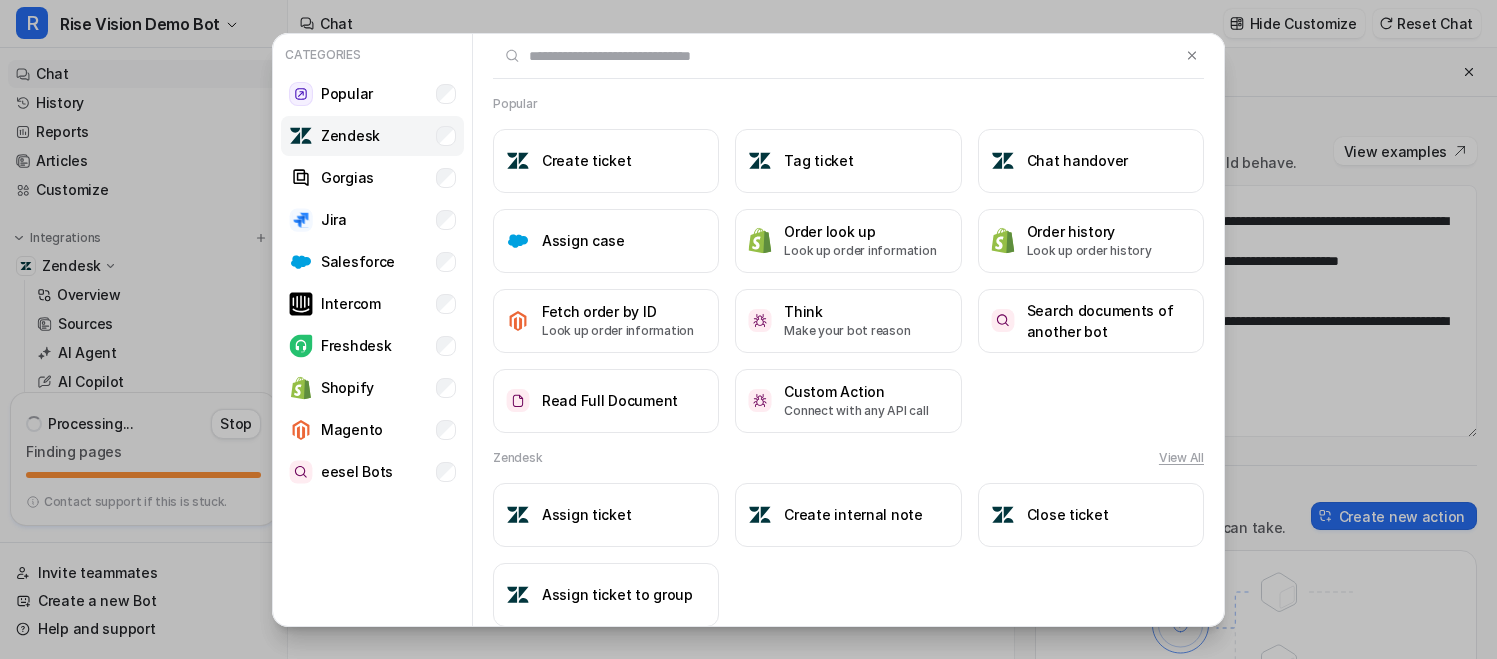 click on "Zendesk" at bounding box center (372, 136) 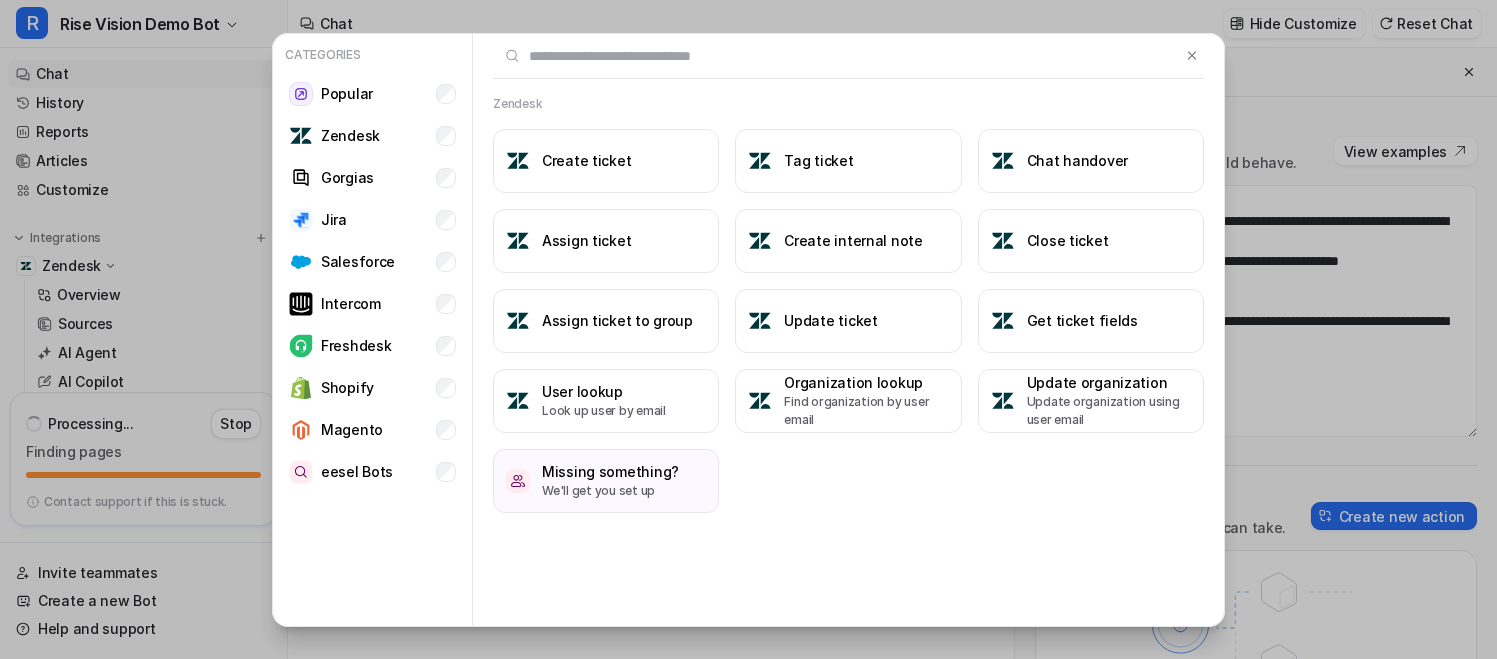 click on "Categories Popular Zendesk Gorgias Jira Salesforce Intercom Freshdesk Shopify Magento eesel Bots Zendesk Create ticket Tag ticket Chat handover Assign ticket Create internal note Close ticket Assign ticket to group Update ticket Get ticket fields User lookup Look up user by email Organization lookup Find organization by user email Update organization Update organization using user email Missing something? We'll get you set up" at bounding box center [748, 329] 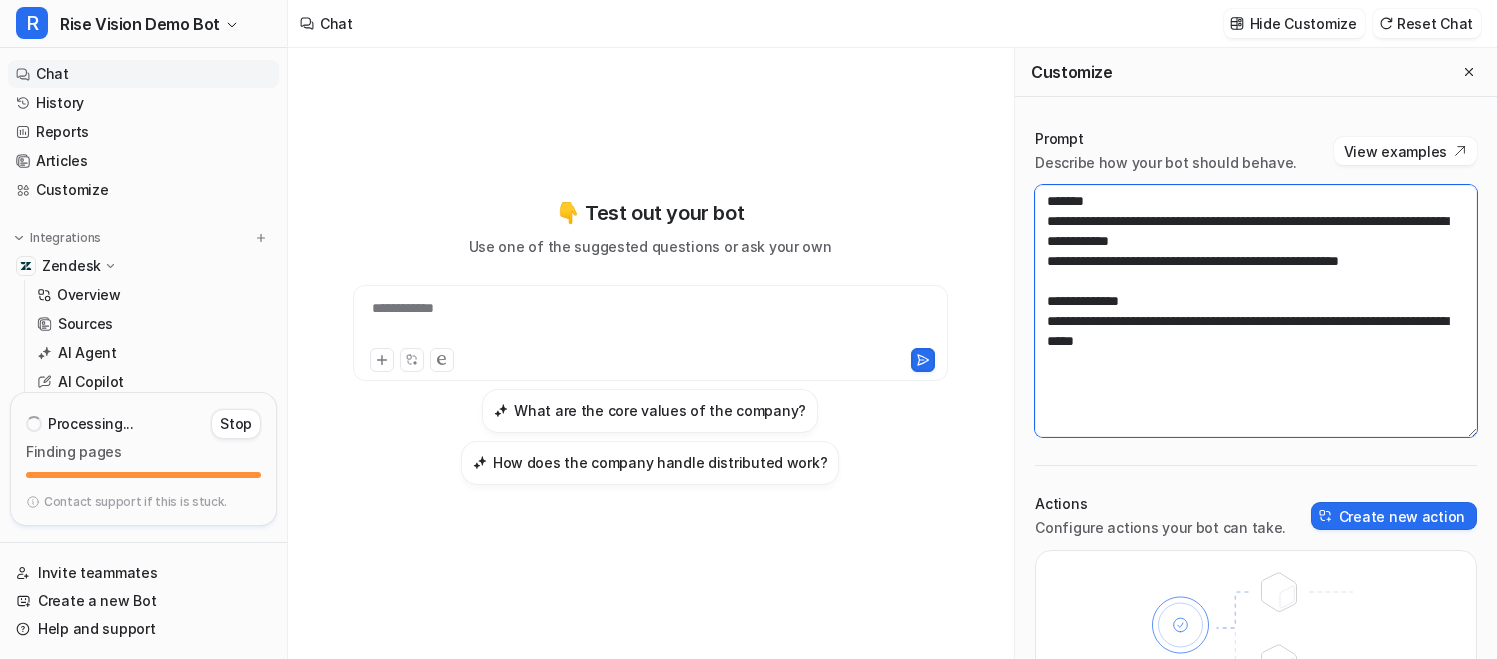 click on "**********" at bounding box center [1256, 311] 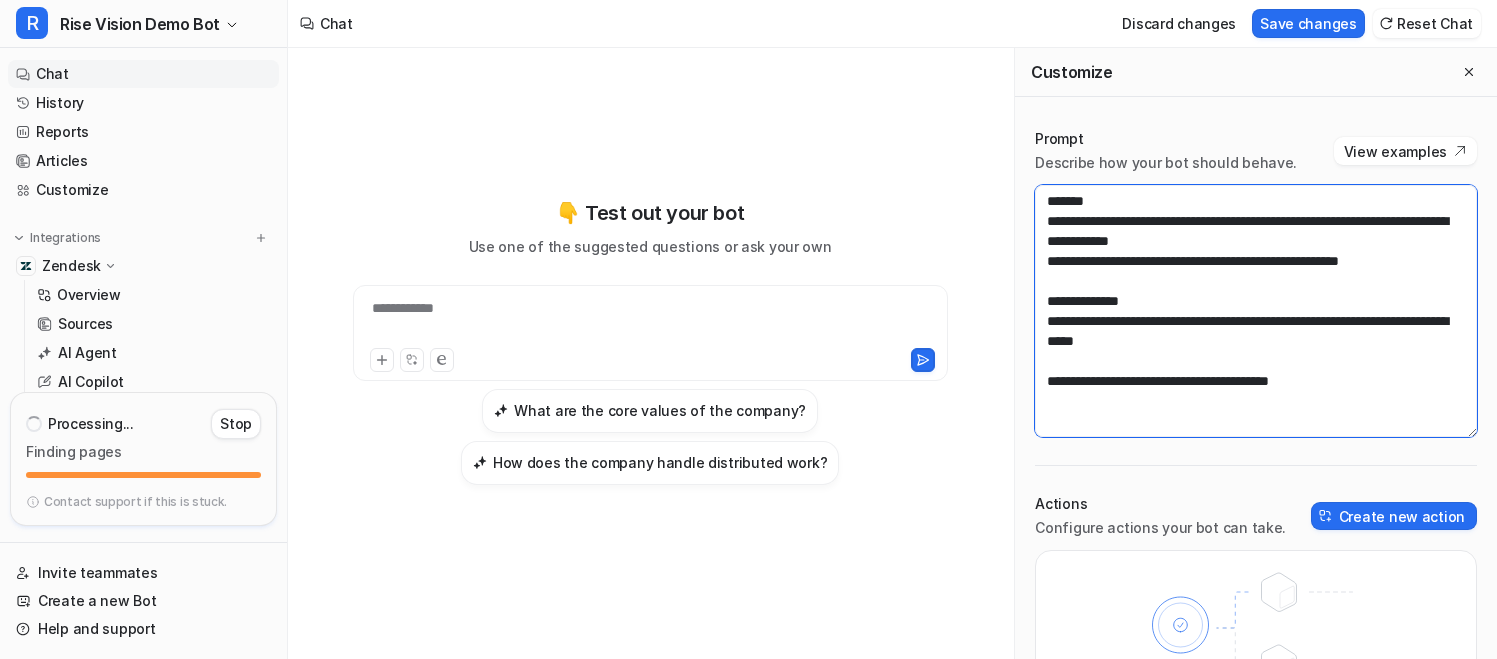 drag, startPoint x: 1367, startPoint y: 392, endPoint x: 1037, endPoint y: 385, distance: 330.07425 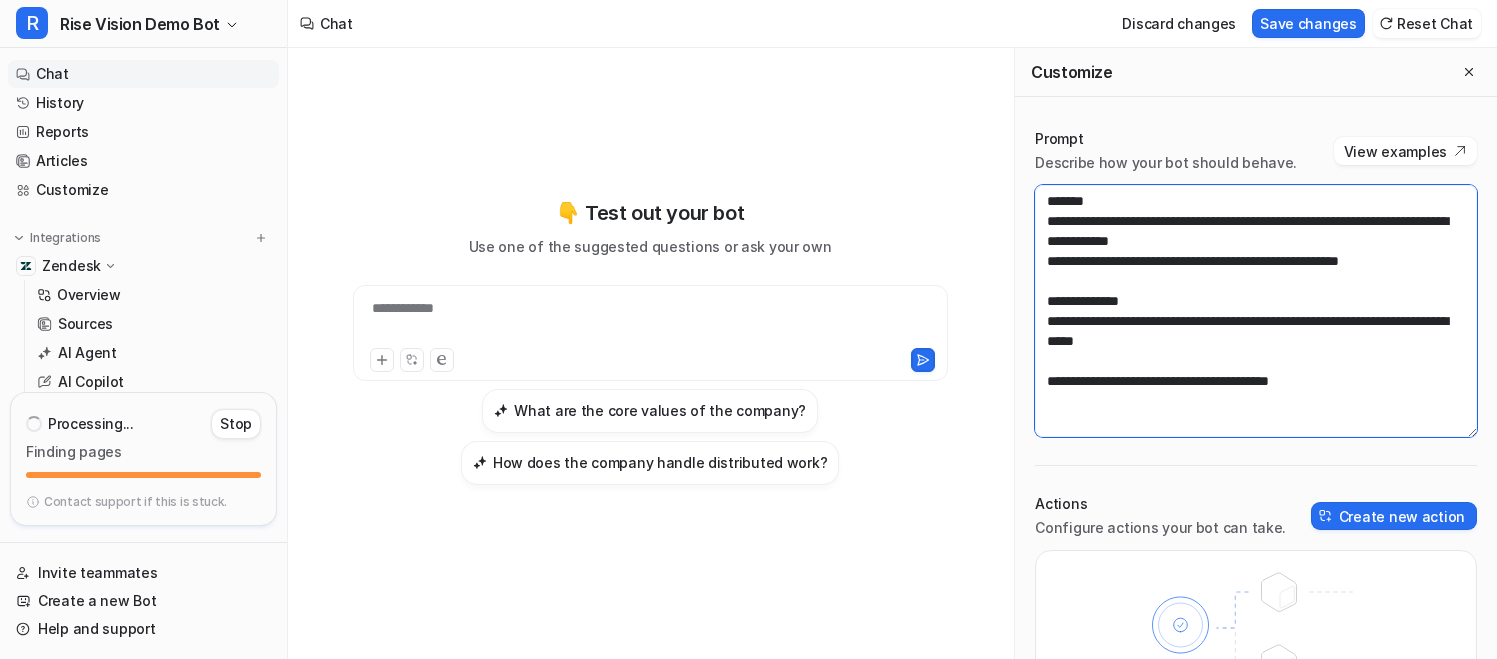 click on "**********" at bounding box center [1256, 311] 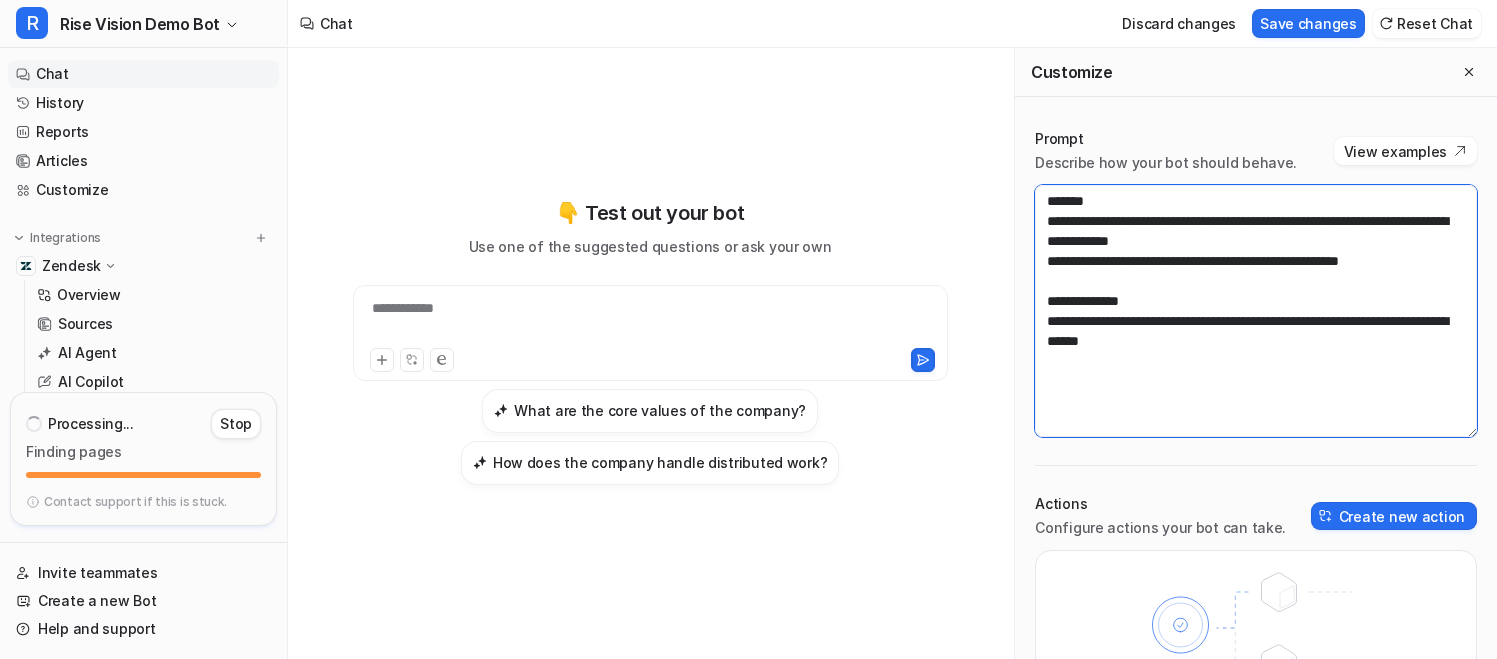 type on "**********" 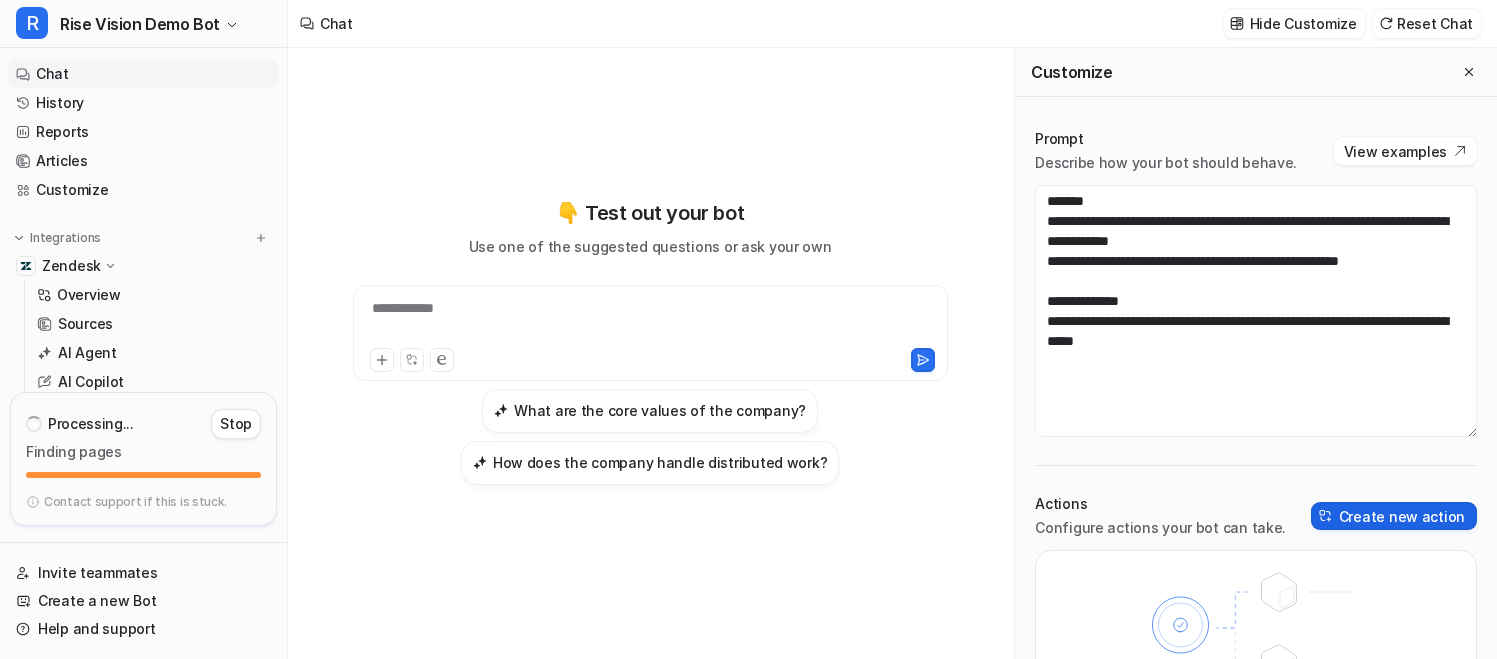 click on "Create new action" at bounding box center (1394, 516) 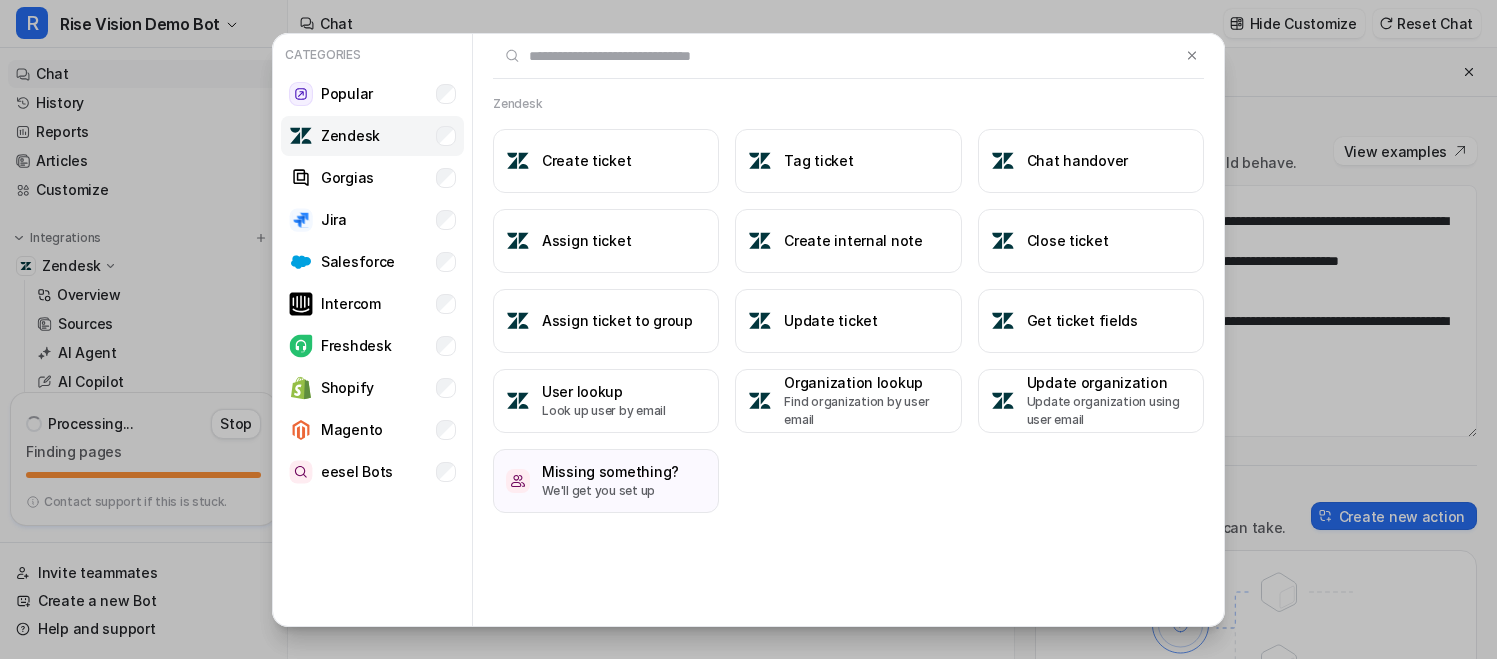 click on "Zendesk" at bounding box center (372, 136) 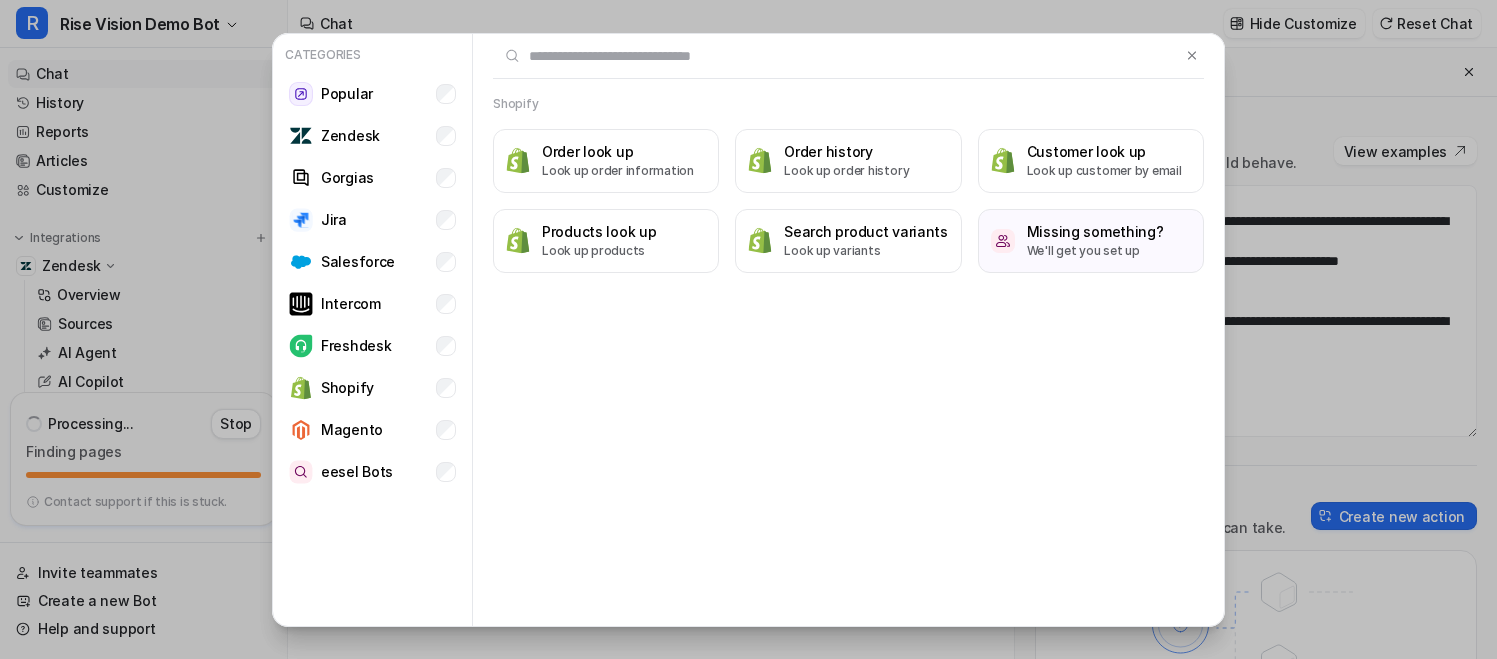 click on "Categories Popular Zendesk Gorgias Jira Salesforce Intercom Freshdesk Shopify Magento eesel Bots Shopify Order look up Look up order information Order history Look up order history Customer look up Look up customer by email Products look up Look up products Search product variants Look up variants Missing something? We'll get you set up" at bounding box center [748, 329] 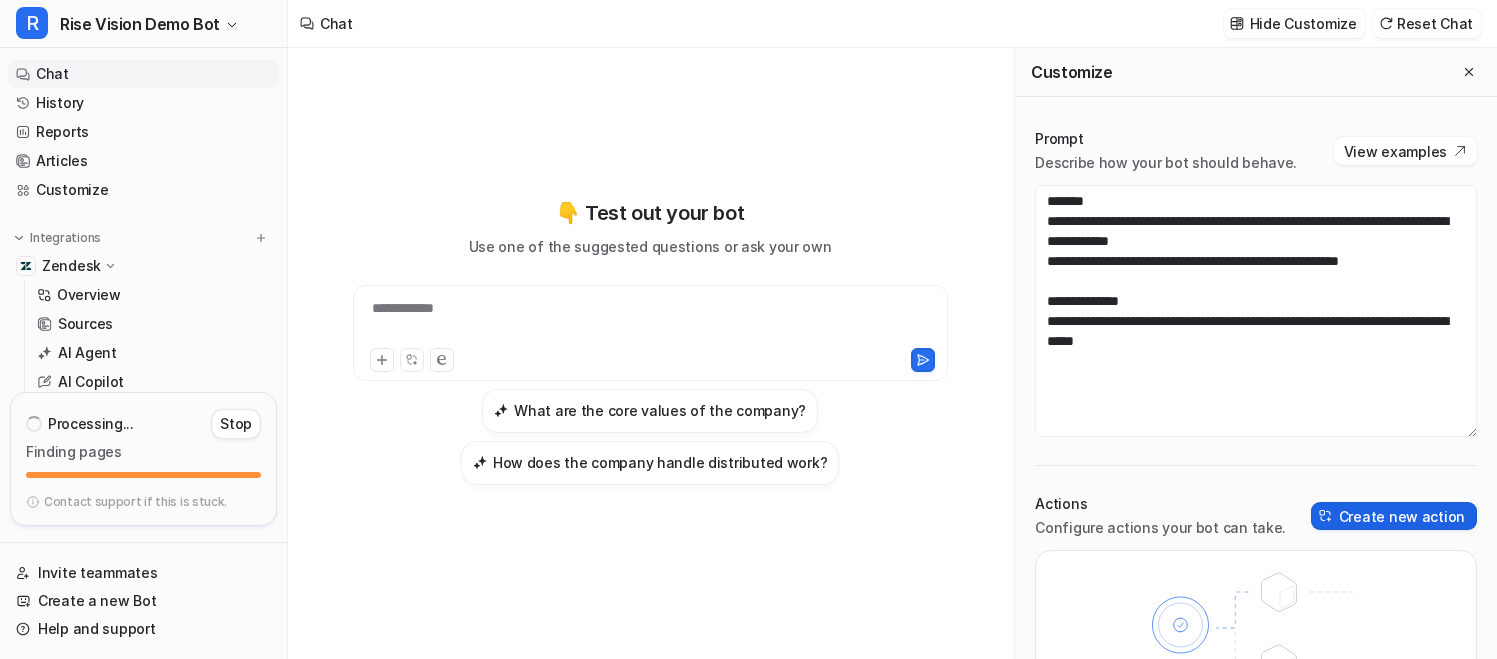 click on "Create new action" at bounding box center (1394, 516) 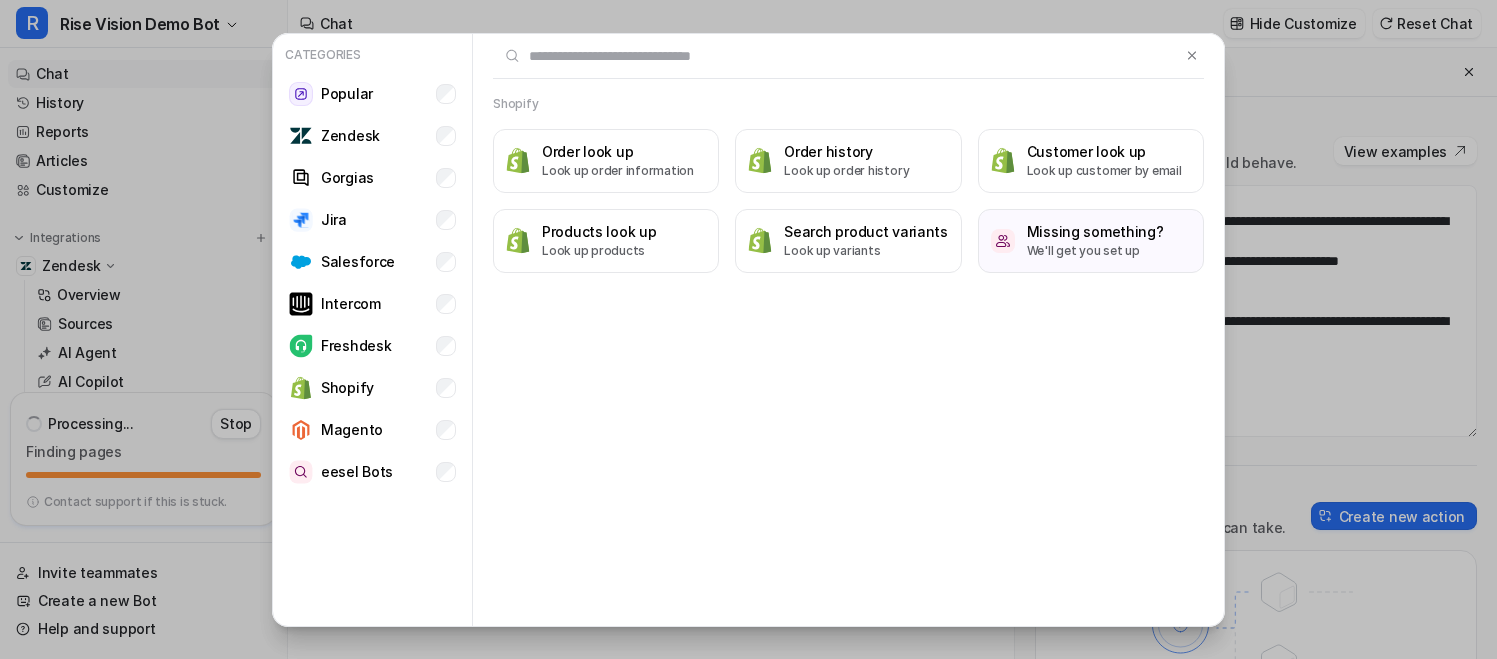 click on "Categories Popular Zendesk Gorgias Jira Salesforce Intercom Freshdesk Shopify Magento eesel Bots Shopify Order look up Look up order information Order history Look up order history Customer look up Look up customer by email Products look up Look up products Search product variants Look up variants Missing something? We'll get you set up" at bounding box center [748, 329] 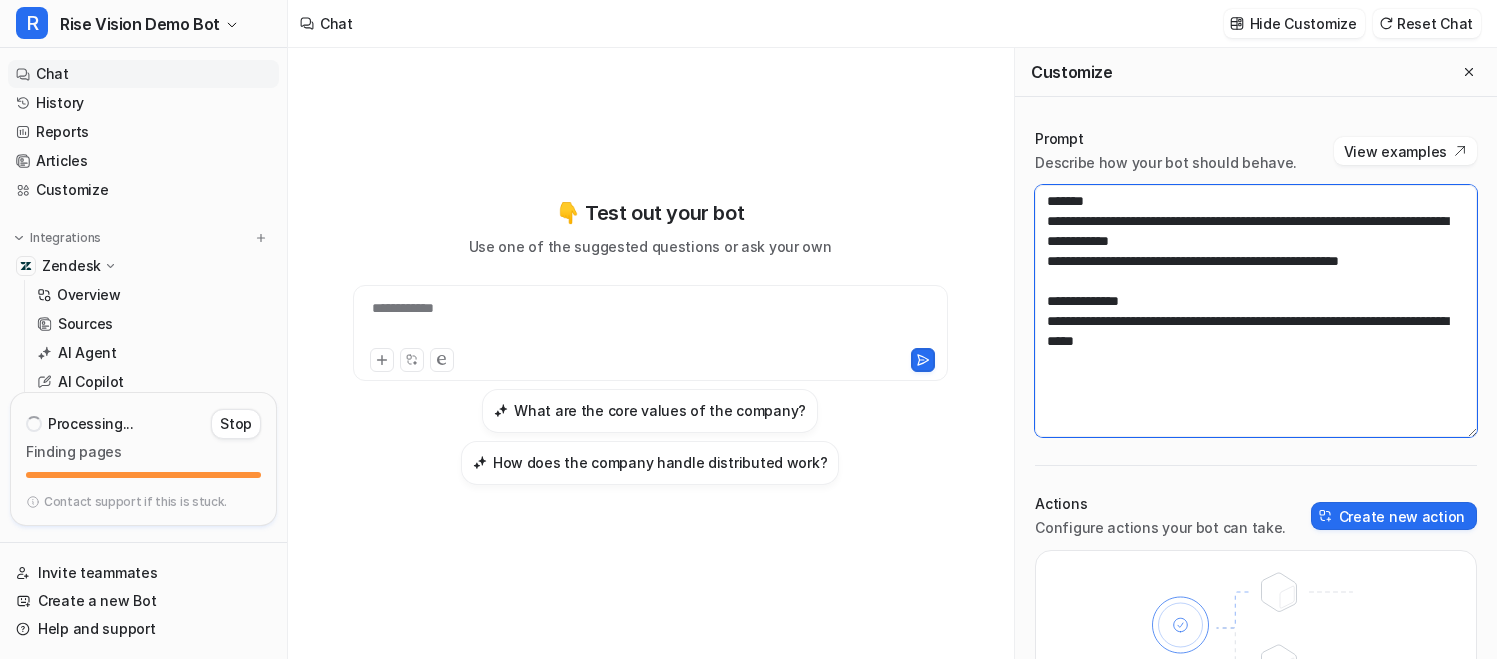 click on "**********" at bounding box center [1256, 311] 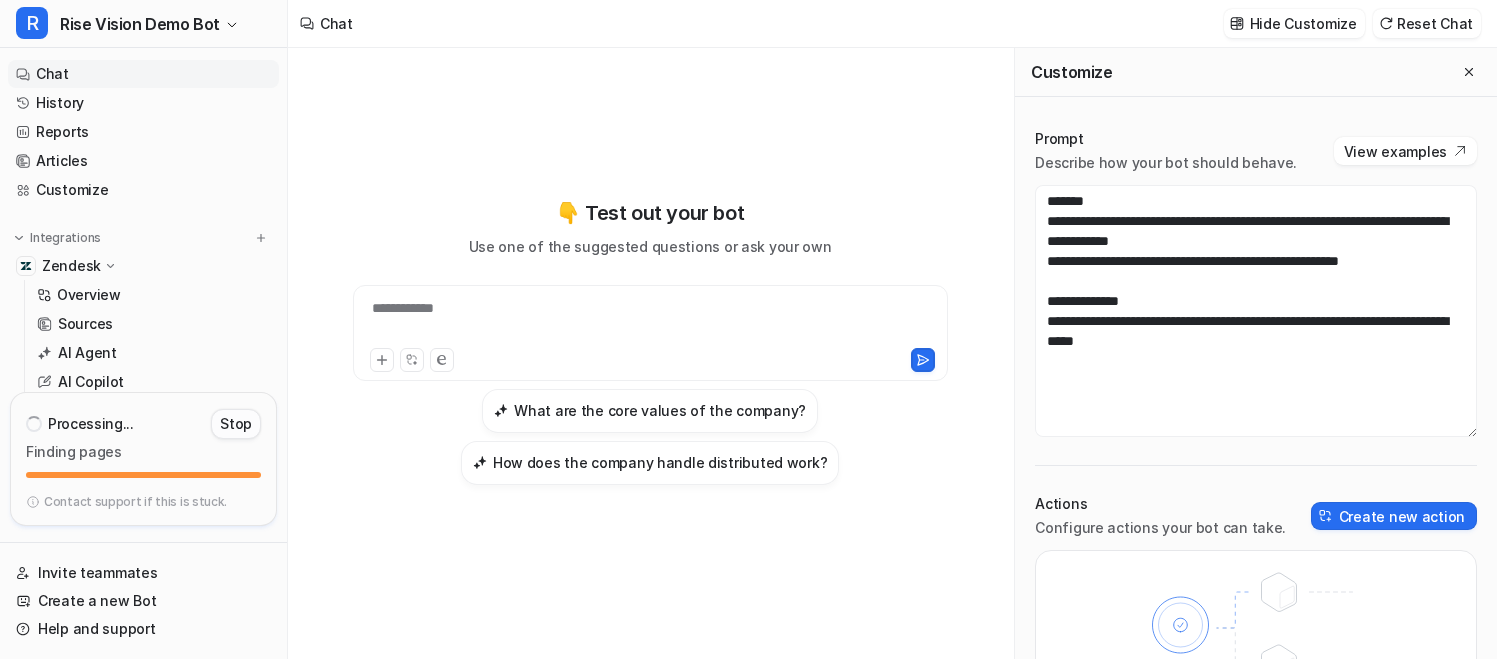 click on "Stop" at bounding box center [236, 424] 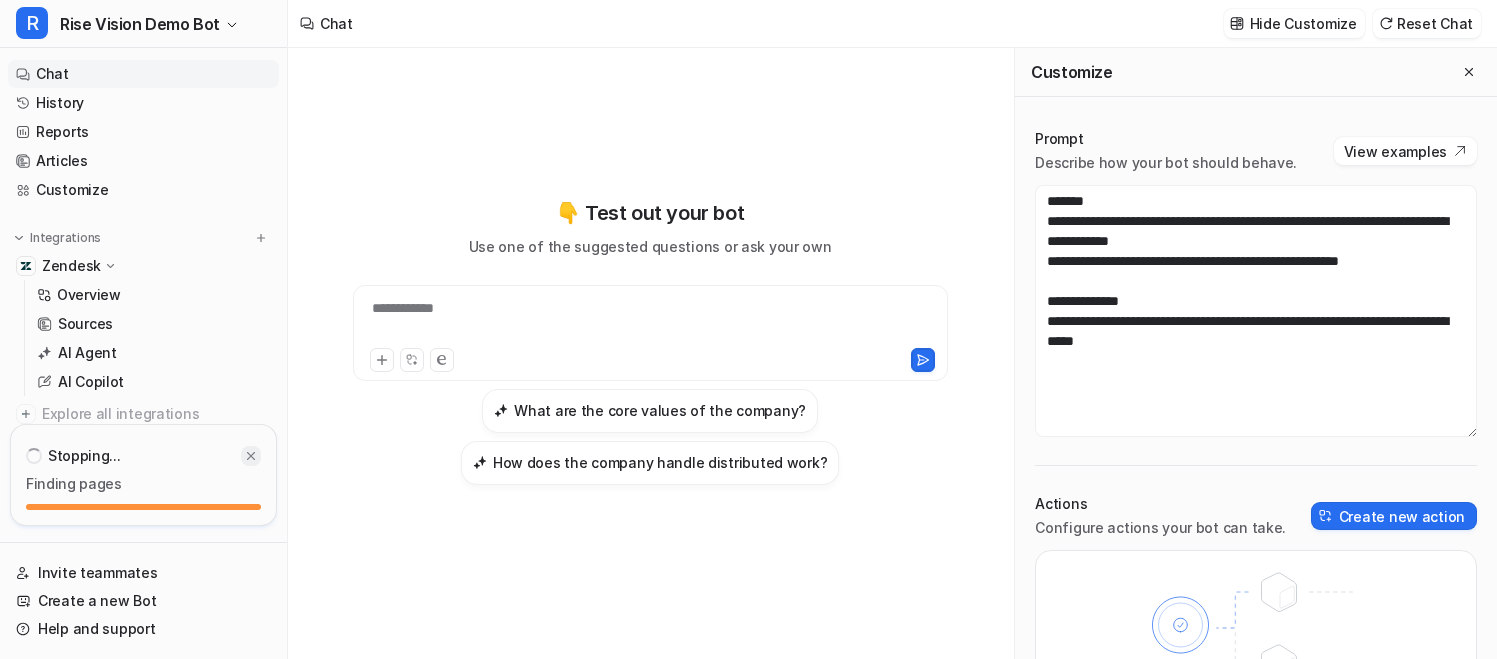 click 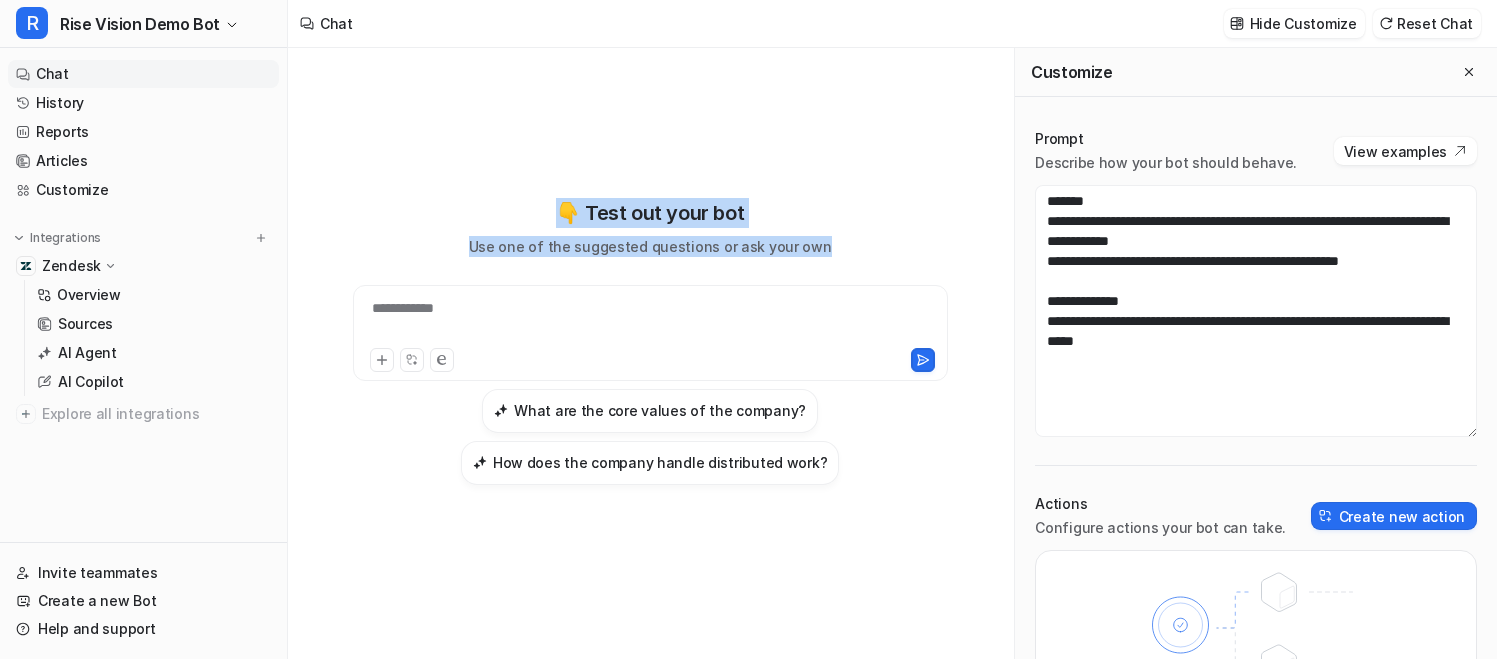 drag, startPoint x: 837, startPoint y: 252, endPoint x: 737, endPoint y: 176, distance: 125.60255 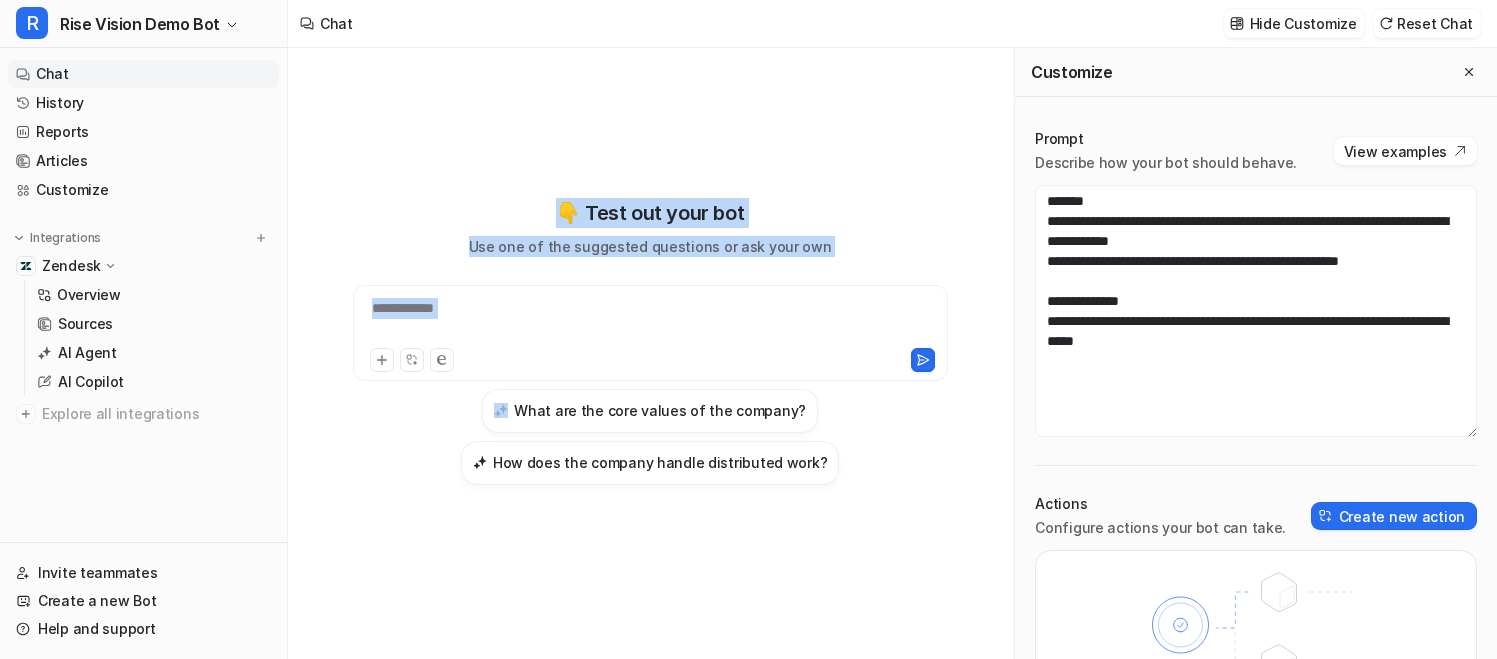drag, startPoint x: 869, startPoint y: 251, endPoint x: 546, endPoint y: 192, distance: 328.34433 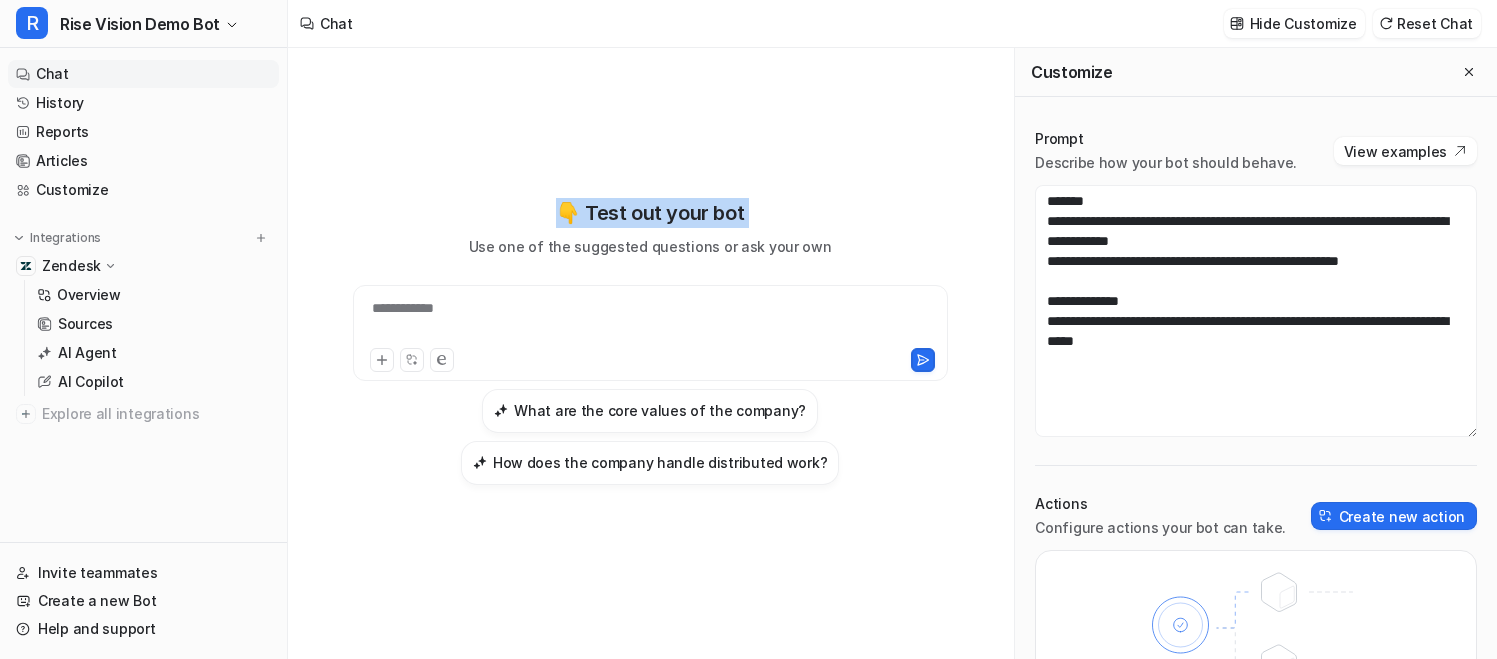 drag, startPoint x: 550, startPoint y: 199, endPoint x: 815, endPoint y: 230, distance: 266.80704 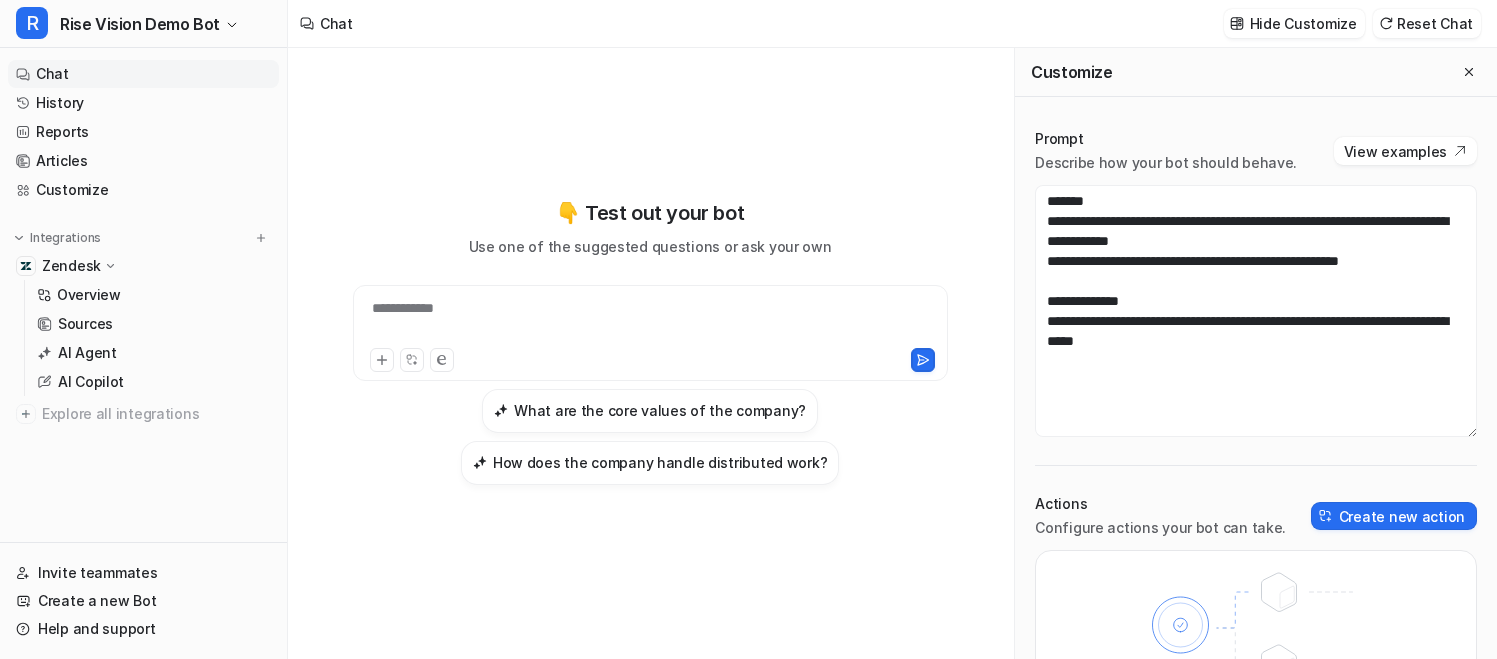 click on "**********" at bounding box center [650, 341] 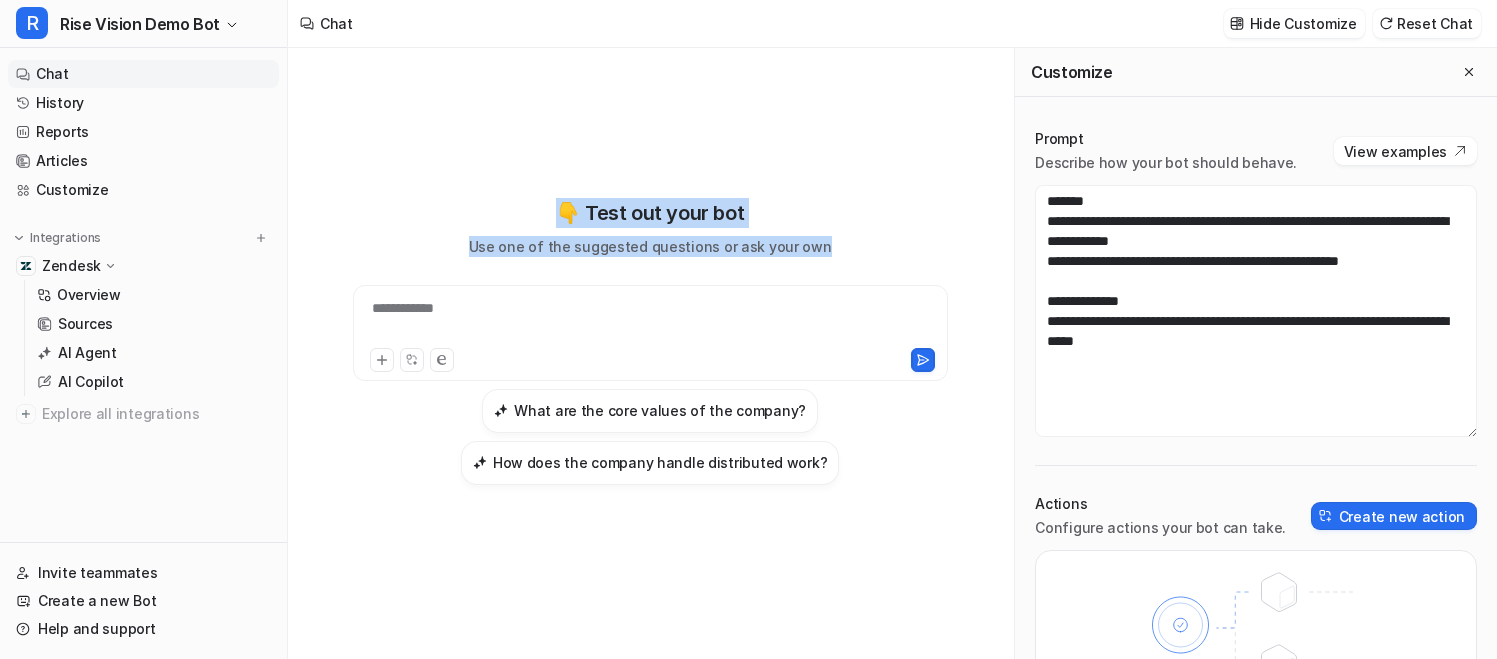 drag, startPoint x: 822, startPoint y: 247, endPoint x: 604, endPoint y: 171, distance: 230.86794 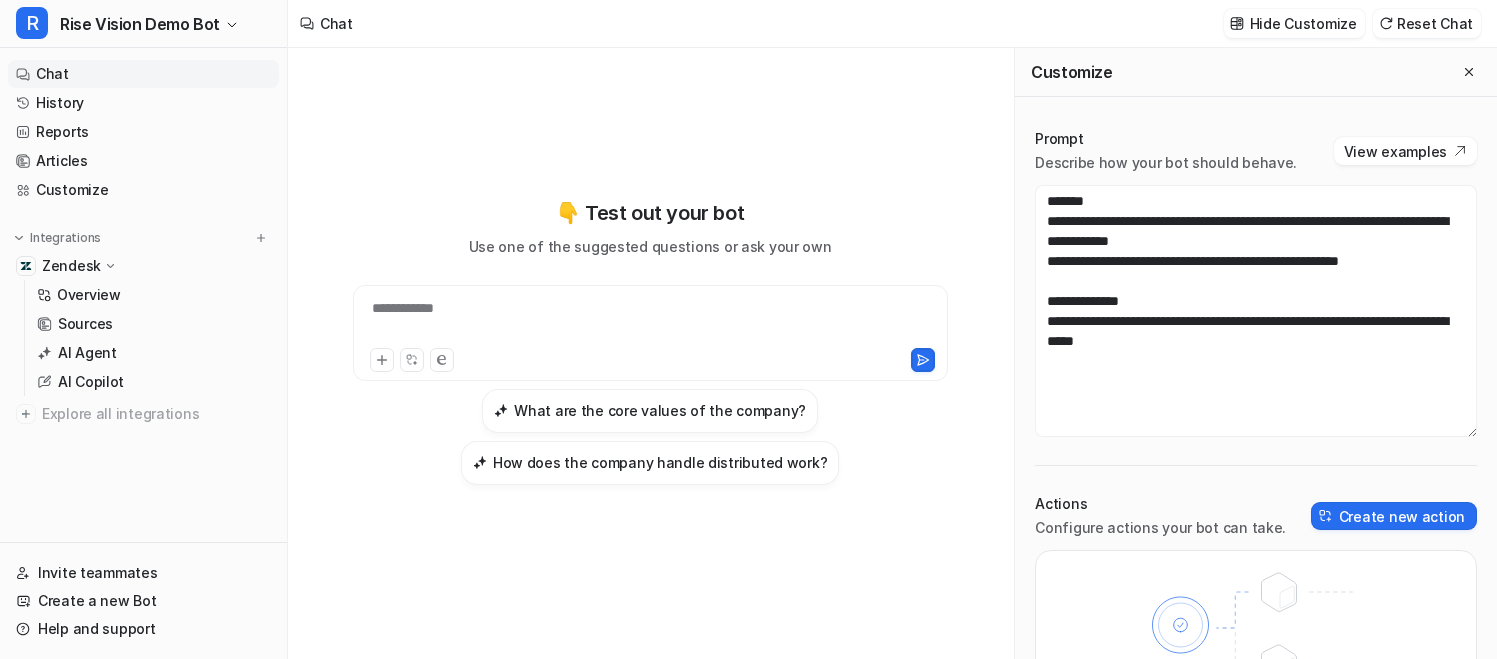click on "**********" at bounding box center (650, 341) 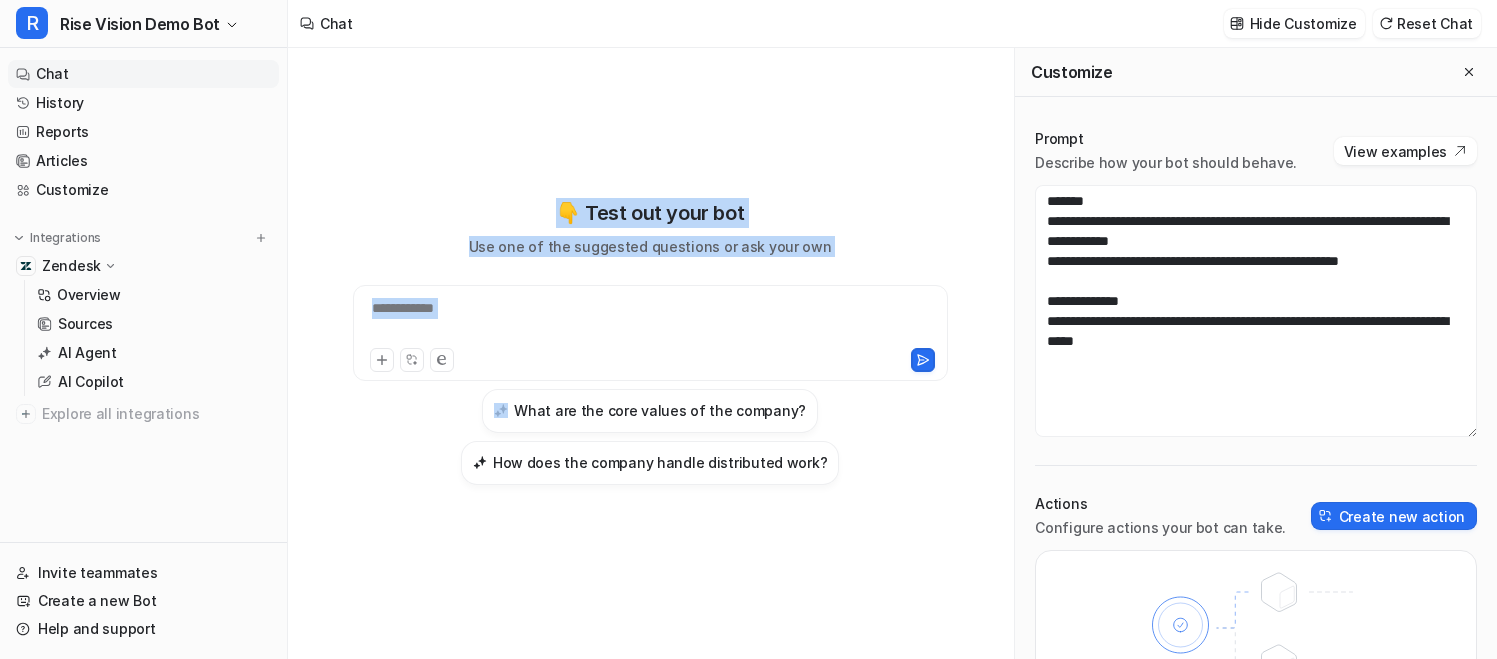 drag, startPoint x: 868, startPoint y: 251, endPoint x: 690, endPoint y: 176, distance: 193.15538 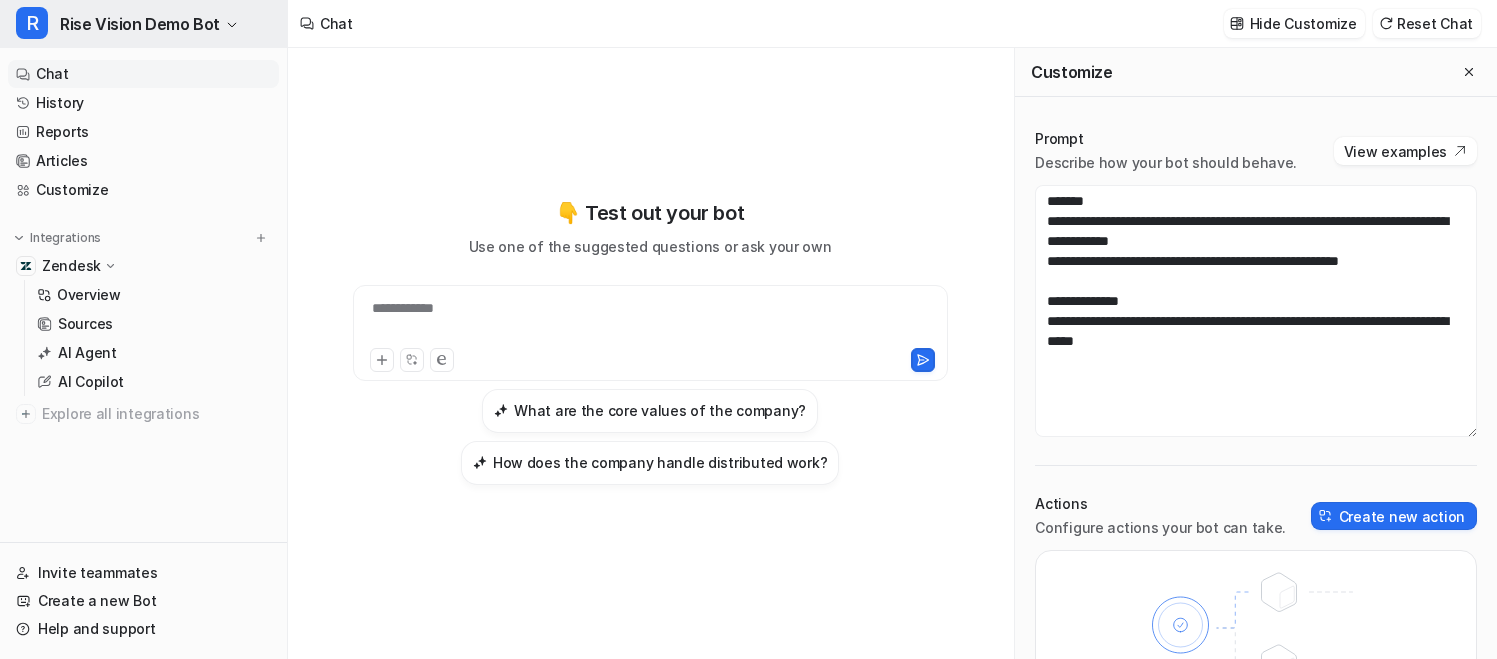 click on "R Rise Vision Demo Bot" at bounding box center [143, 24] 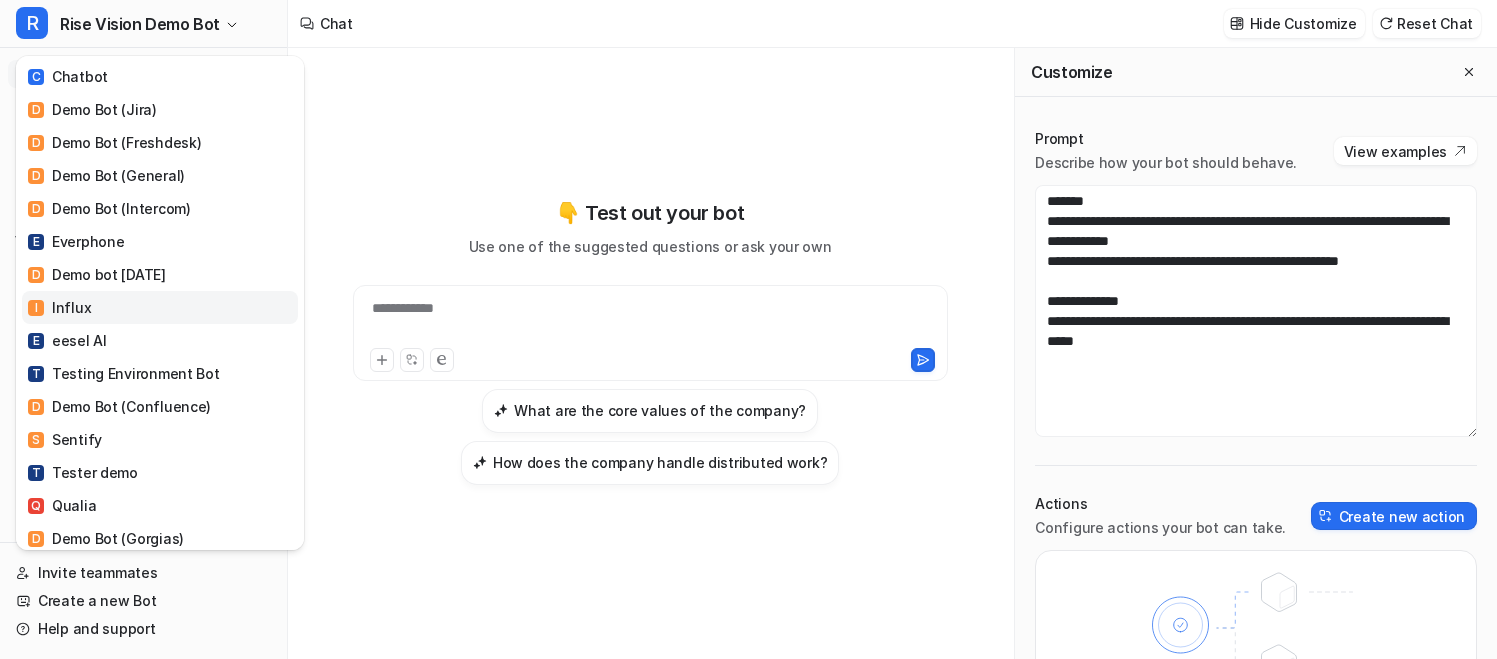 scroll, scrollTop: 35, scrollLeft: 0, axis: vertical 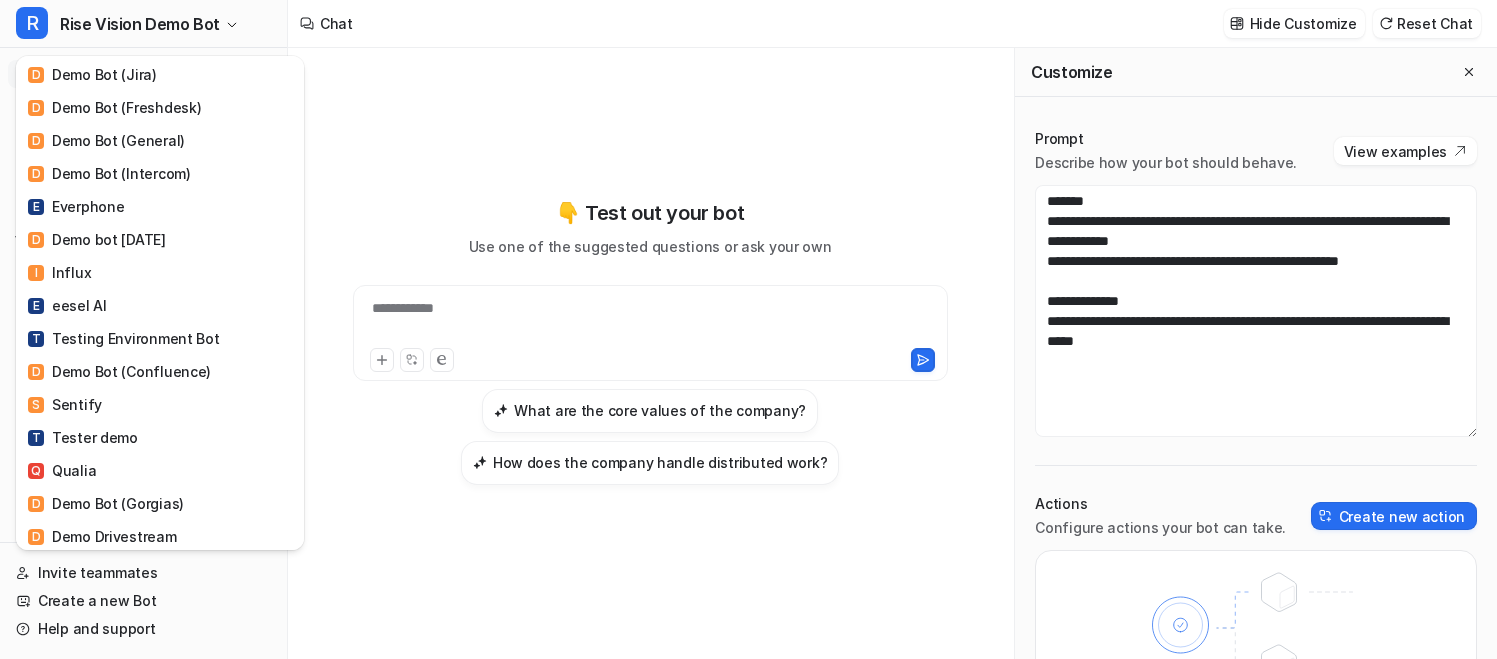 click on "R Rise Vision Demo Bot C   Chatbot D   Demo Bot (Jira) D   Demo Bot (Freshdesk) D   Demo Bot (General) D   Demo Bot (Intercom) E   Everphone D   Demo bot [DATE] I   Influx E   eesel AI T   Testing Environment Bot D   Demo Bot (Confluence) S   Sentify T   Tester demo Q   Qualia D   Demo Bot (Gorgias)  D   Demo Drivestream Y   YourArt T   Test S   Skand D   Demo Bot! D   Demo 7 D   Demo bot 3 D   Demo 4 D   Demo 5 S   Slack M   Messaging widget test A   AlayaCare Demo T   Tester demo 7 T   Tester bot 9 B   Belmont Village T   Tester 8 D   Demo 5 C   Chatbot2 M   May Widget Test I   Intercom J   June Test T   Tester Demo 2 J   [DATE] Demo Bot D   Demo 9 D   Demo call L   Lotte Demo D   demo 10 D   Demo 13 A   Airtree D   Demo 14 T   Tester 7 N   newbie D   Demo 18 D   Demo 20 T   Tulipa C   Celeritech G   Gorgias R   Rise Vision Demo Bot S   Shopify Bot S   syupport testing D   Dirtea demo S   Sayanchor Z   Zendesk Fresh Install Flow 31/3 C   Covergenius A   Anytime Fitness Create a new bot Settings Sign out" at bounding box center (748, 329) 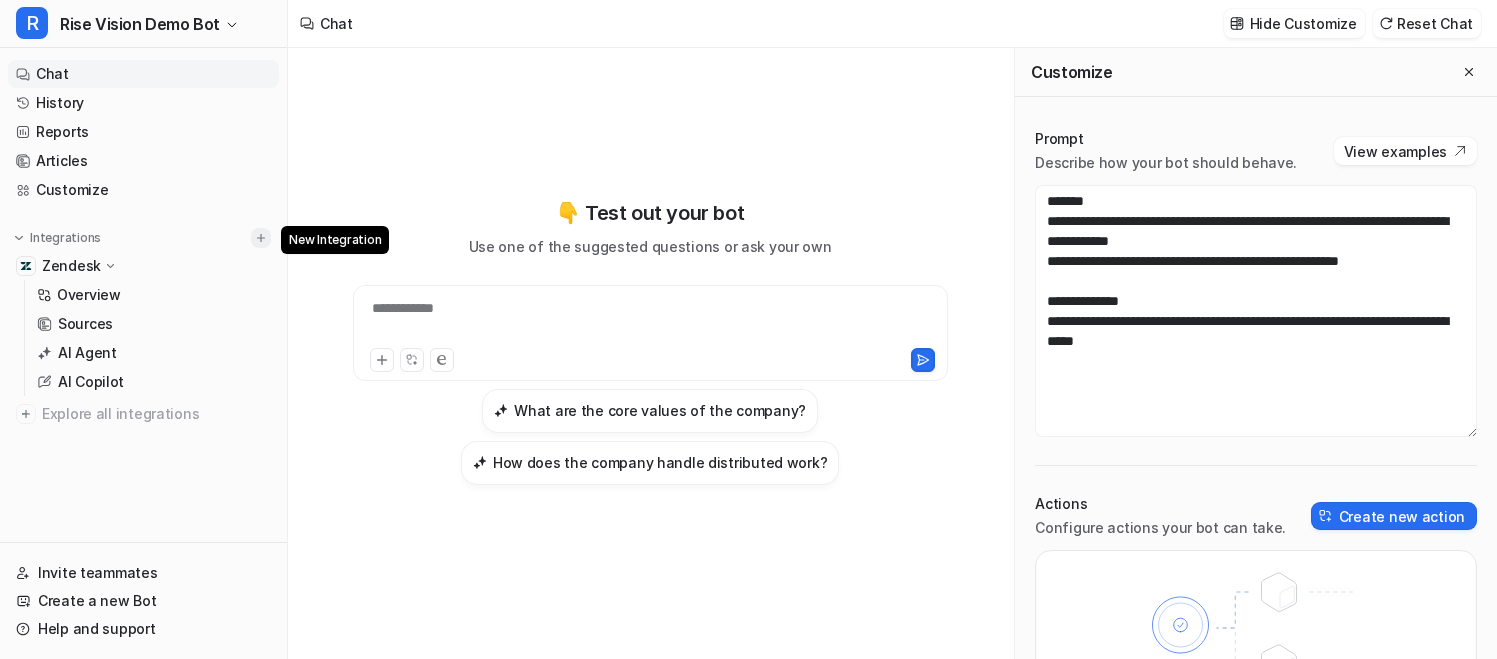 click at bounding box center (261, 238) 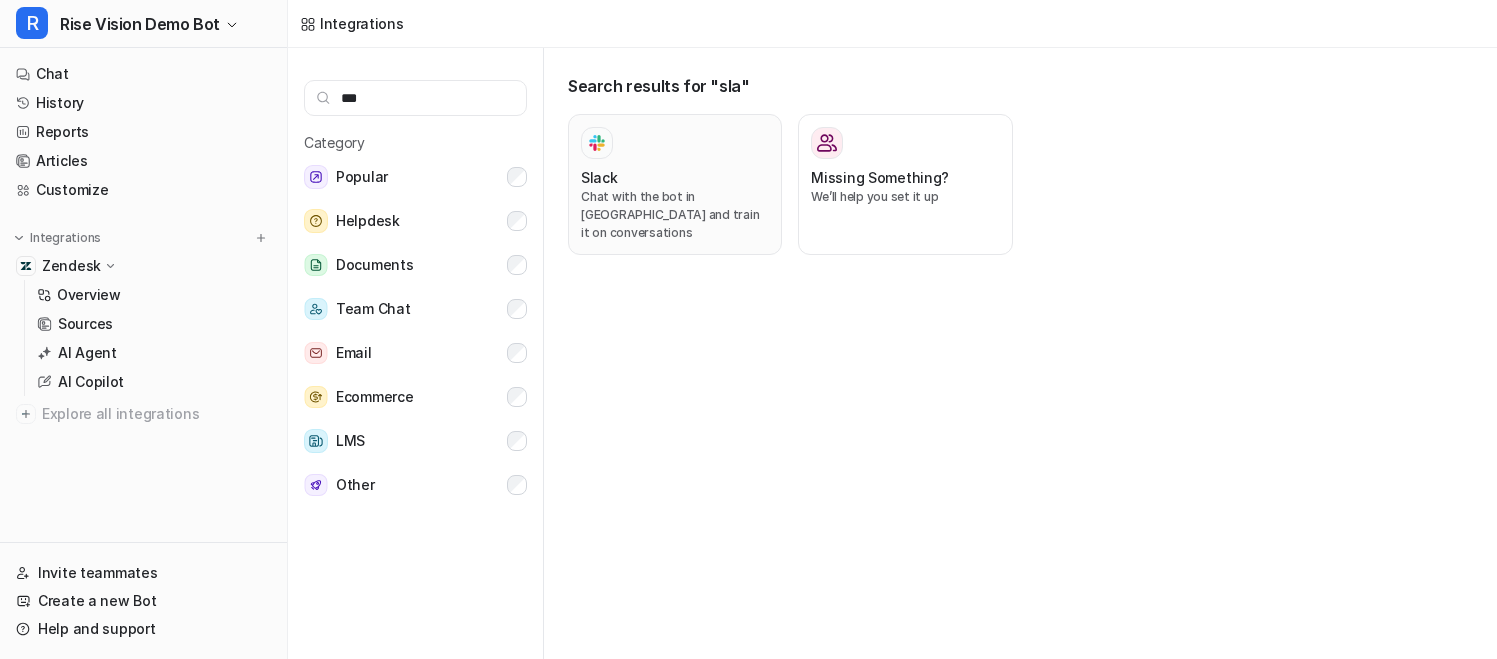 type on "***" 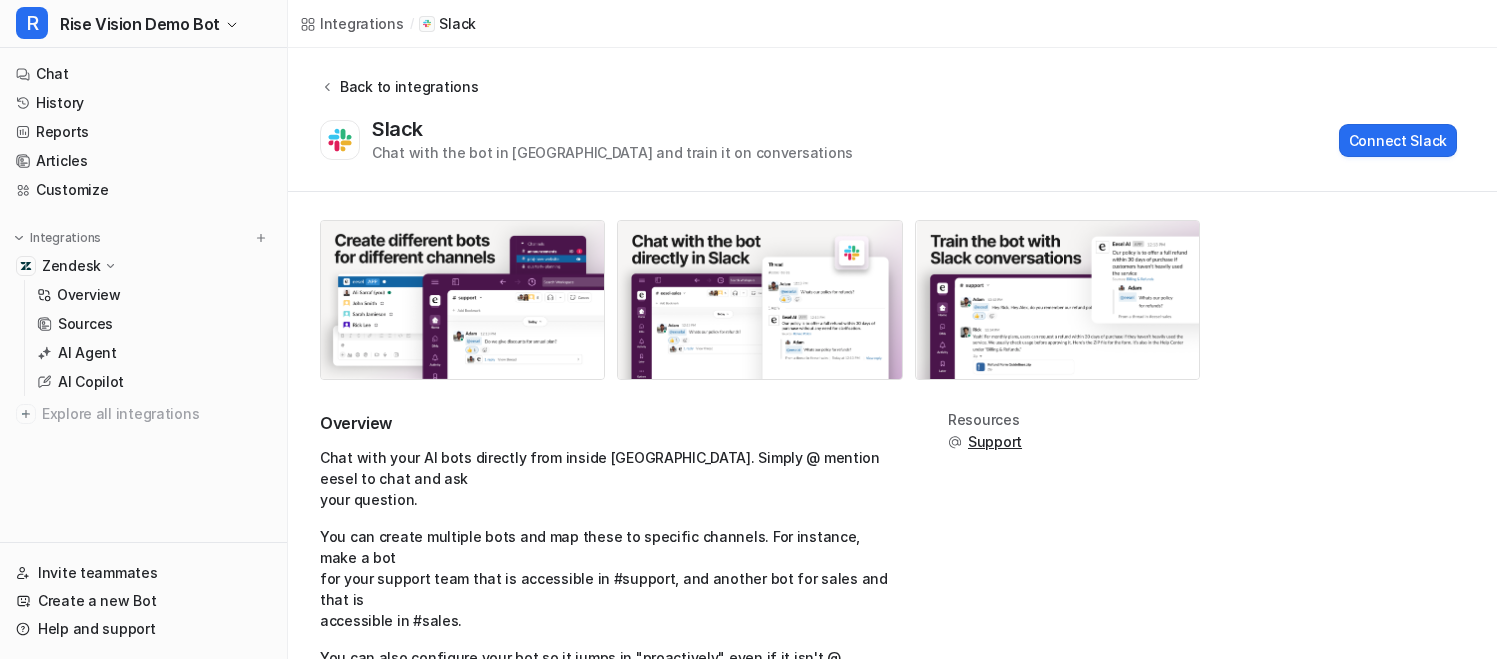 click on "Back to integrations" at bounding box center [406, 86] 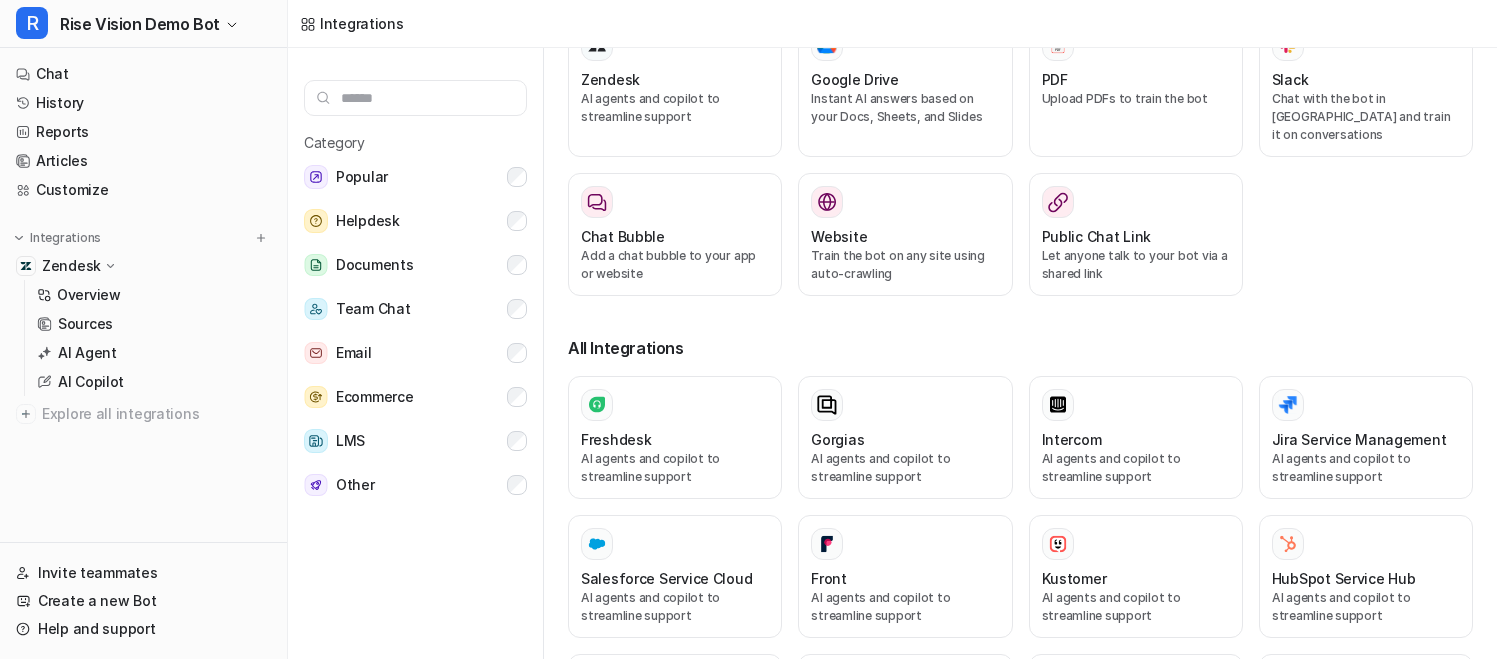scroll, scrollTop: 0, scrollLeft: 0, axis: both 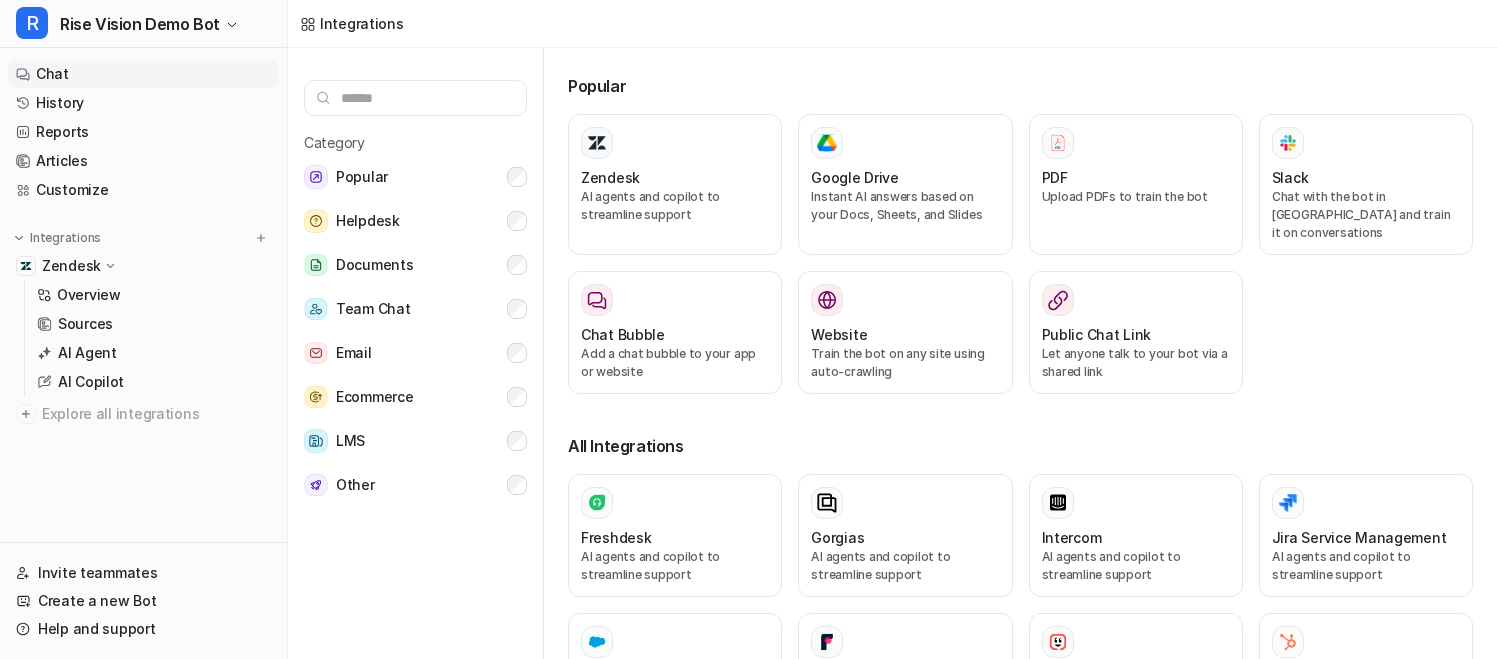 click on "Chat" at bounding box center [143, 74] 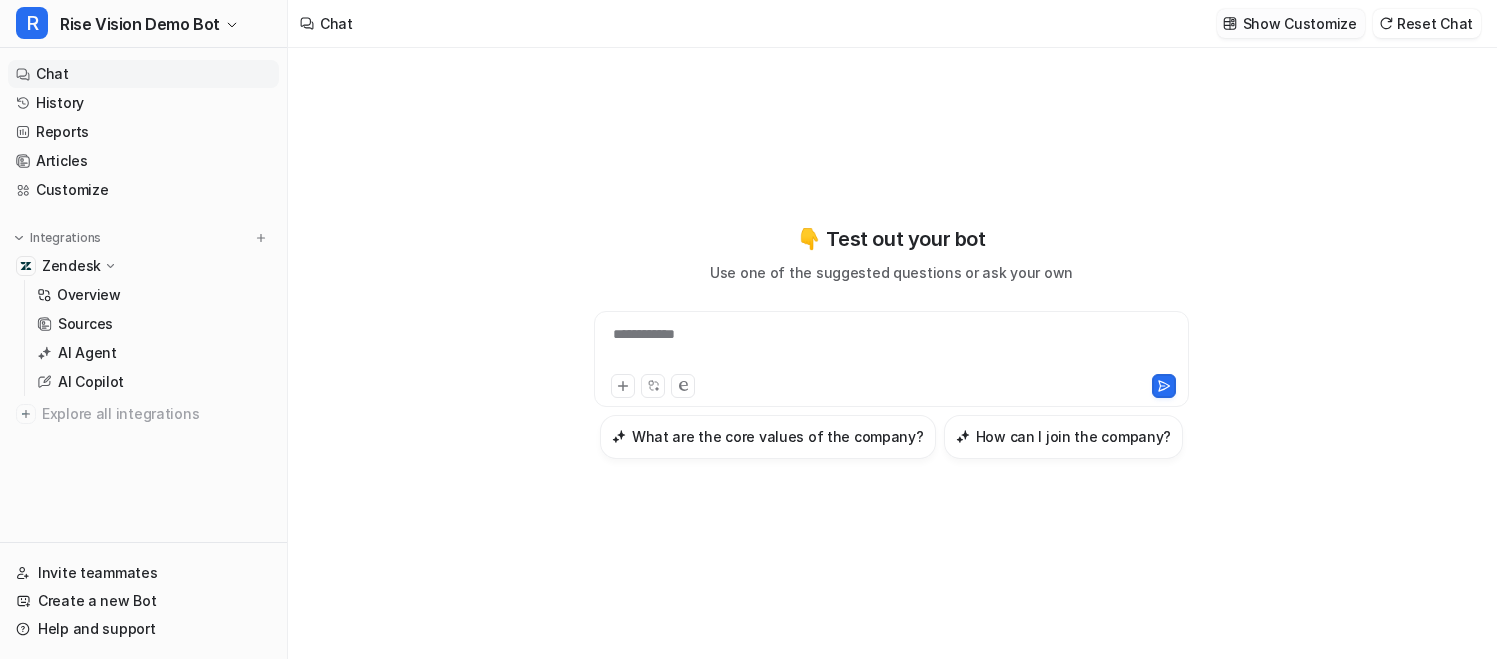 click on "Show Customize" at bounding box center (1300, 23) 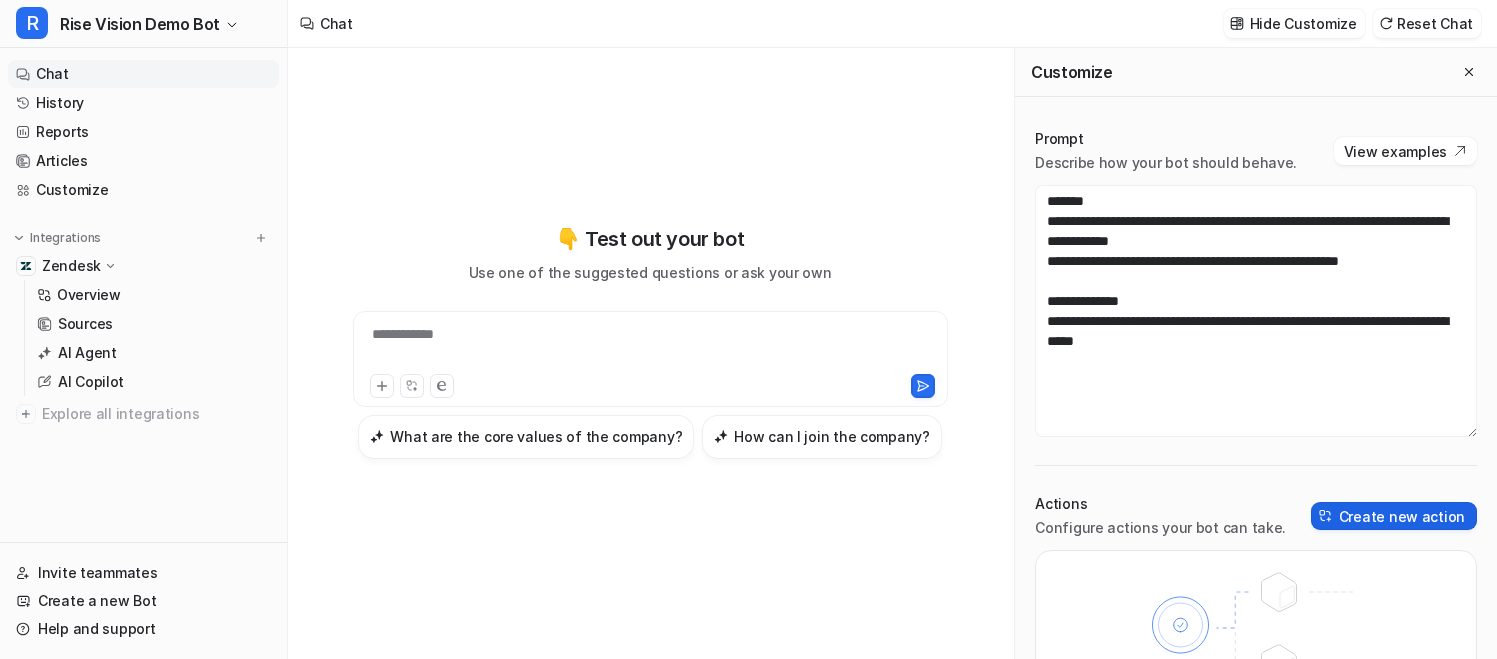 click on "Create new action" at bounding box center (1394, 516) 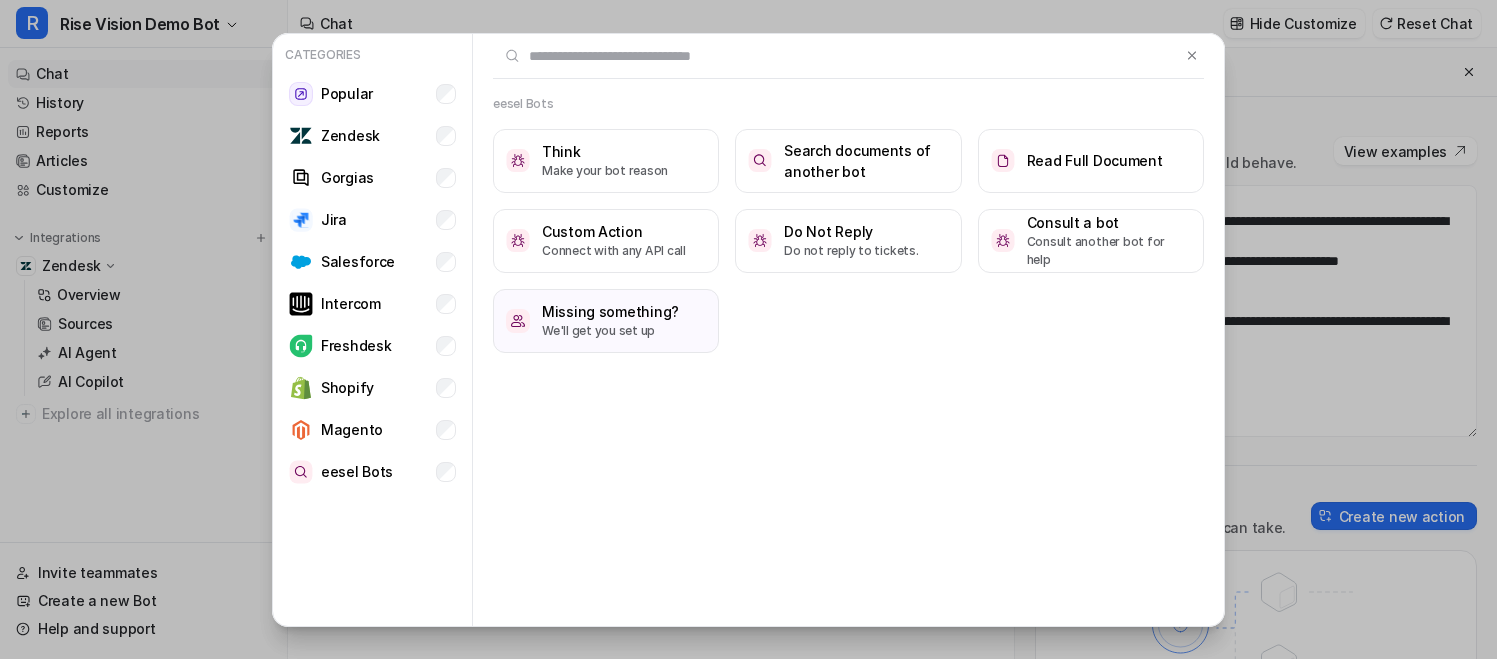 click on "eesel Bots Think Make your bot reason Search documents of another bot Read Full Document Custom Action Connect with any API call Do Not Reply Do not reply to tickets. Consult a bot Consult another bot for help Missing something? We'll get you set up" at bounding box center [848, 234] 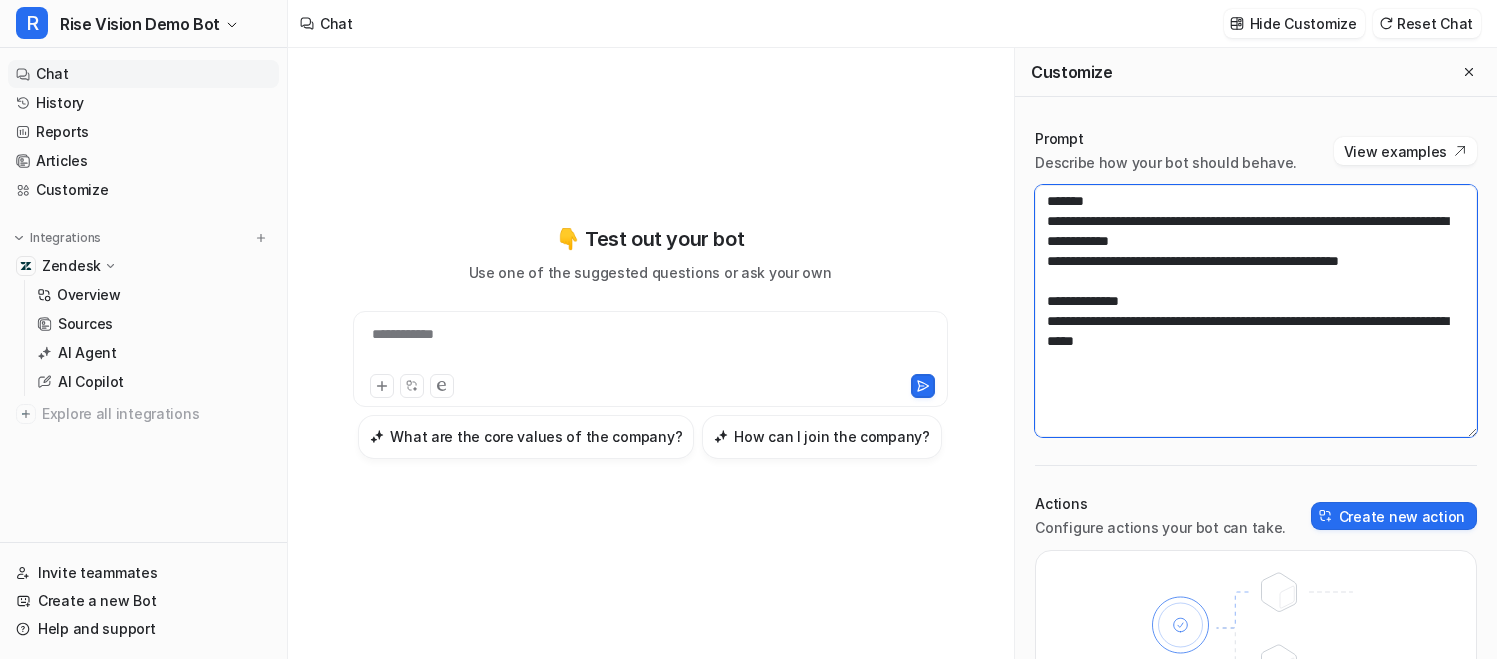 click on "**********" at bounding box center [1256, 311] 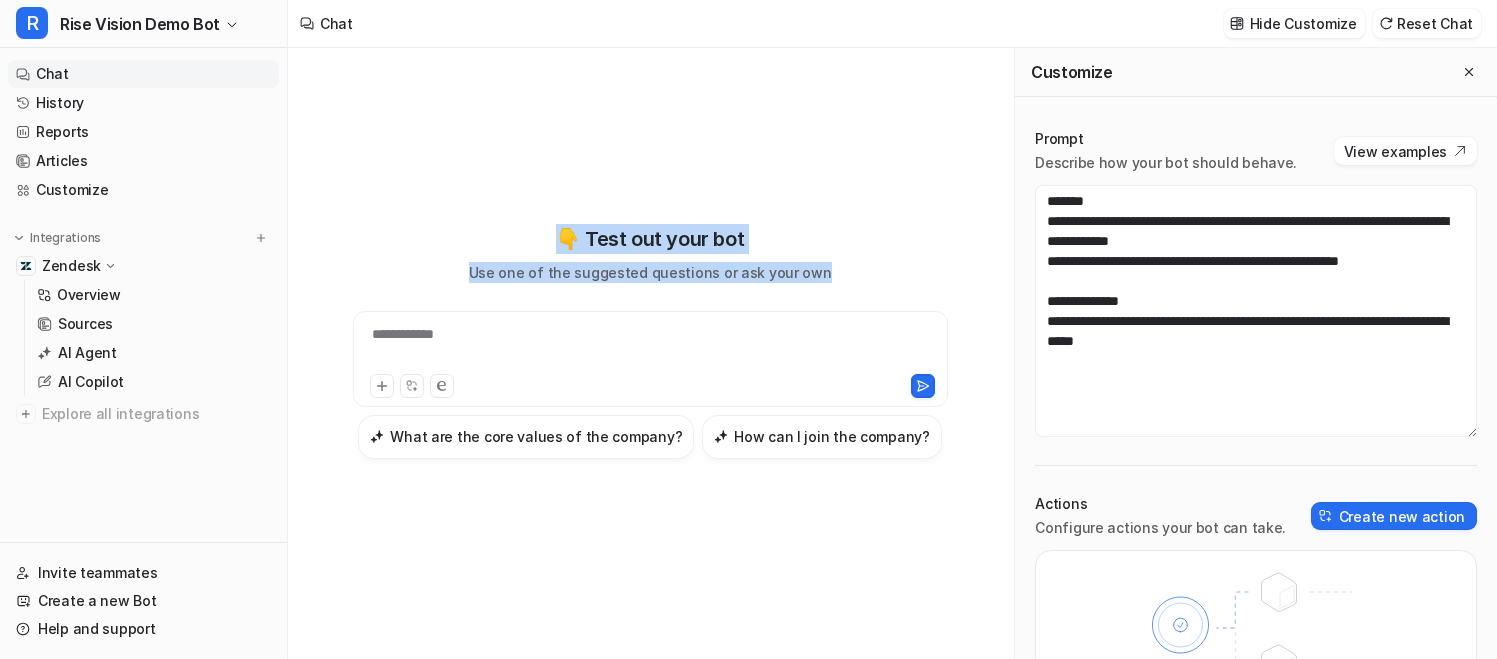 drag, startPoint x: 815, startPoint y: 272, endPoint x: 628, endPoint y: 206, distance: 198.30531 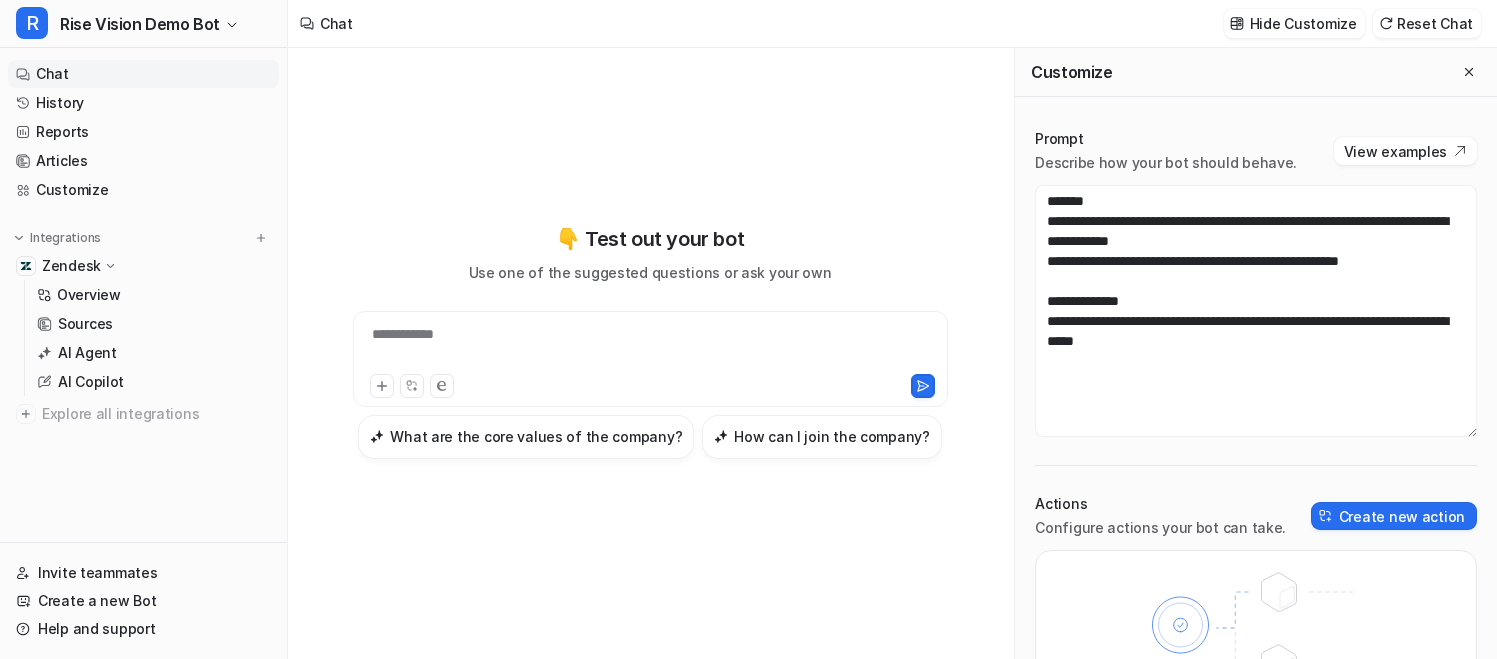 click on "**********" at bounding box center (650, 341) 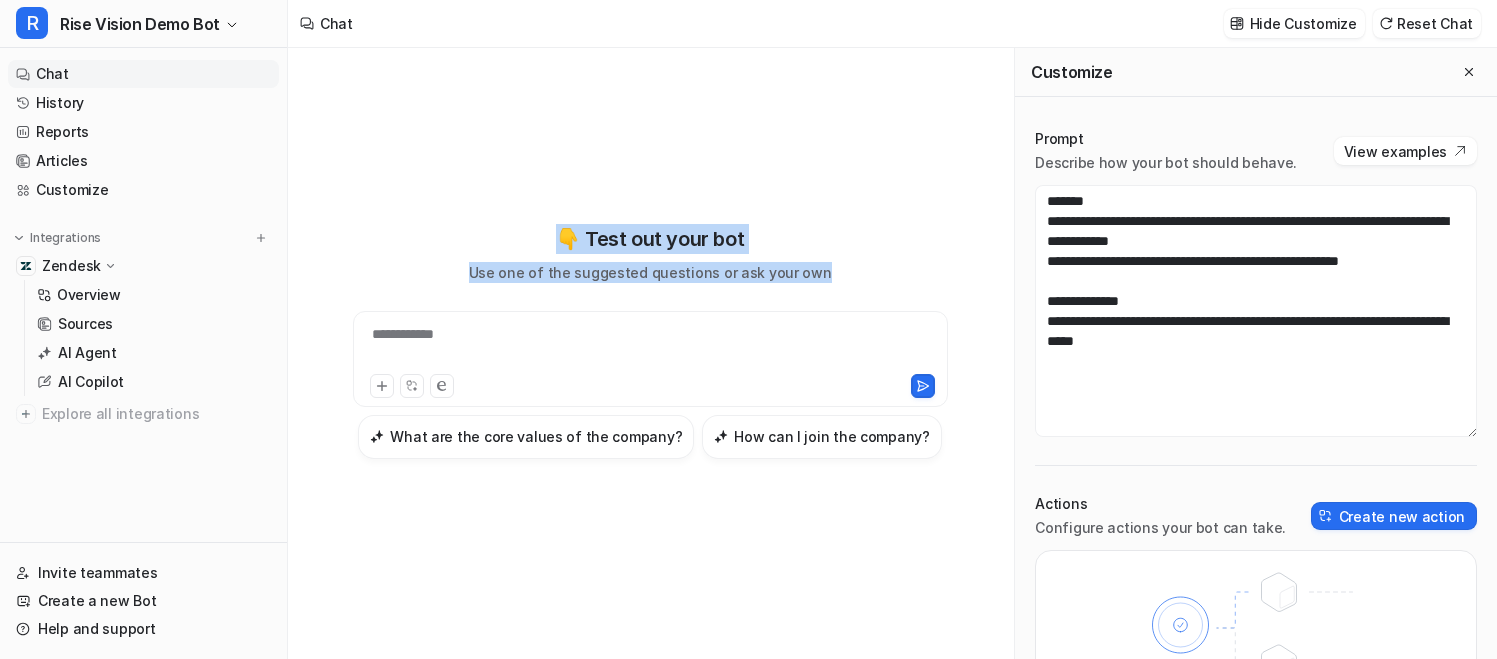 drag, startPoint x: 820, startPoint y: 272, endPoint x: 645, endPoint y: 205, distance: 187.3873 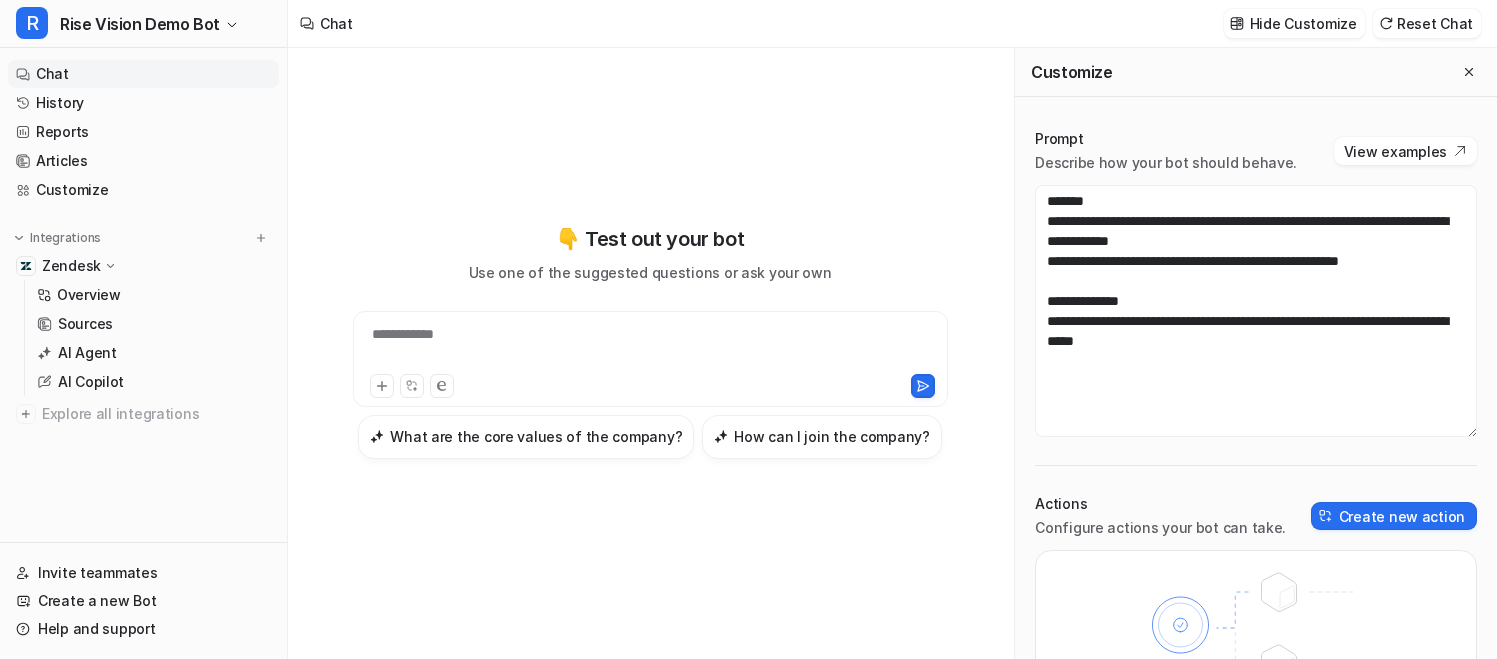 click on "**********" at bounding box center (650, 341) 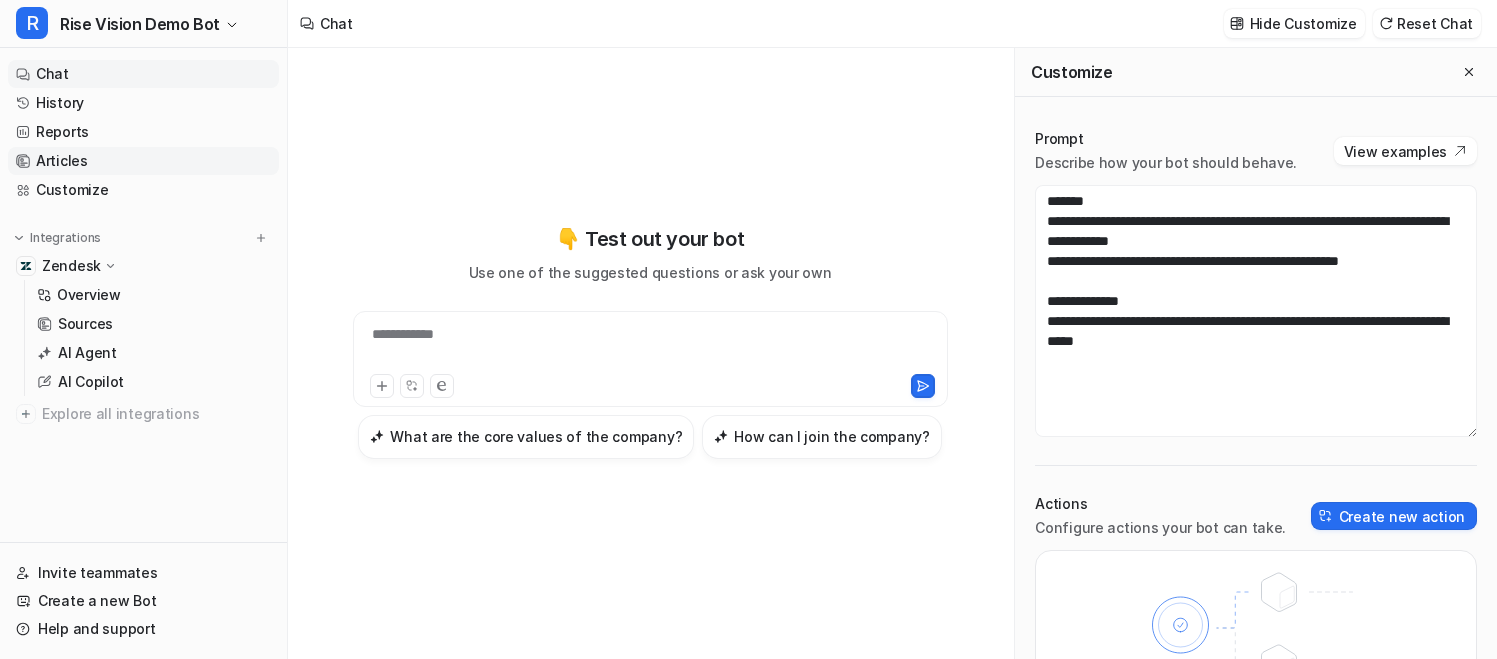 click on "Articles" at bounding box center (143, 161) 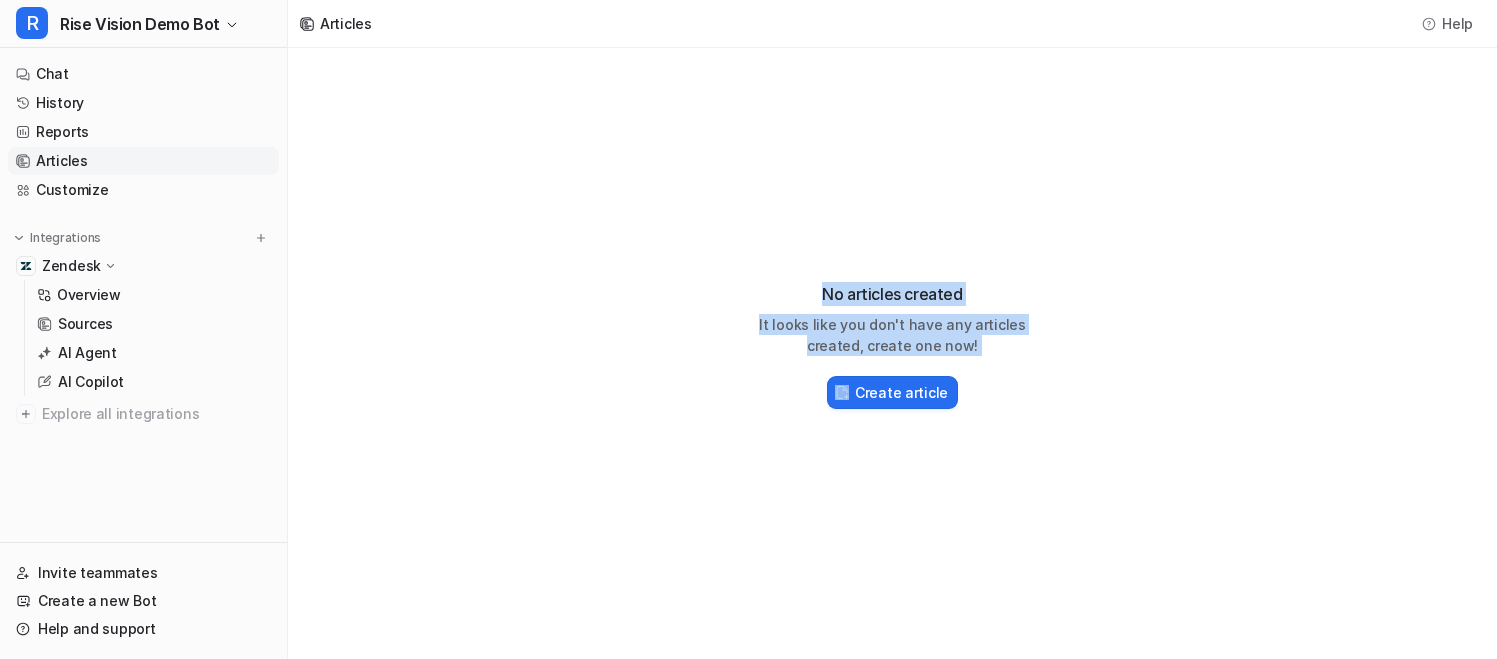 drag, startPoint x: 827, startPoint y: 284, endPoint x: 1045, endPoint y: 373, distance: 235.46762 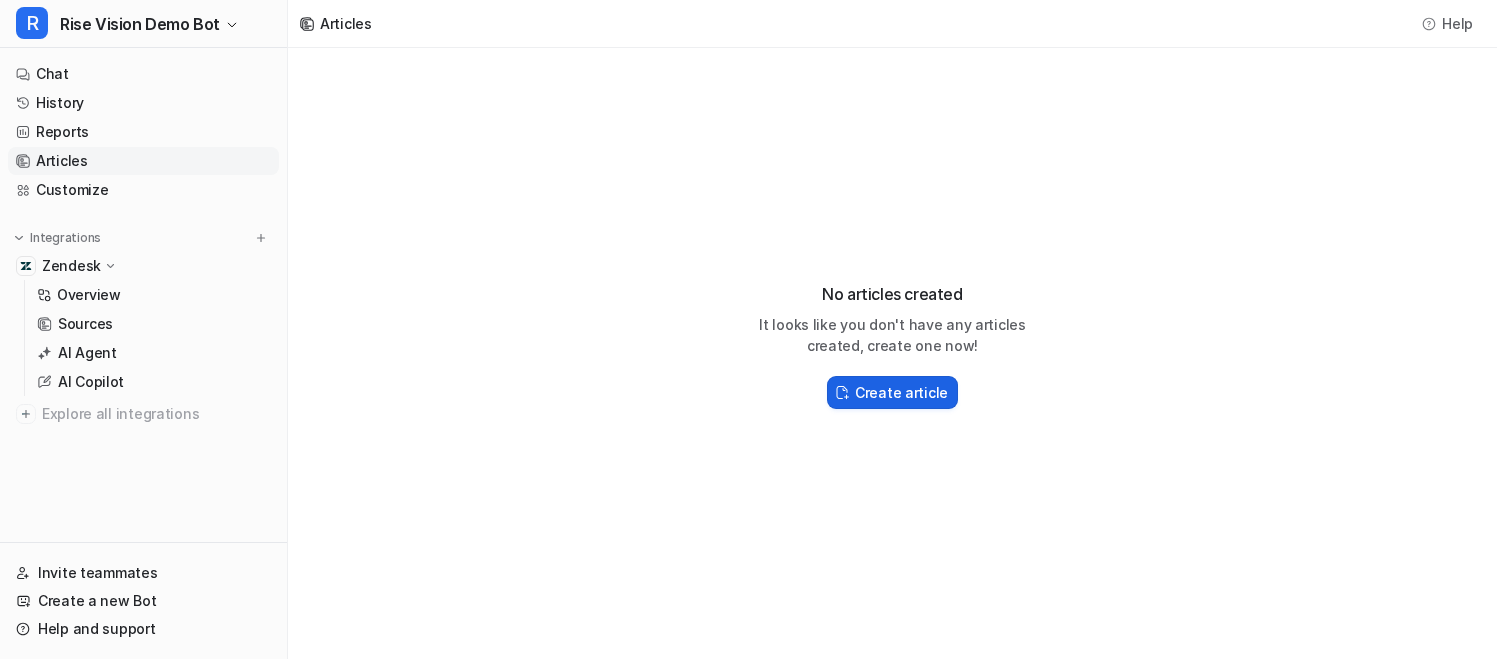 click on "Create article" at bounding box center (901, 392) 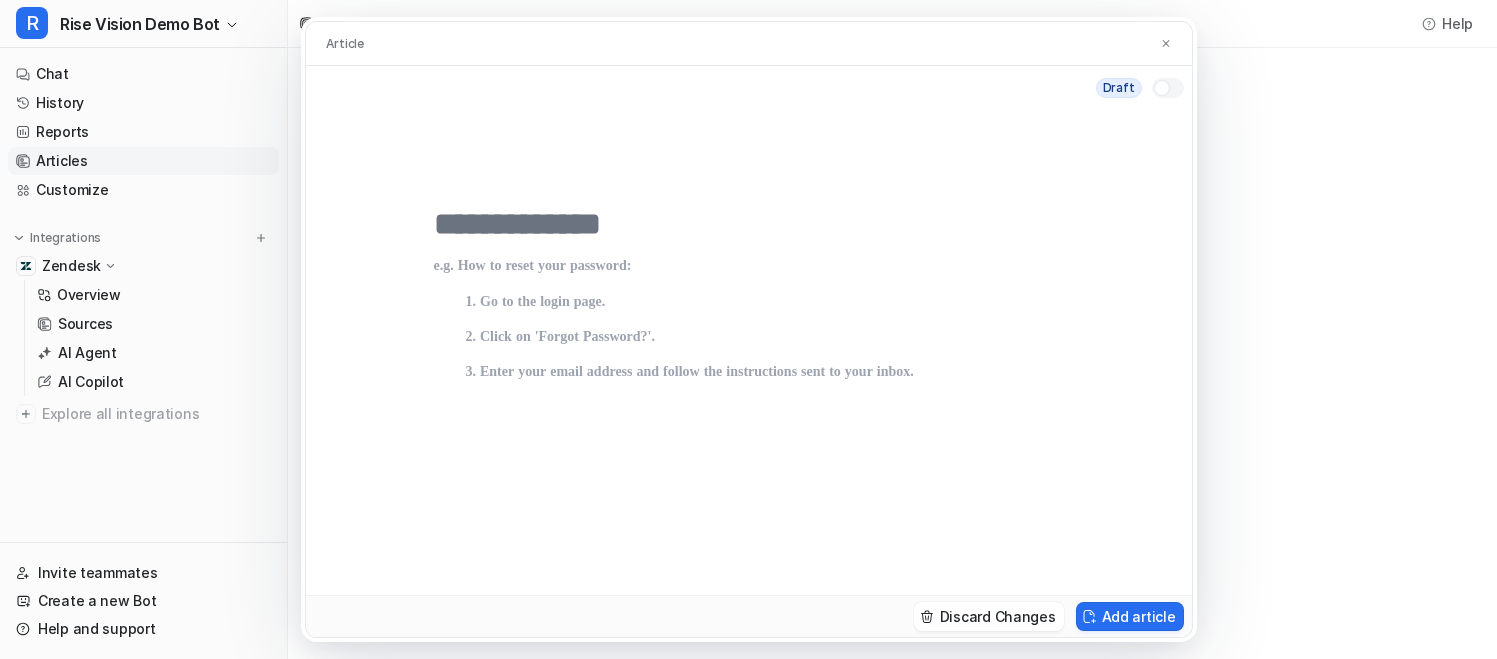 click at bounding box center (749, 224) 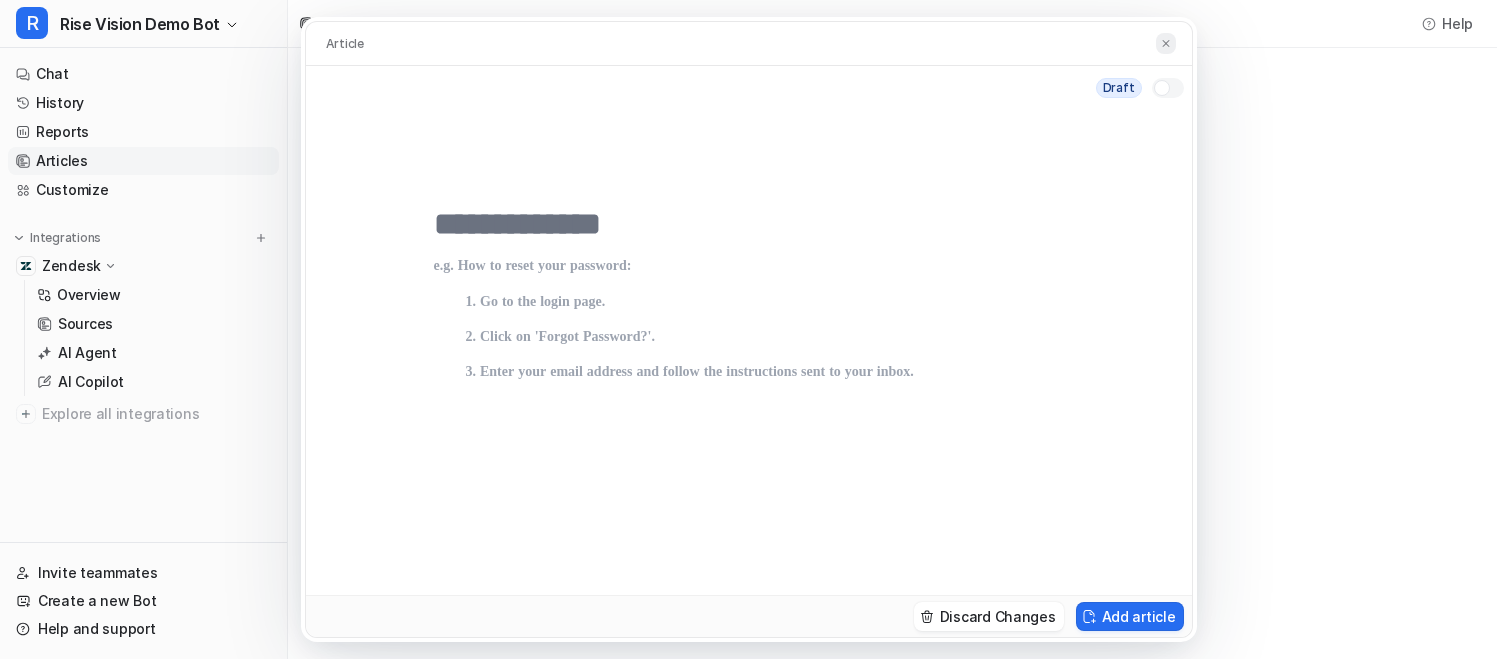 click at bounding box center (1166, 43) 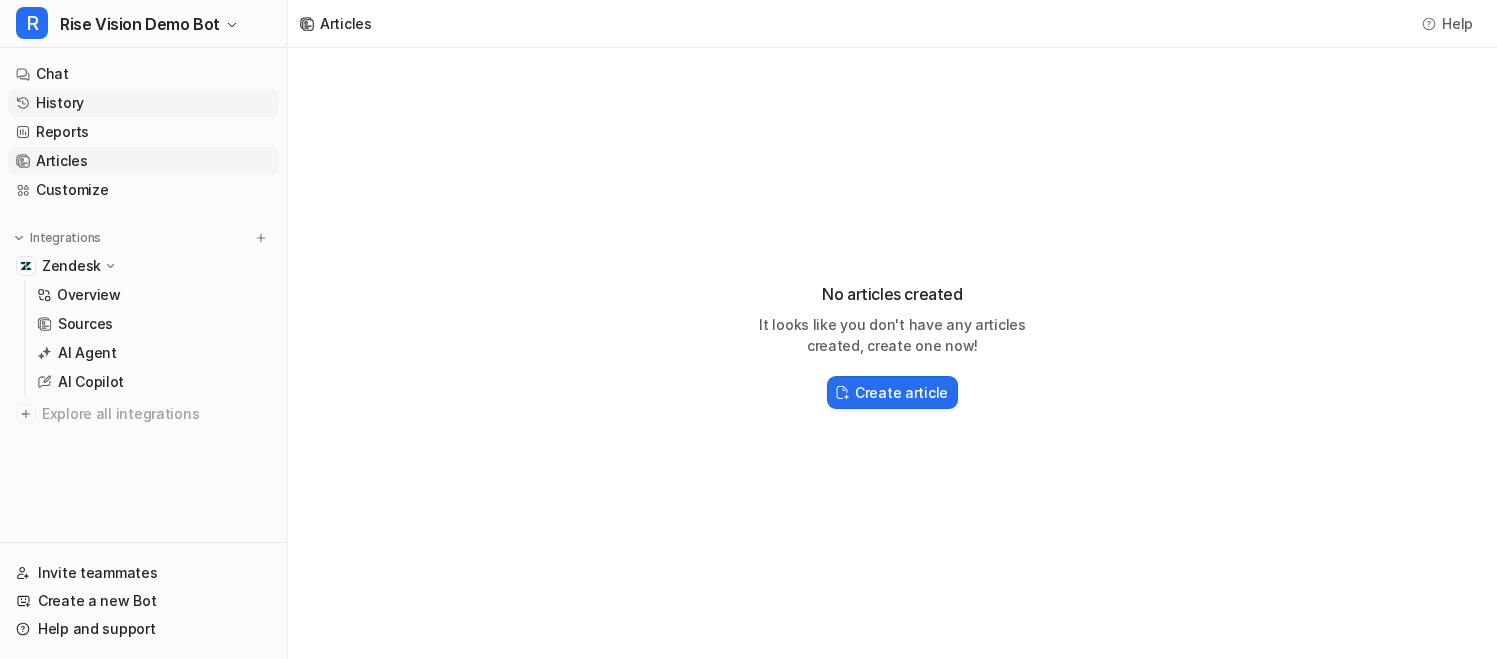 click on "History" at bounding box center (143, 103) 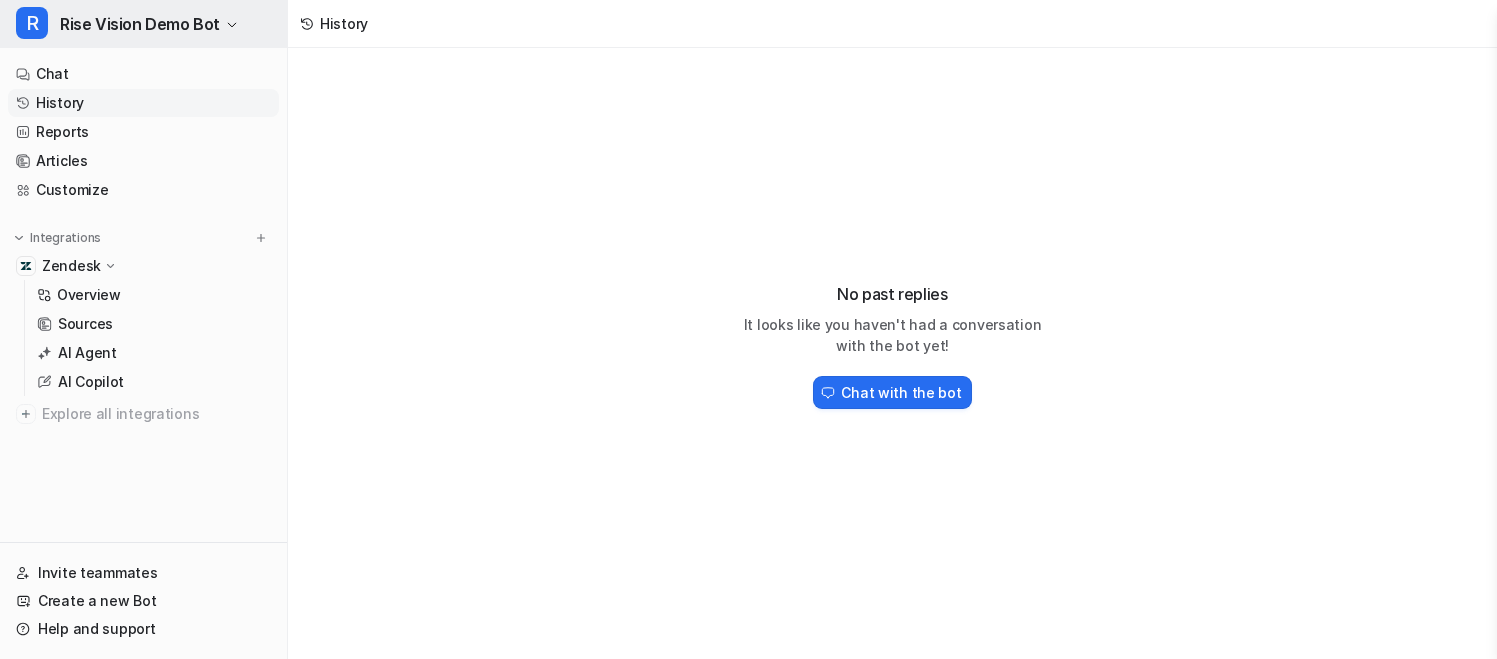 click on "Rise Vision Demo Bot" at bounding box center [140, 24] 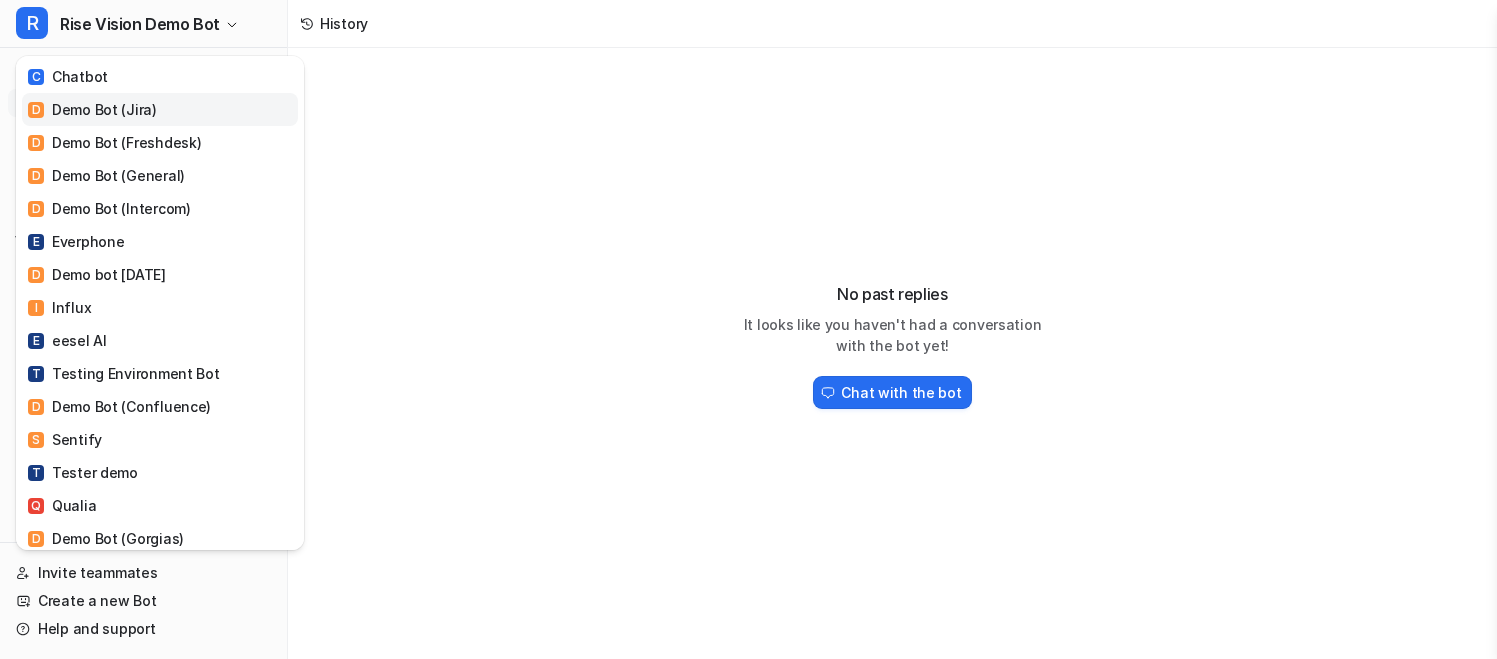 click on "D   Demo Bot (Jira)" at bounding box center (92, 109) 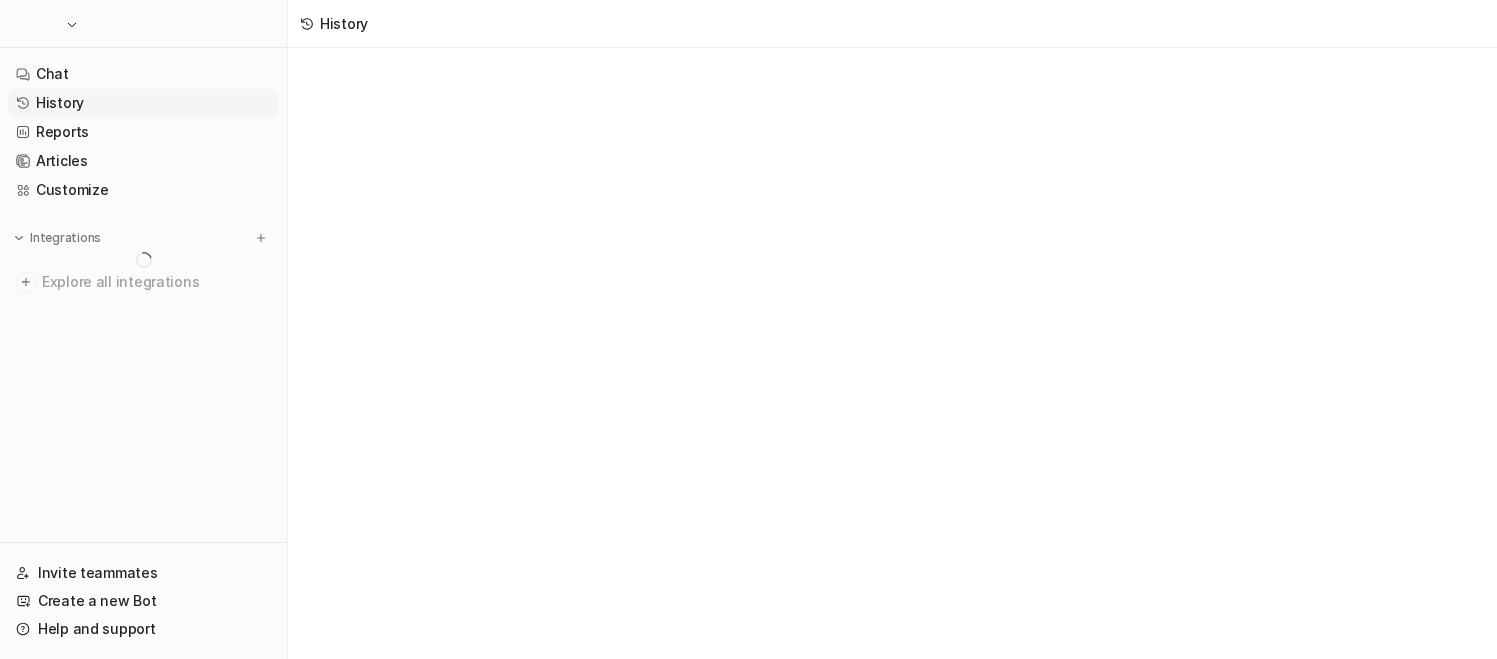 click on "History" at bounding box center (143, 103) 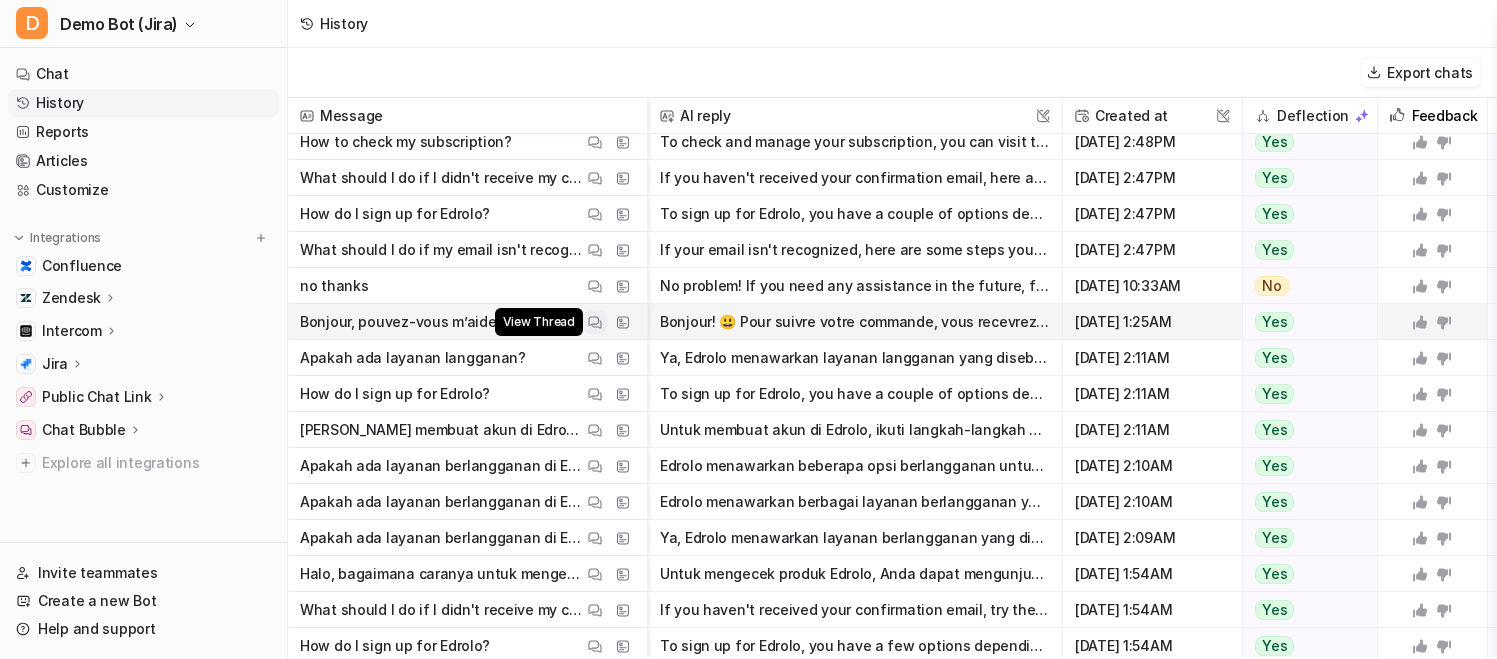 scroll, scrollTop: 0, scrollLeft: 0, axis: both 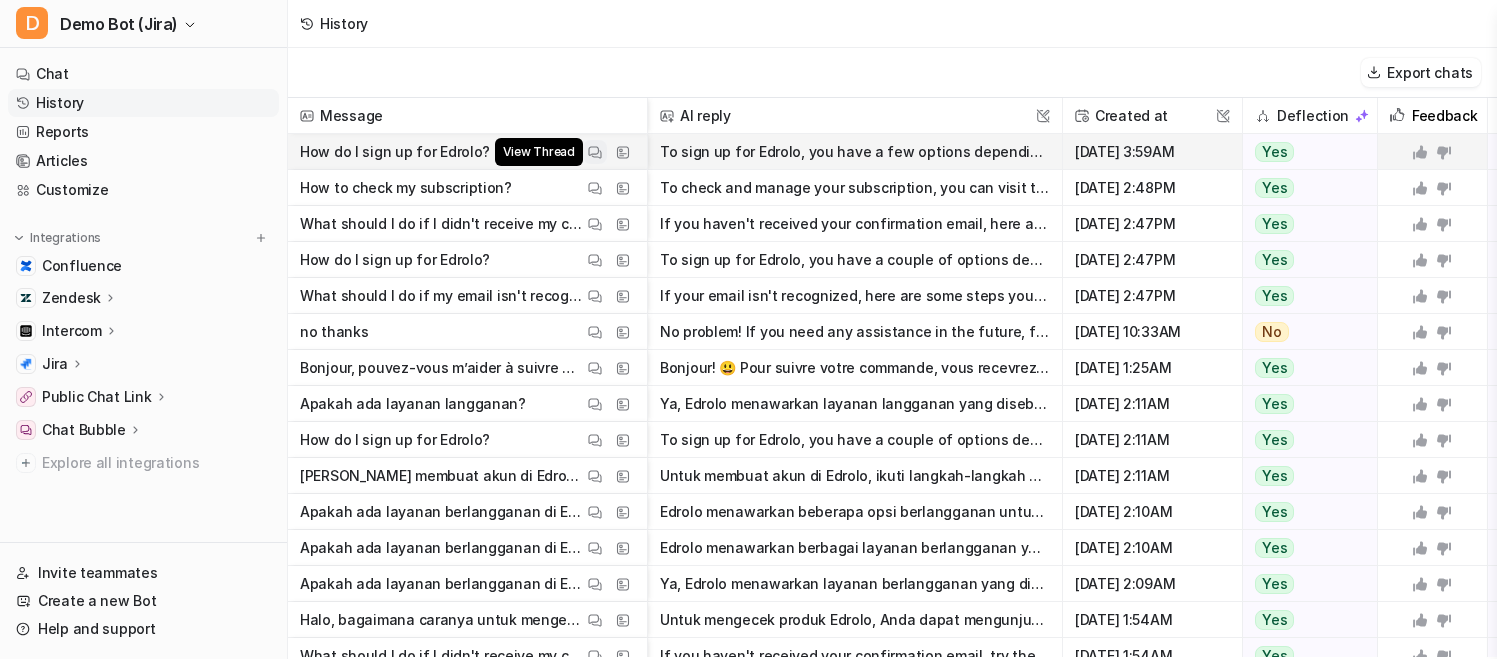 click at bounding box center (595, 152) 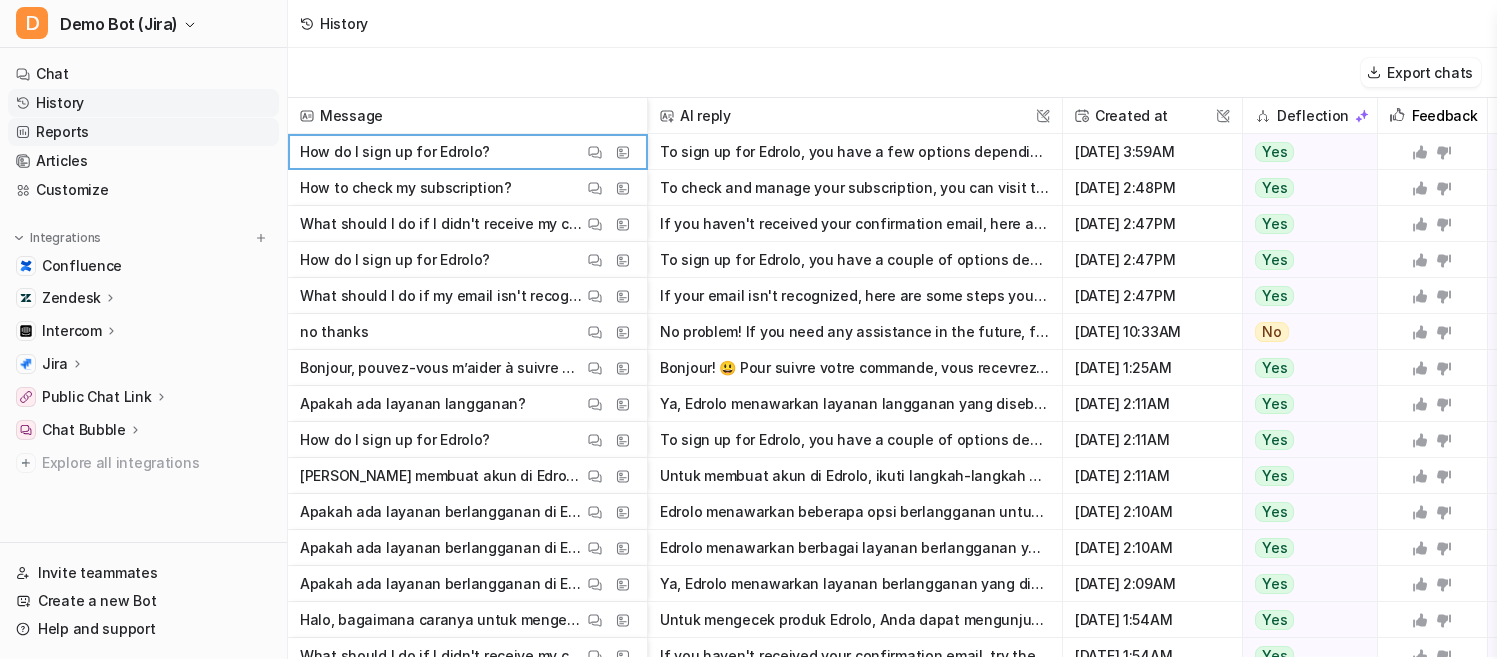 click on "Reports" at bounding box center [143, 132] 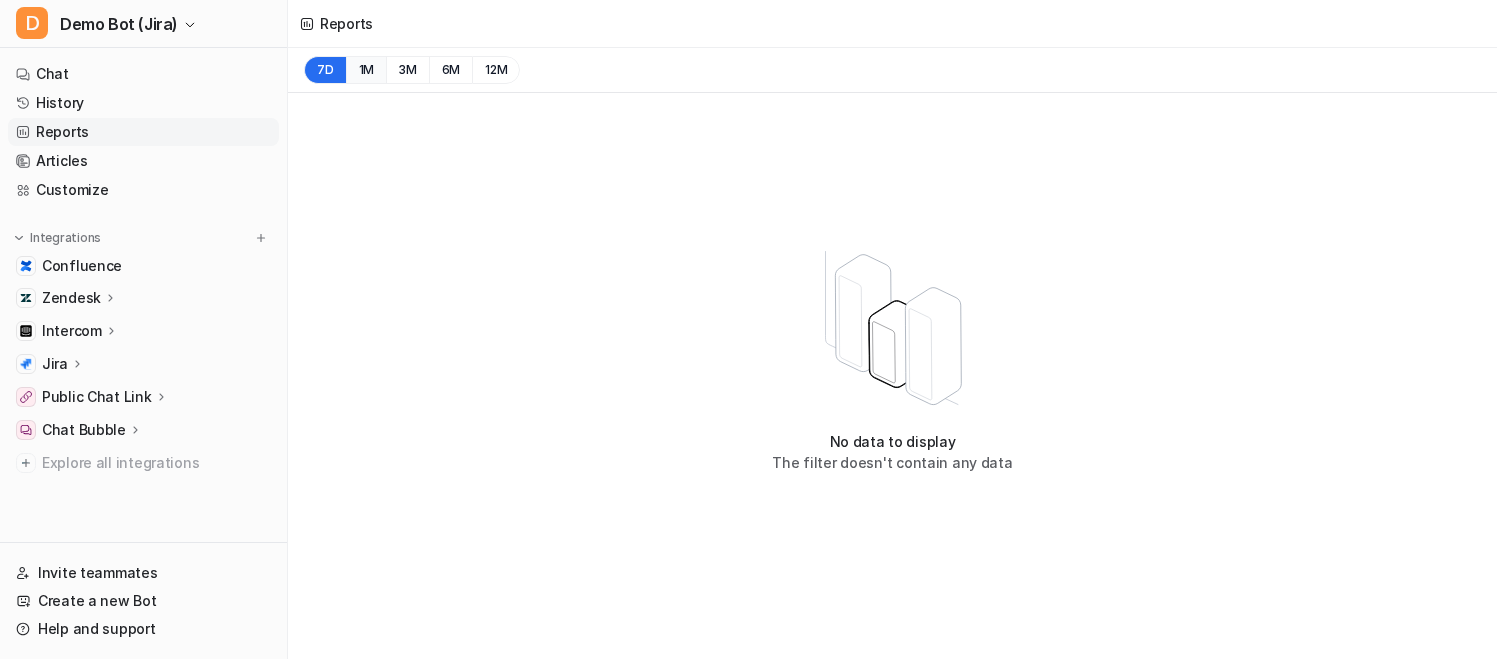 click on "1M" at bounding box center (366, 70) 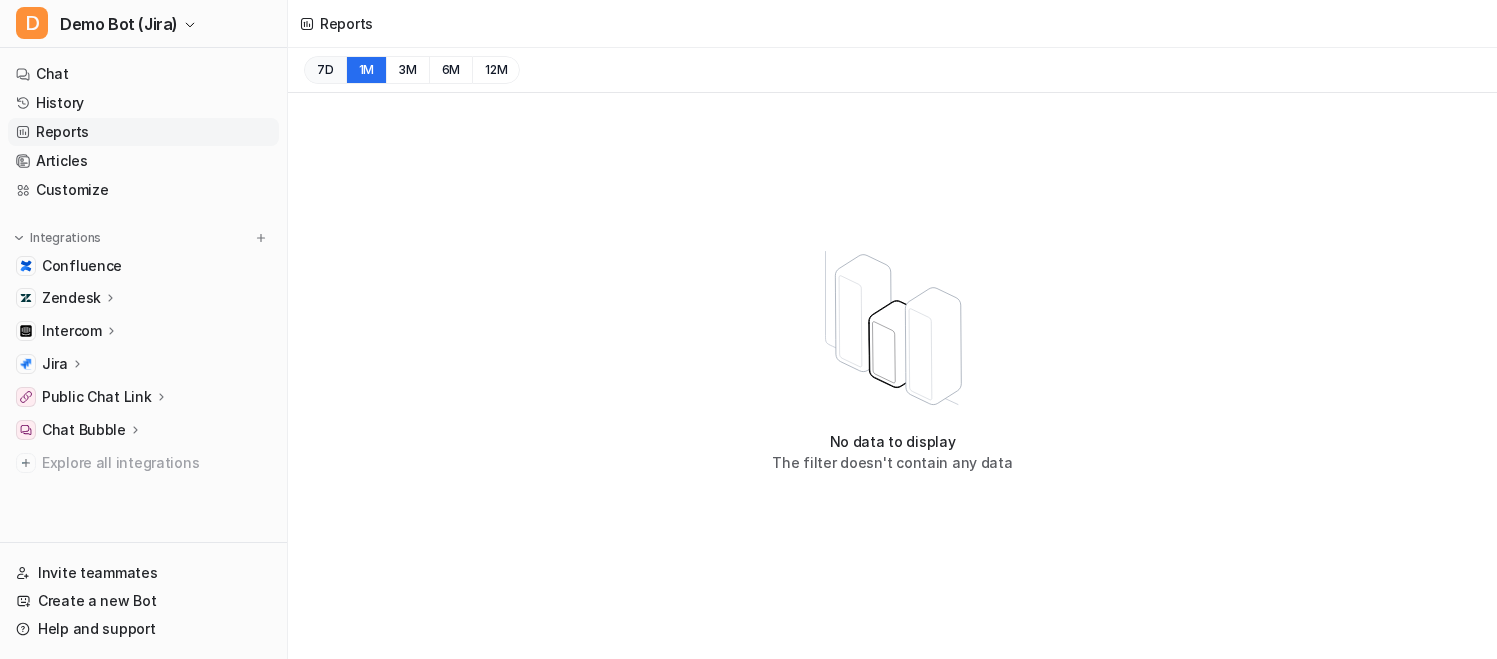 click on "7D" at bounding box center [325, 70] 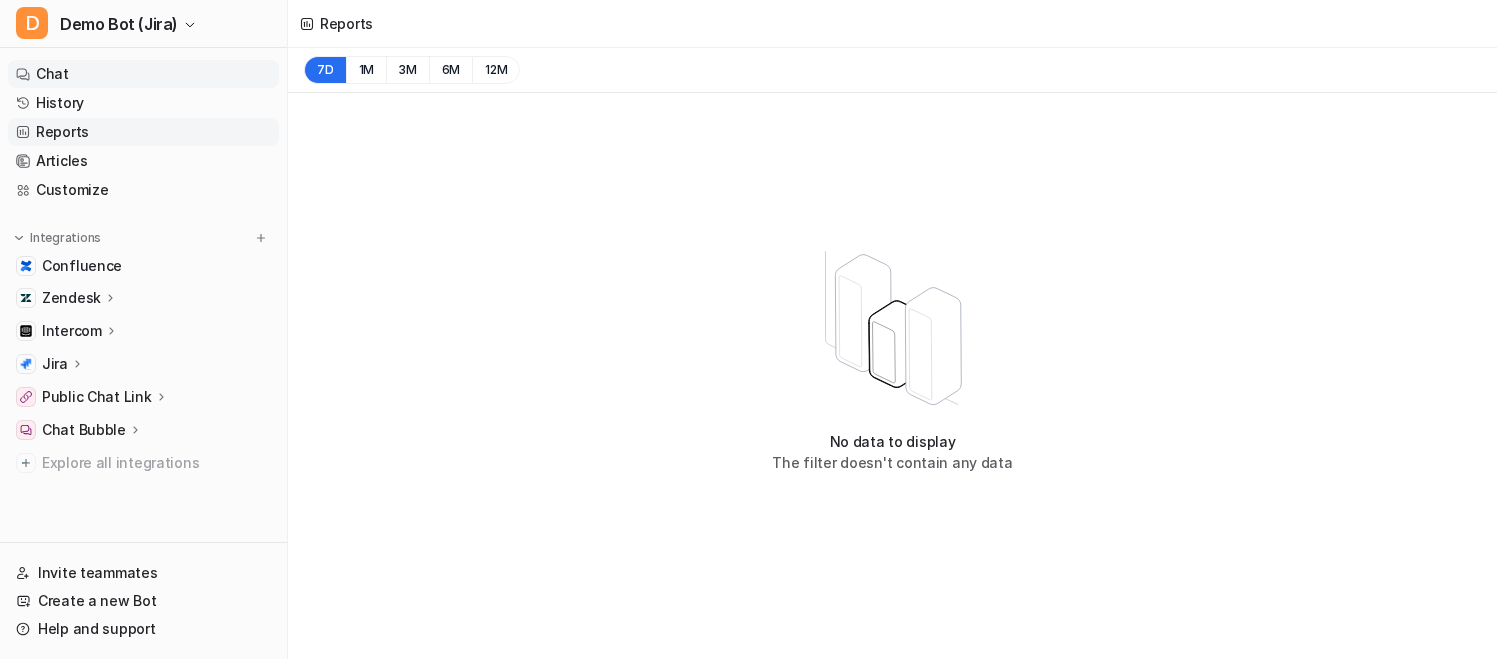 click on "Chat" at bounding box center [143, 74] 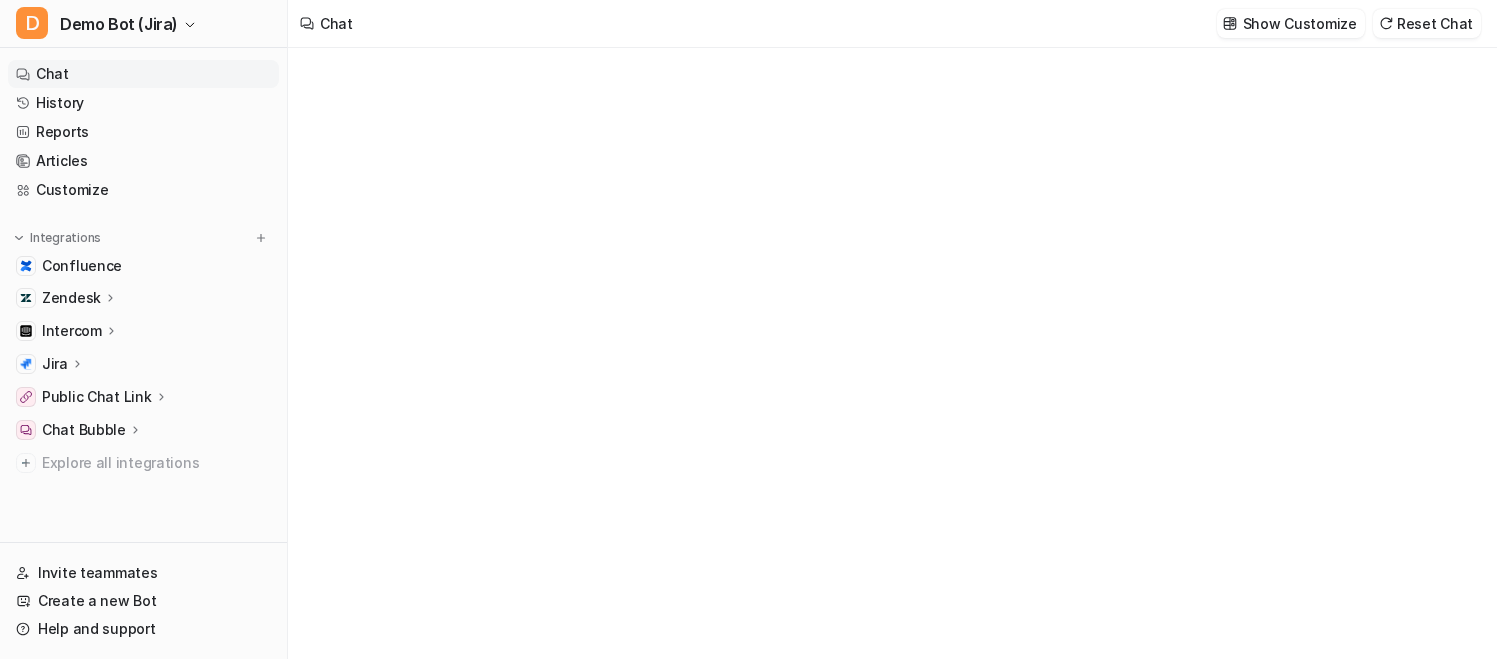 type on "**********" 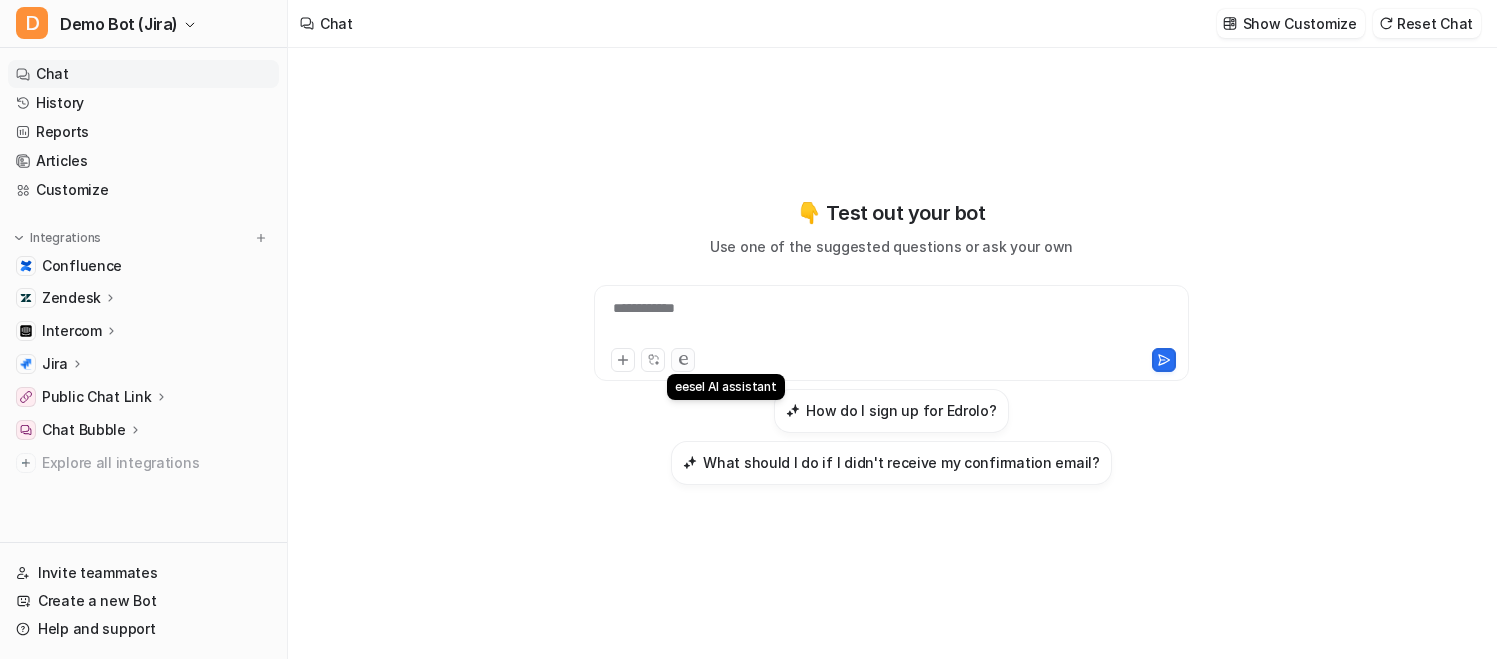 click 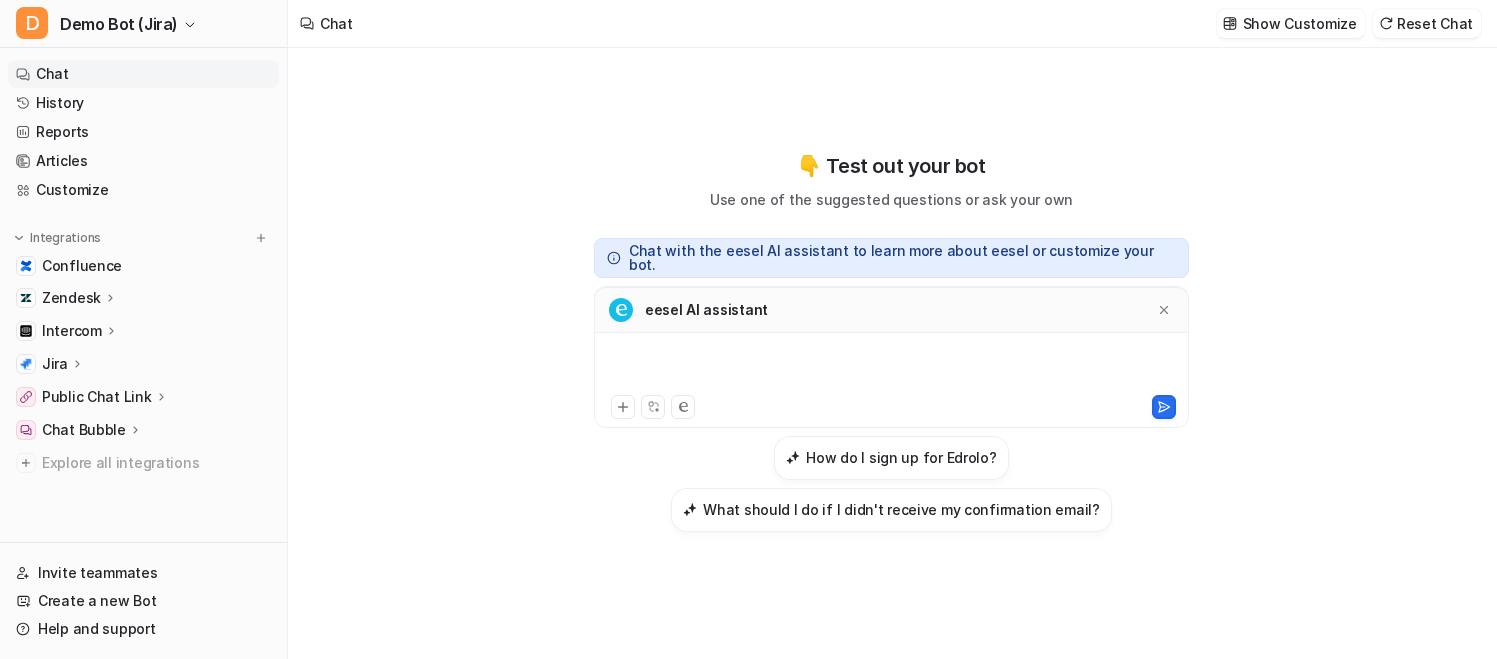 click at bounding box center [891, 368] 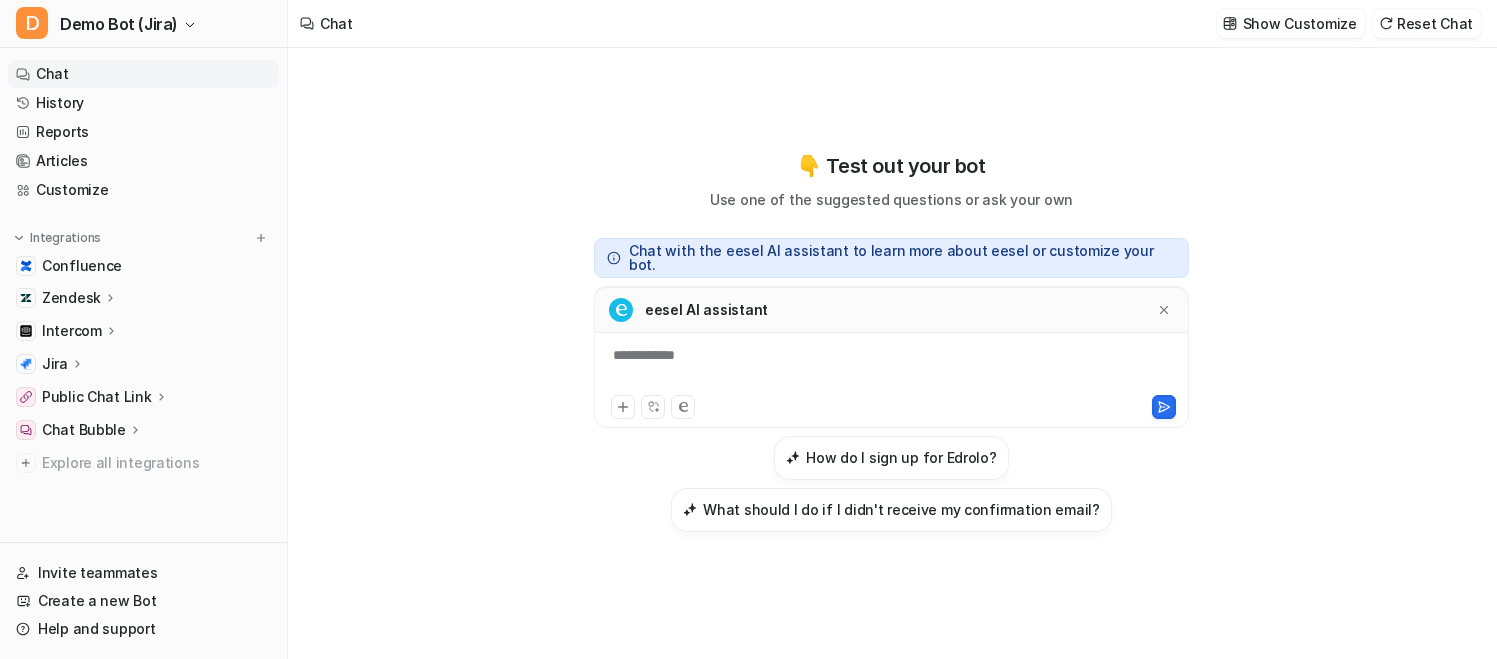 click on "Chat with the eesel AI assistant to learn more about eesel or customize your bot." at bounding box center (902, 258) 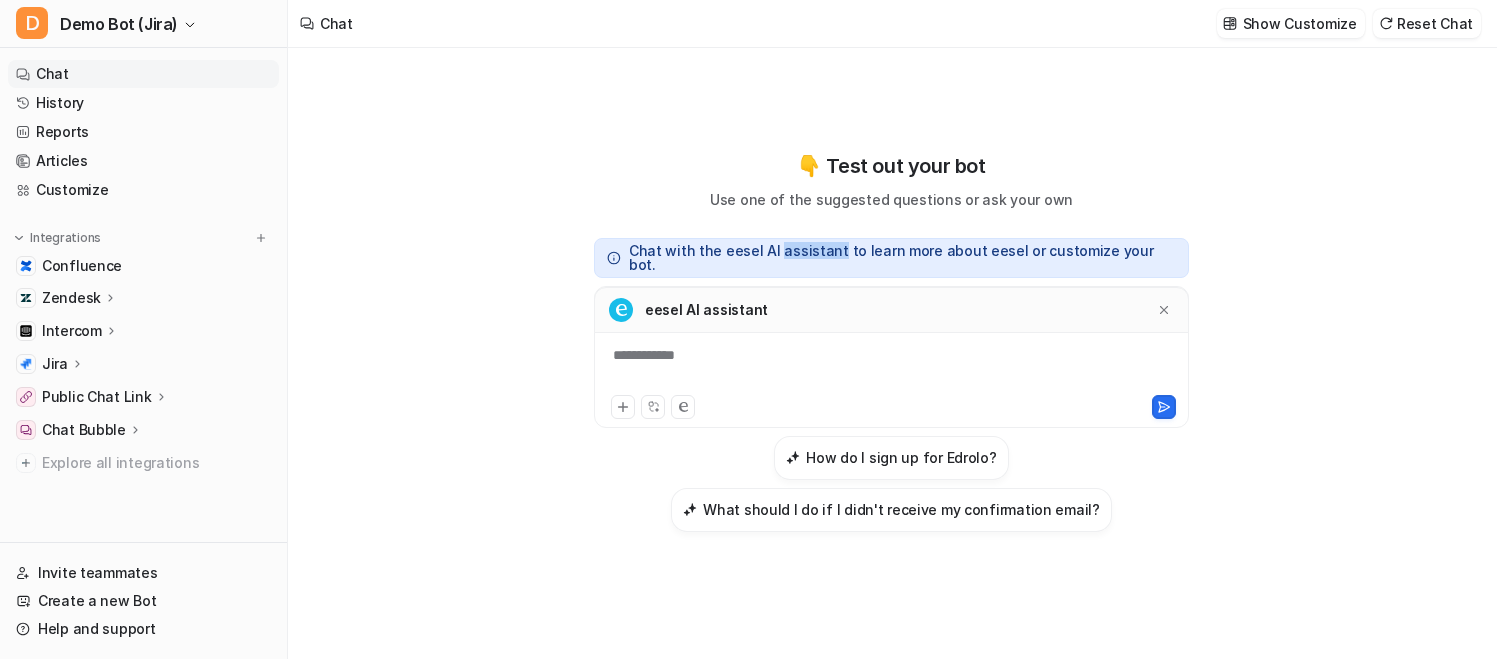 click on "Chat with the eesel AI assistant to learn more about eesel or customize your bot." at bounding box center (902, 258) 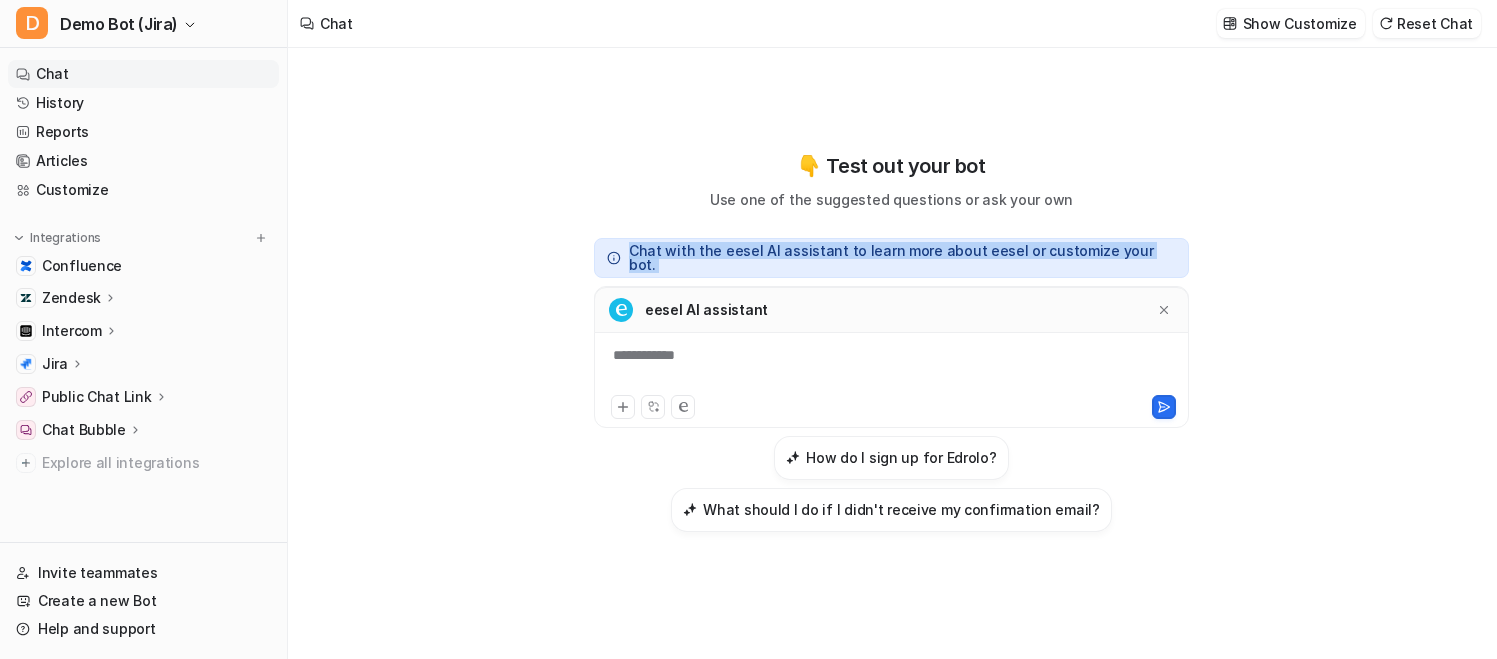 click on "Chat with the eesel AI assistant to learn more about eesel or customize your bot." at bounding box center (902, 258) 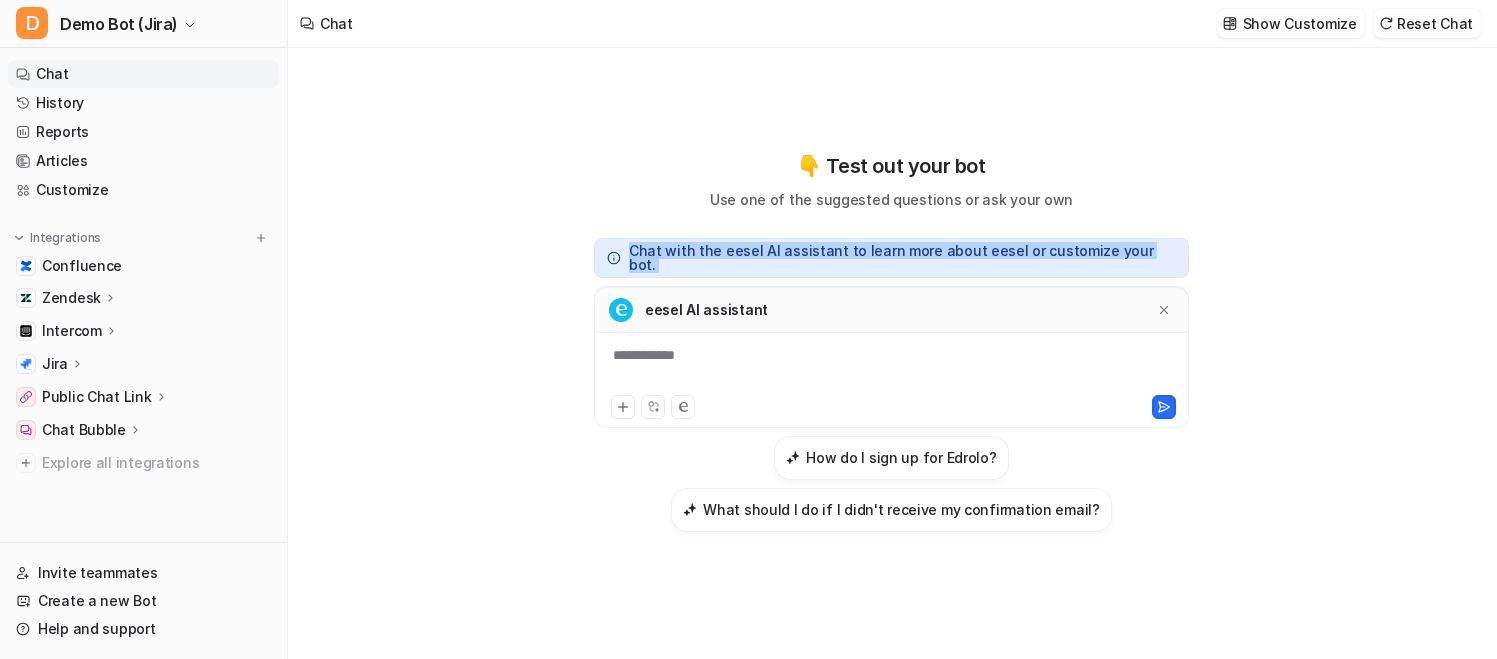 click on "Chat with the eesel AI assistant to learn more about eesel or customize your bot." at bounding box center (902, 258) 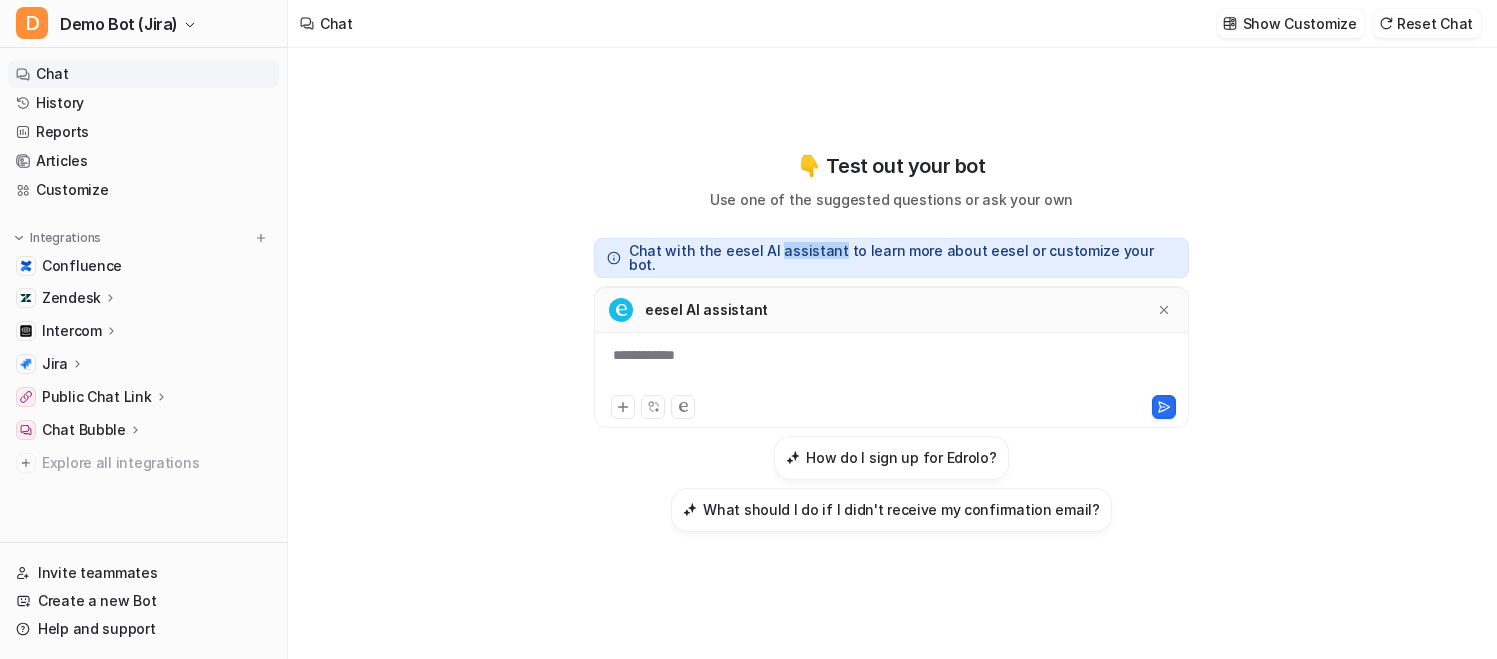 click on "Chat with the eesel AI assistant to learn more about eesel or customize your bot." at bounding box center (902, 258) 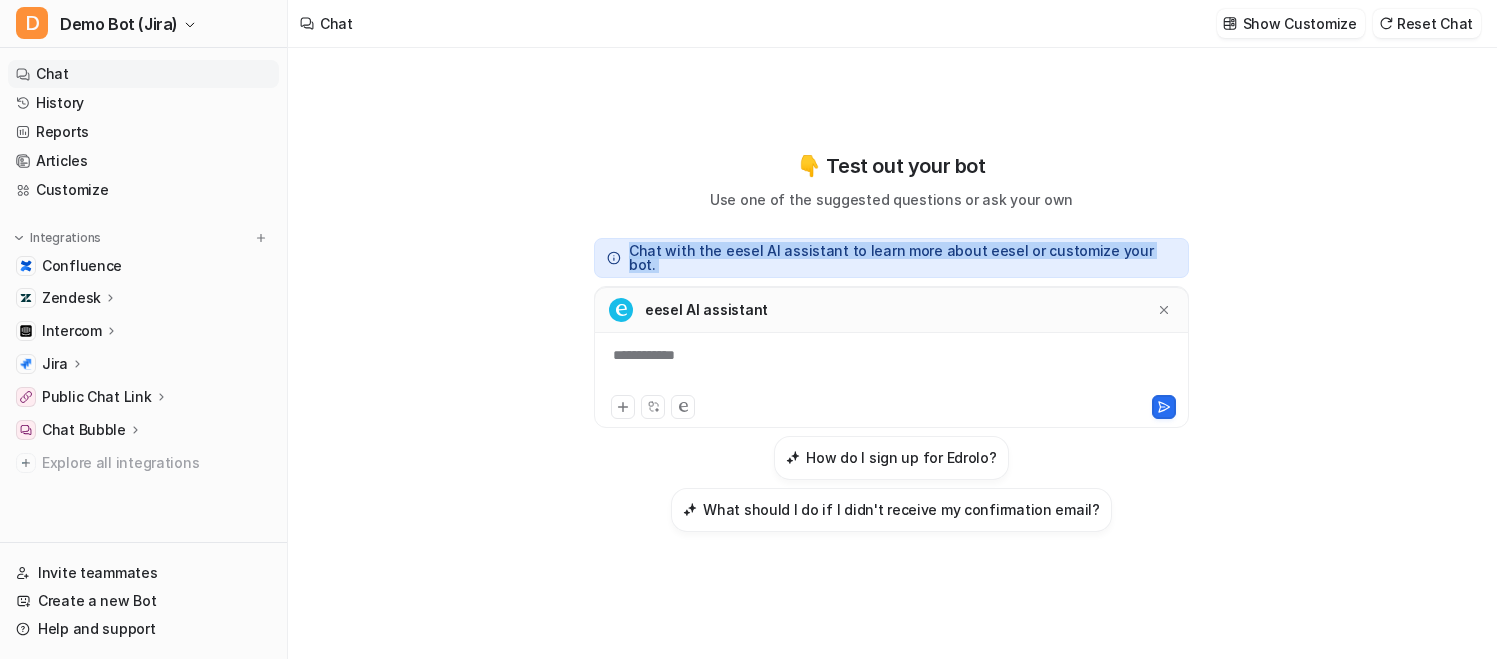 click on "Chat with the eesel AI assistant to learn more about eesel or customize your bot." at bounding box center [902, 258] 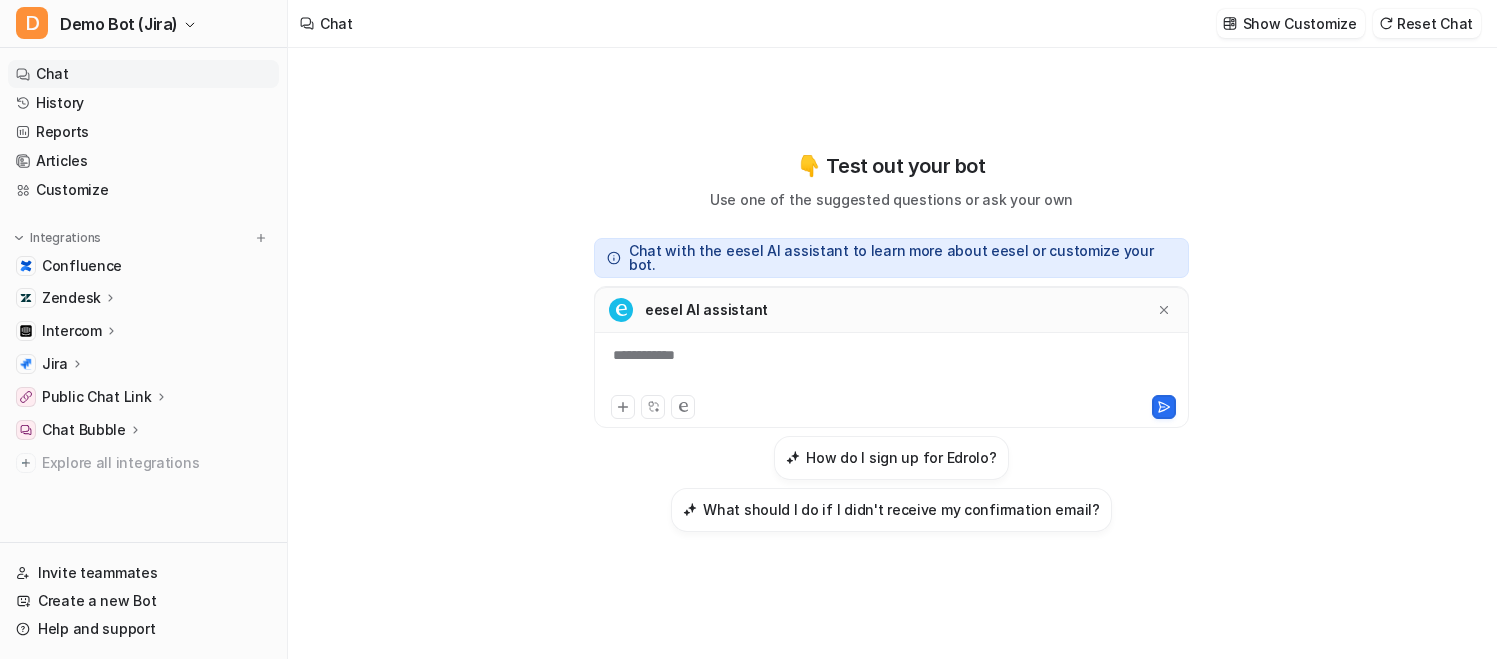 click on "**********" at bounding box center [891, 368] 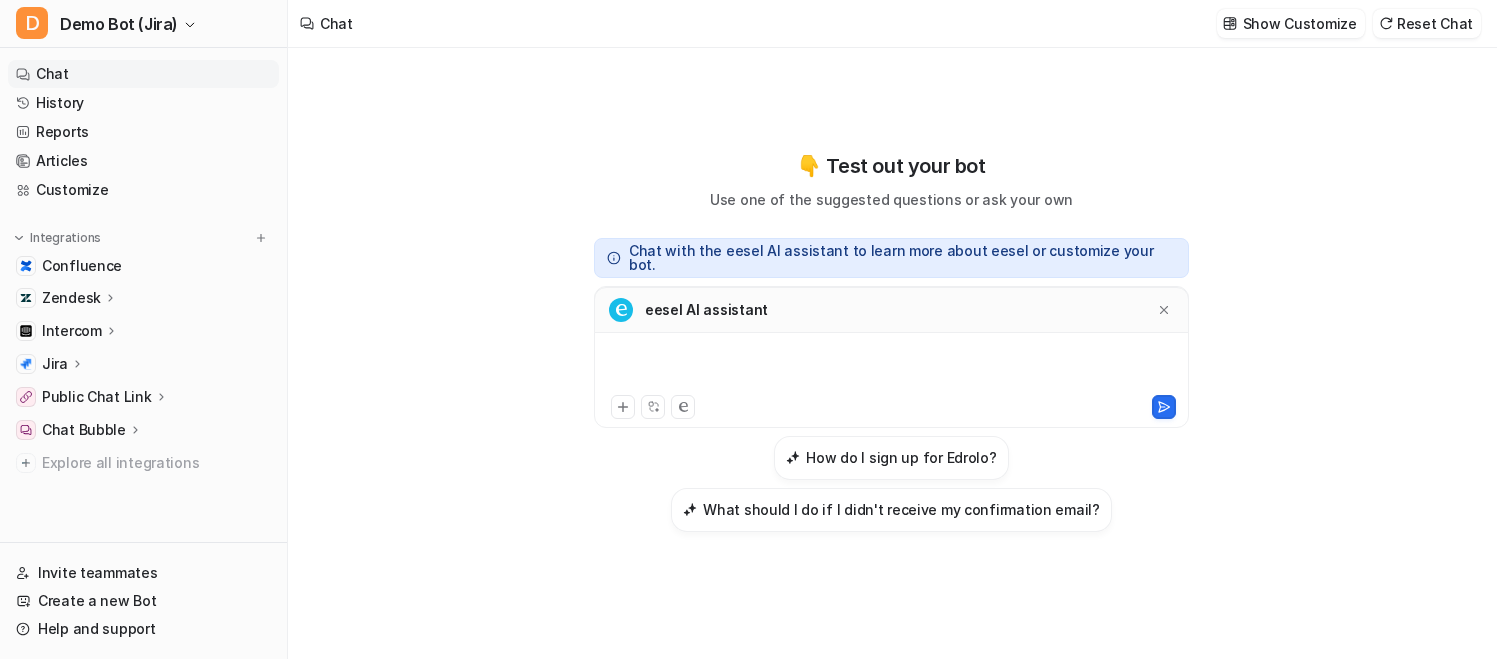 click on "Chat with the eesel AI assistant to learn more about eesel or customize your bot." at bounding box center (902, 258) 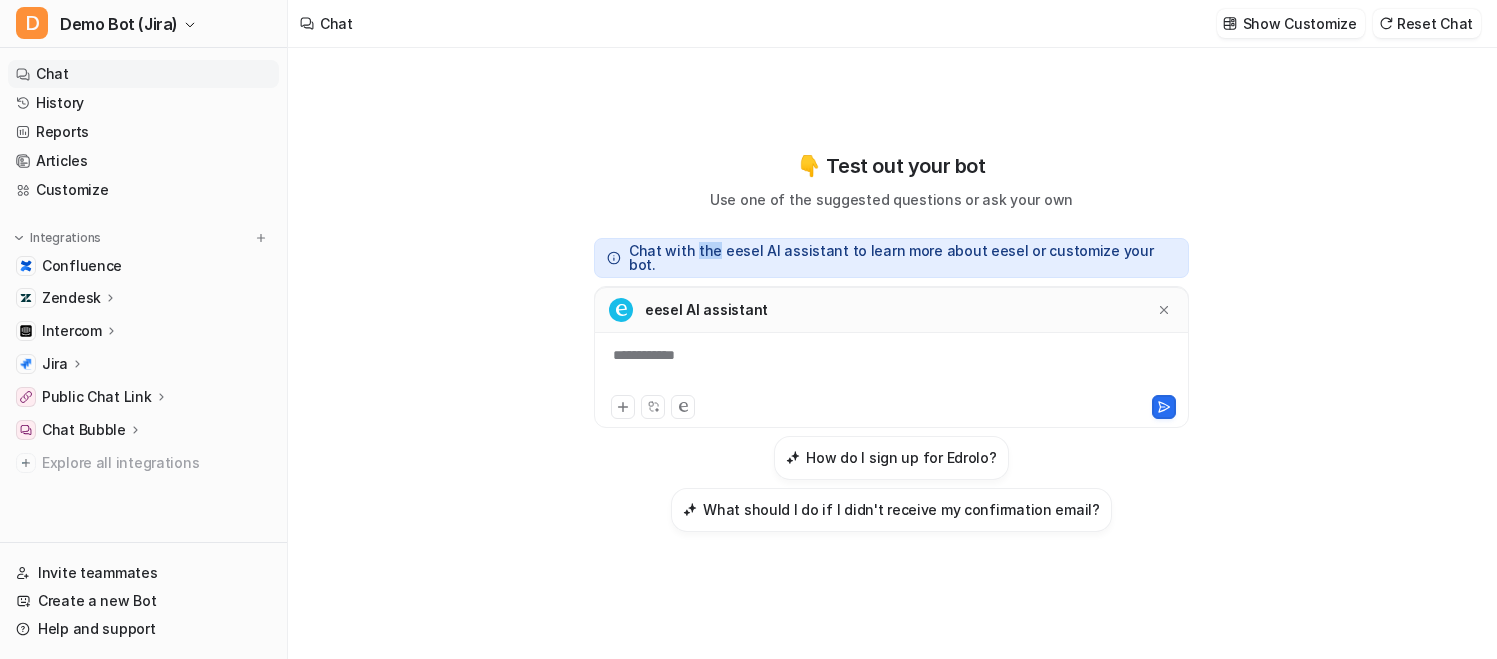 click on "Chat with the eesel AI assistant to learn more about eesel or customize your bot." at bounding box center (902, 258) 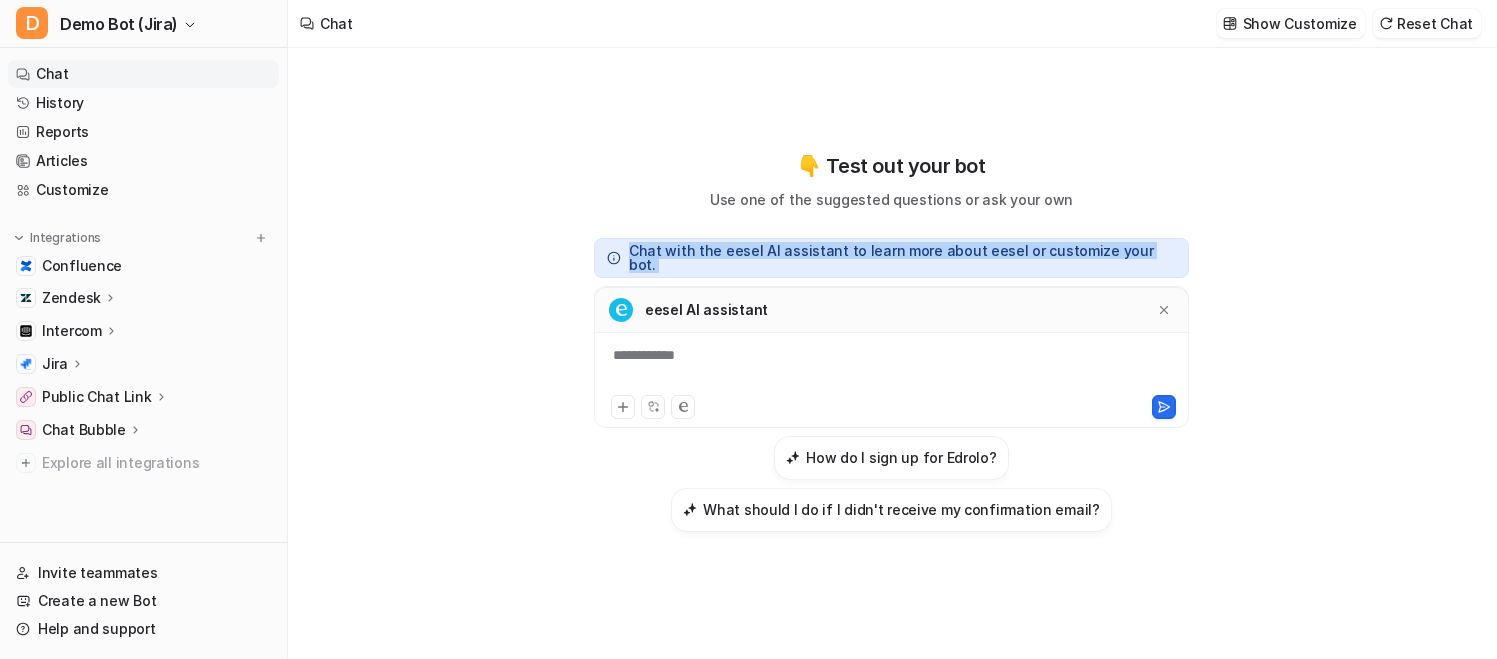 click on "Chat with the eesel AI assistant to learn more about eesel or customize your bot." at bounding box center (902, 258) 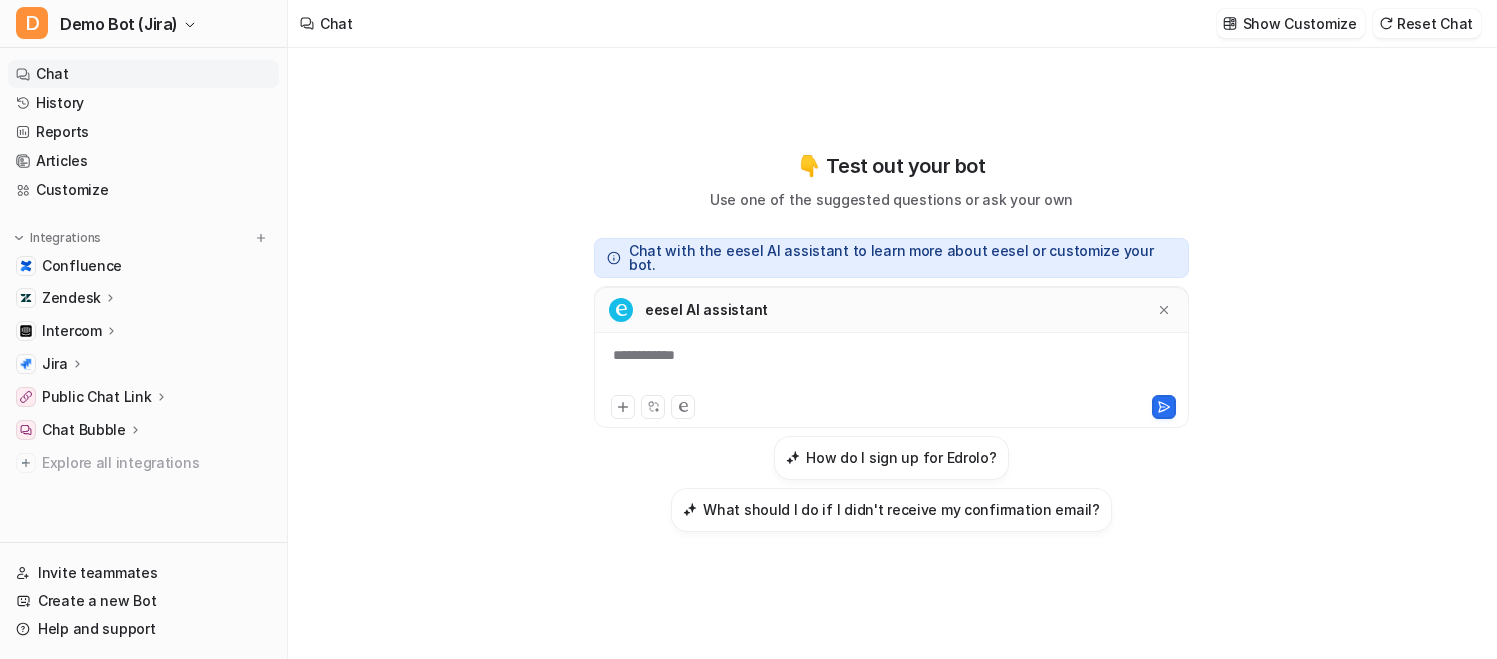 click on "Chat with the eesel AI assistant to learn more about eesel or customize your bot." at bounding box center (902, 258) 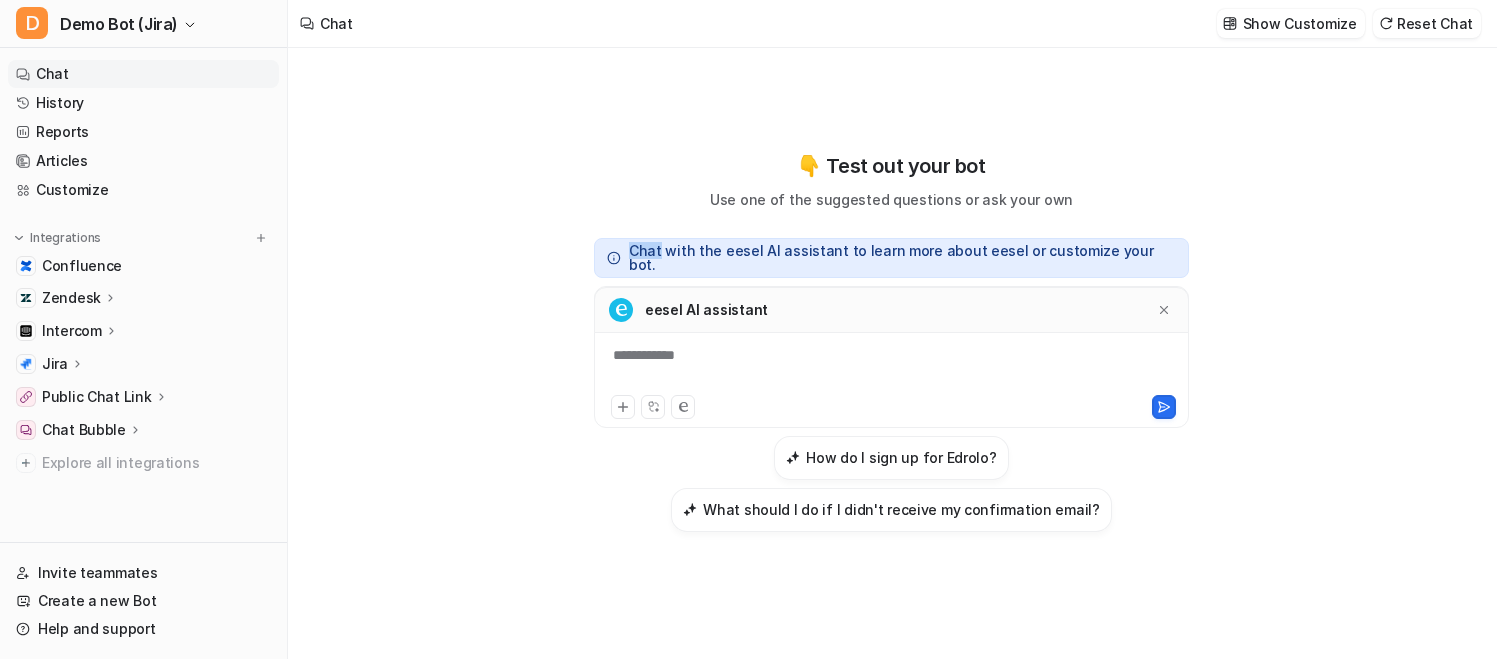 click on "Chat with the eesel AI assistant to learn more about eesel or customize your bot." at bounding box center [902, 258] 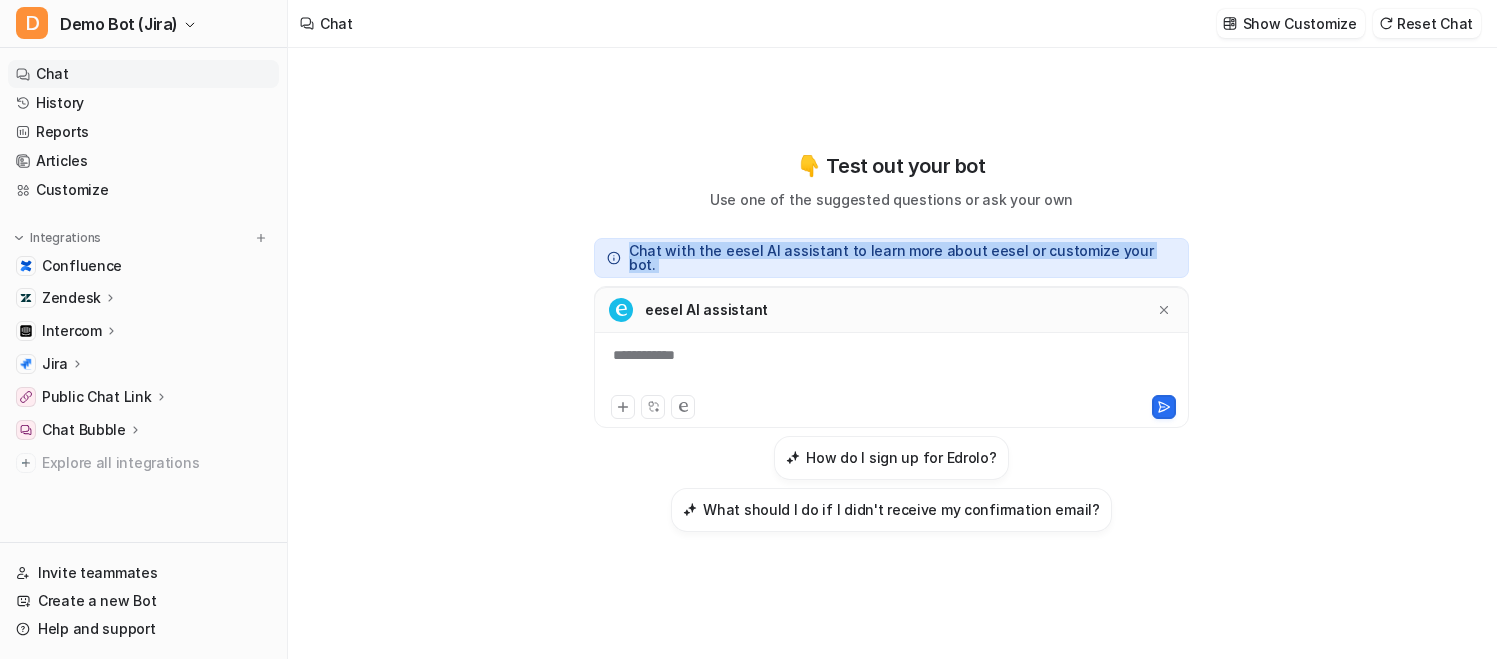 click on "Chat with the eesel AI assistant to learn more about eesel or customize your bot." at bounding box center (902, 258) 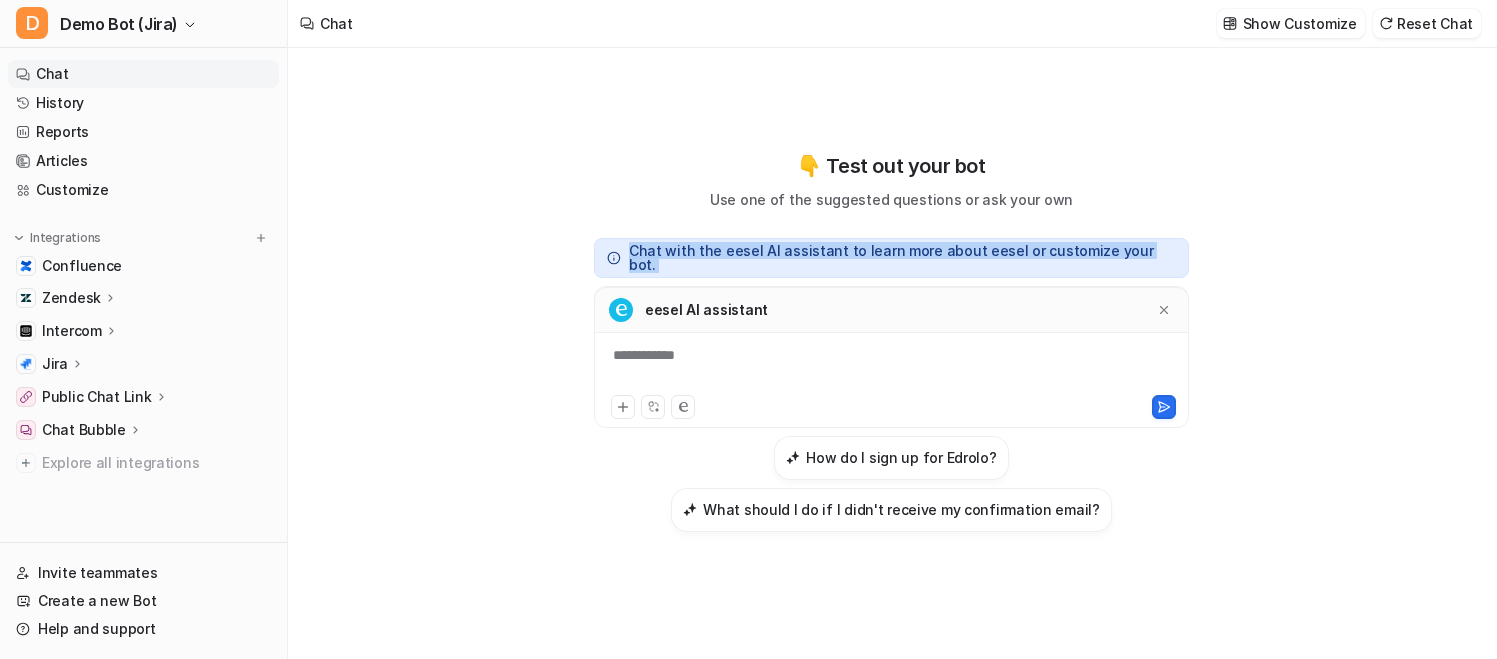 click on "Chat with the eesel AI assistant to learn more about eesel or customize your bot." at bounding box center [902, 258] 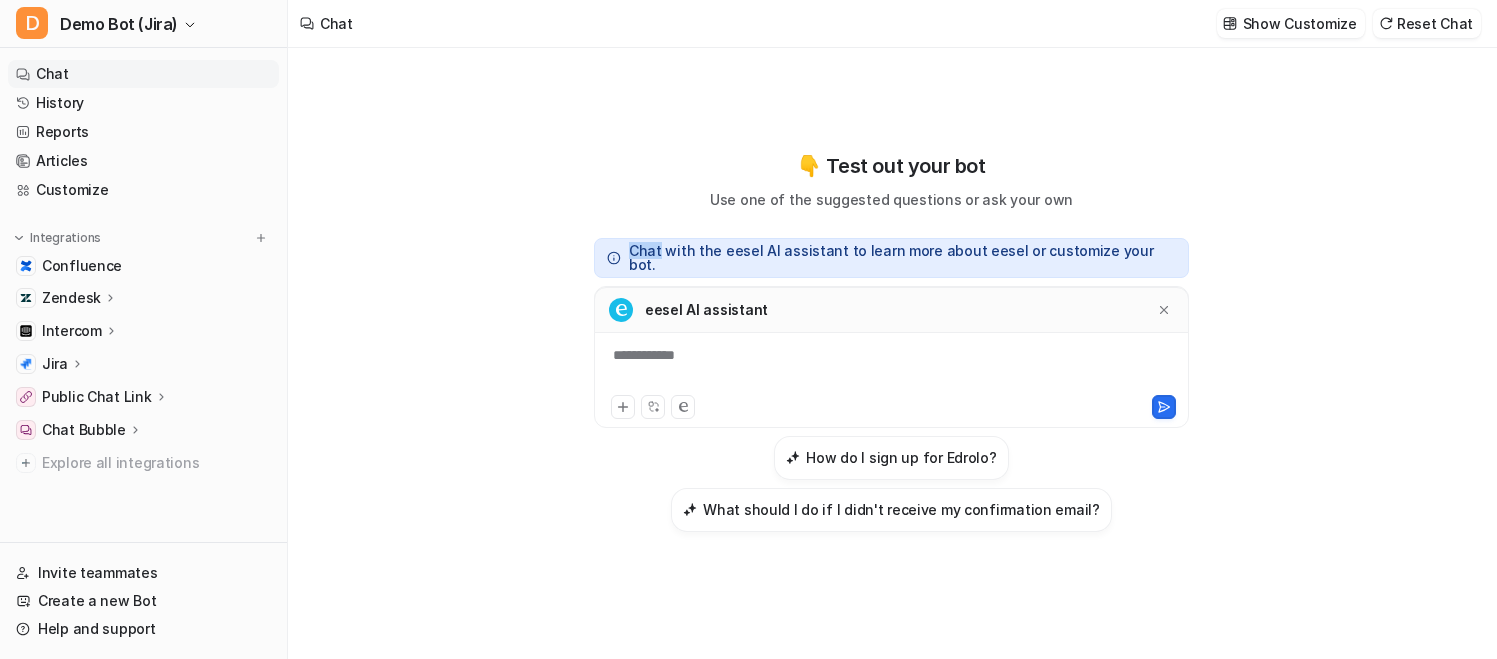 click on "Chat with the eesel AI assistant to learn more about eesel or customize your bot." at bounding box center [902, 258] 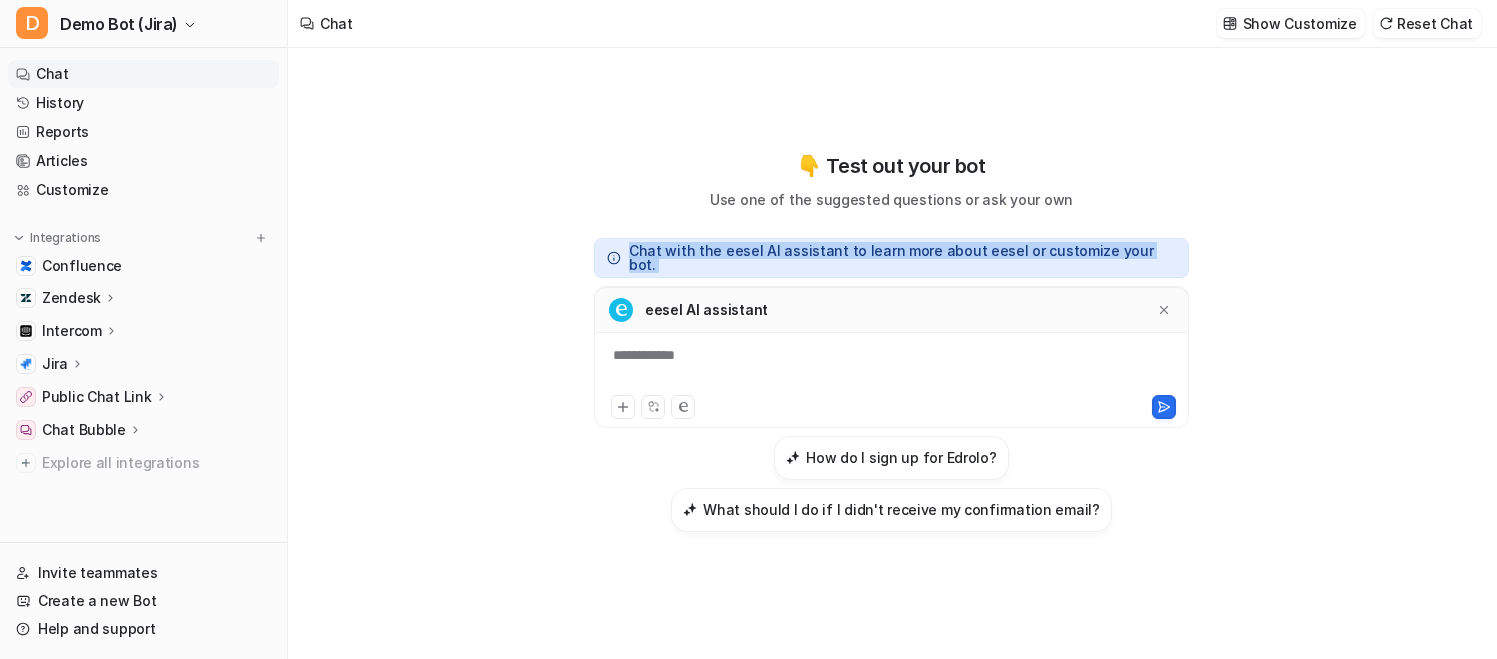click on "Chat with the eesel AI assistant to learn more about eesel or customize your bot." at bounding box center (902, 258) 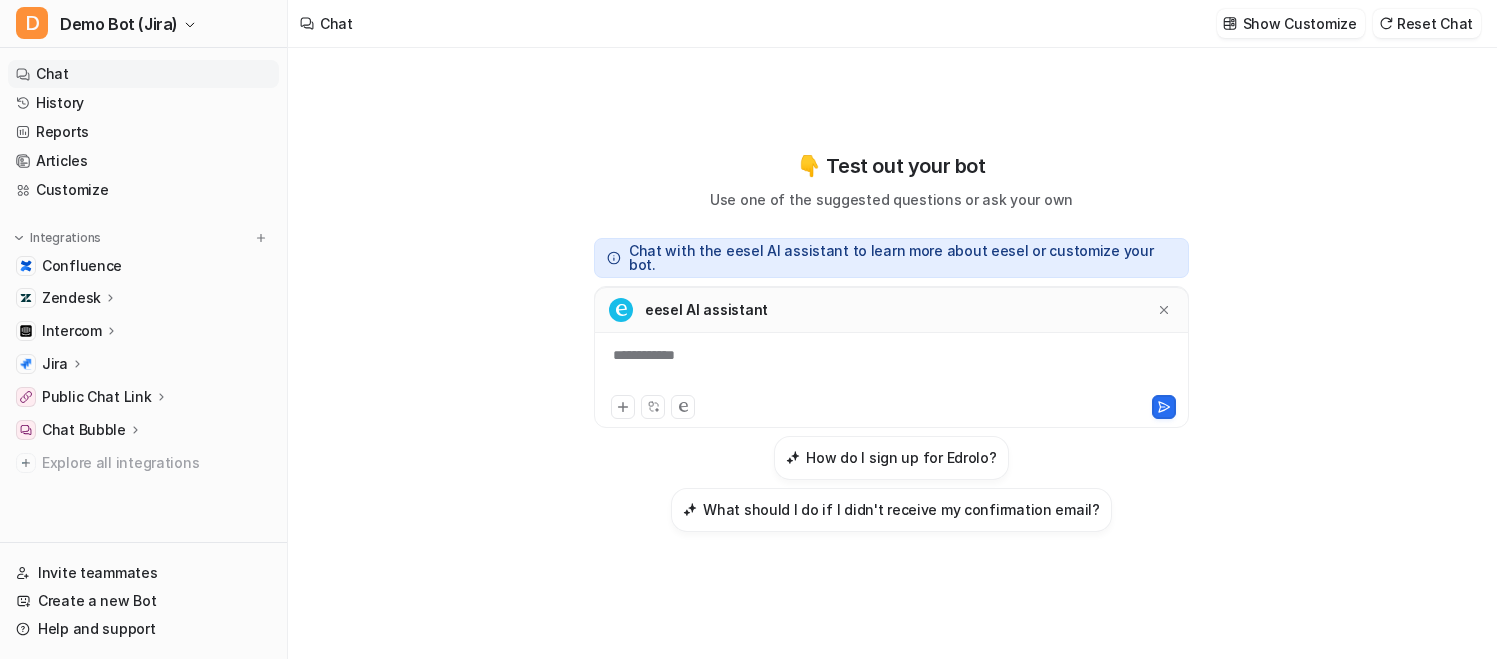 click on "Zendesk" at bounding box center (143, 298) 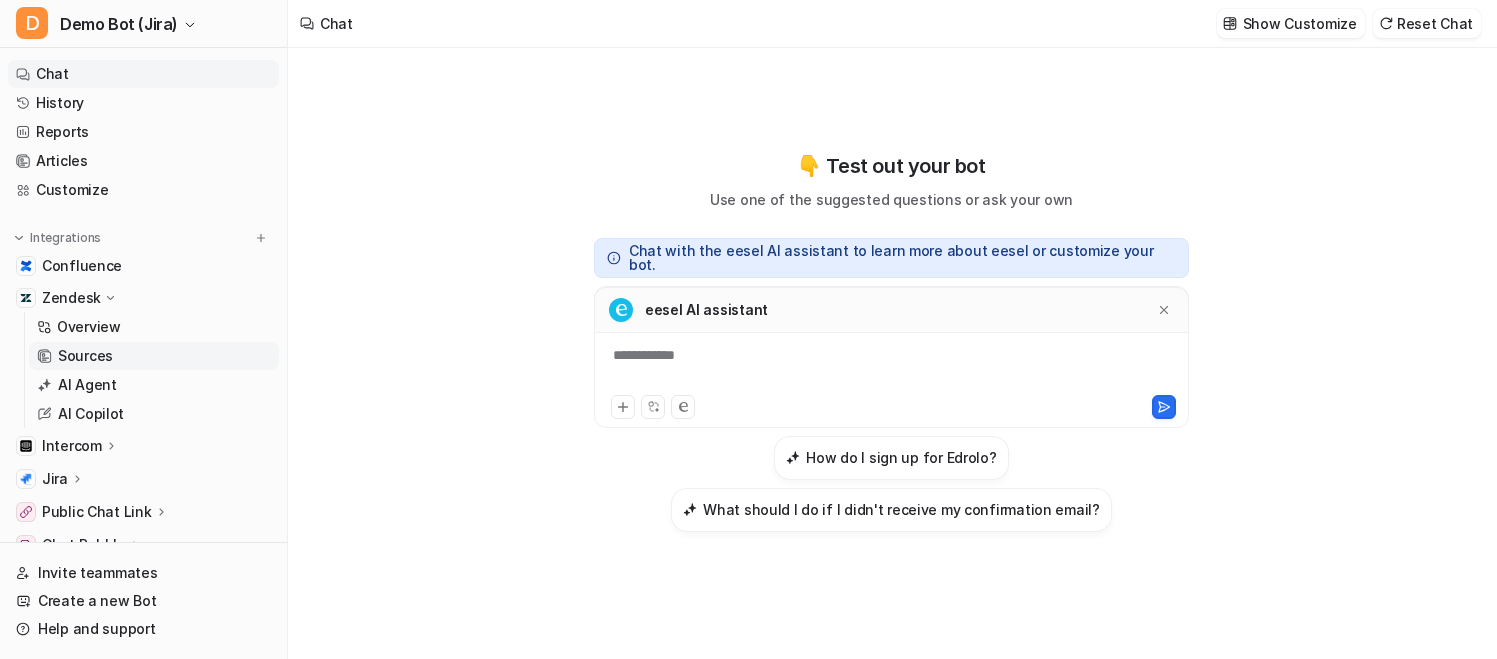 click on "Sources" at bounding box center [154, 356] 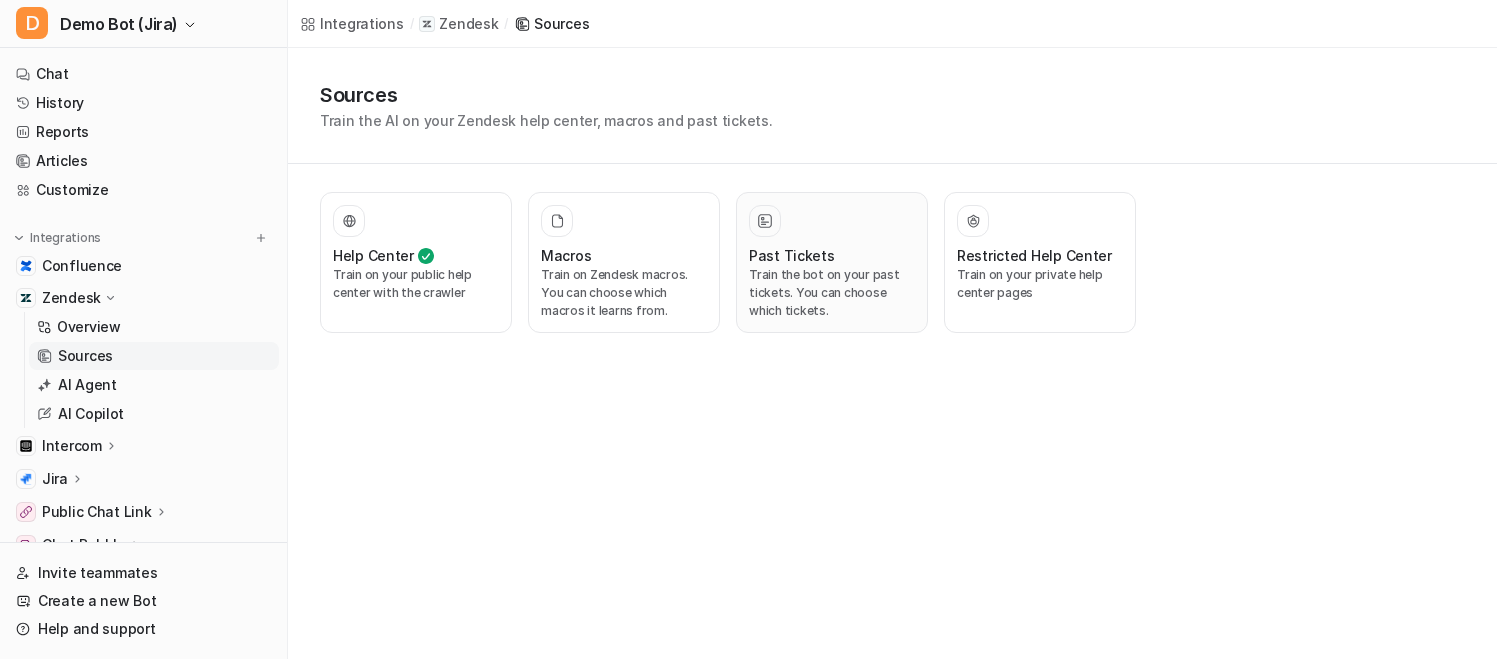 click on "Past Tickets" at bounding box center (792, 255) 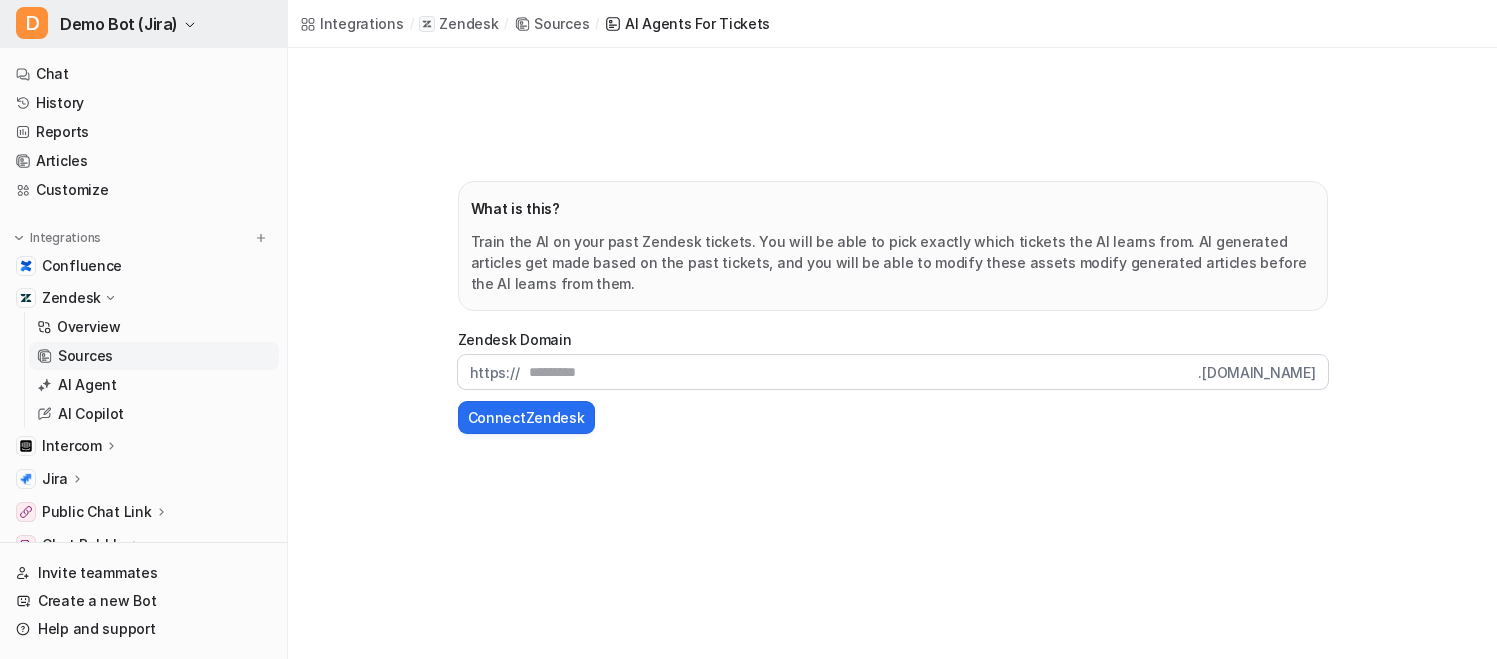 click on "D Demo Bot (Jira)" at bounding box center (143, 24) 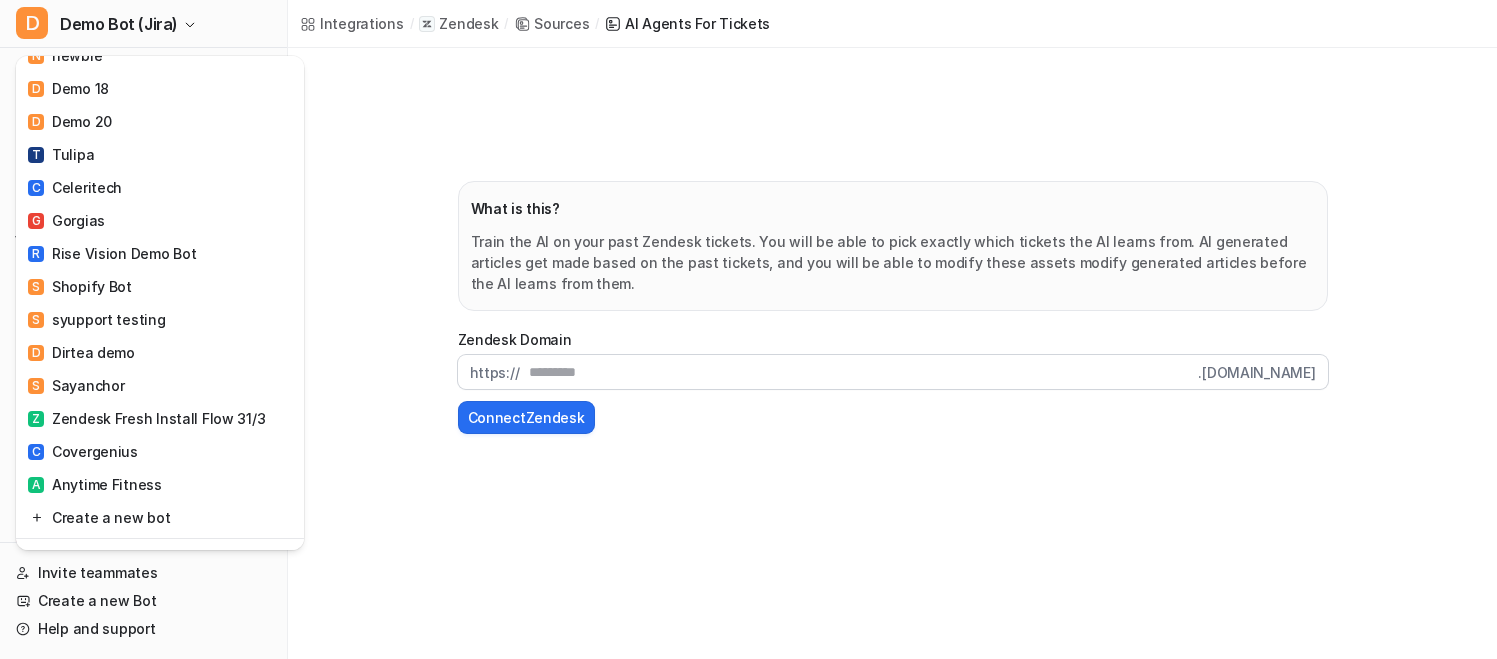 scroll, scrollTop: 1610, scrollLeft: 0, axis: vertical 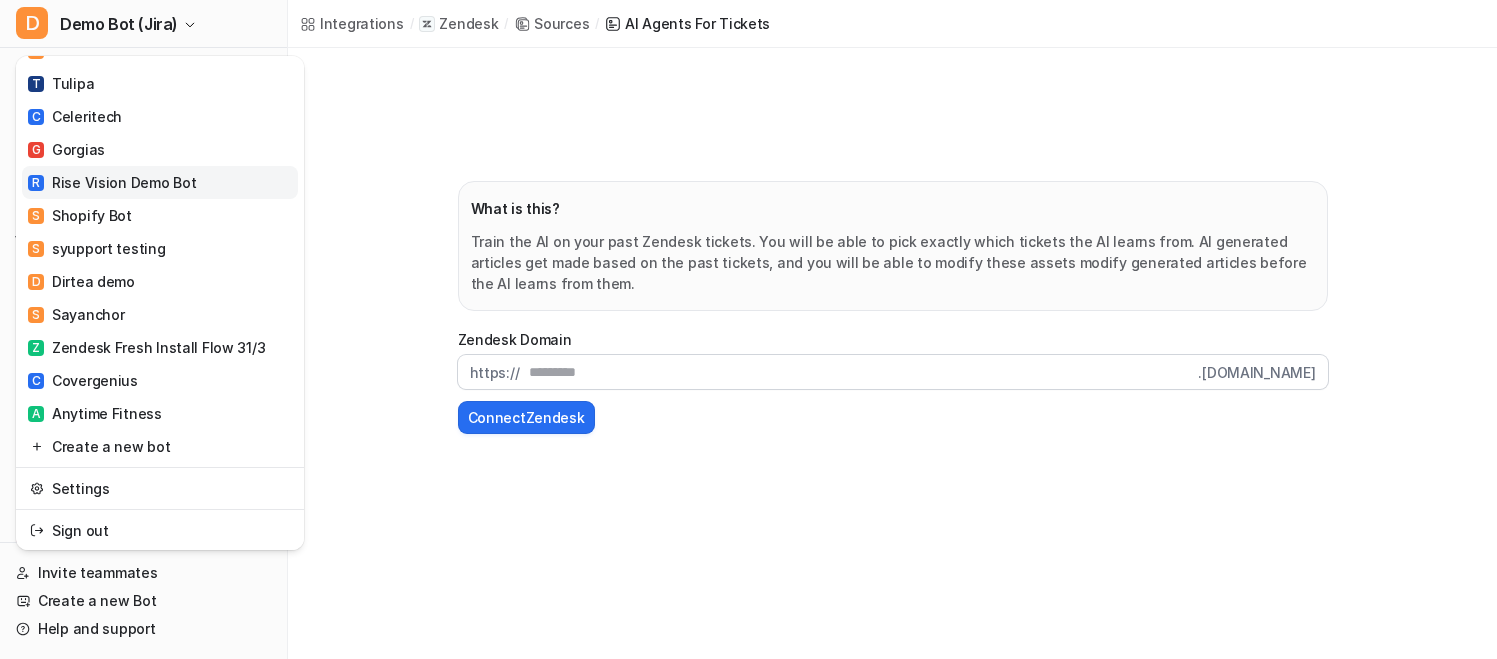 click on "R   Rise Vision Demo Bot" at bounding box center [112, 182] 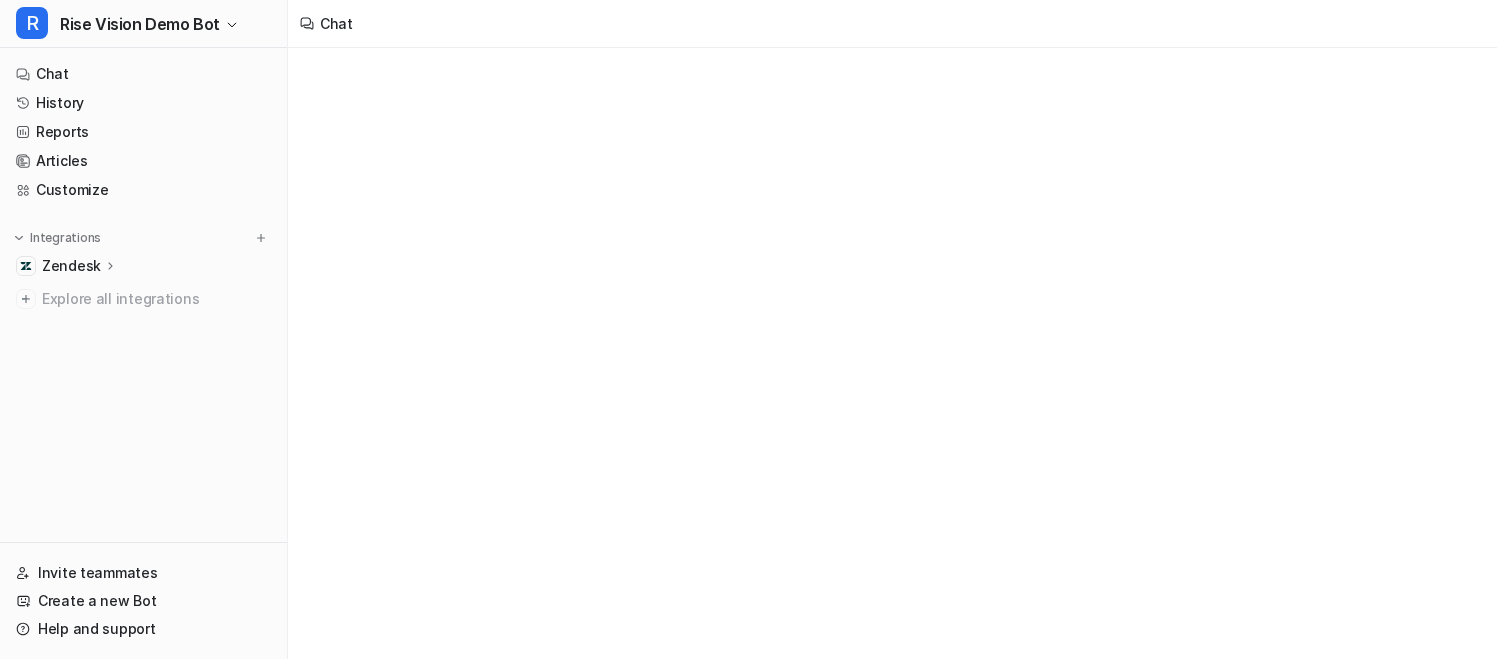 click on "Zendesk" at bounding box center (143, 266) 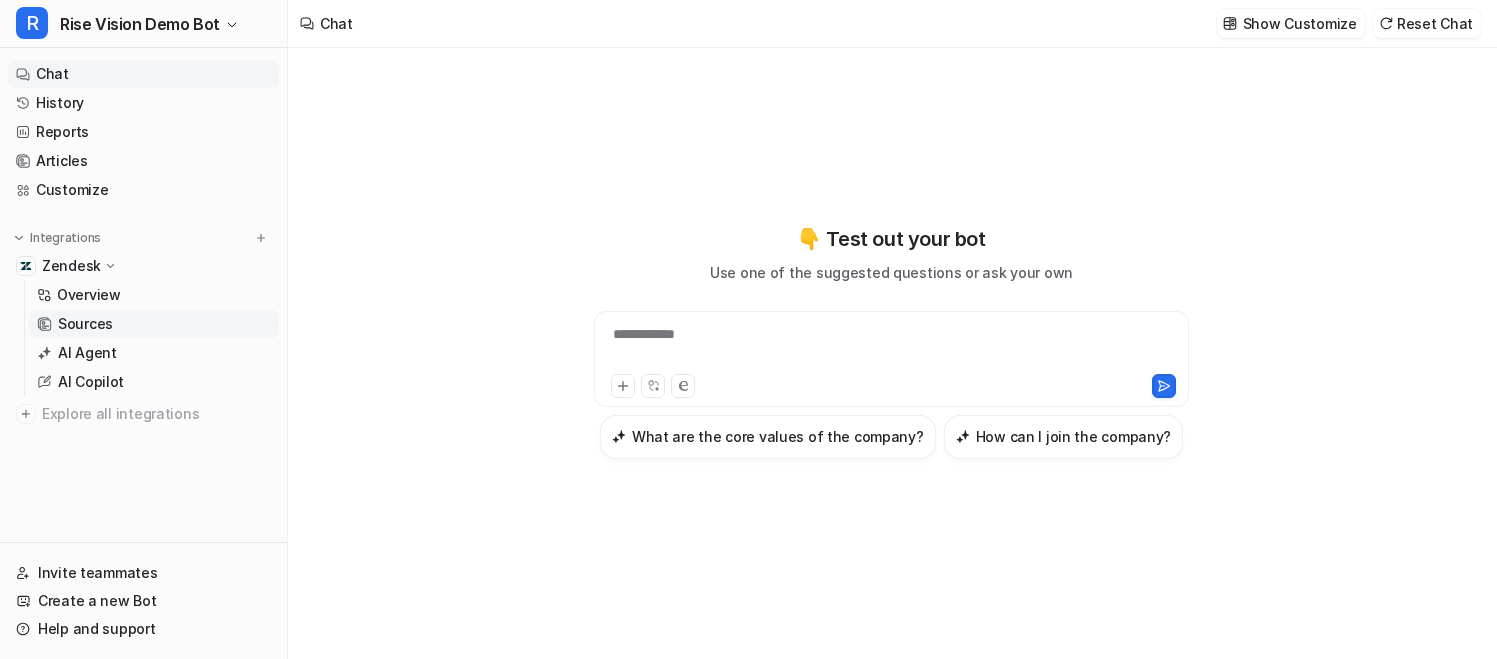 click on "Sources" at bounding box center [154, 324] 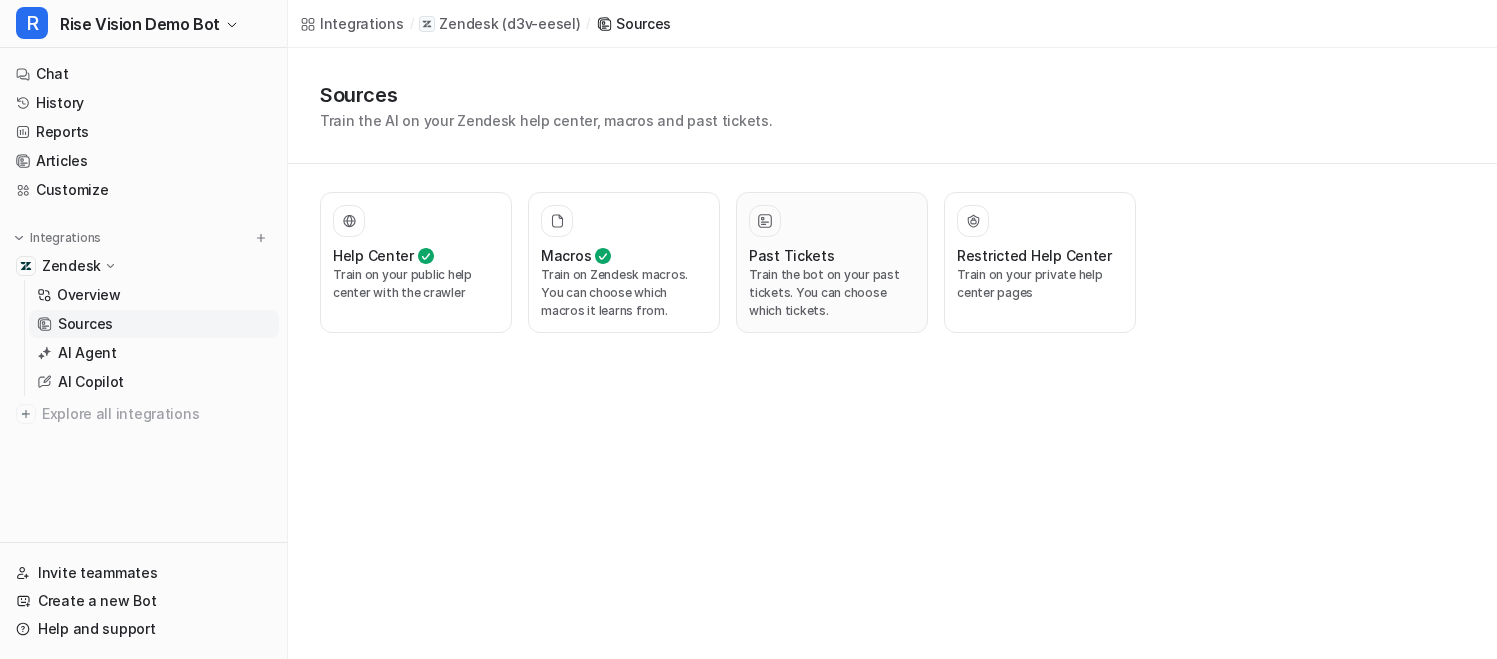 click on "Past Tickets" at bounding box center (792, 255) 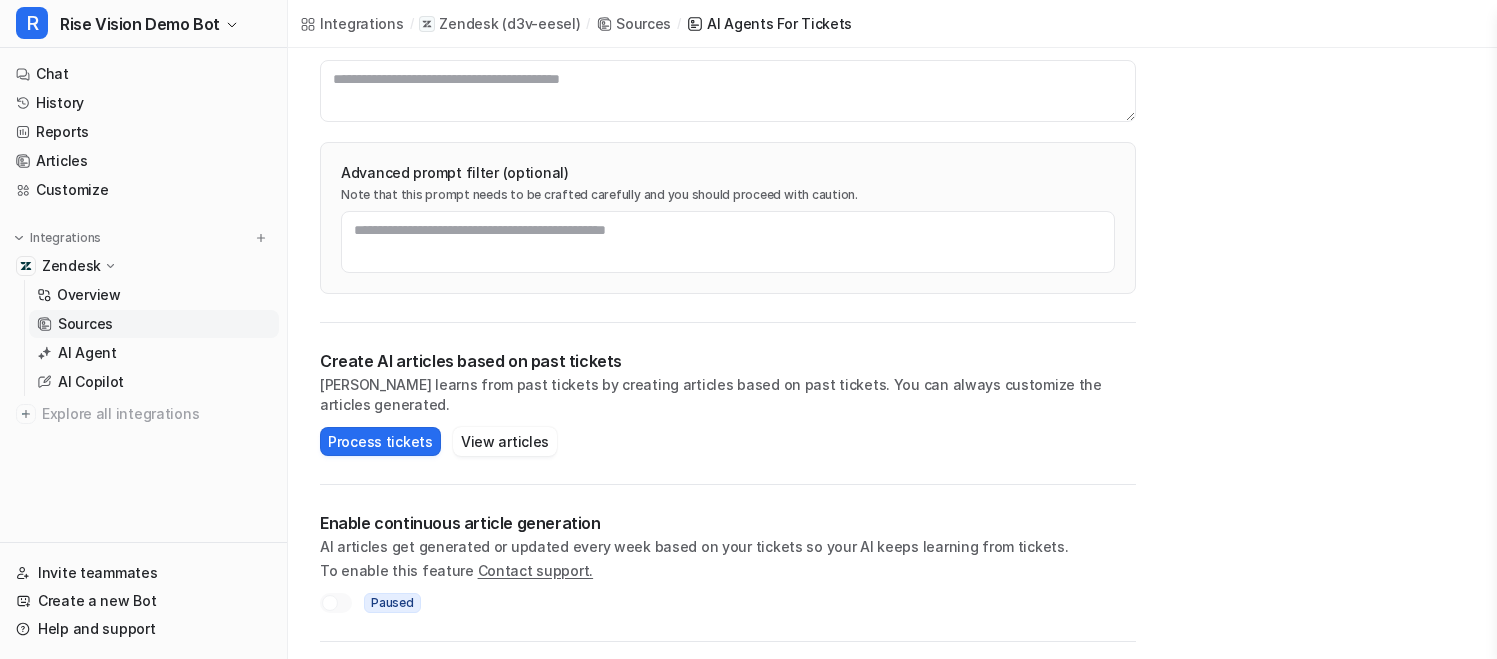 scroll, scrollTop: 659, scrollLeft: 0, axis: vertical 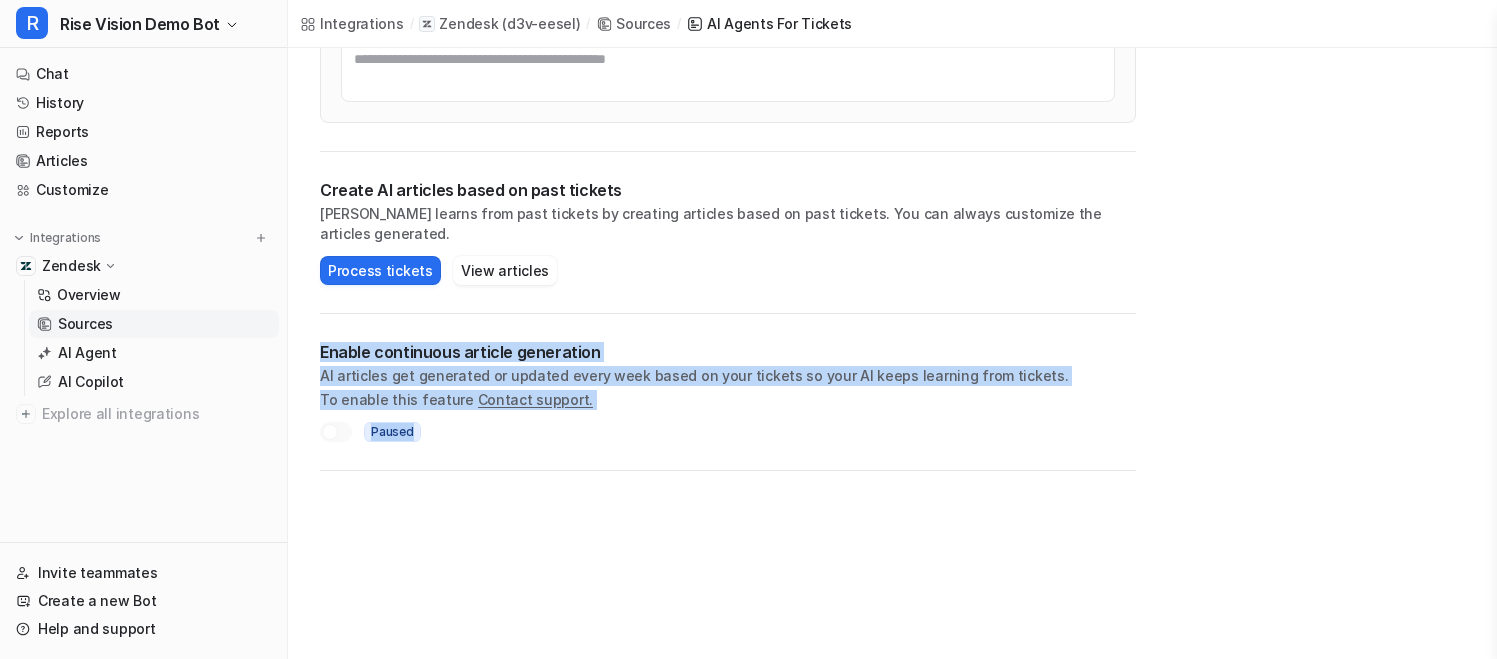 drag, startPoint x: 657, startPoint y: 415, endPoint x: 642, endPoint y: 302, distance: 113.99123 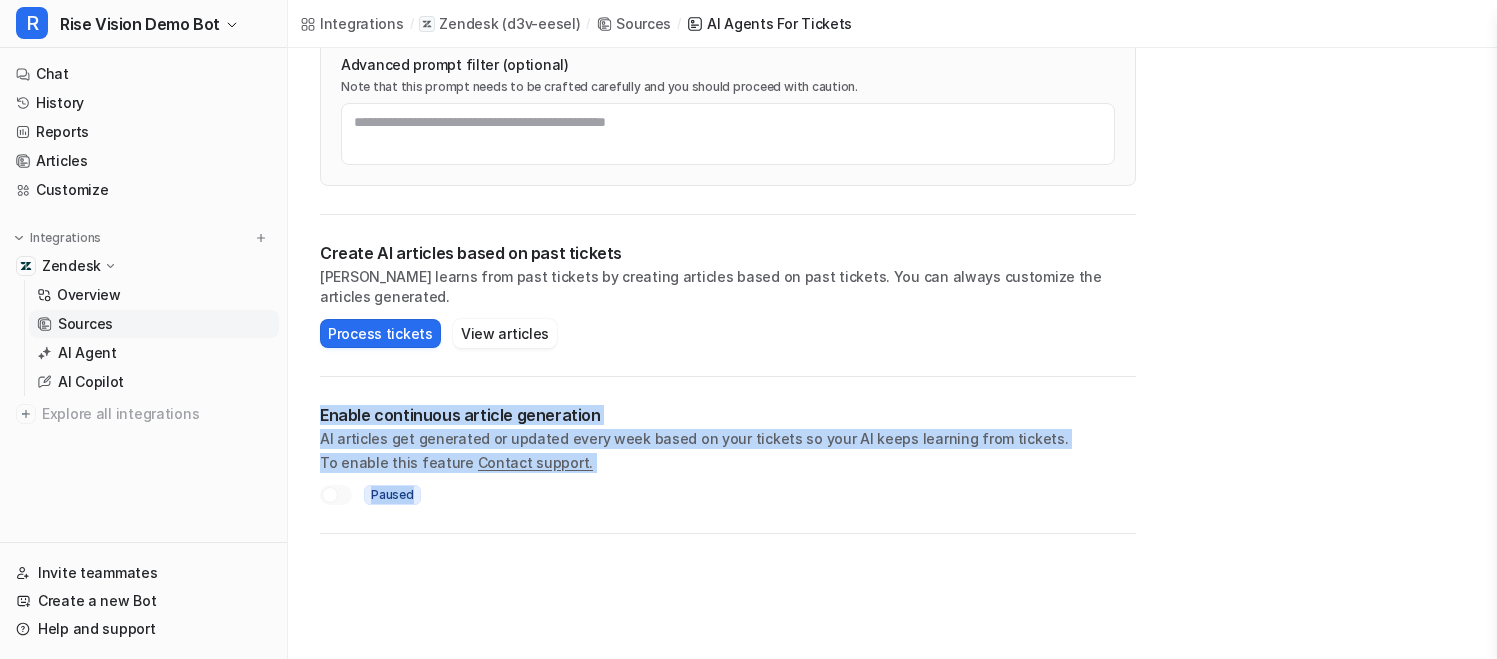 scroll, scrollTop: 401, scrollLeft: 0, axis: vertical 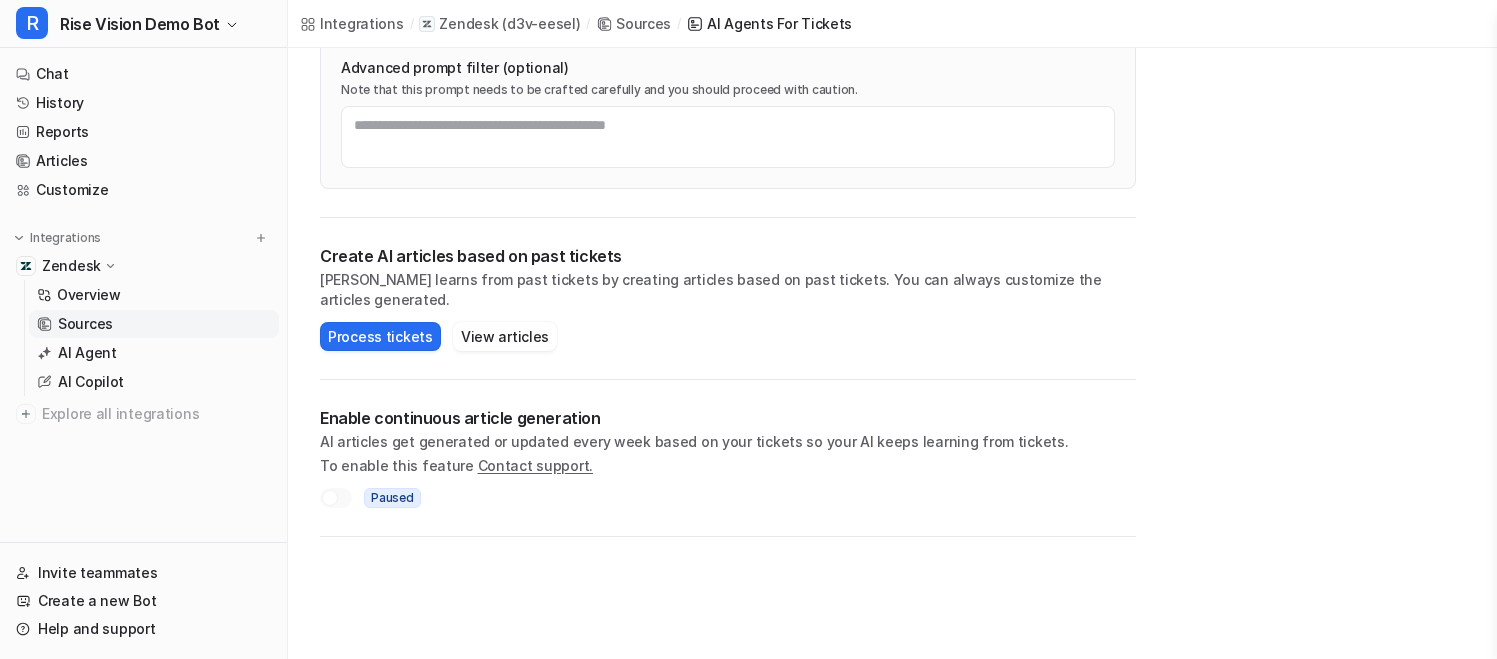 click on "Create AI articles based on past tickets AI learns from past tickets by creating articles based on past tickets. You can always customize the articles generated. Process tickets View articles" at bounding box center [728, 299] 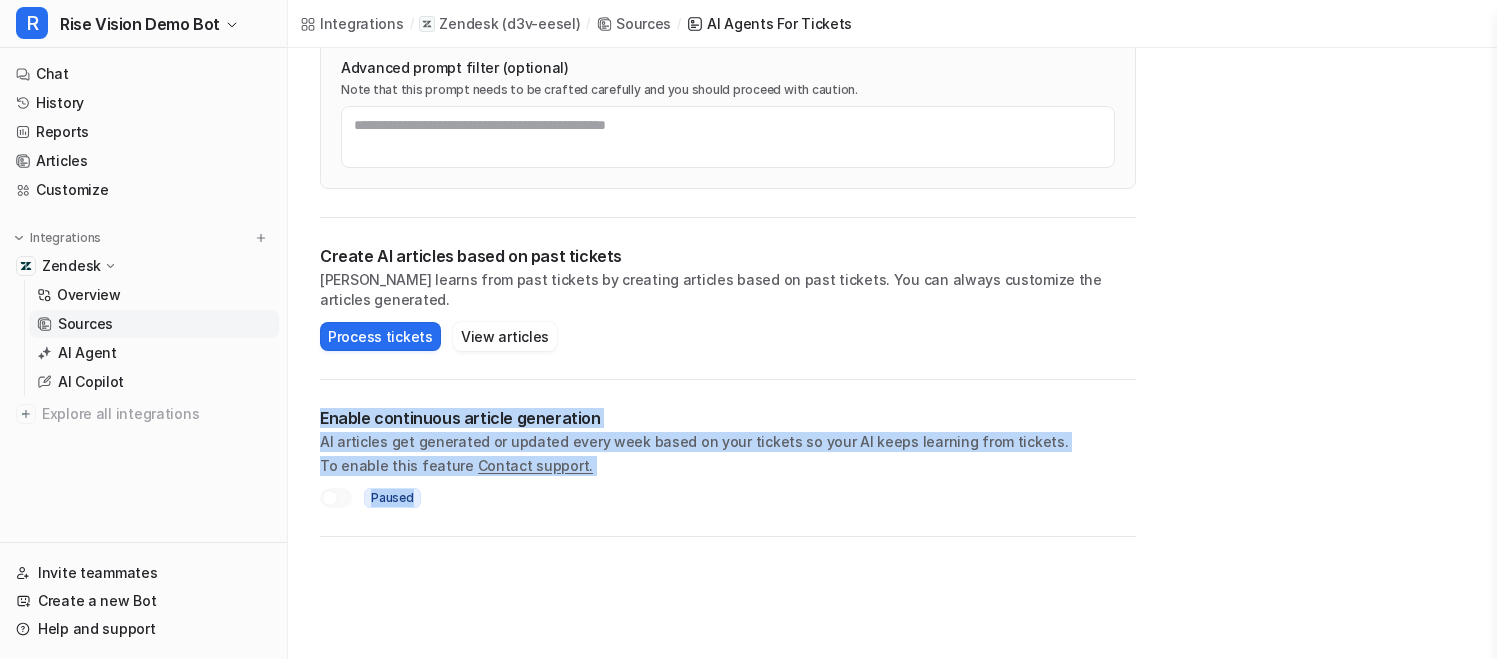 drag, startPoint x: 691, startPoint y: 482, endPoint x: 630, endPoint y: 318, distance: 174.97714 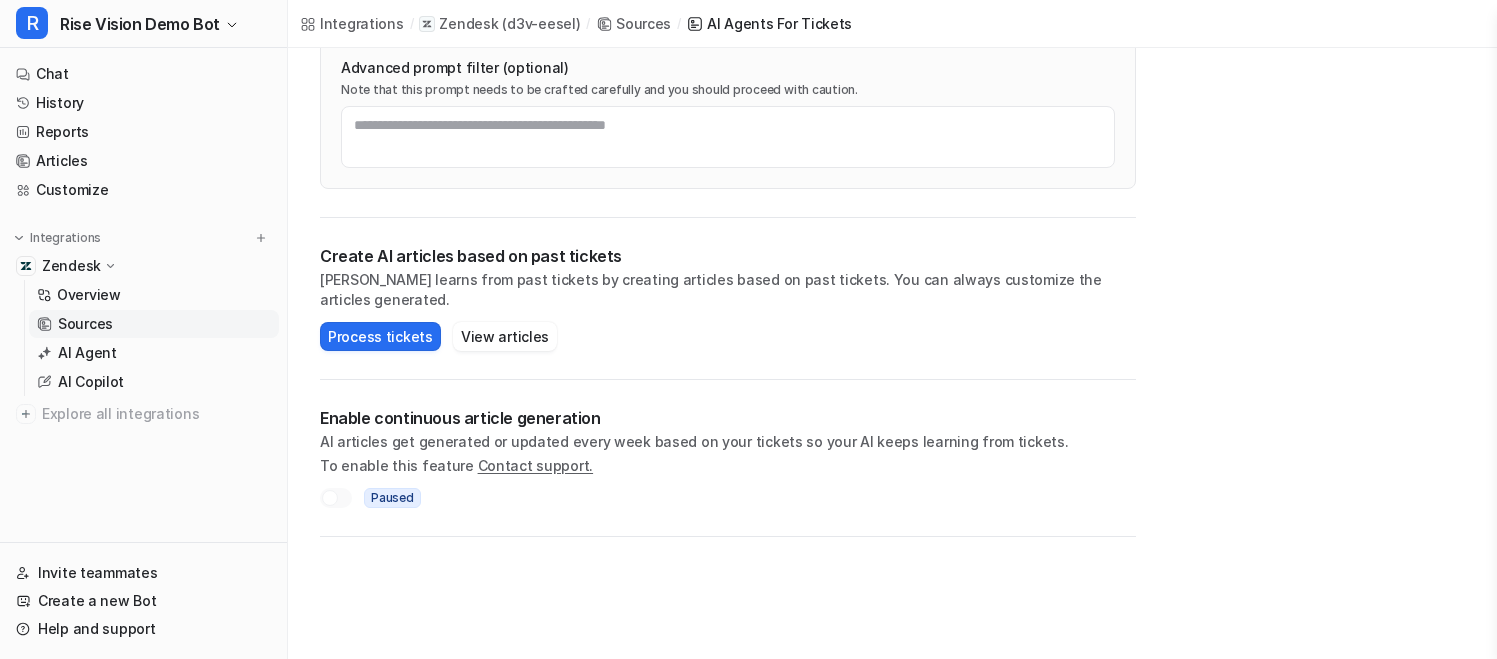 click on "Enable continuous article generation AI articles get generated or updated every week based on your tickets so your AI keeps learning from tickets. To enable this feature   Contact support. Paused" at bounding box center (728, 458) 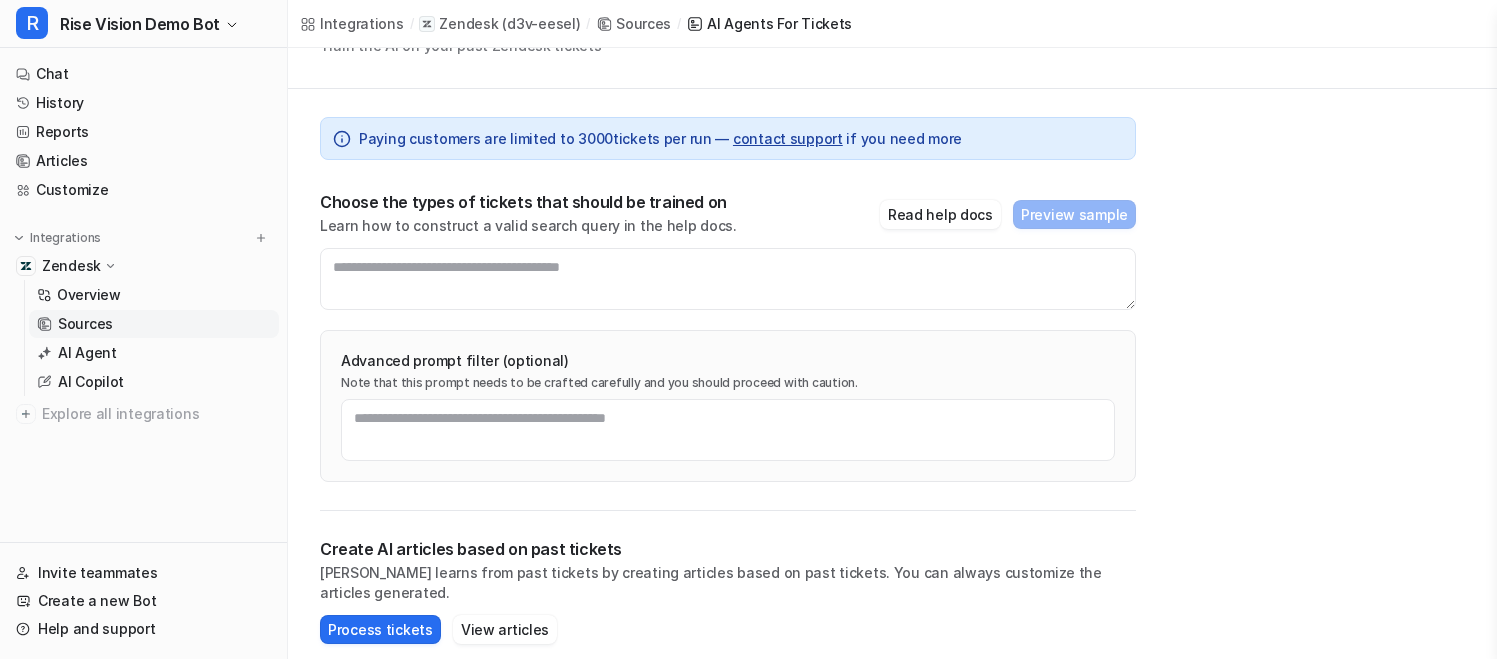 scroll, scrollTop: 0, scrollLeft: 0, axis: both 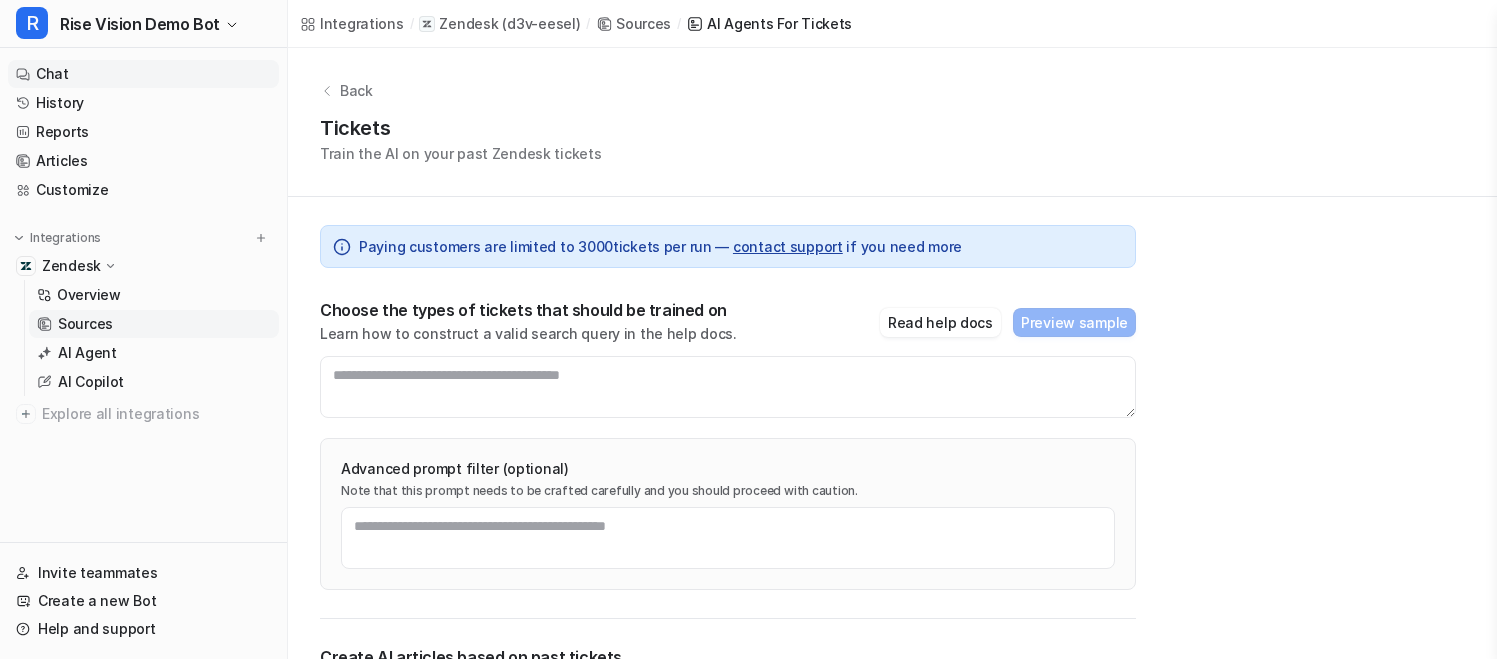 click on "Chat" at bounding box center (143, 74) 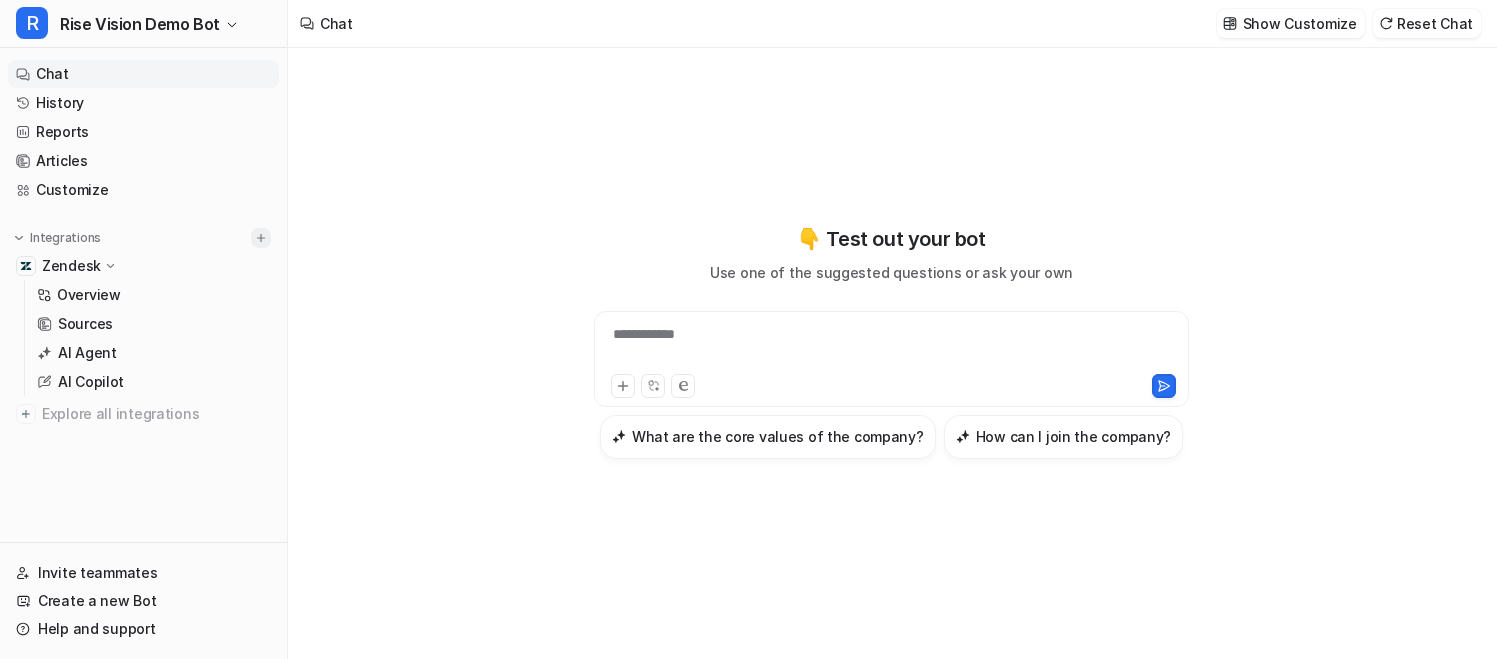 click at bounding box center (261, 238) 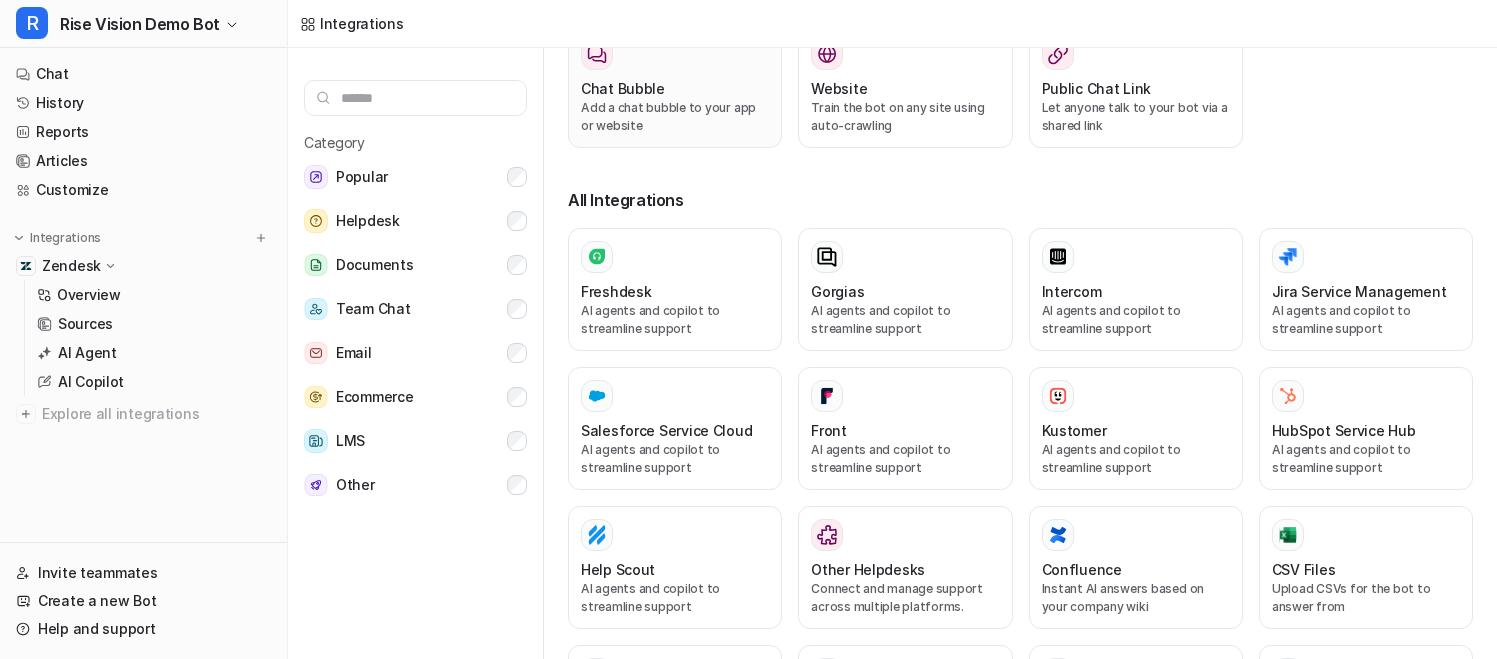 scroll, scrollTop: 268, scrollLeft: 0, axis: vertical 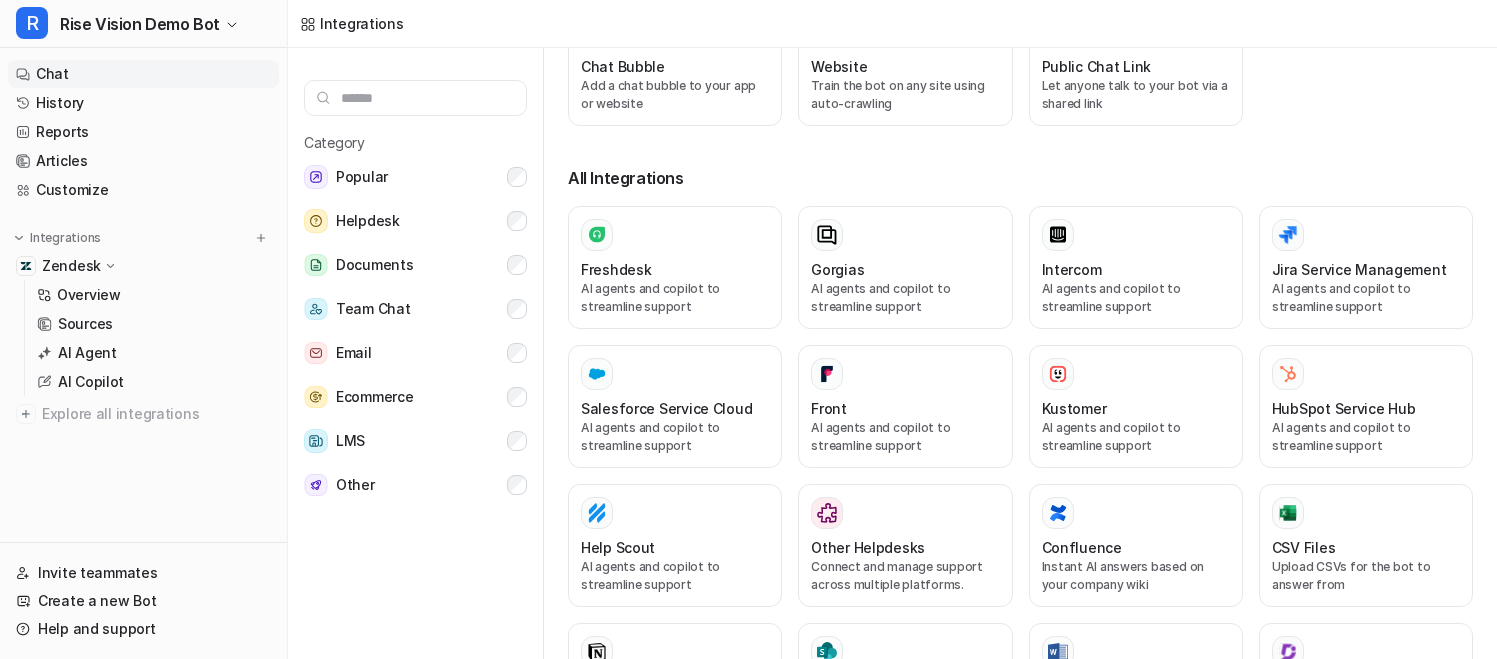 click on "Chat" at bounding box center (143, 74) 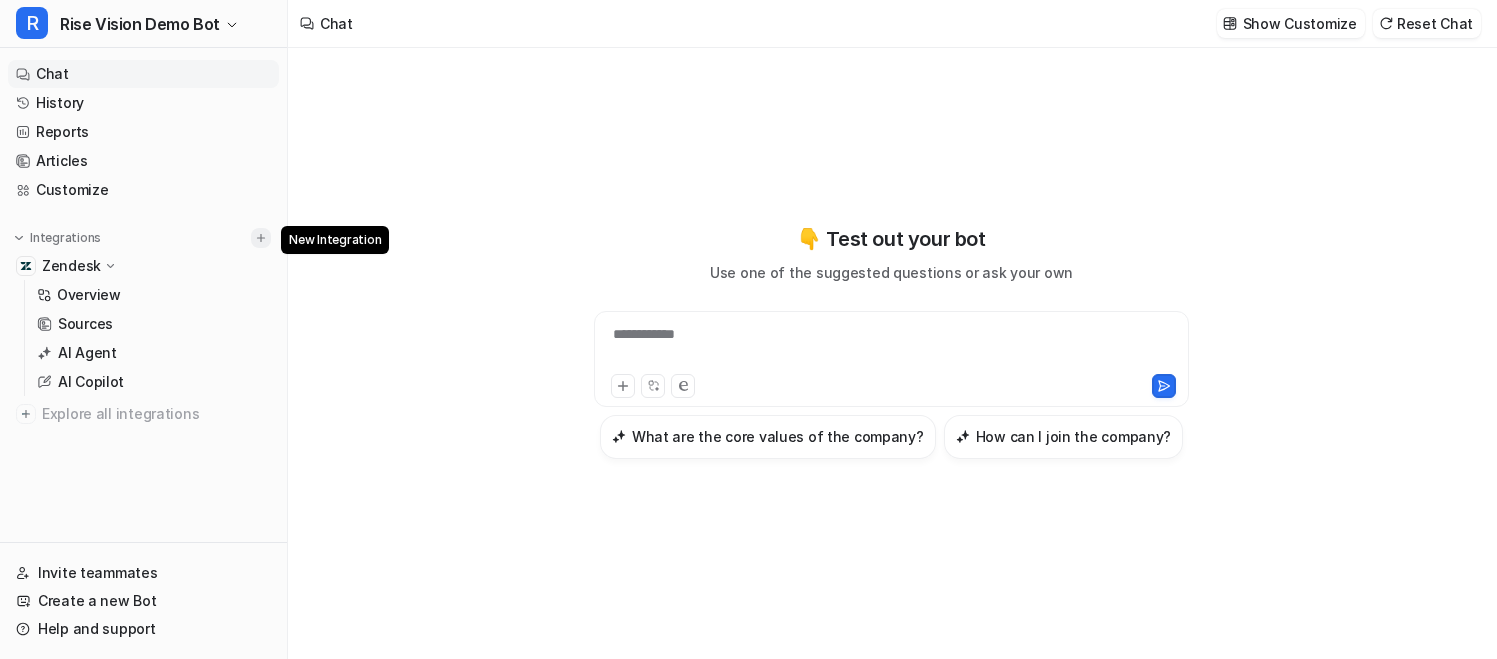 click at bounding box center (261, 238) 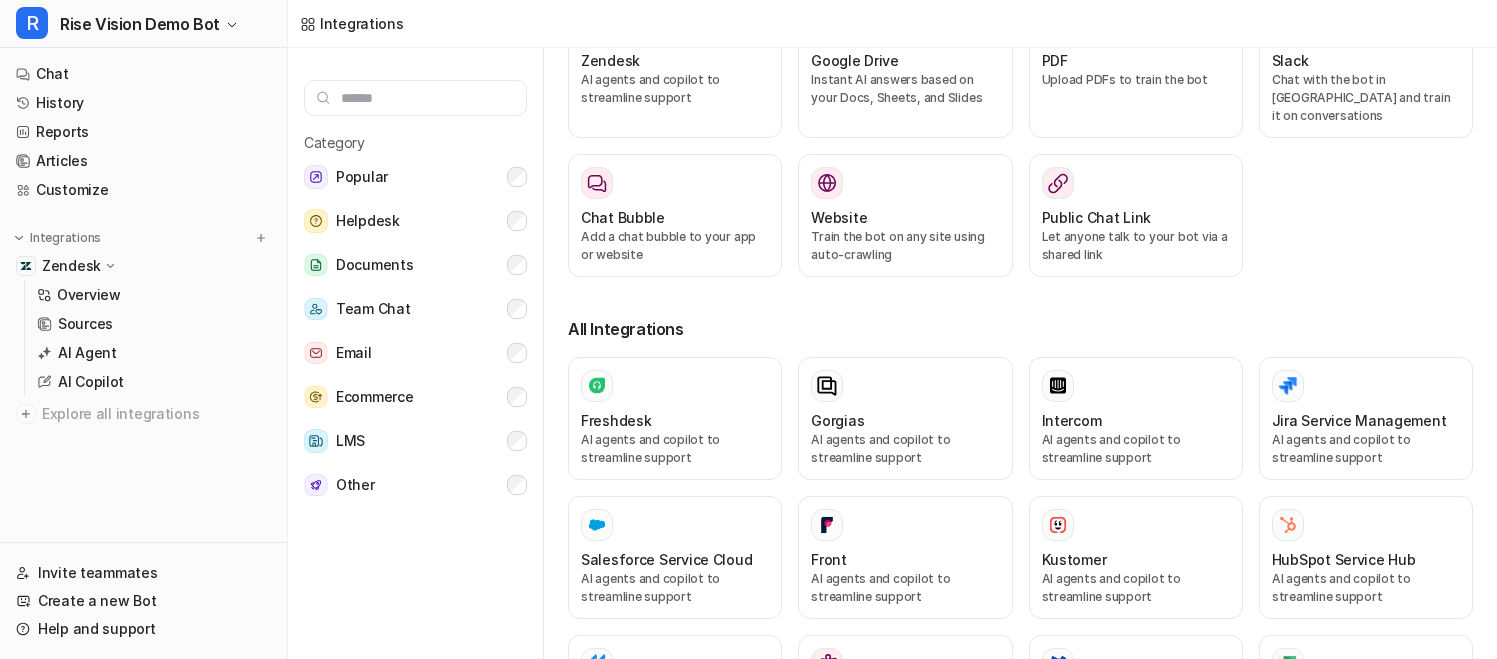 scroll, scrollTop: 90, scrollLeft: 0, axis: vertical 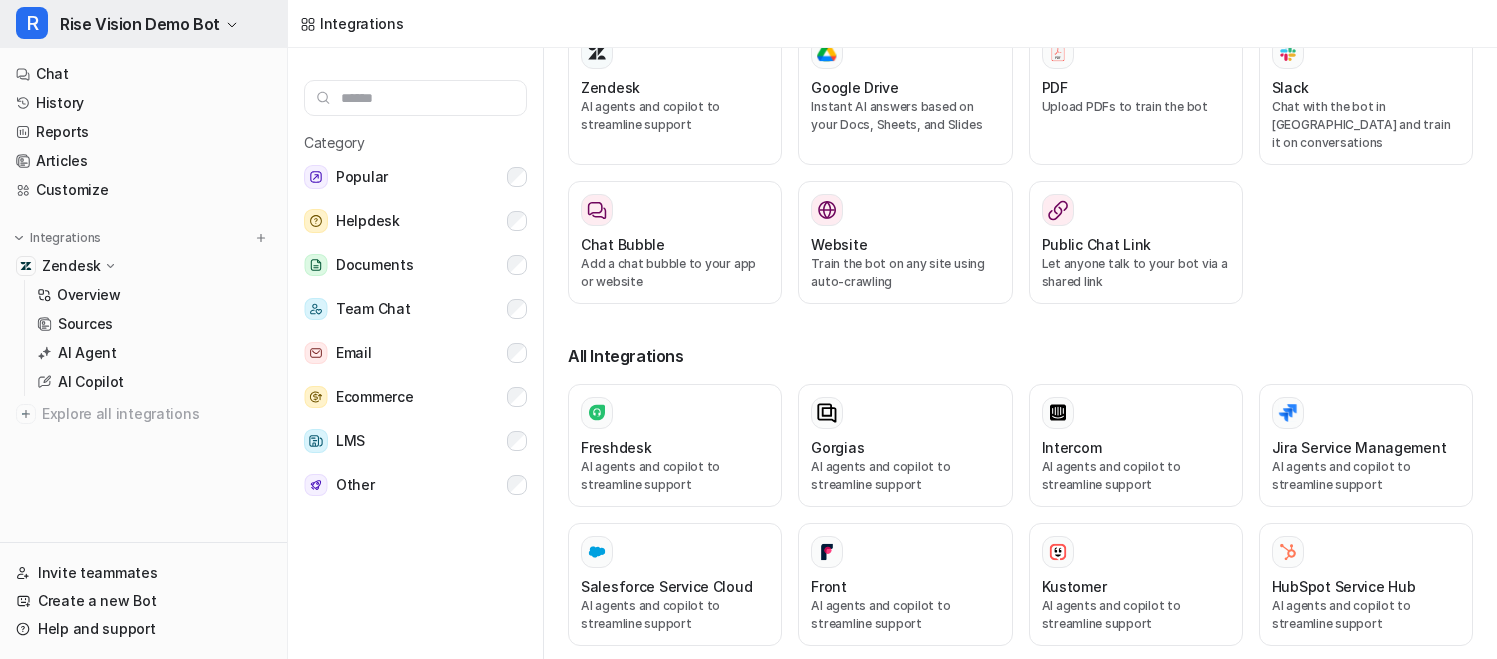 click on "Rise Vision Demo Bot" at bounding box center (140, 24) 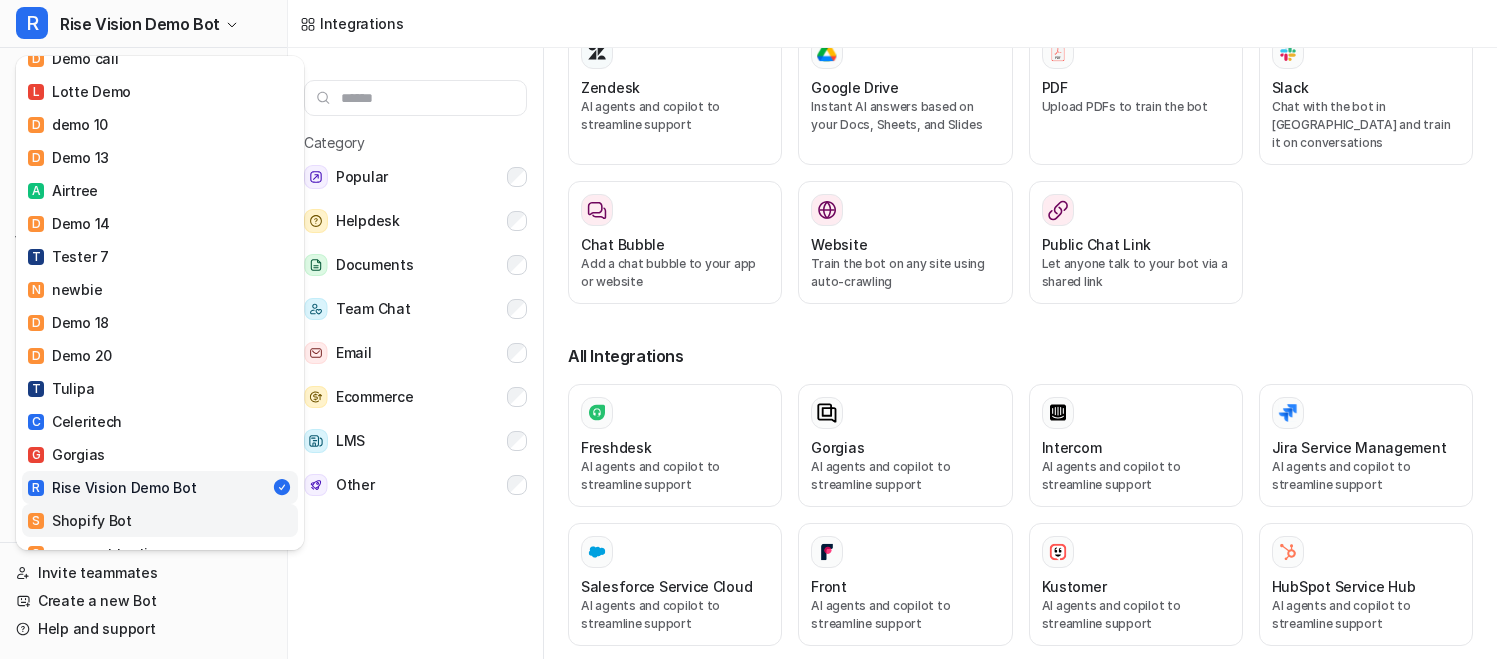 scroll, scrollTop: 1610, scrollLeft: 0, axis: vertical 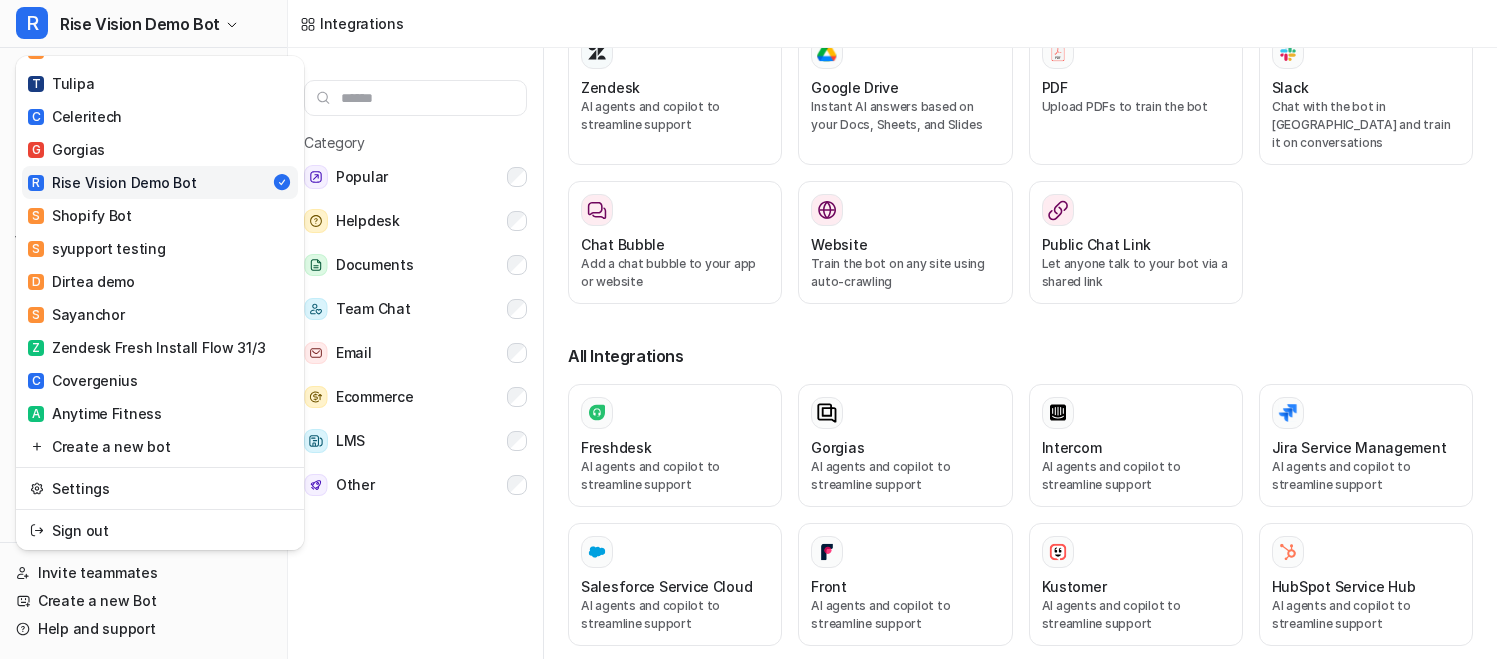 click on "Settings" at bounding box center (160, 488) 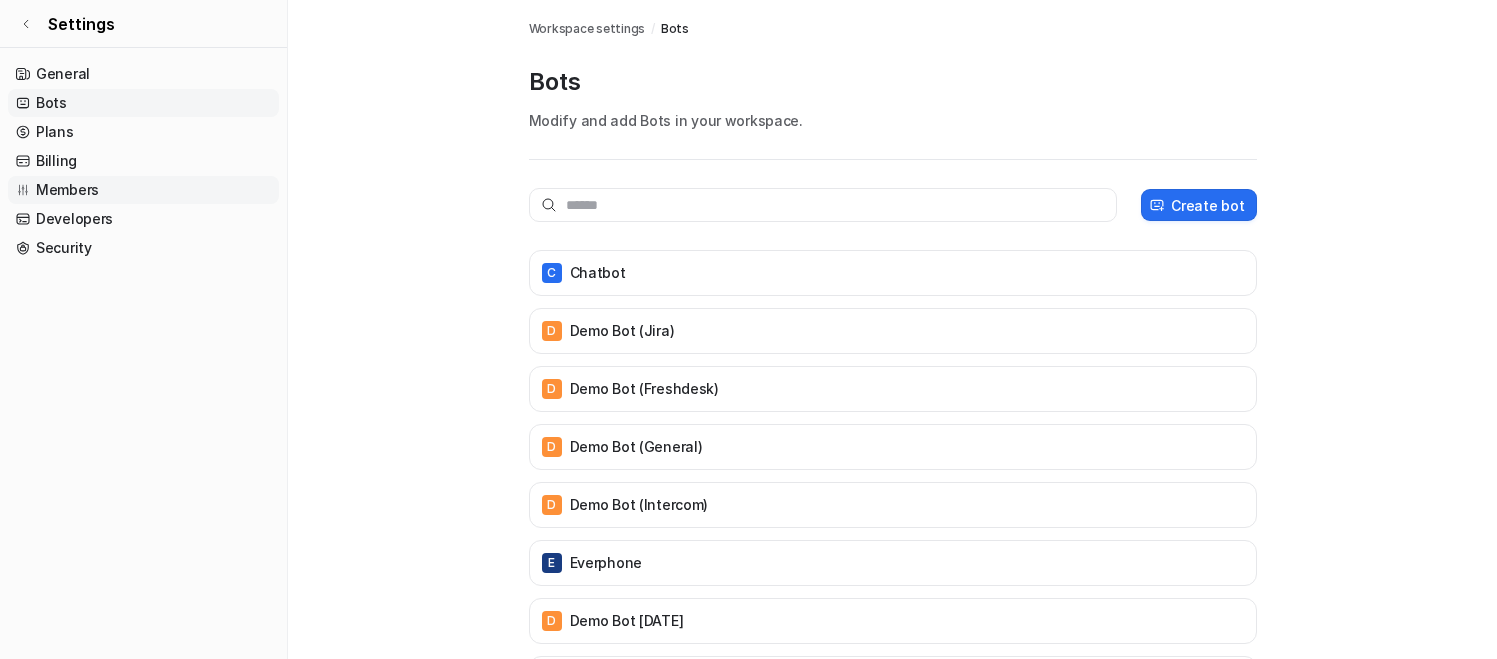 click on "Members" at bounding box center [143, 190] 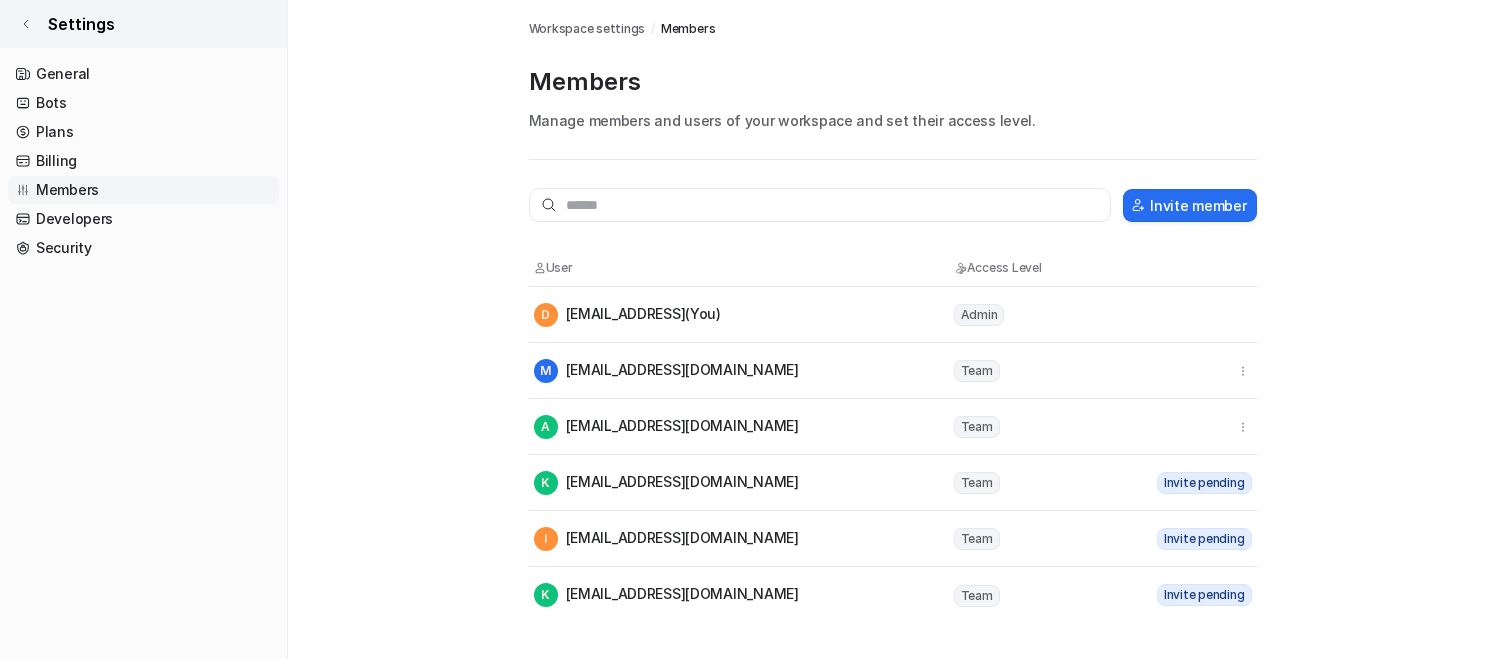click on "Settings" at bounding box center [81, 24] 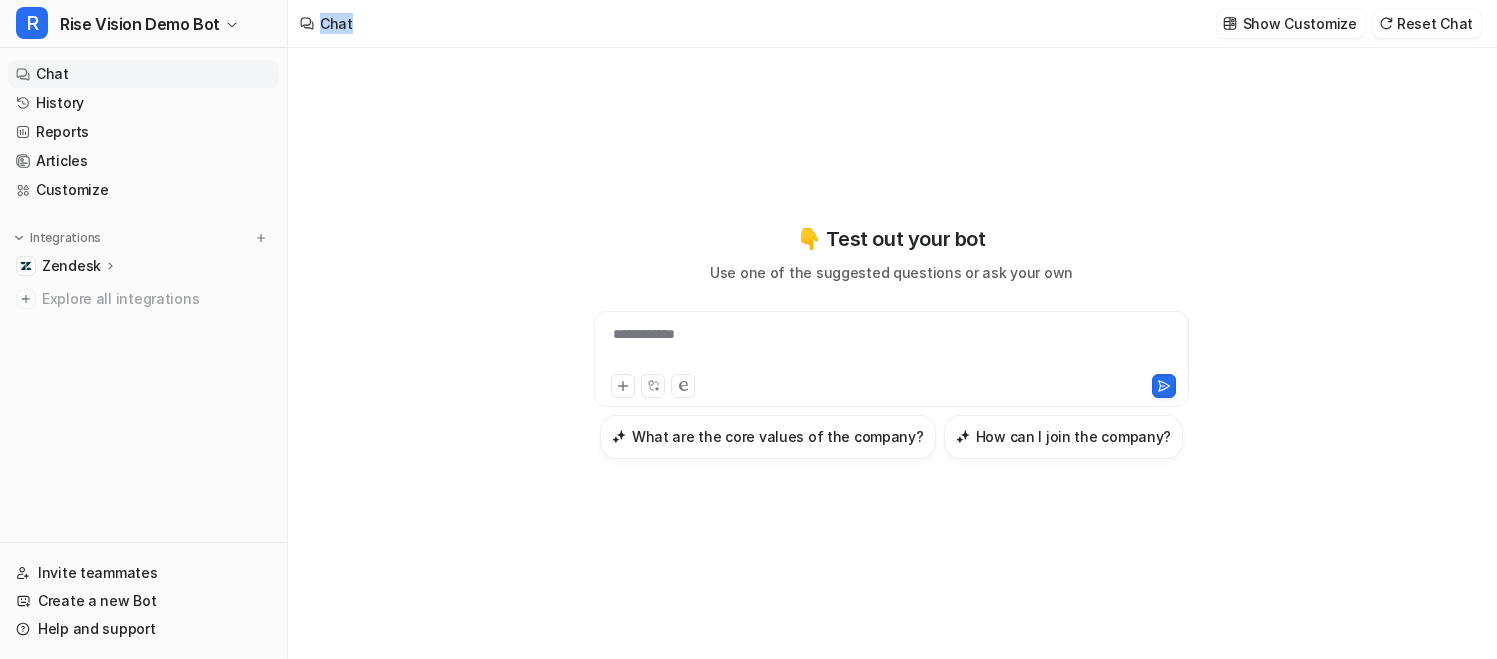 drag, startPoint x: 324, startPoint y: 22, endPoint x: 401, endPoint y: 23, distance: 77.00649 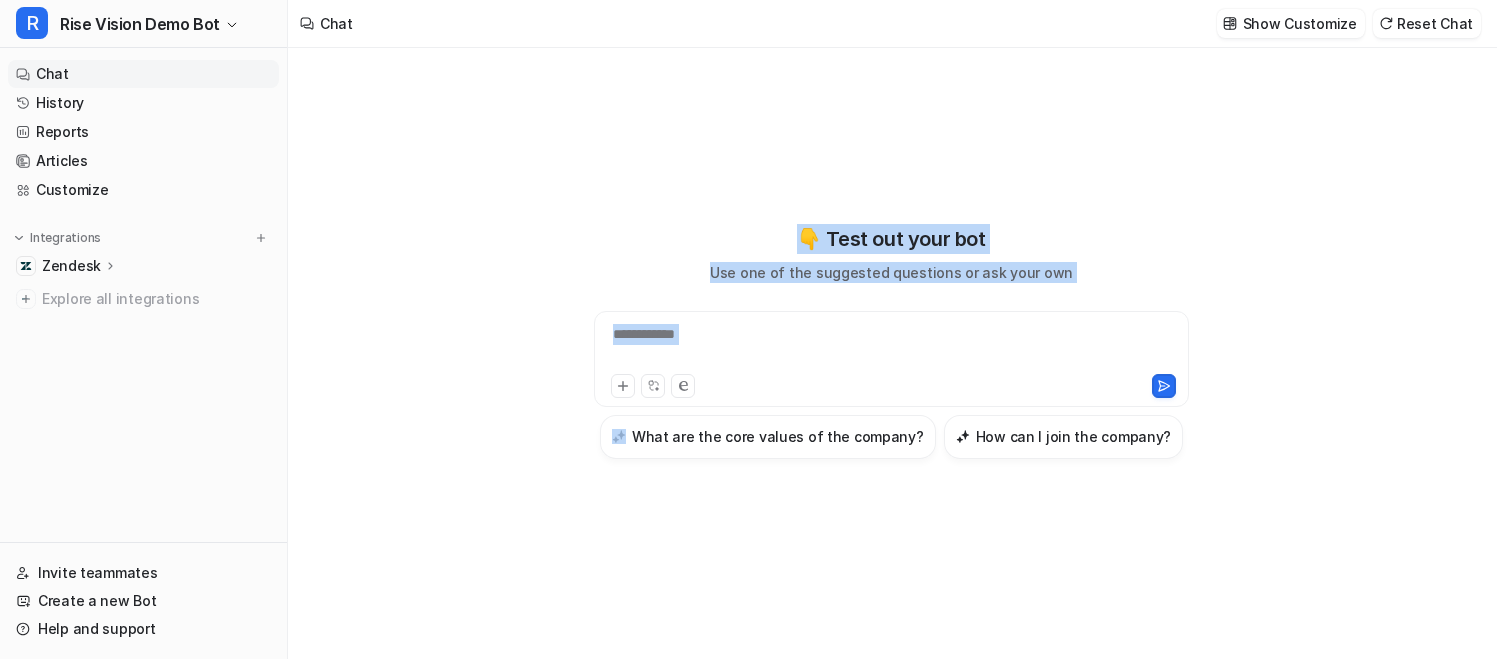 drag, startPoint x: 810, startPoint y: 241, endPoint x: 1090, endPoint y: 288, distance: 283.91724 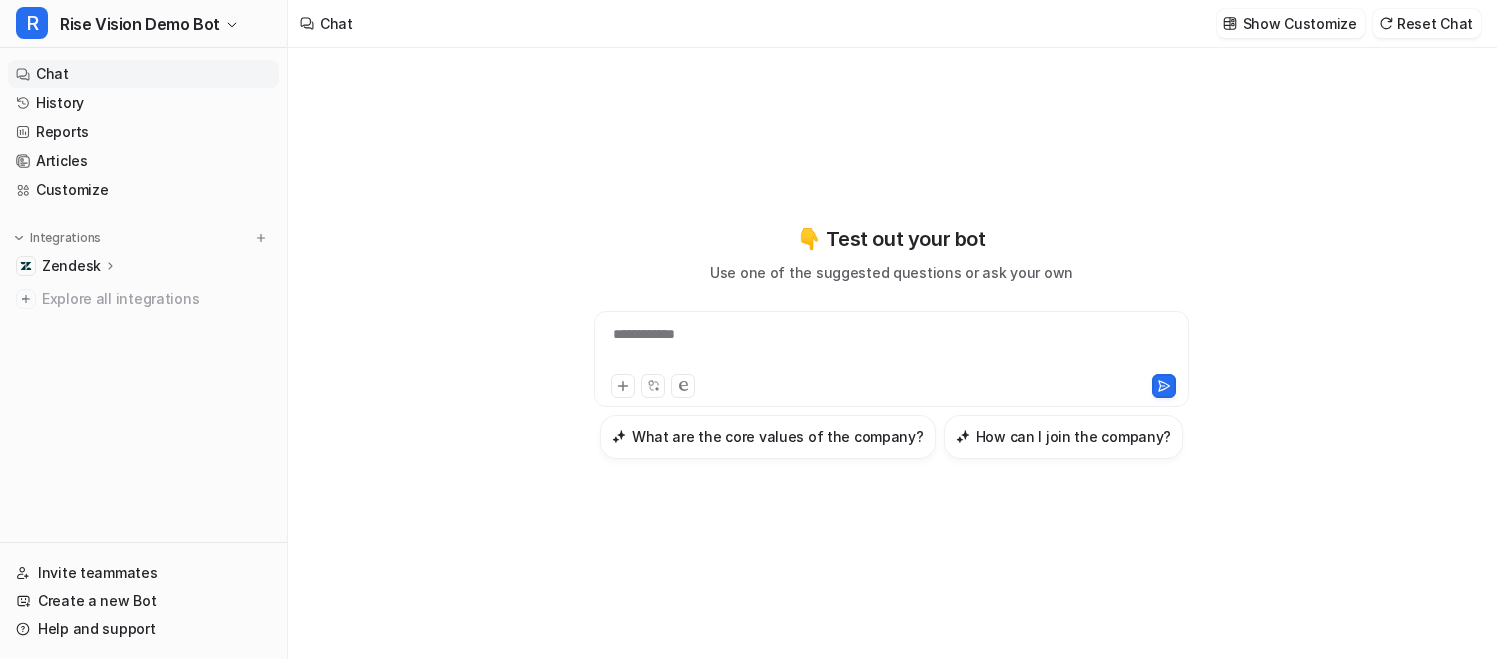 click on "👇 Test out your bot Use one of the suggested questions or ask your own" at bounding box center [891, 253] 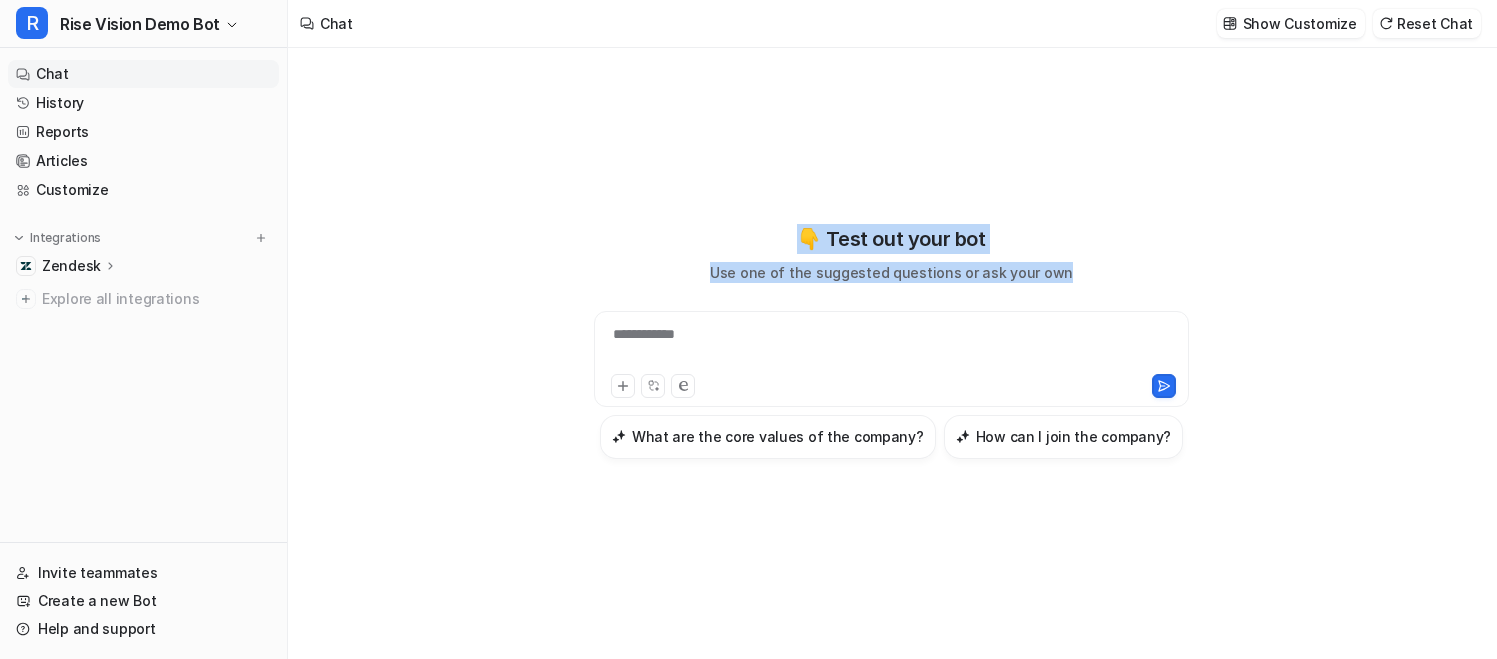 drag, startPoint x: 797, startPoint y: 233, endPoint x: 1071, endPoint y: 277, distance: 277.51035 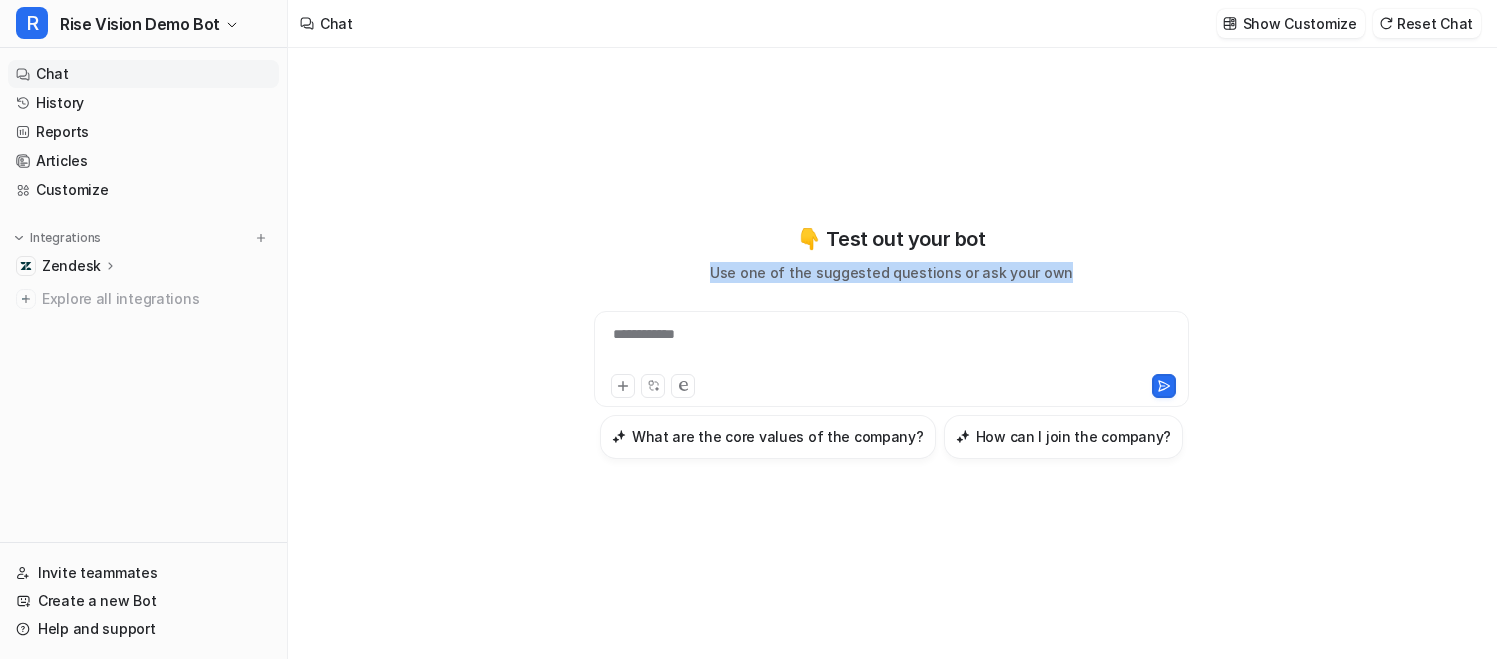 drag, startPoint x: 1081, startPoint y: 274, endPoint x: 760, endPoint y: 235, distance: 323.36047 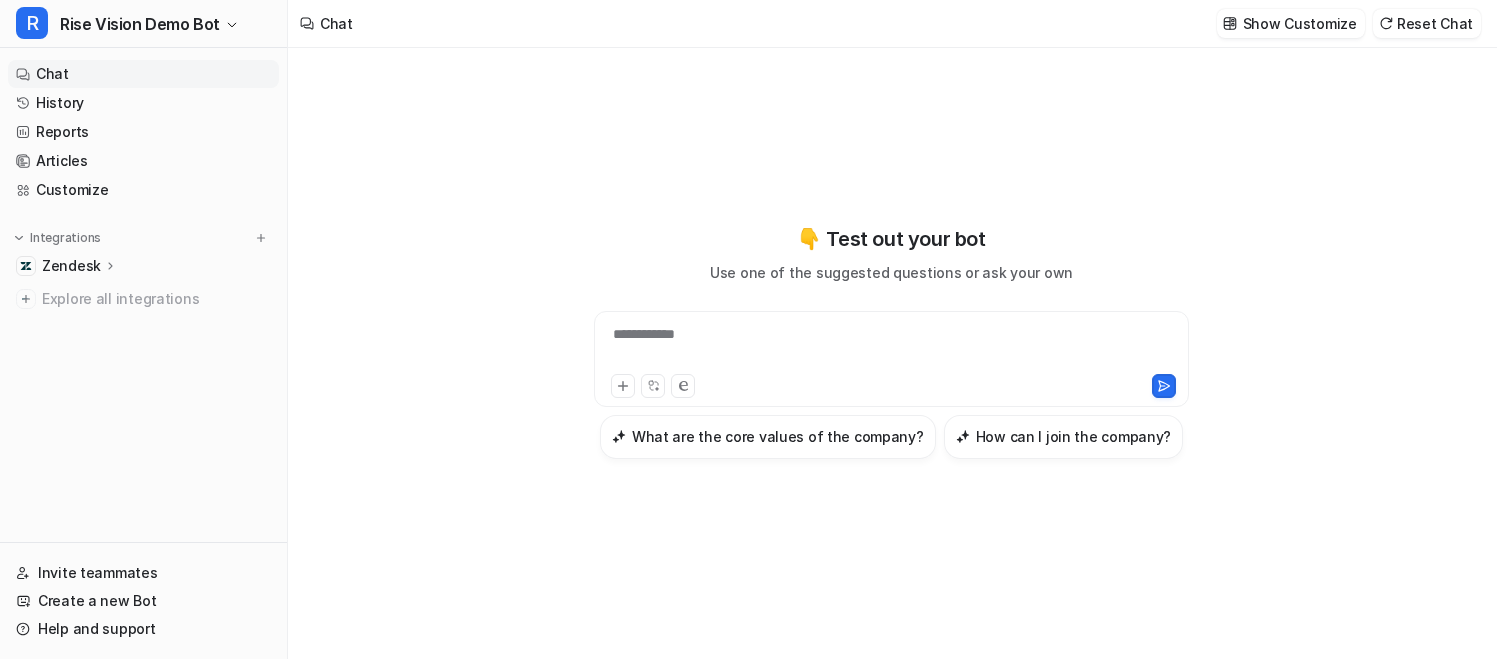 click on "👇 Test out your bot" at bounding box center [891, 239] 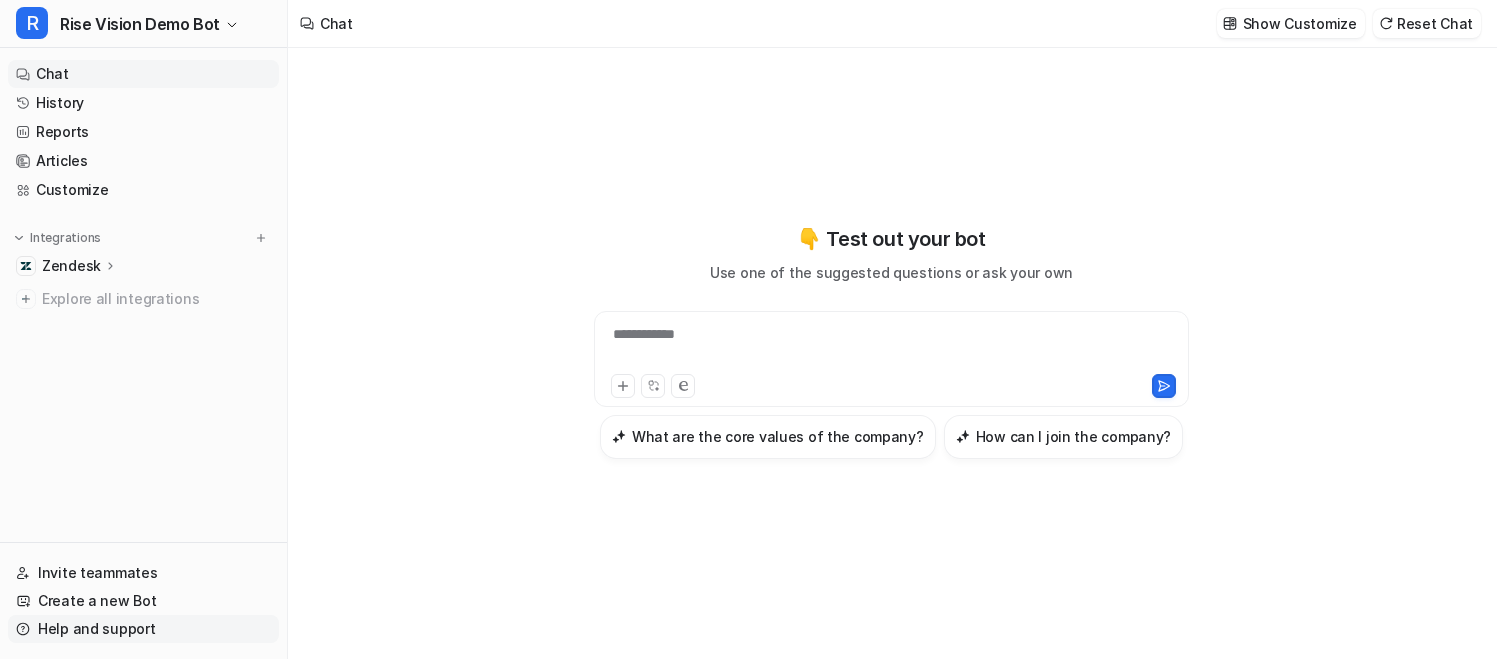 click on "Help and support" at bounding box center (143, 629) 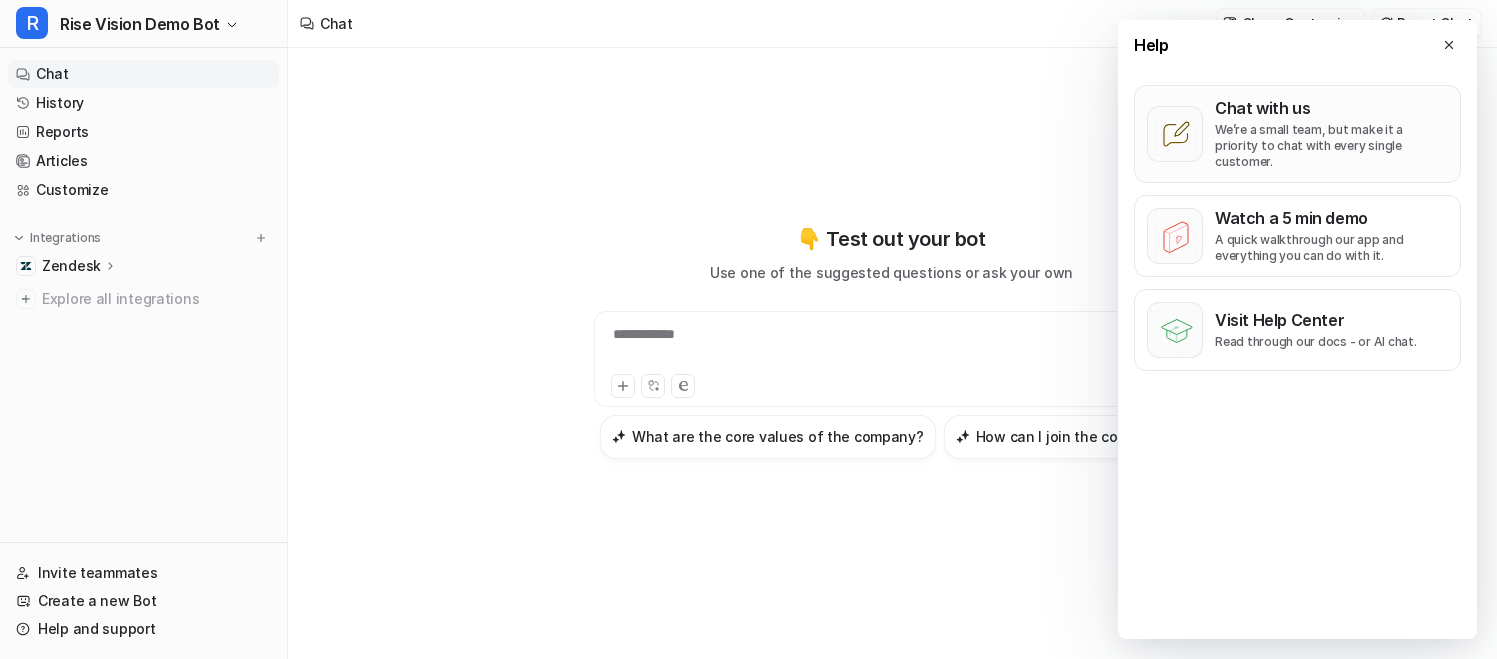click on "Chat with us We’re a small team, but make it a priority to chat with every single customer." at bounding box center [1331, 134] 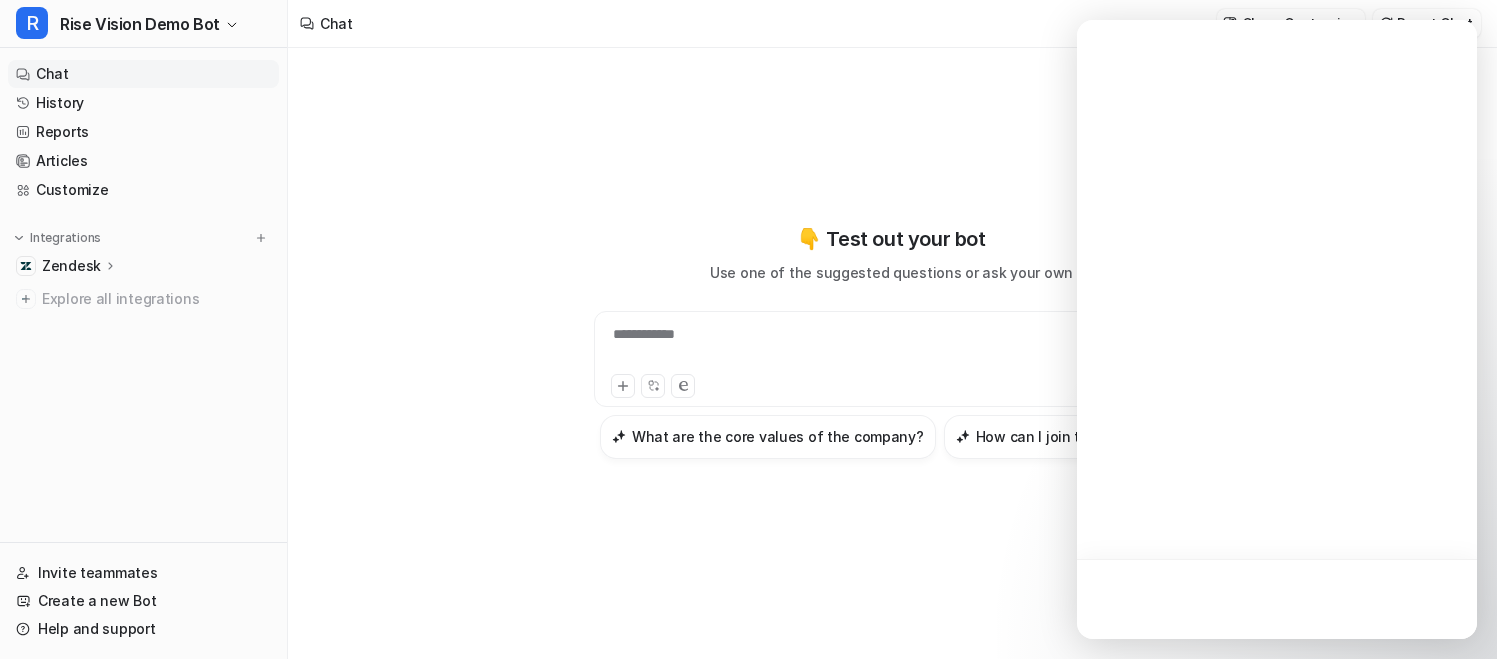 scroll, scrollTop: 0, scrollLeft: 0, axis: both 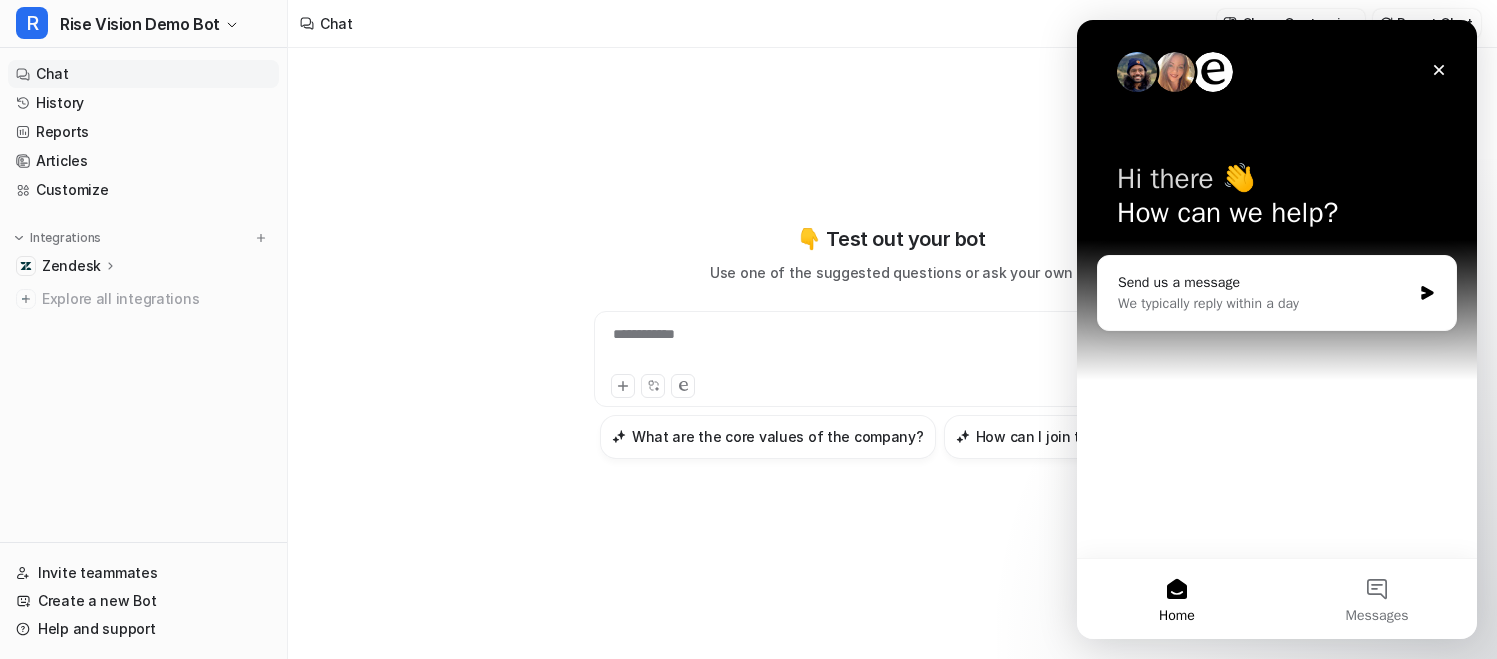 click on "**********" at bounding box center (892, 341) 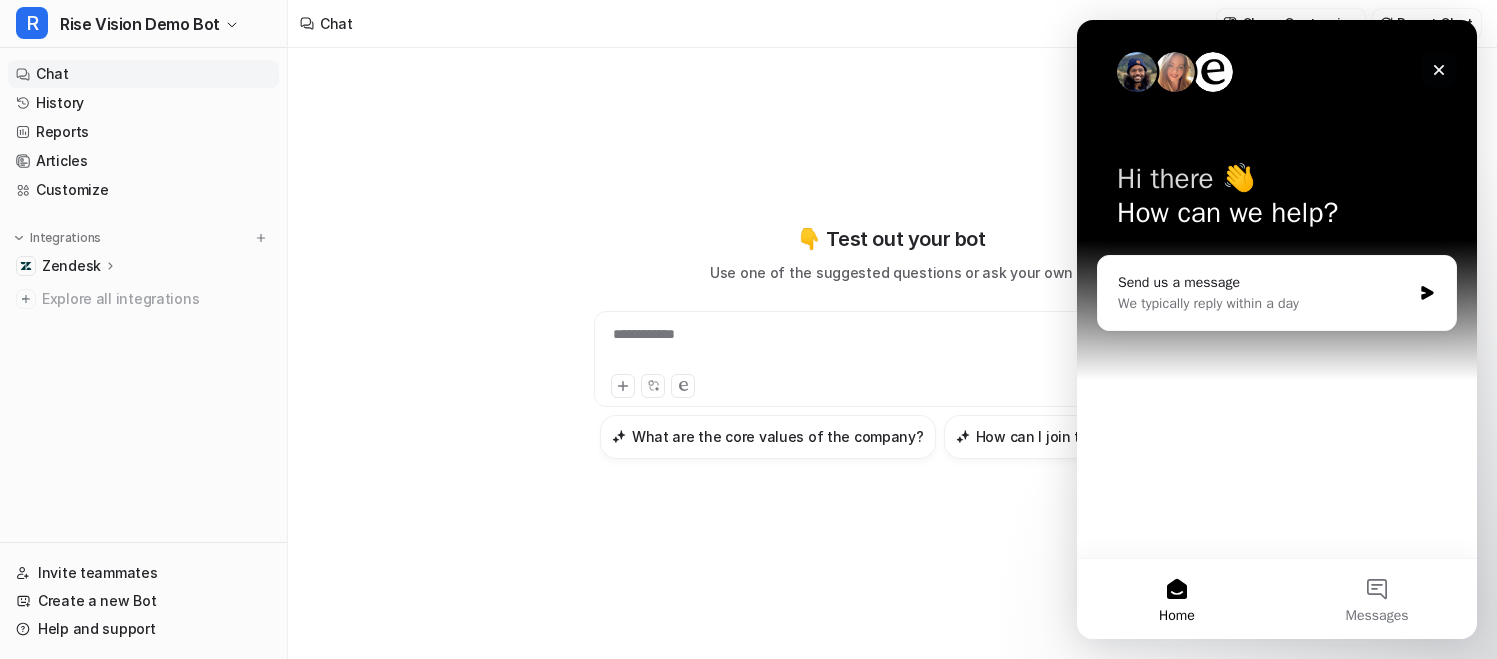 click at bounding box center (1439, 70) 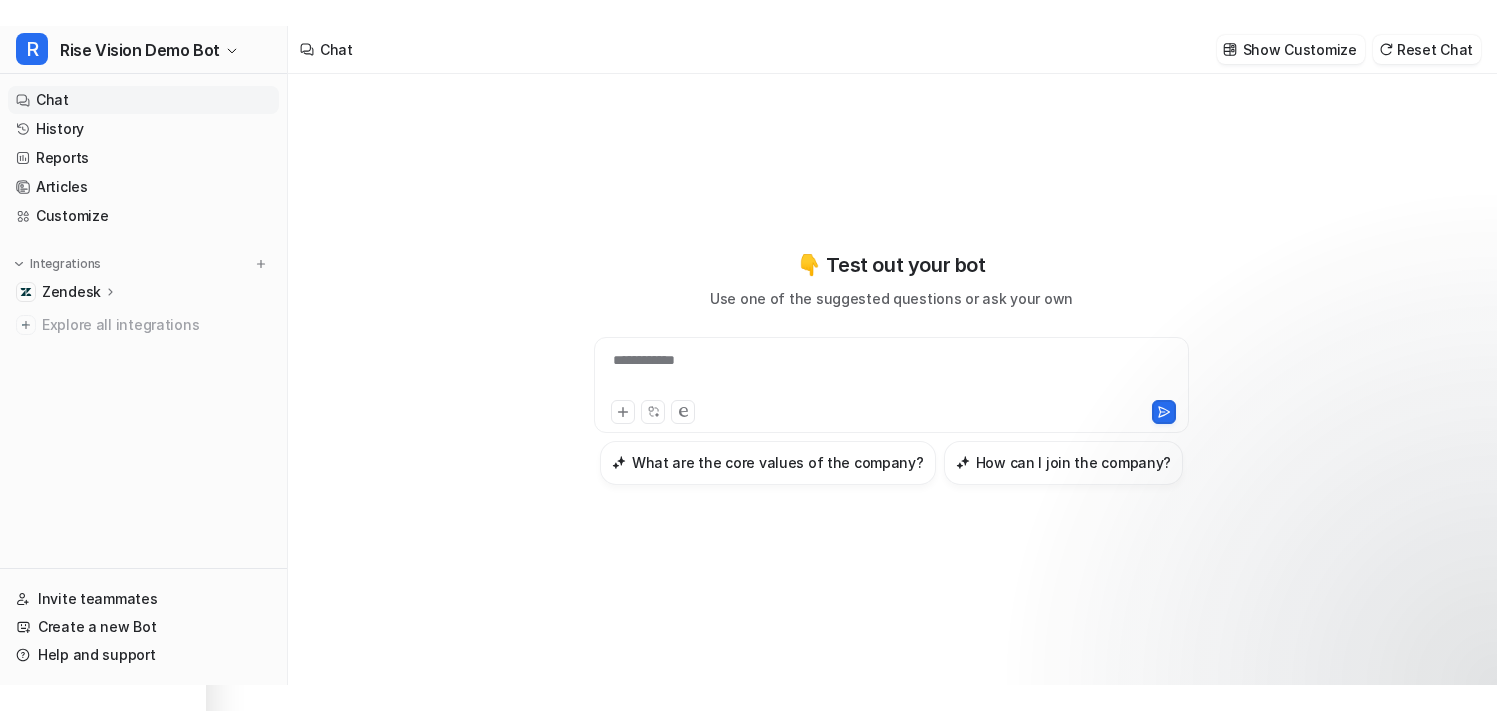 scroll, scrollTop: 0, scrollLeft: 0, axis: both 